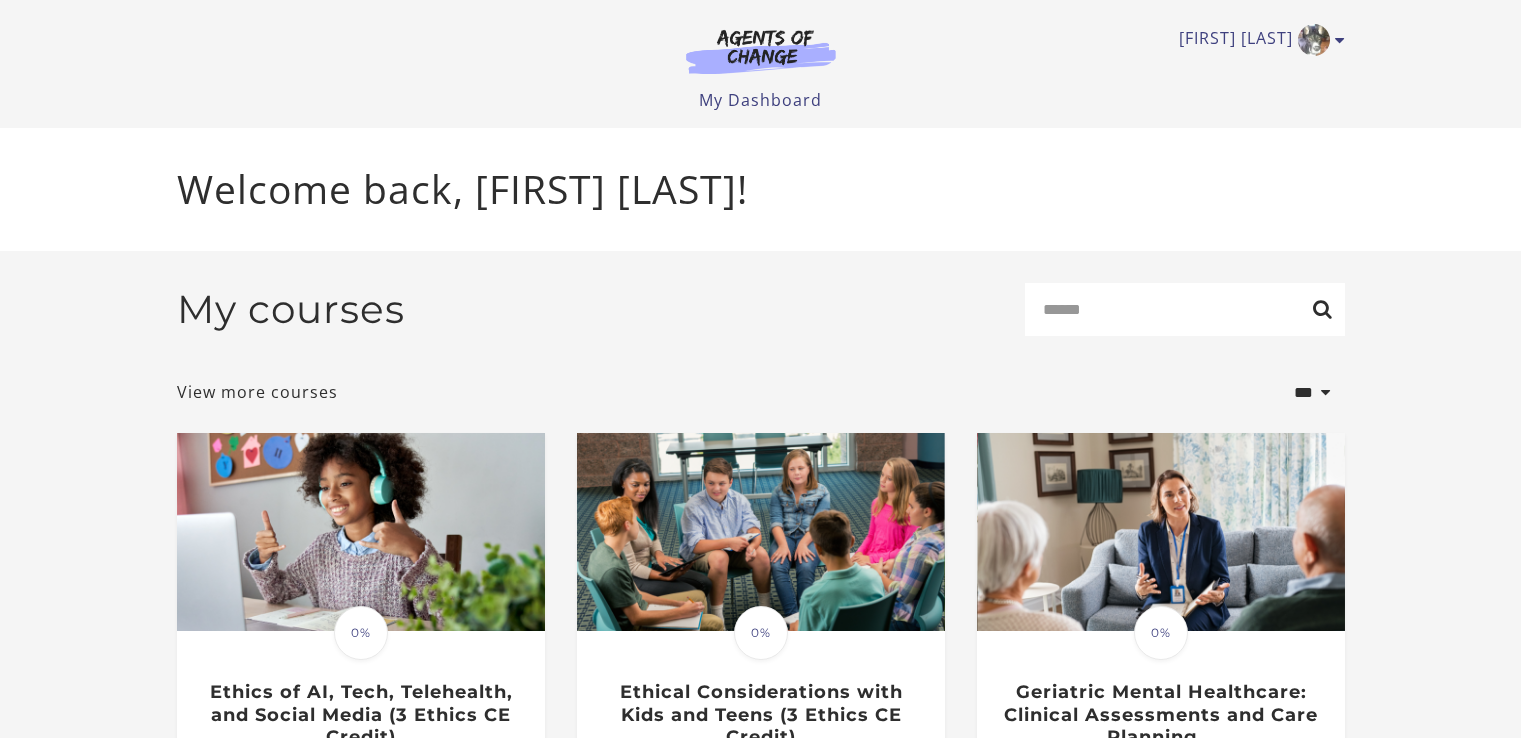 scroll, scrollTop: 0, scrollLeft: 0, axis: both 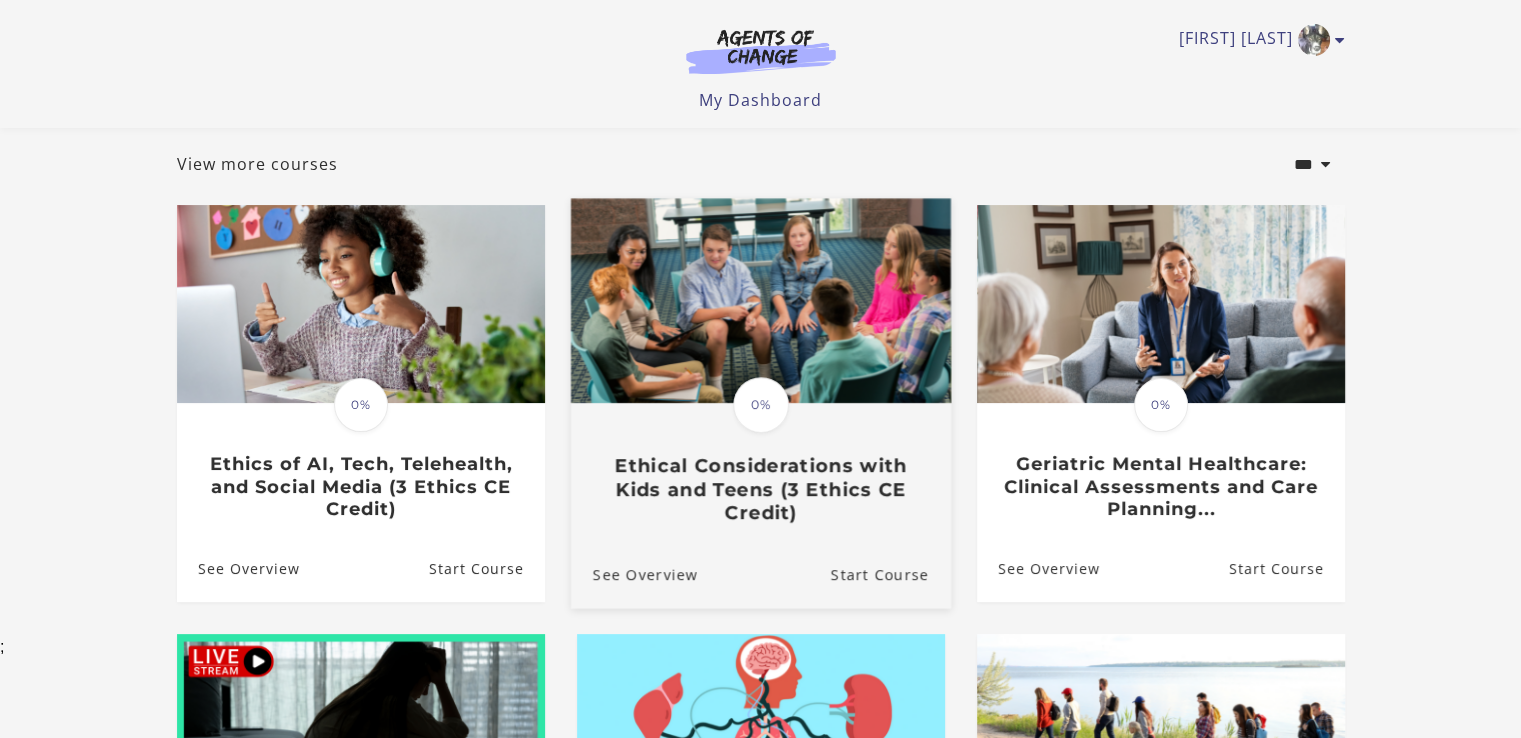 click on "0%" at bounding box center [761, 405] 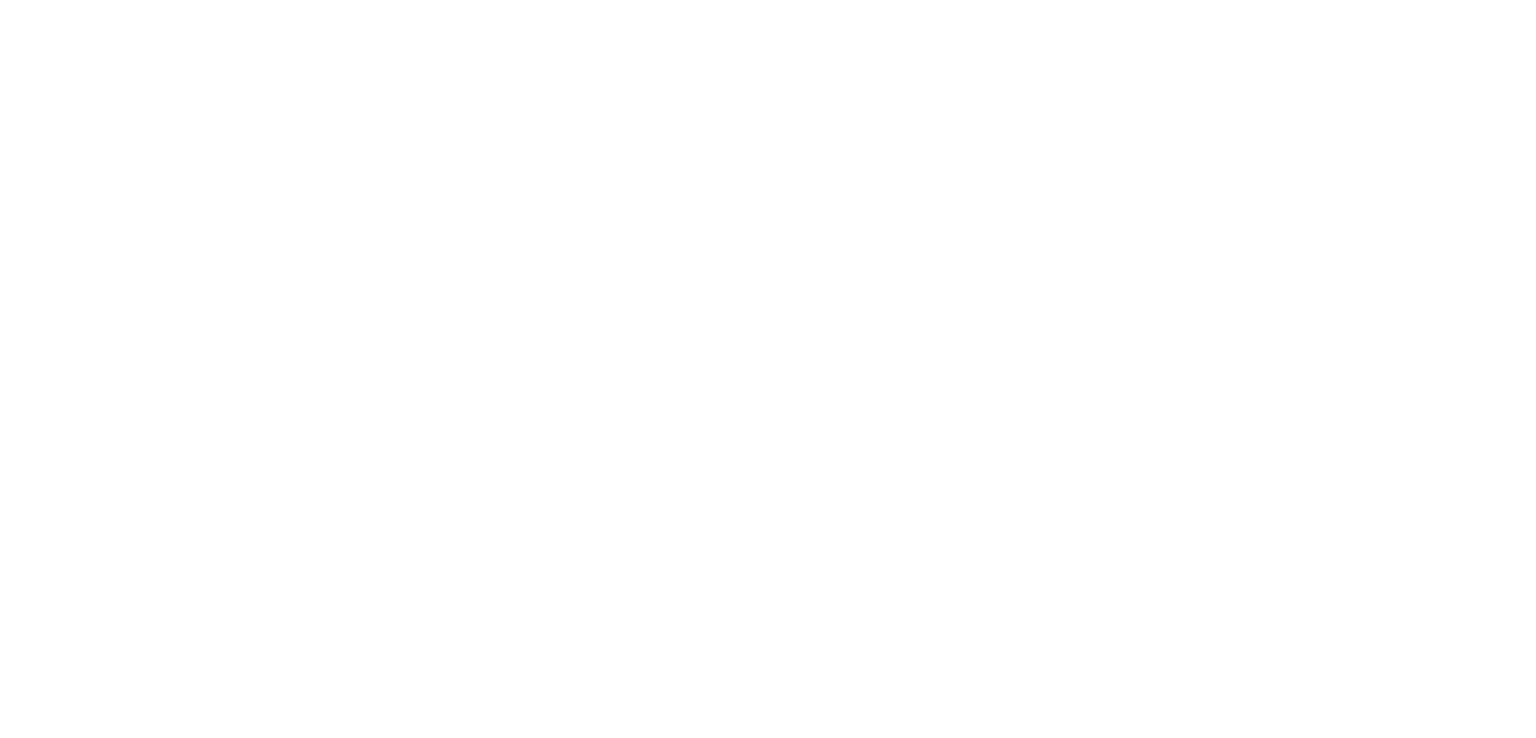 scroll, scrollTop: 0, scrollLeft: 0, axis: both 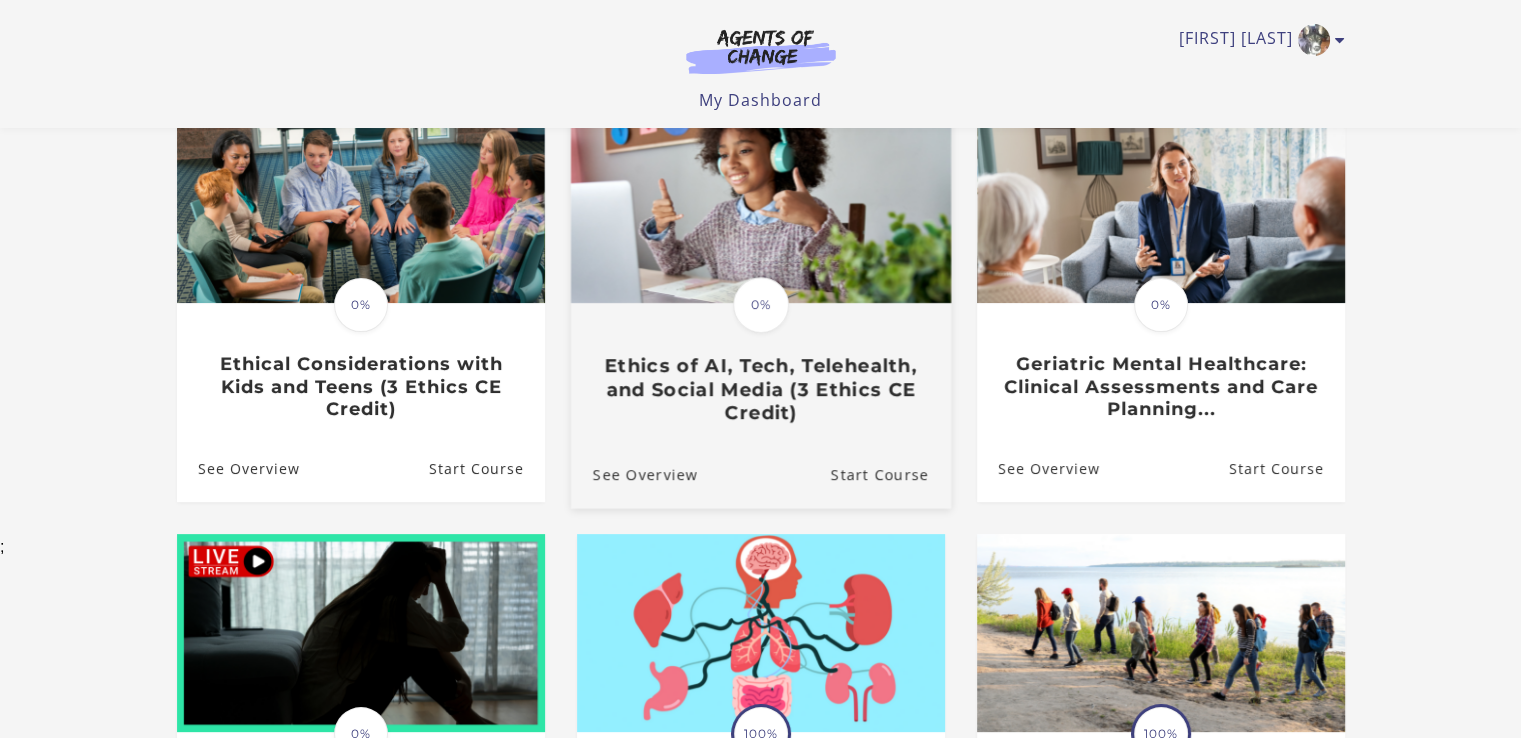 click on "0%" at bounding box center [761, 305] 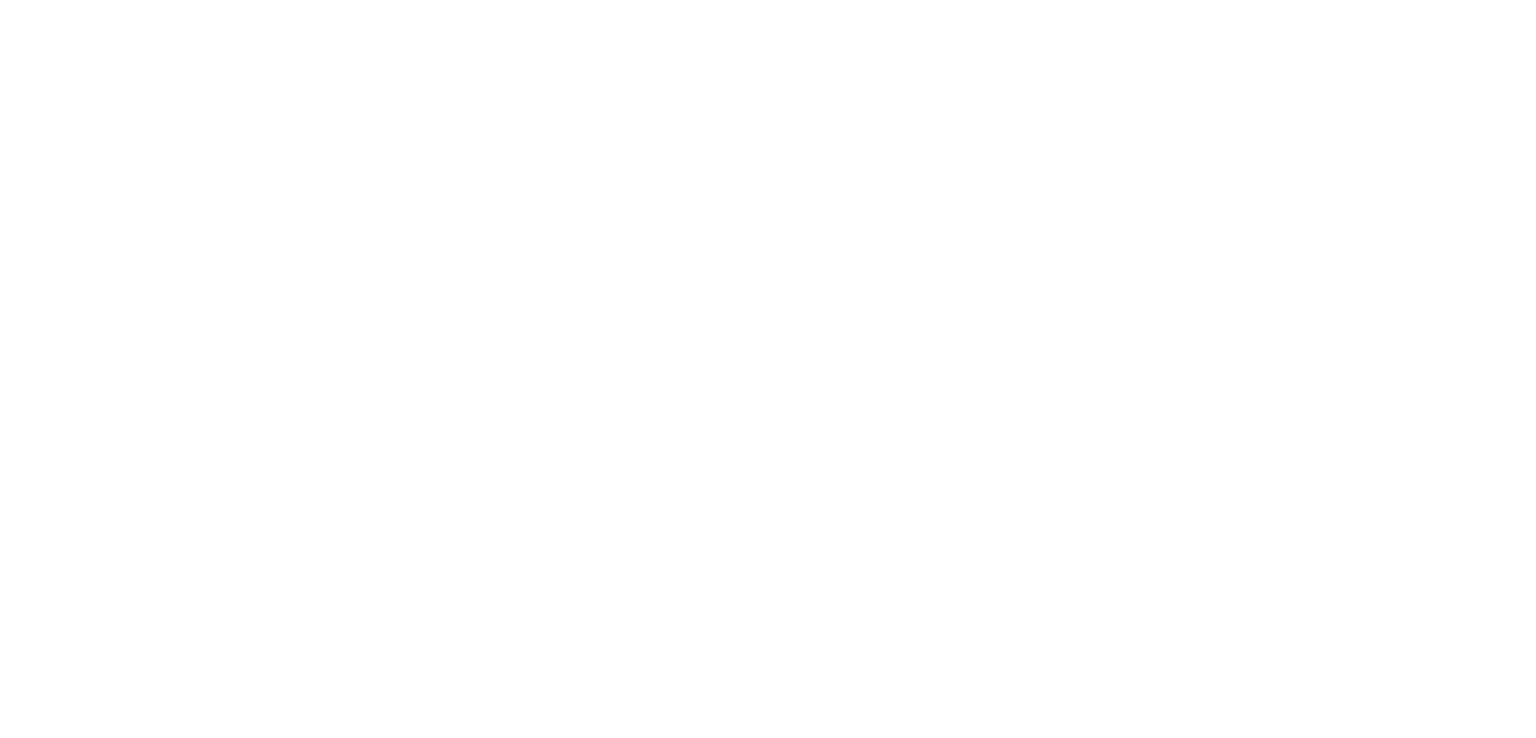 scroll, scrollTop: 0, scrollLeft: 0, axis: both 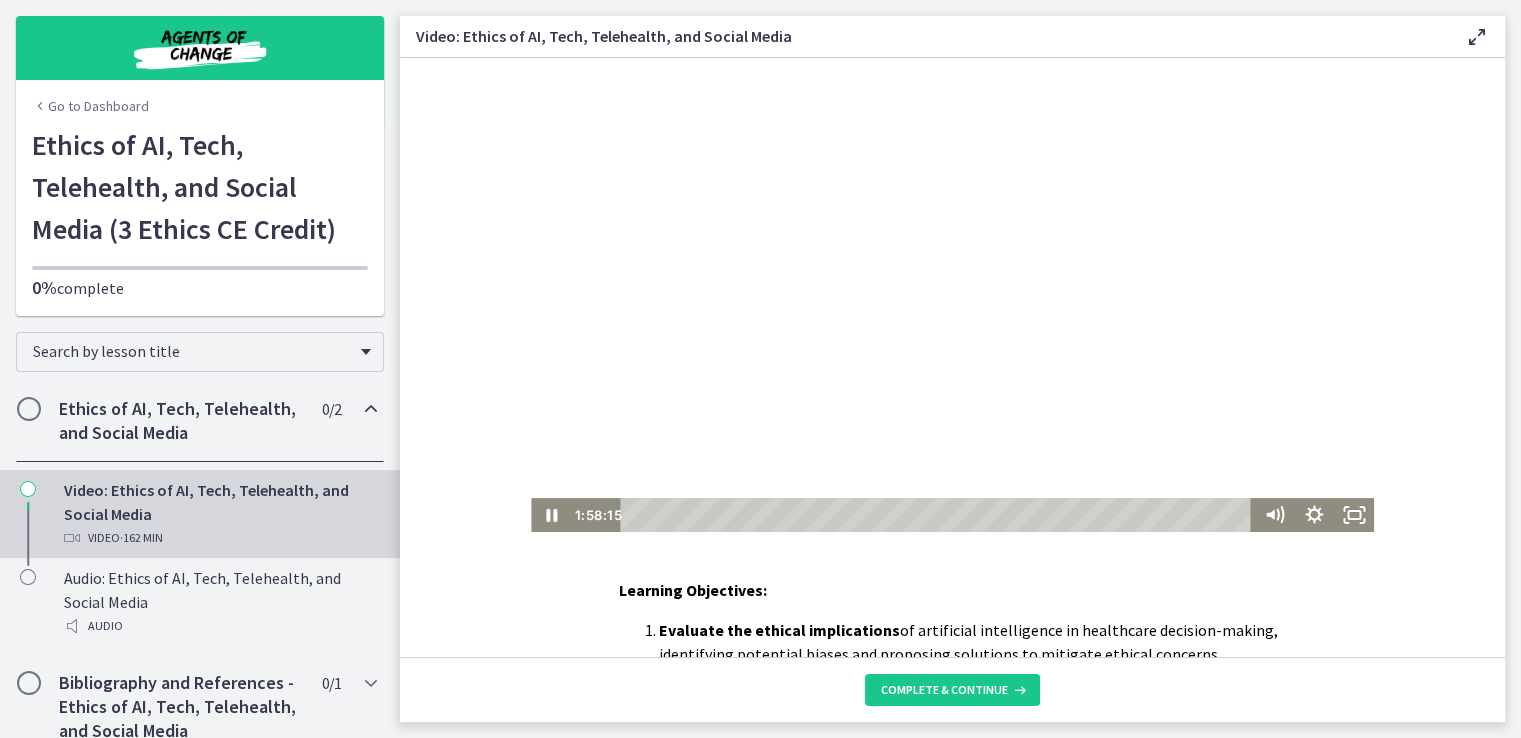 click at bounding box center (952, 295) 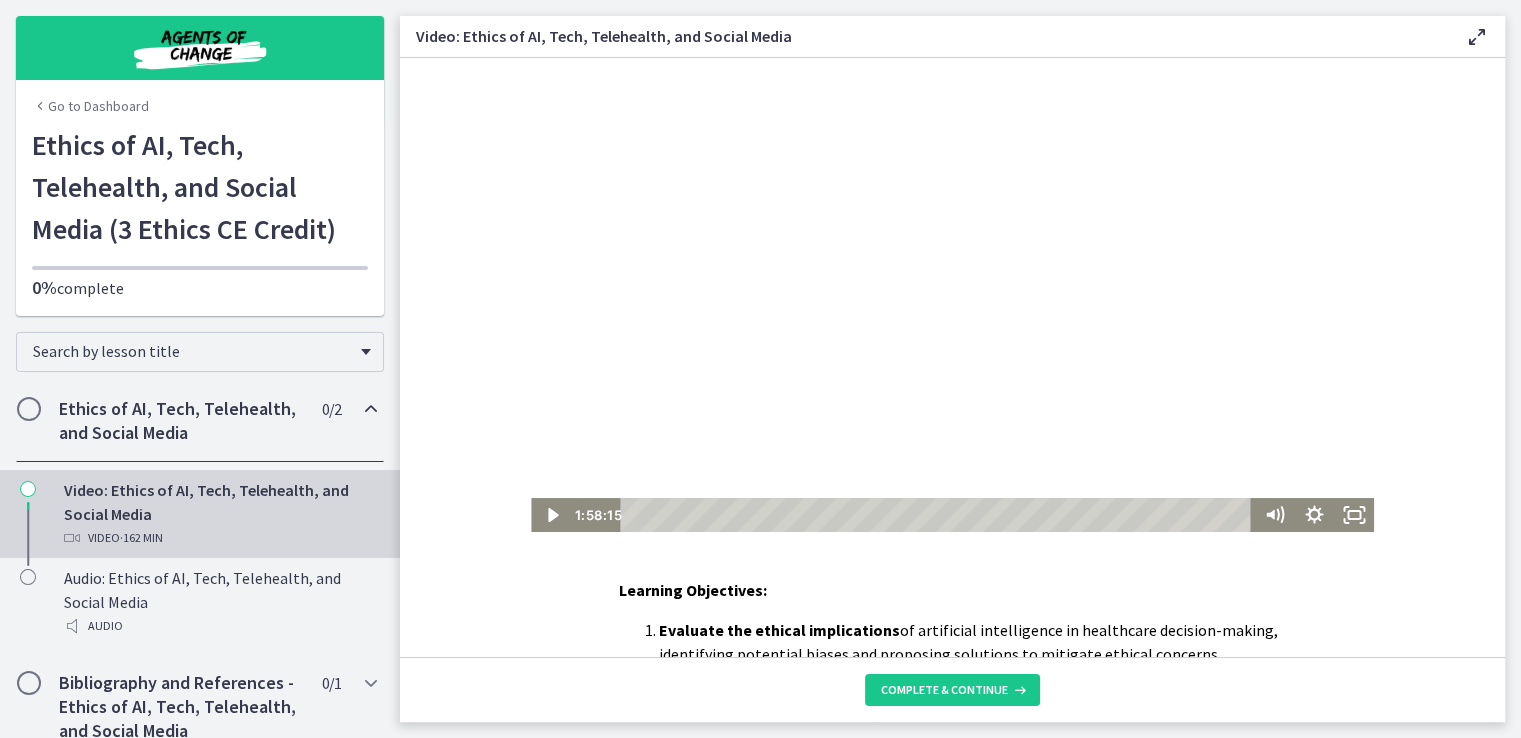 click at bounding box center [952, 295] 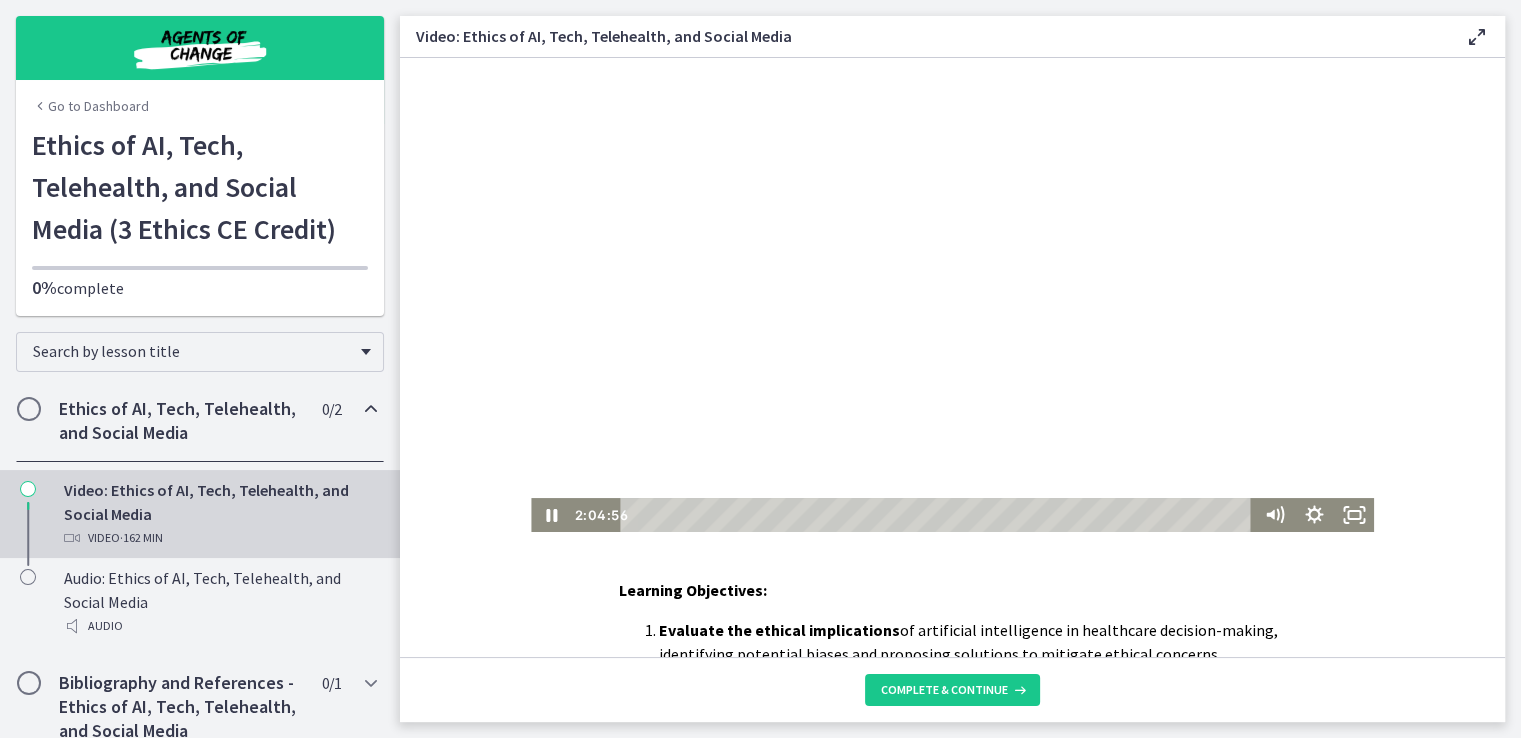 click at bounding box center [952, 295] 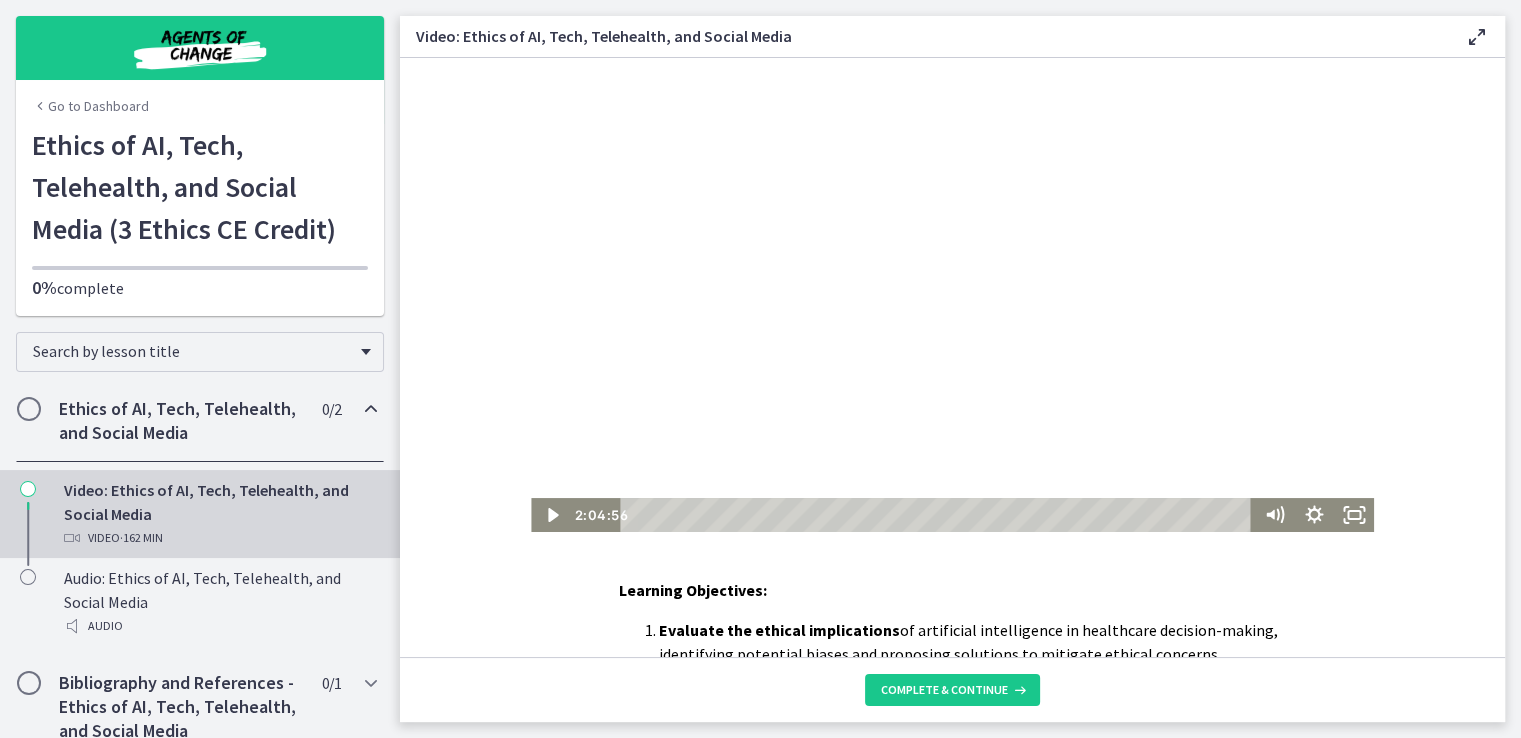 click at bounding box center (952, 295) 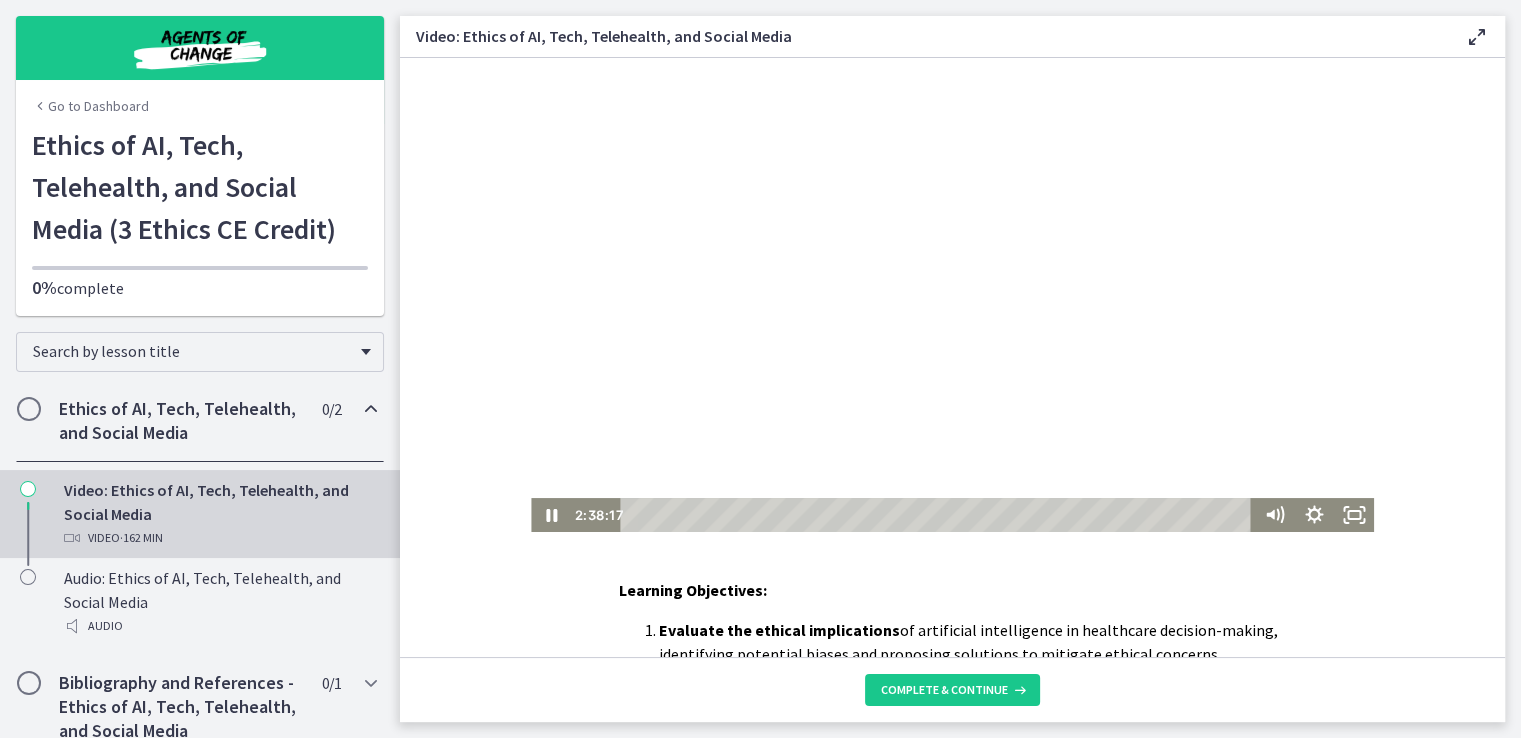 scroll, scrollTop: 161, scrollLeft: 0, axis: vertical 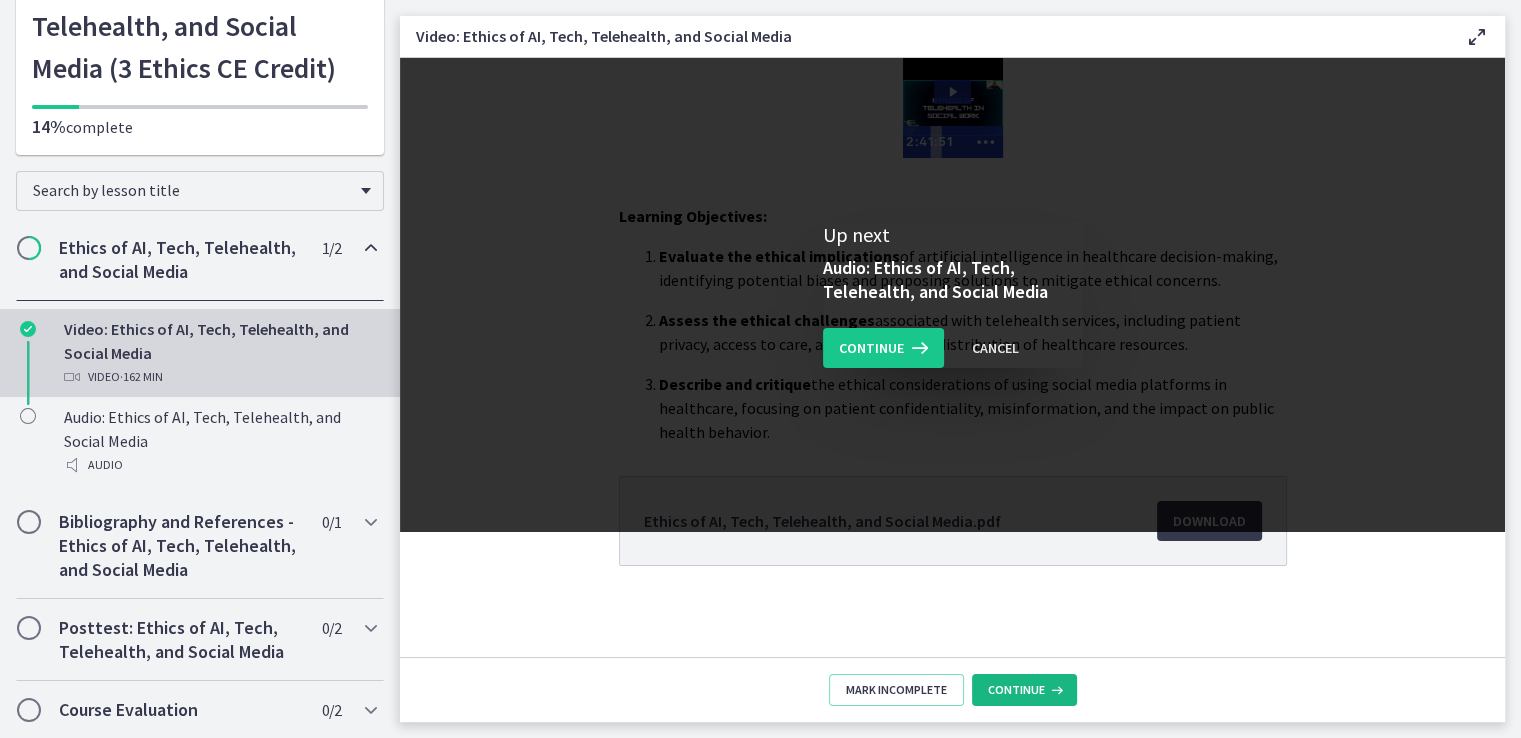 click on "Continue" at bounding box center (1016, 690) 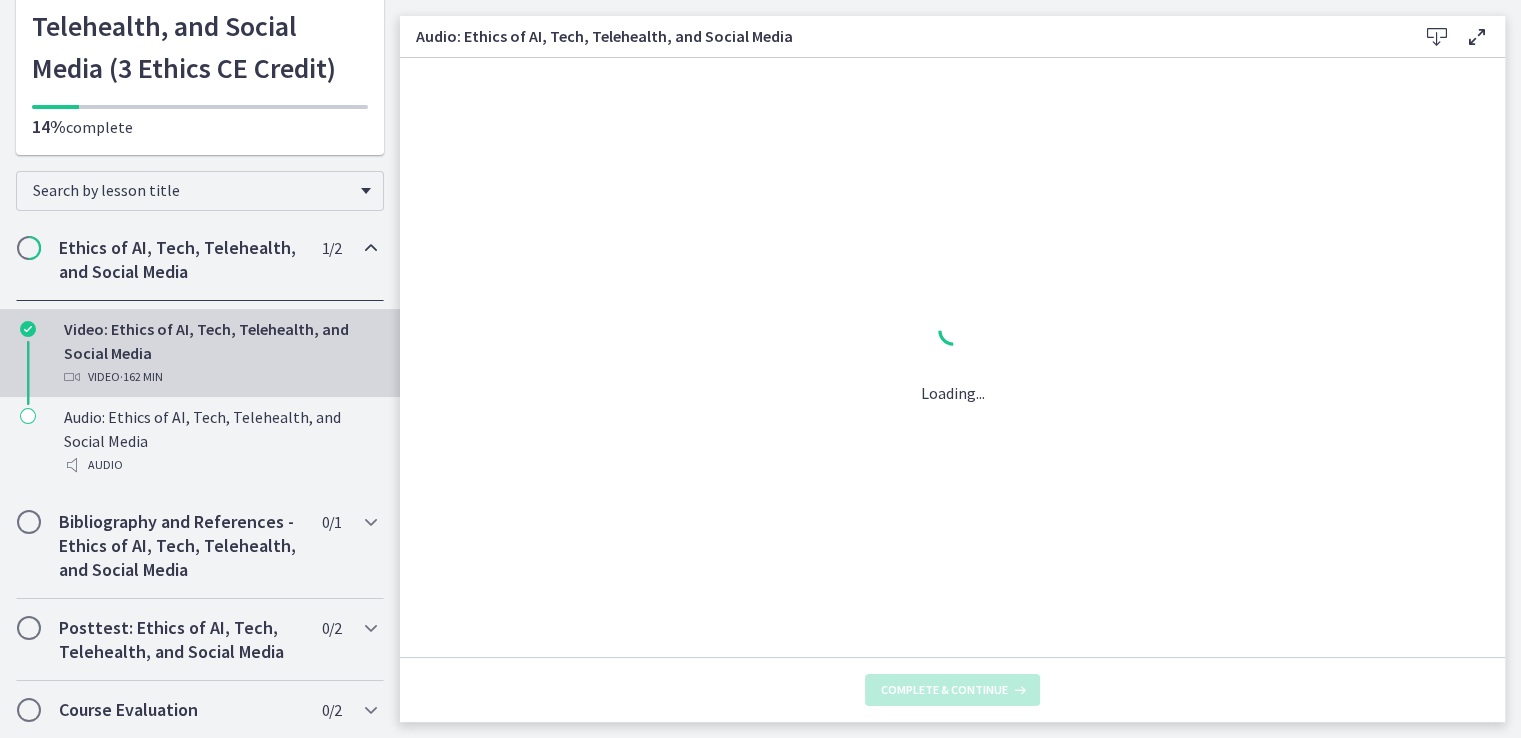 scroll, scrollTop: 0, scrollLeft: 0, axis: both 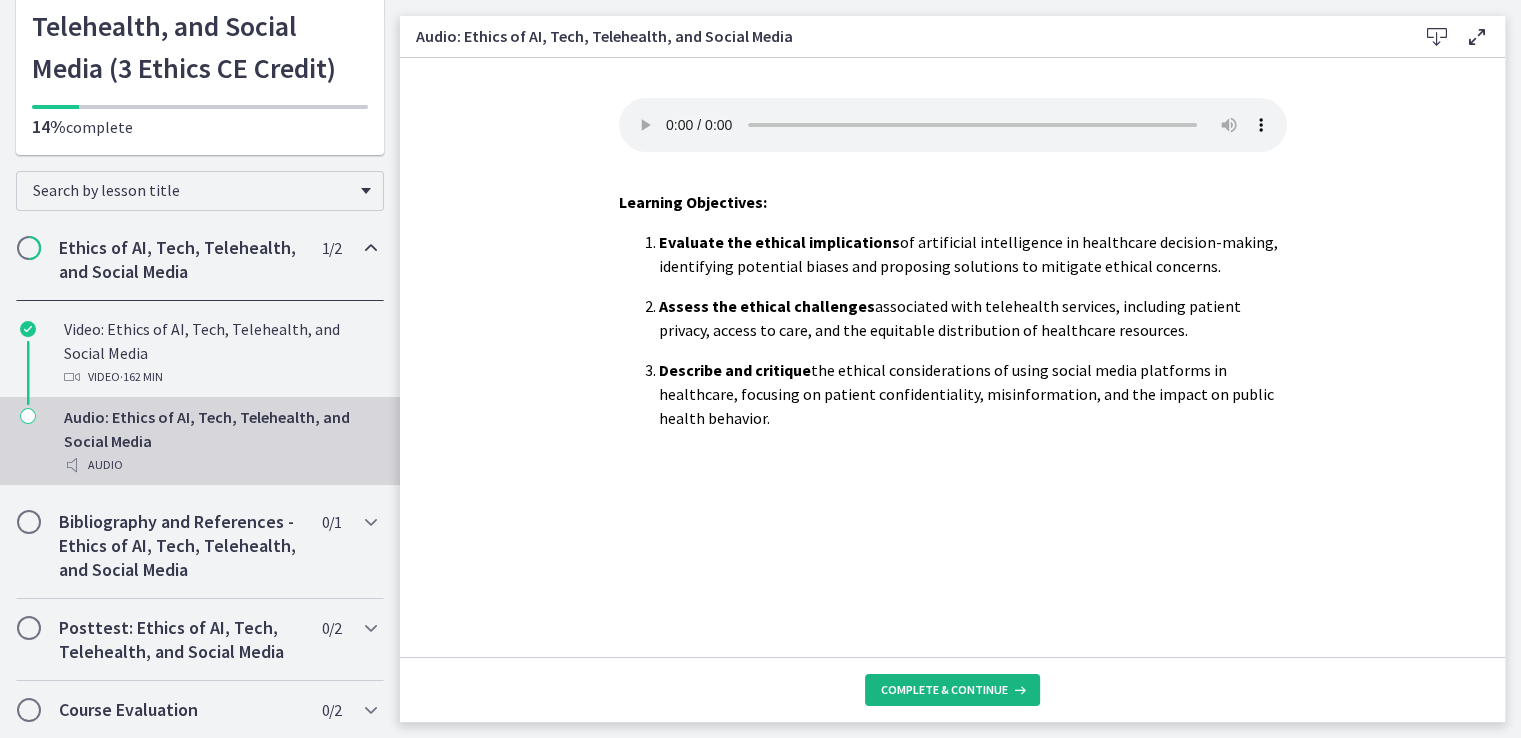 click on "Complete & continue" at bounding box center (944, 690) 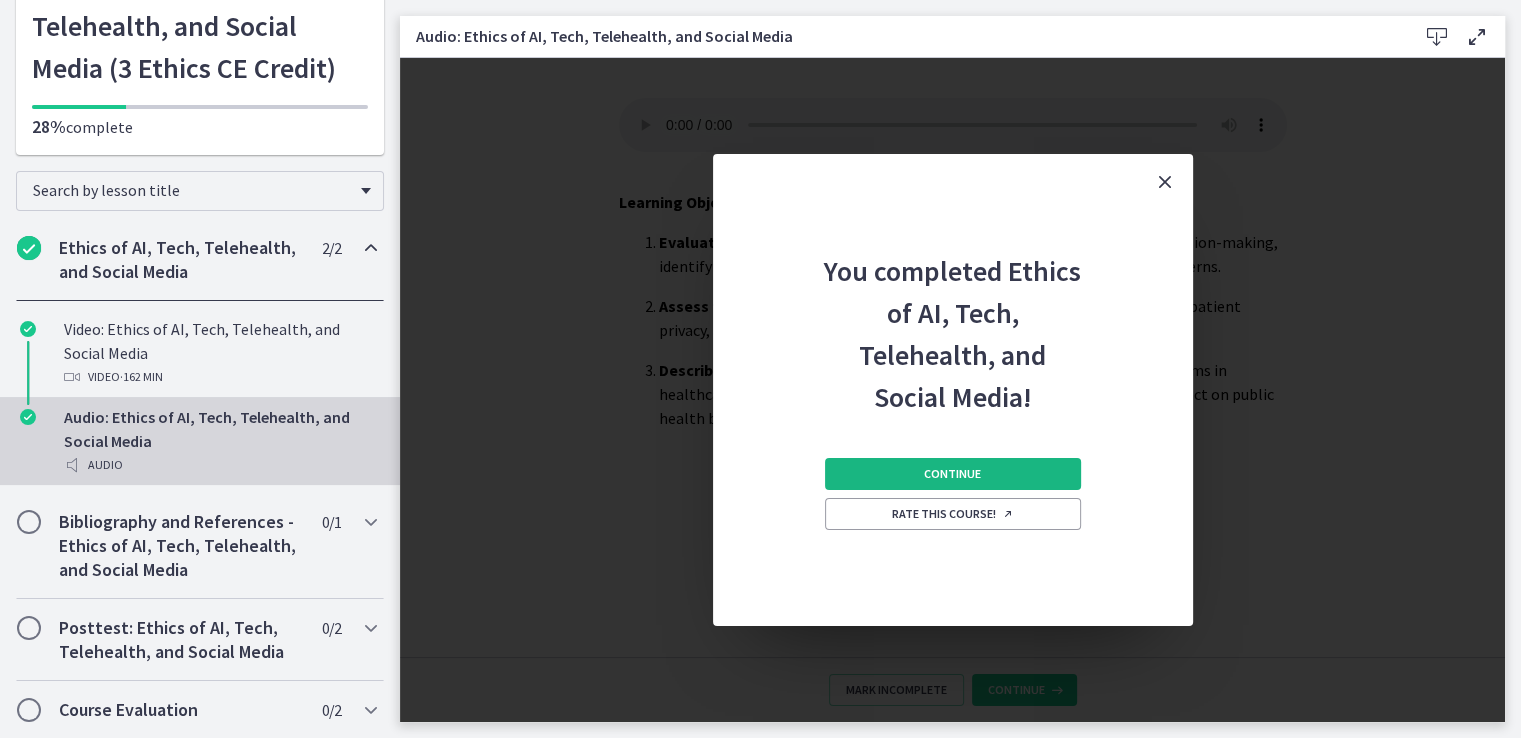 click on "Continue" at bounding box center [952, 474] 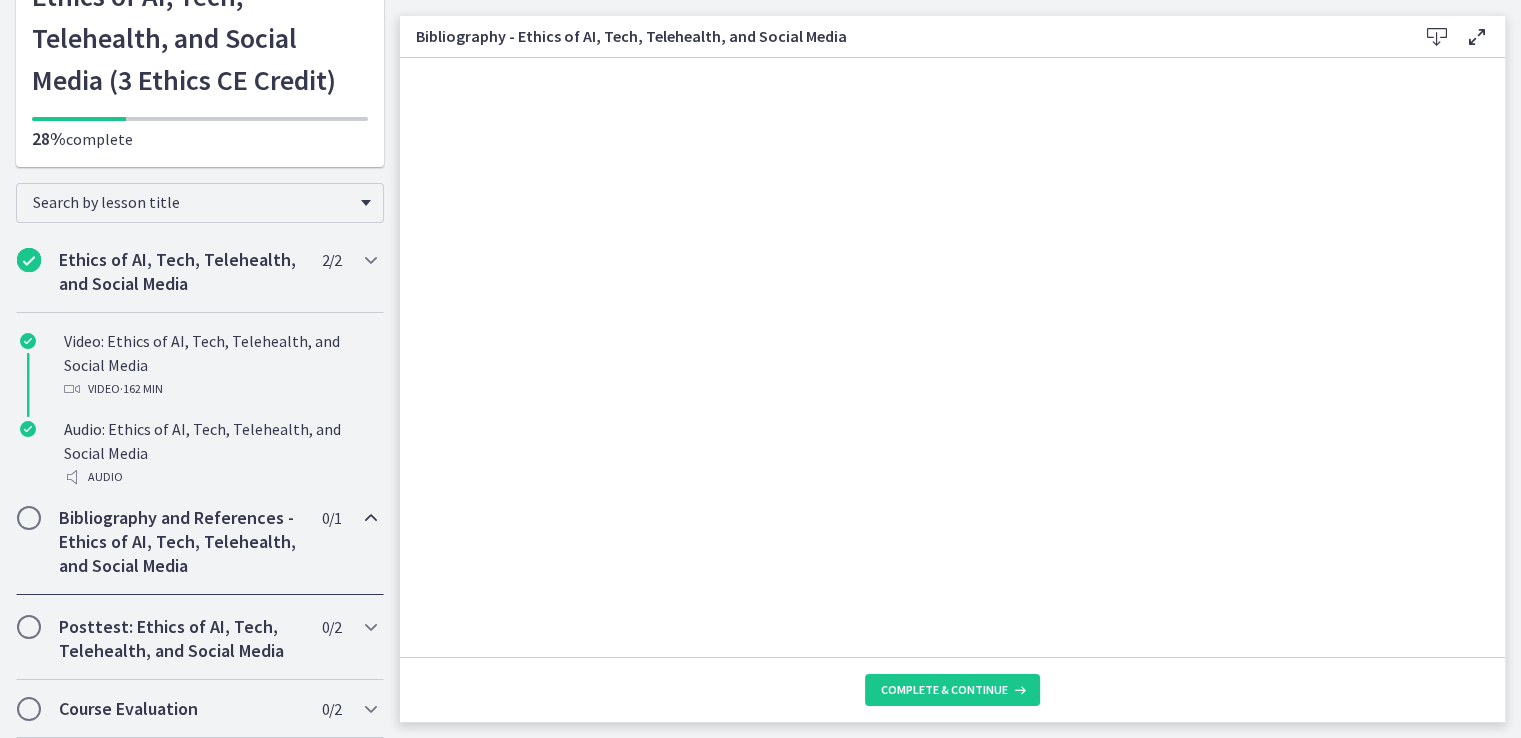 scroll, scrollTop: 0, scrollLeft: 0, axis: both 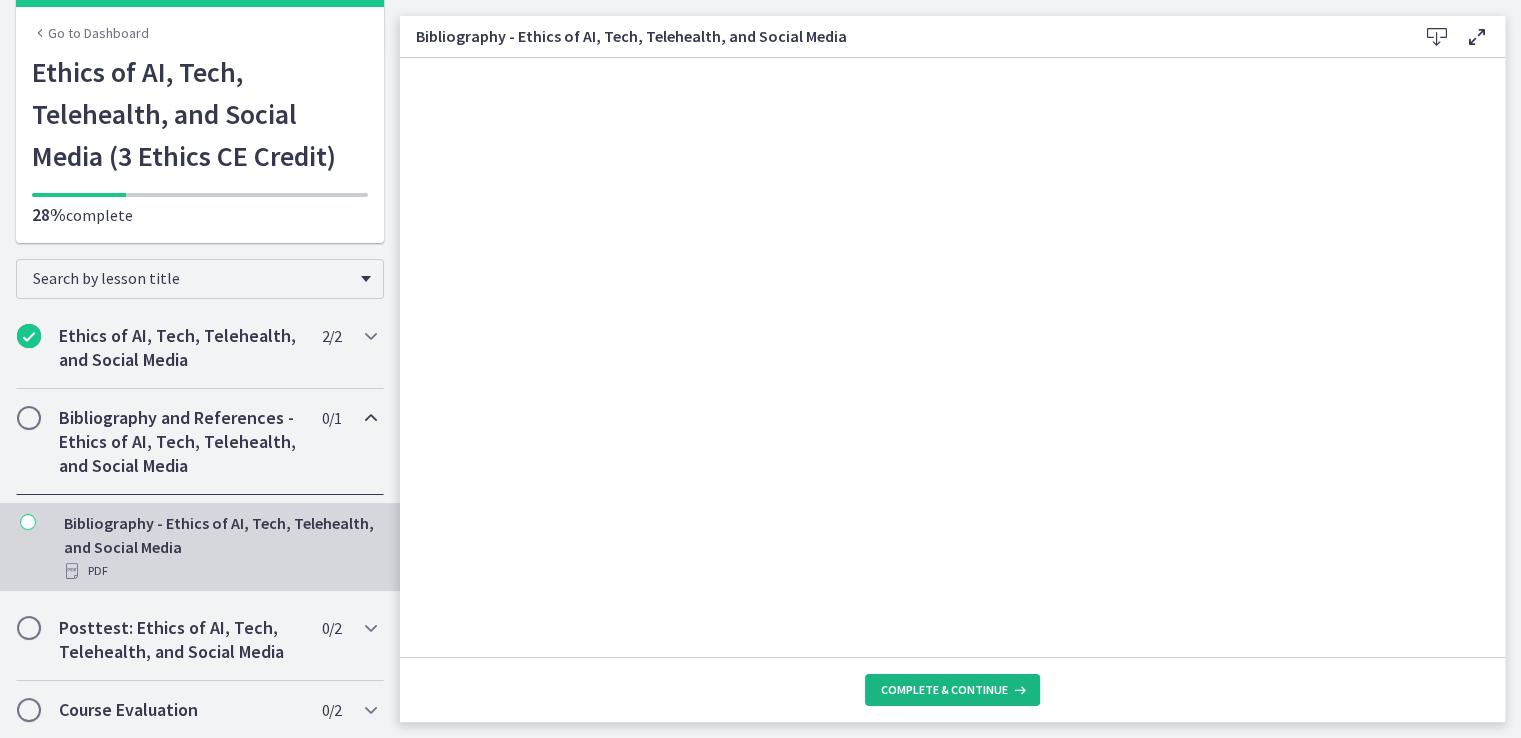 click on "Complete & continue" at bounding box center [944, 690] 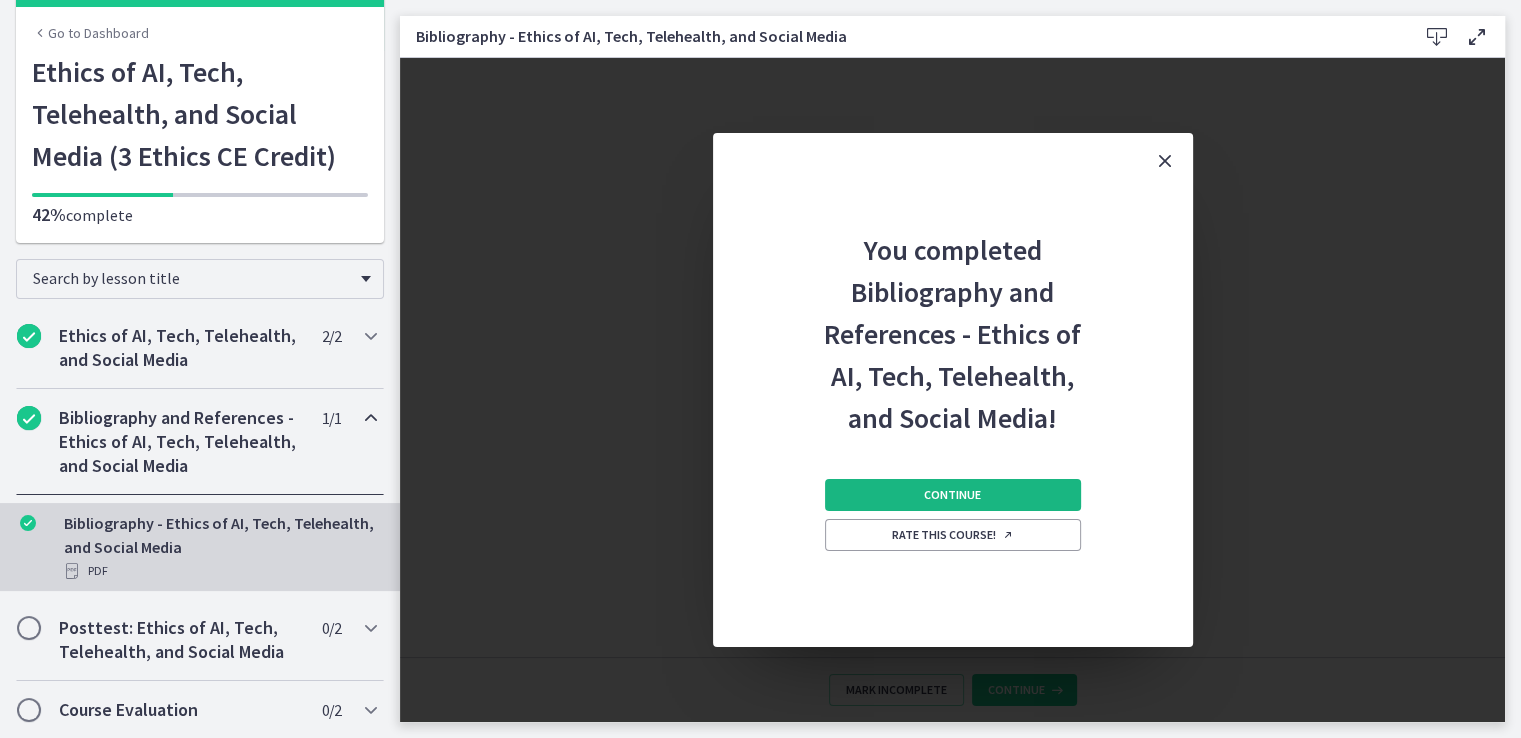click on "Continue" at bounding box center (953, 495) 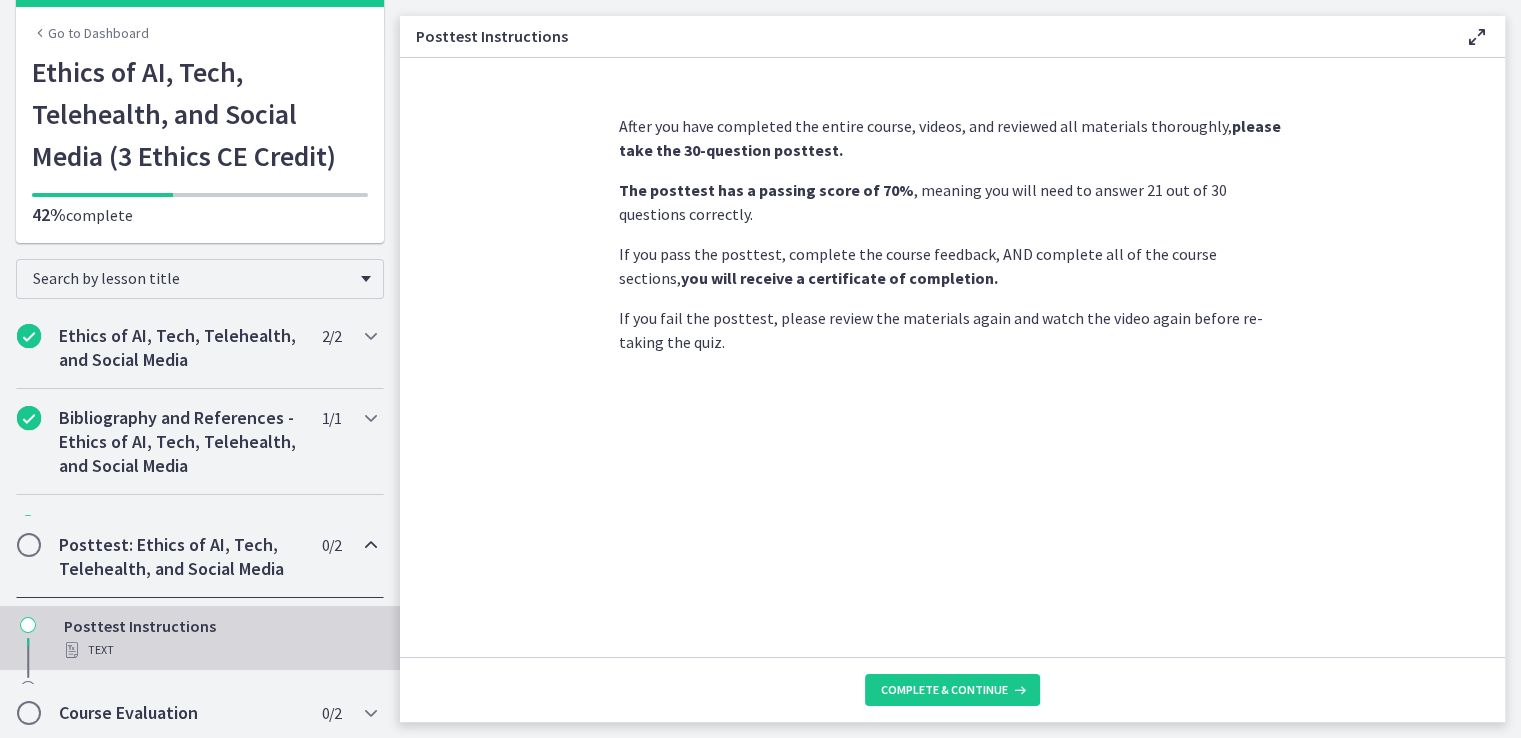 scroll, scrollTop: 0, scrollLeft: 0, axis: both 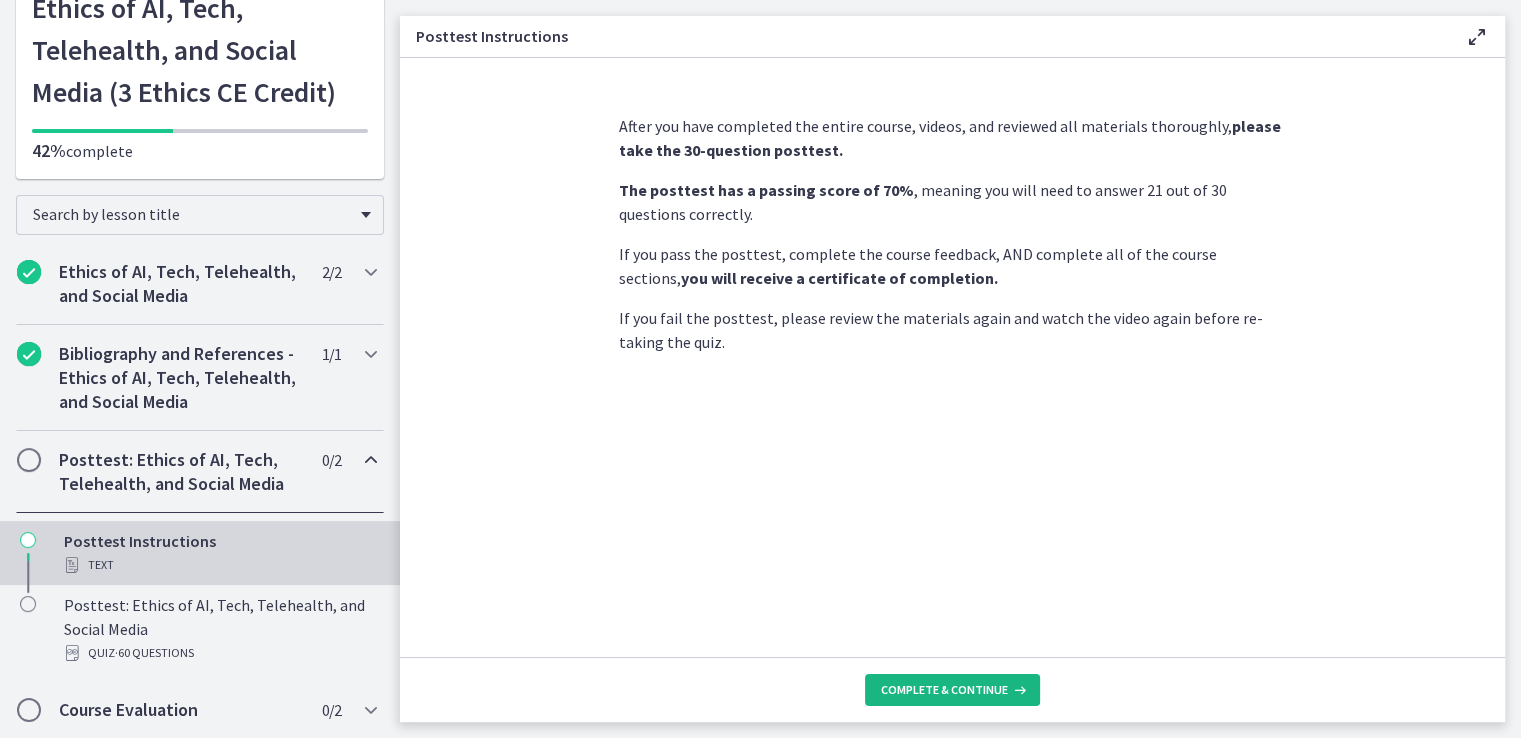 click on "Complete & continue" at bounding box center (944, 690) 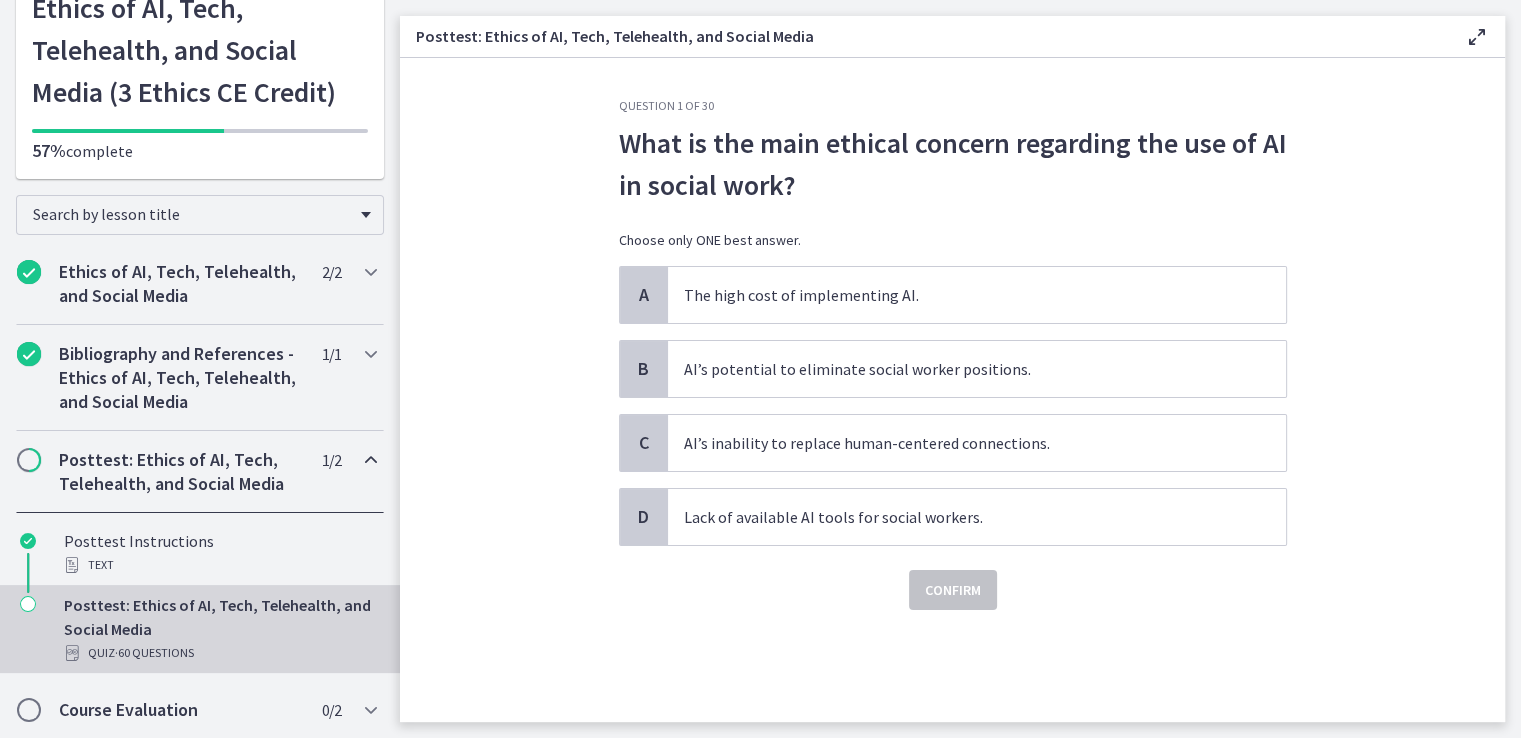 scroll, scrollTop: 0, scrollLeft: 0, axis: both 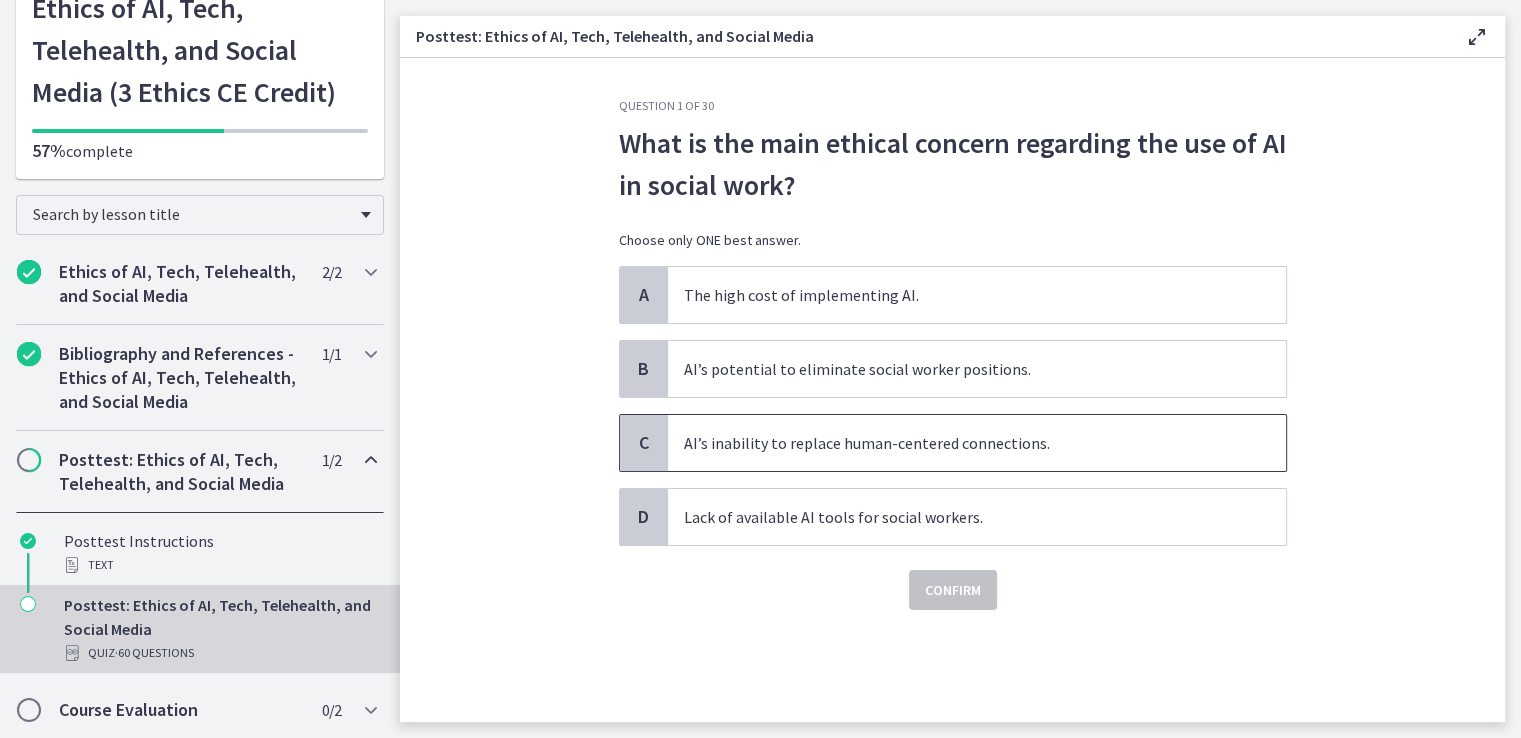 click on "AI’s inability to replace human-centered connections." at bounding box center (977, 443) 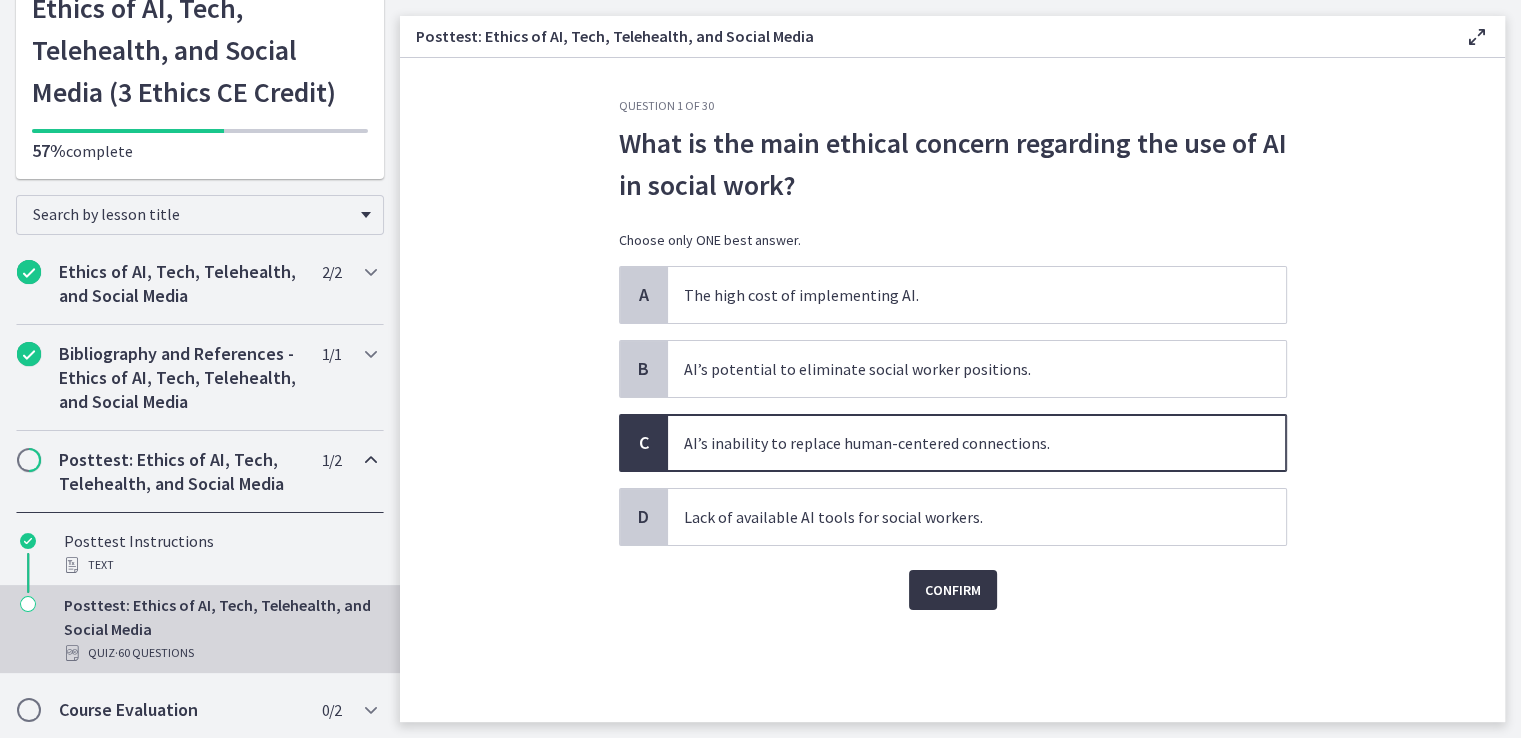 click on "Confirm" at bounding box center (953, 590) 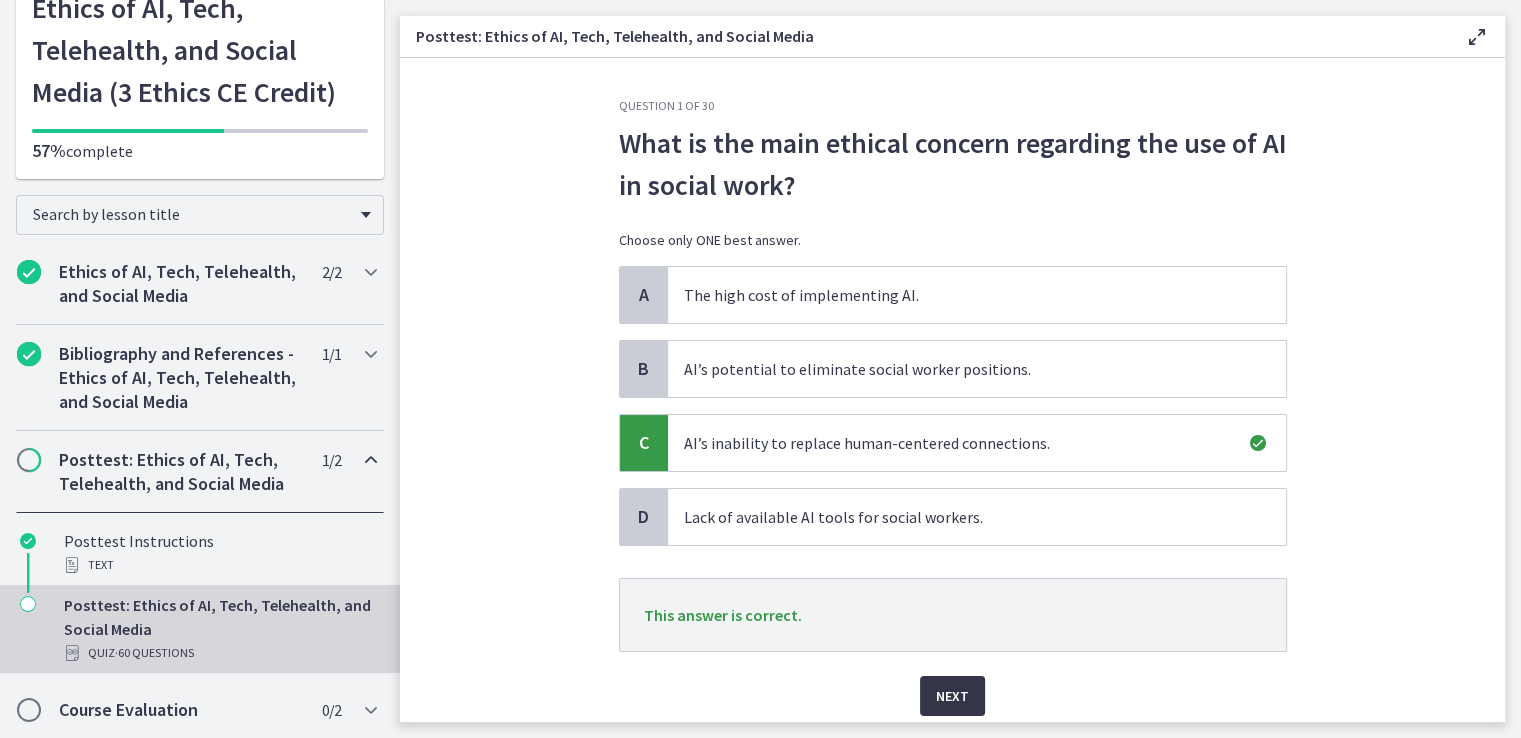click on "Next" at bounding box center [952, 696] 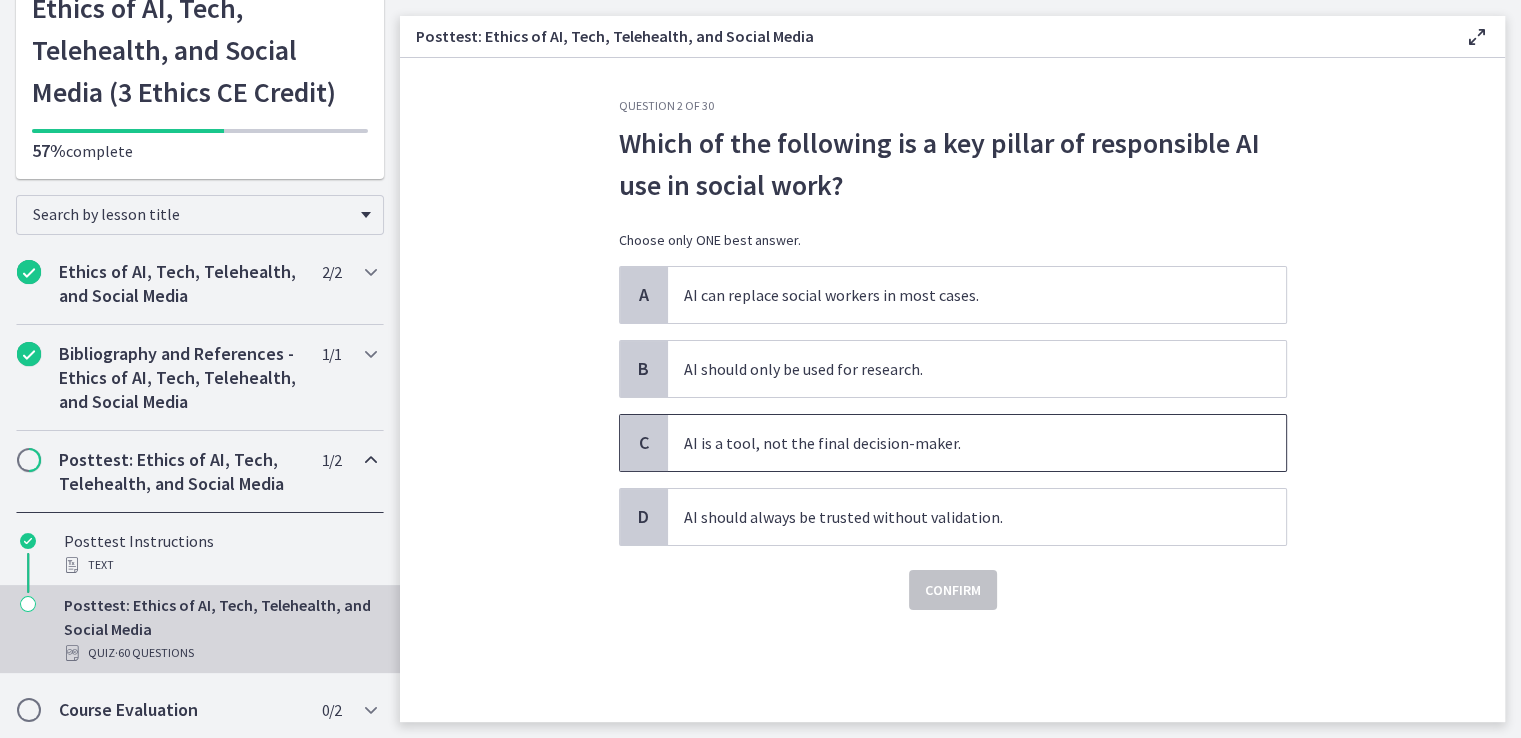 click on "AI is a tool, not the final decision-maker." at bounding box center [977, 443] 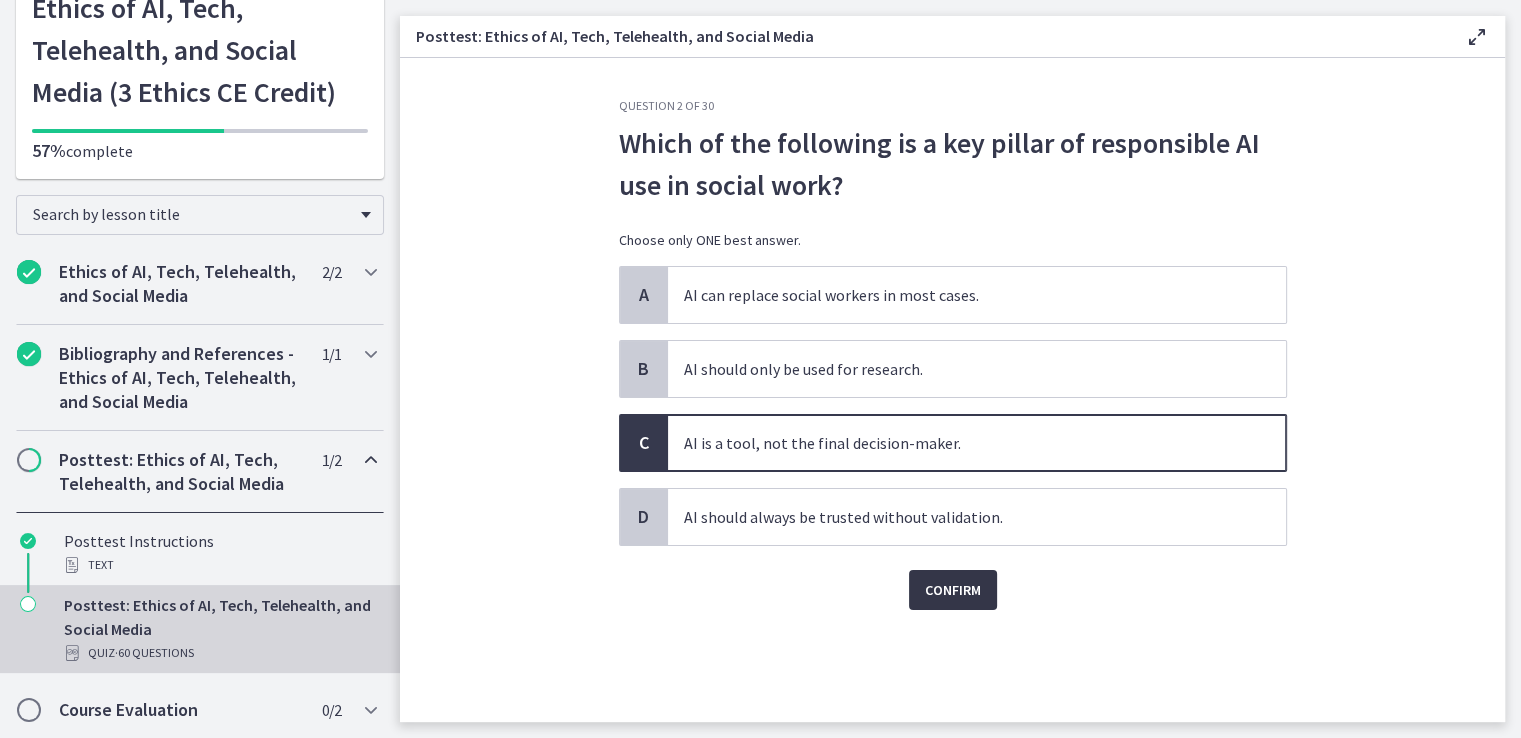 click on "Confirm" at bounding box center (953, 590) 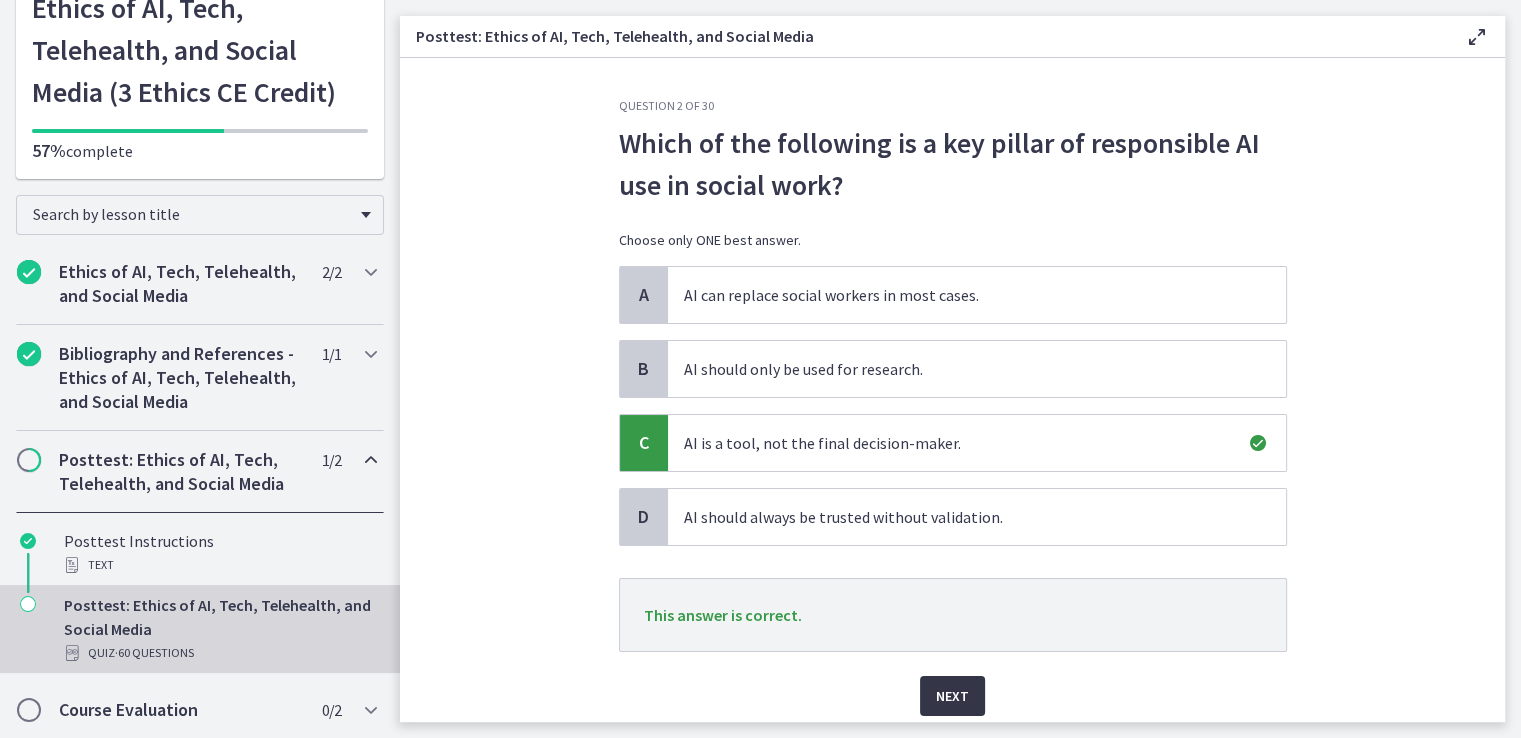 click on "Next" at bounding box center [952, 696] 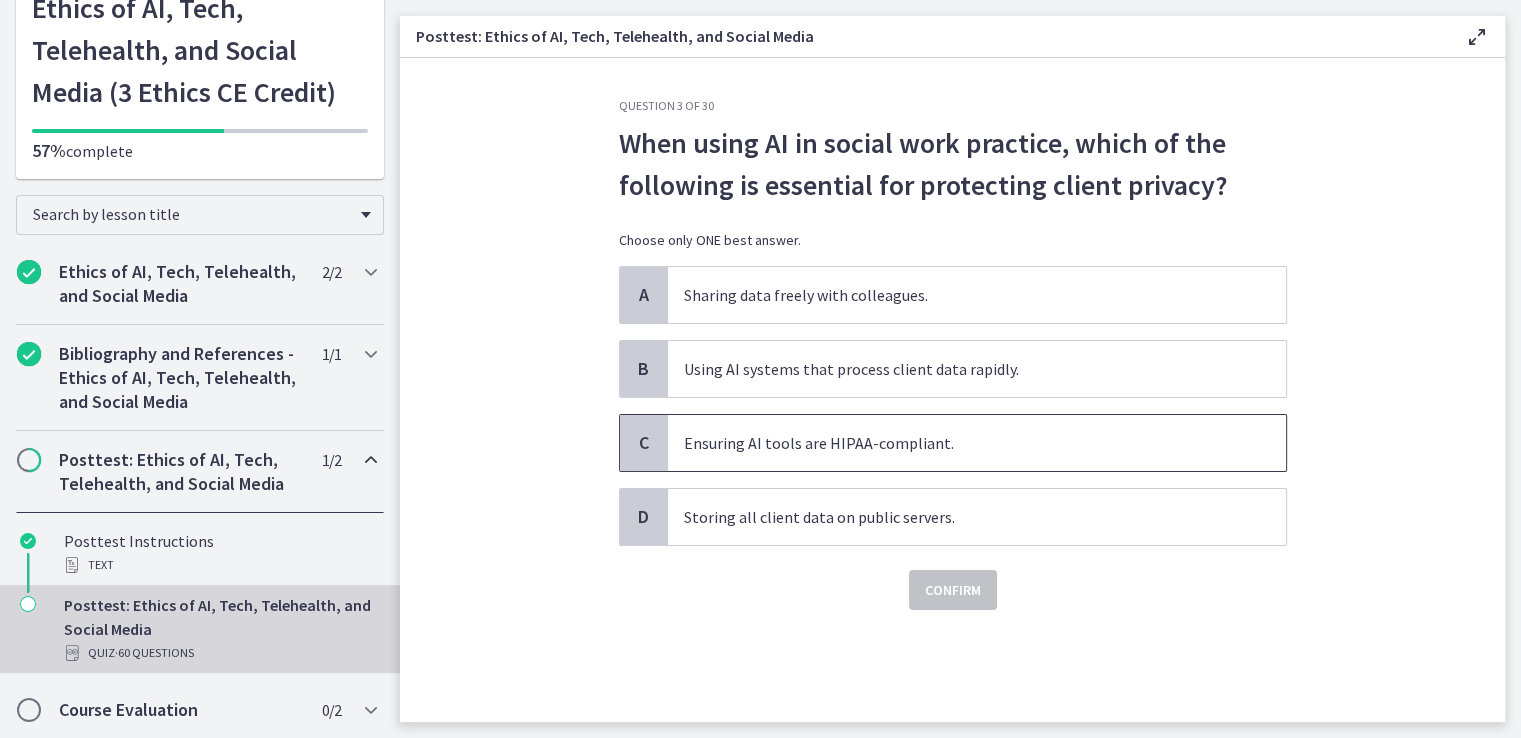 click on "Ensuring AI tools are HIPAA-compliant." at bounding box center (977, 443) 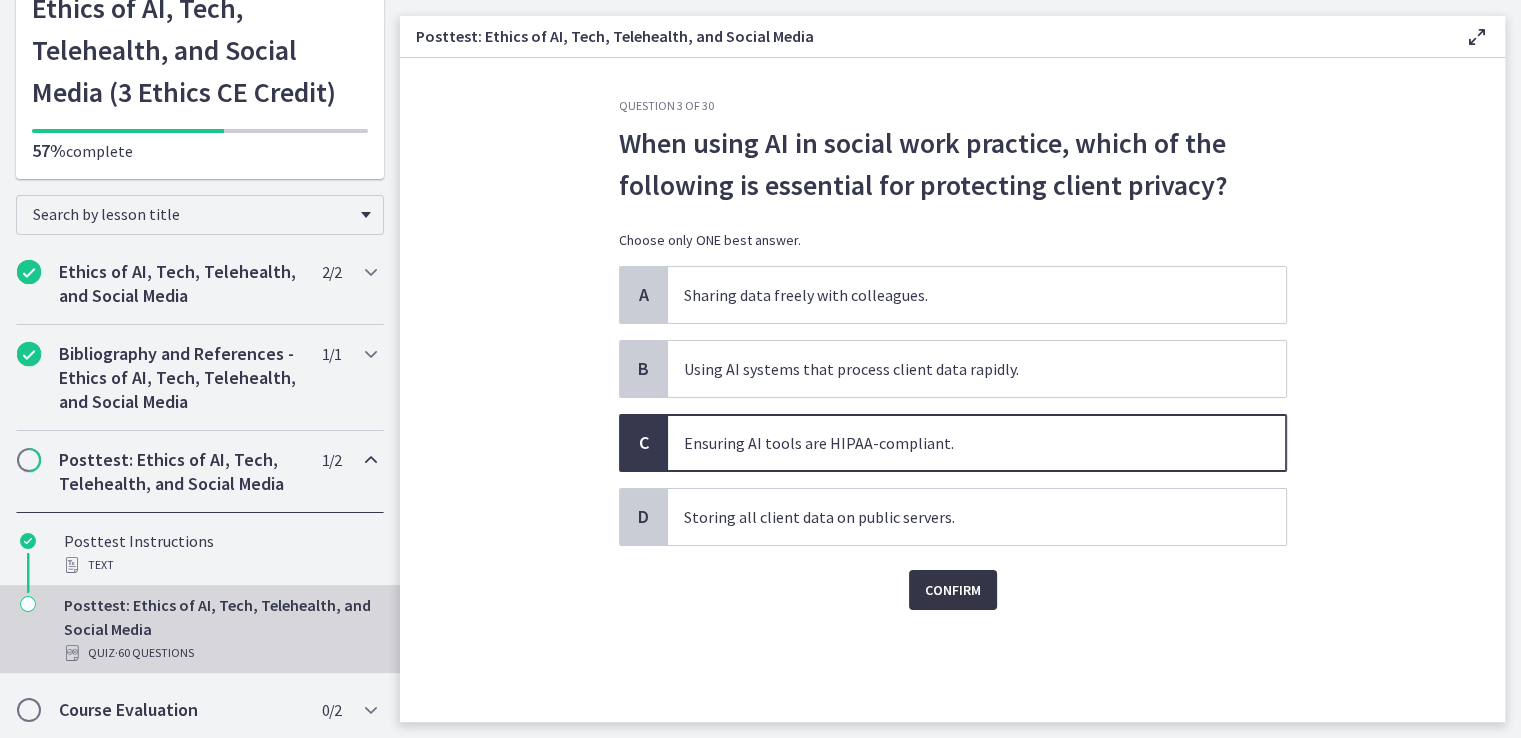 click on "Confirm" at bounding box center (953, 590) 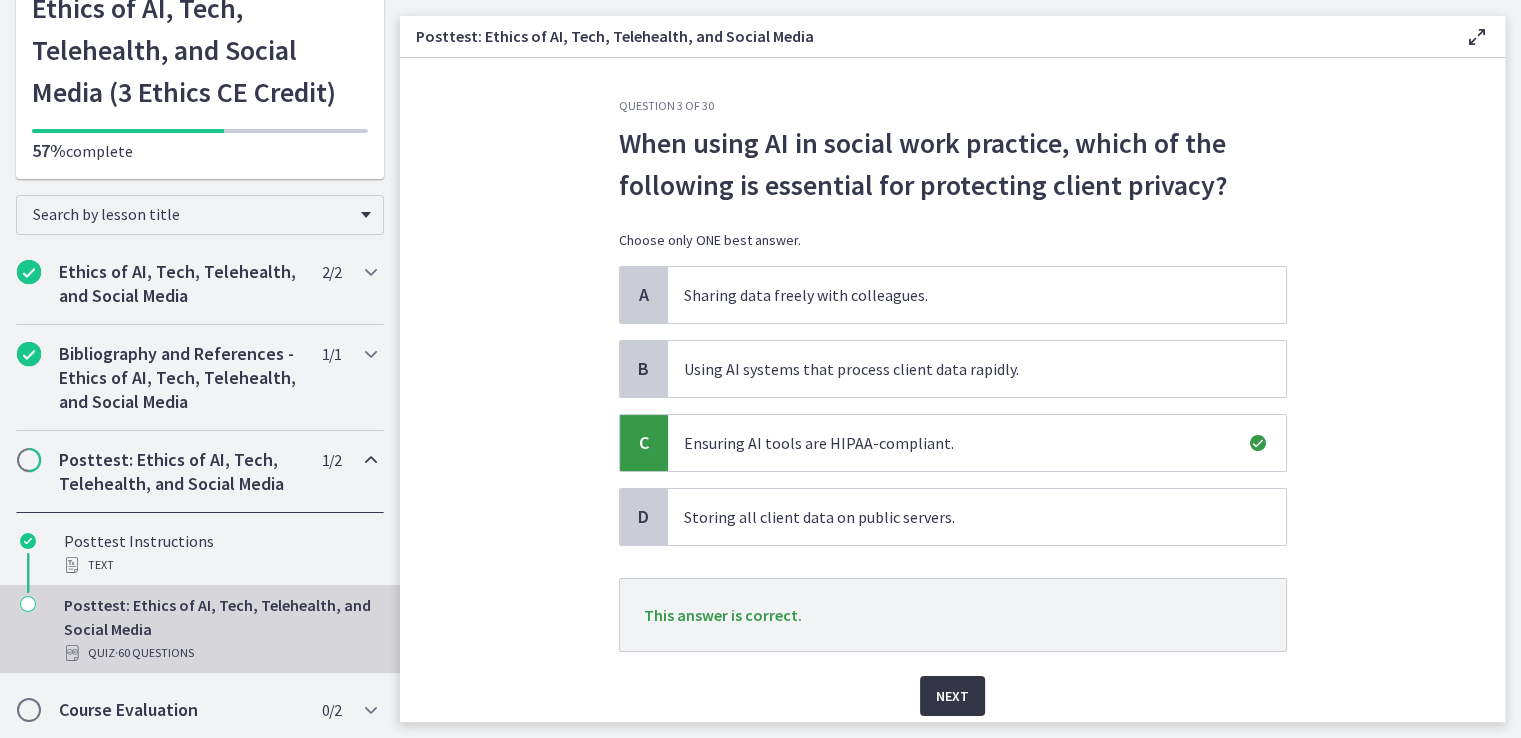 click on "Next" at bounding box center (952, 696) 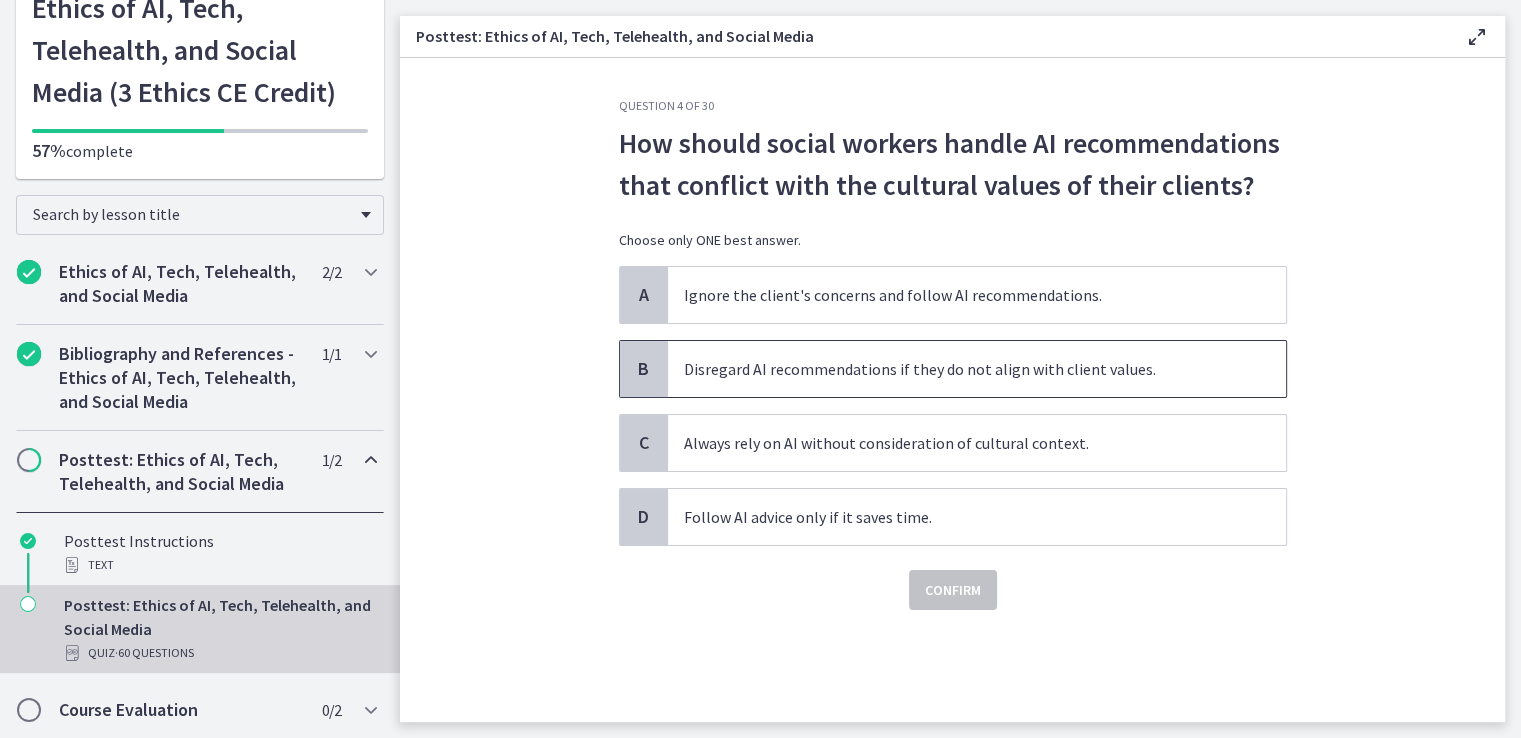 click on "Disregard AI recommendations if they do not align with client values." at bounding box center [977, 369] 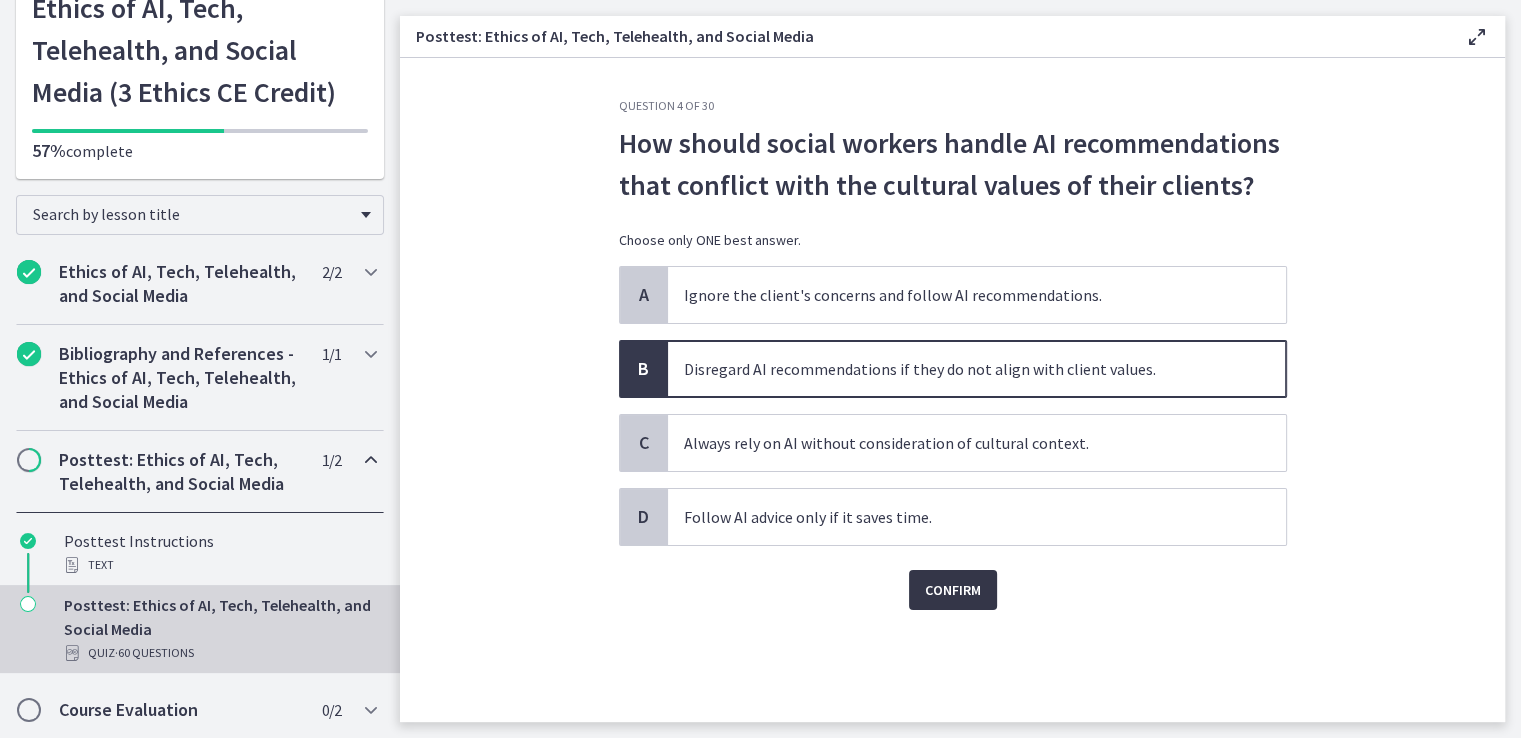 click on "Confirm" at bounding box center [953, 590] 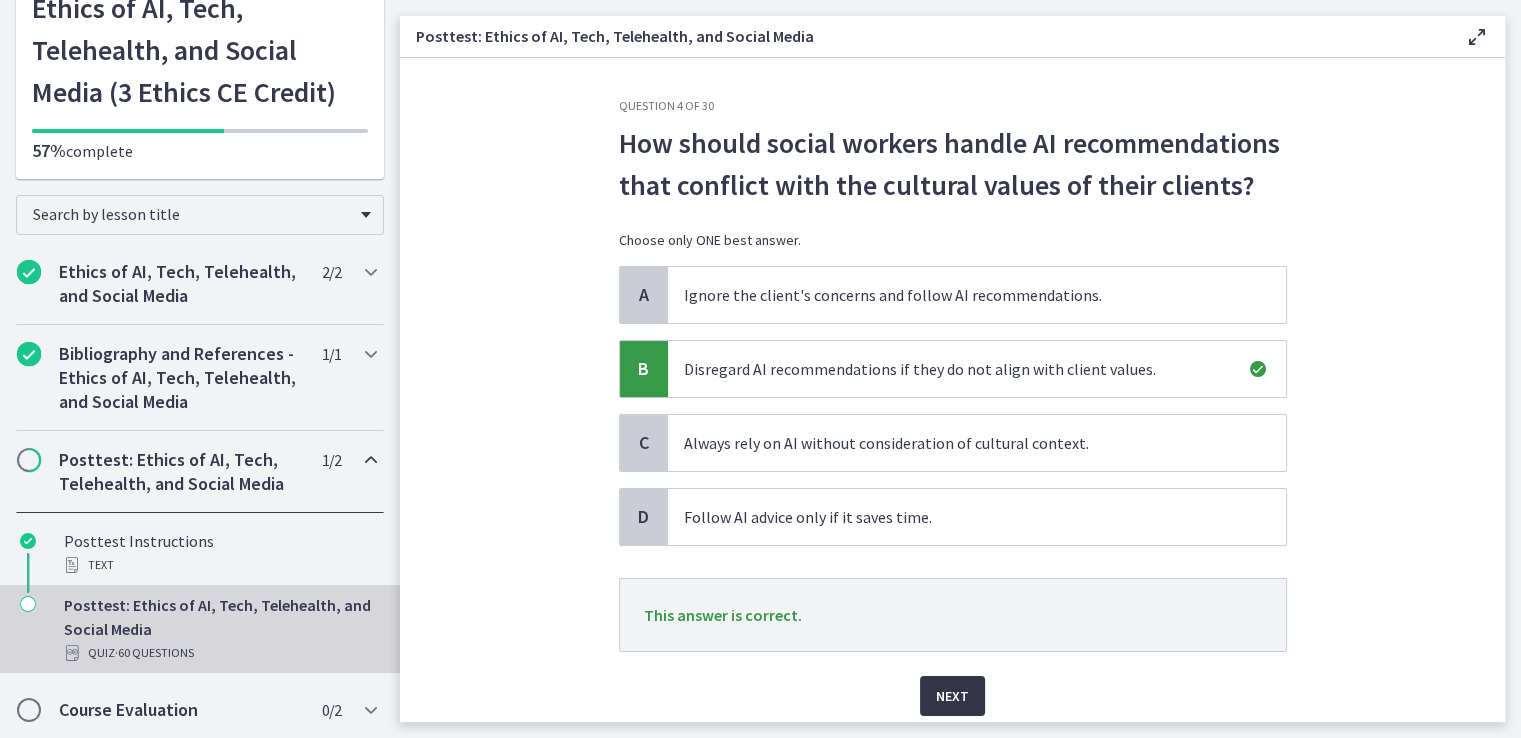 click on "Next" at bounding box center [952, 696] 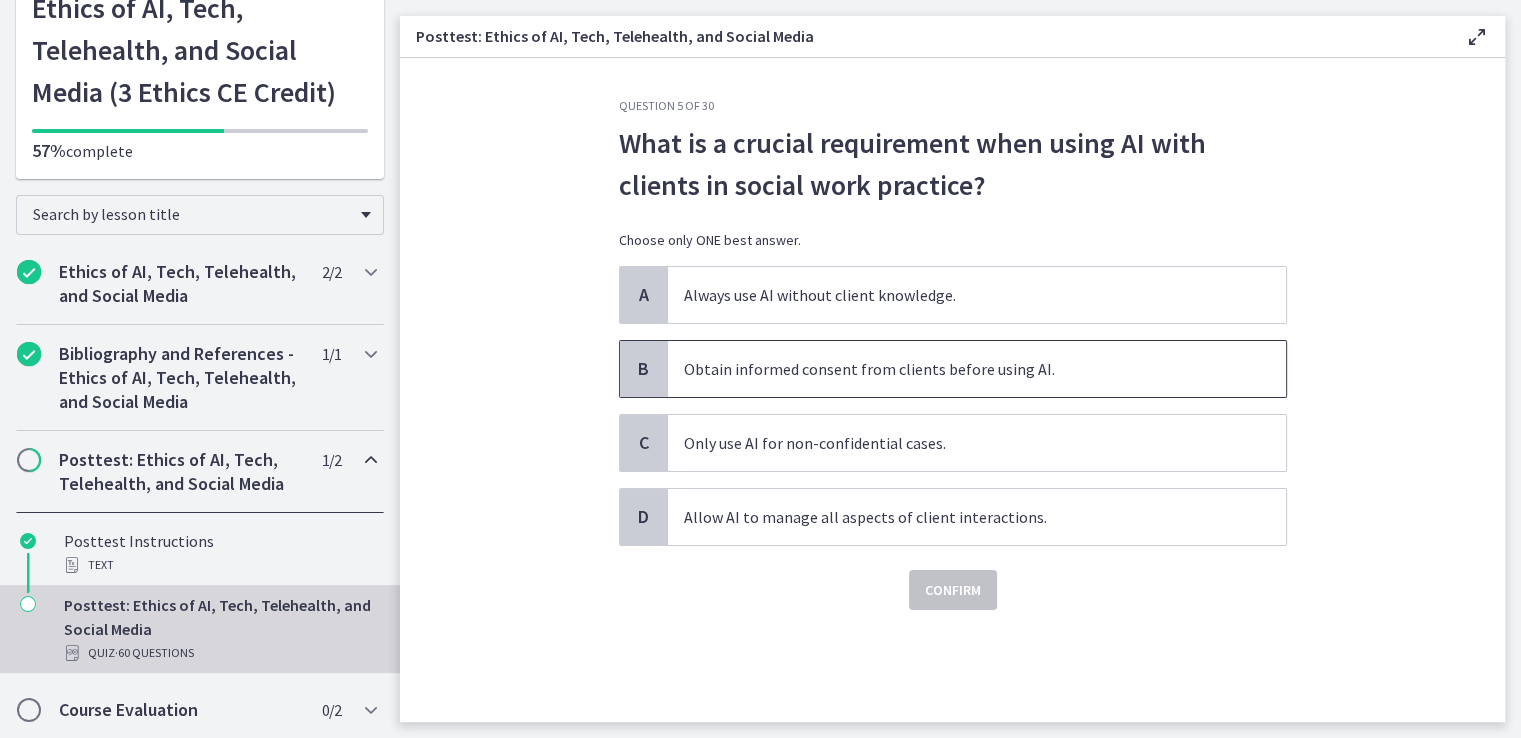 click on "Obtain informed consent from clients before using AI." at bounding box center [977, 369] 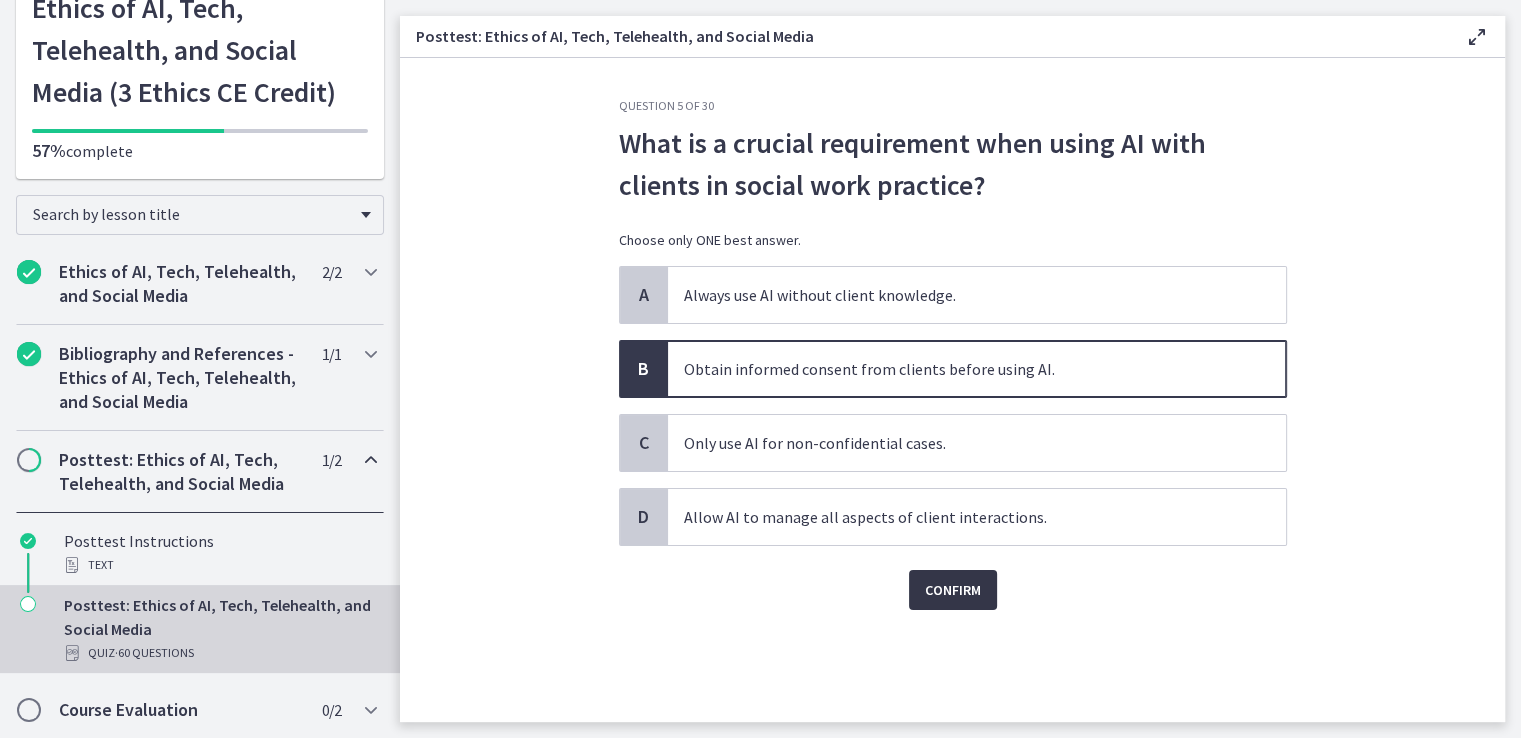 click on "Confirm" at bounding box center (953, 590) 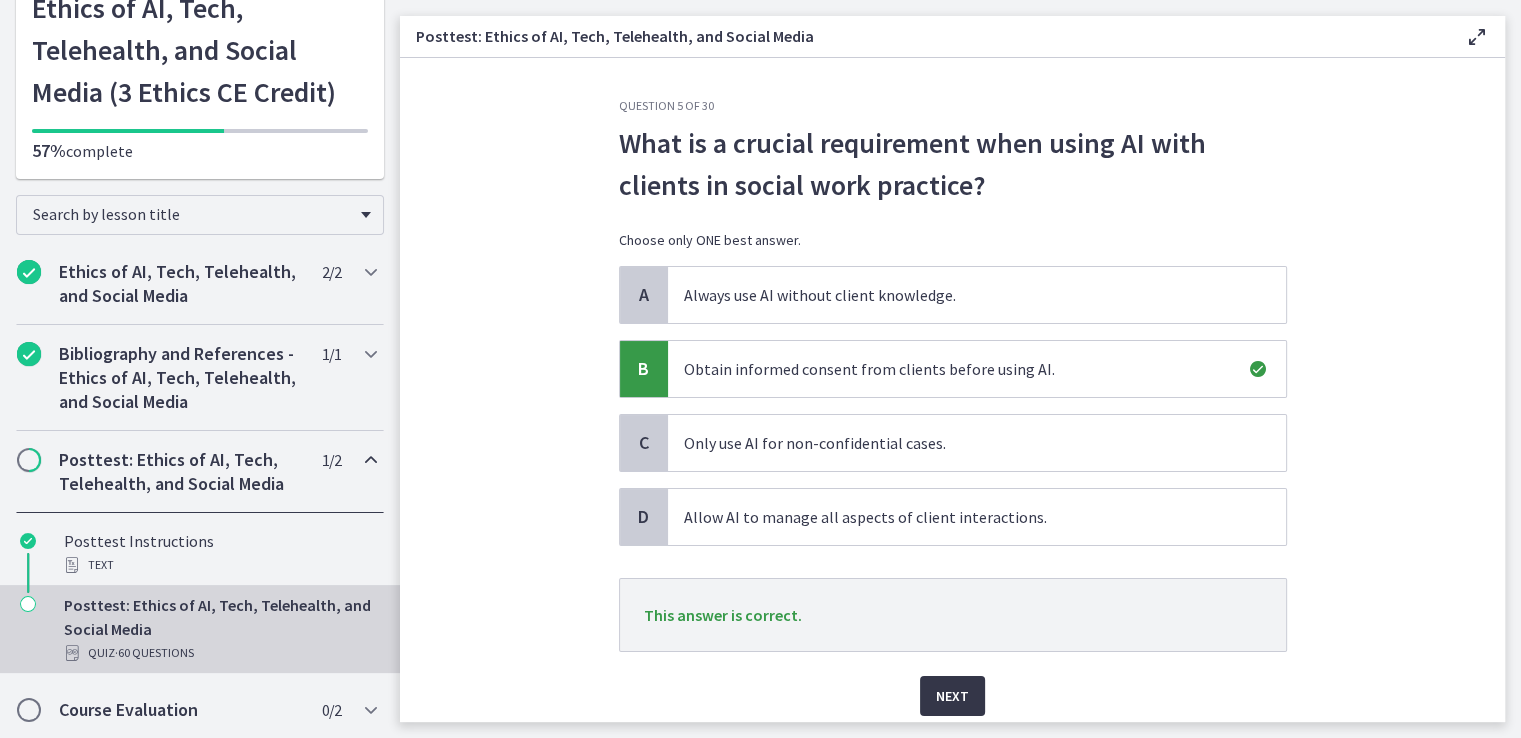 click on "Next" at bounding box center [952, 696] 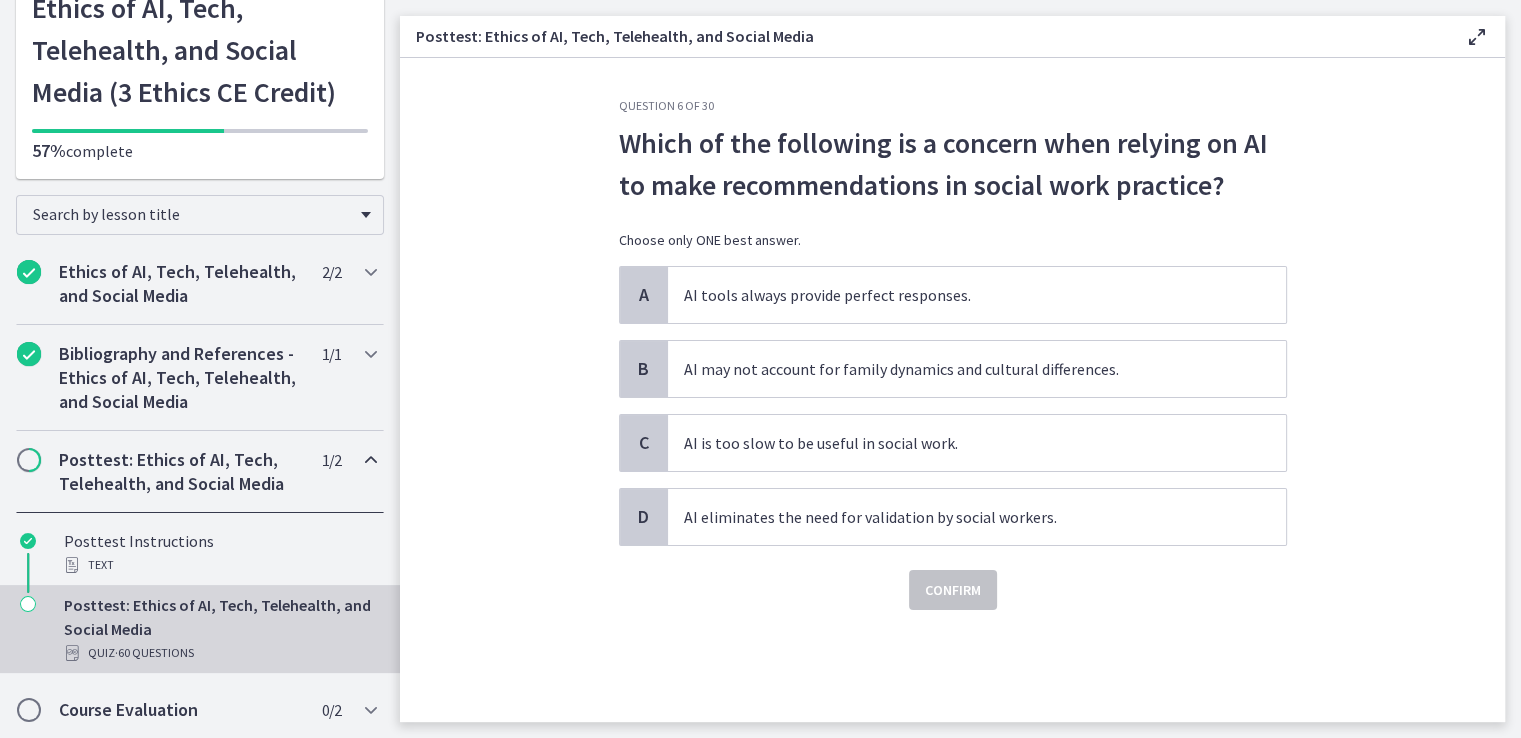 scroll, scrollTop: 19, scrollLeft: 0, axis: vertical 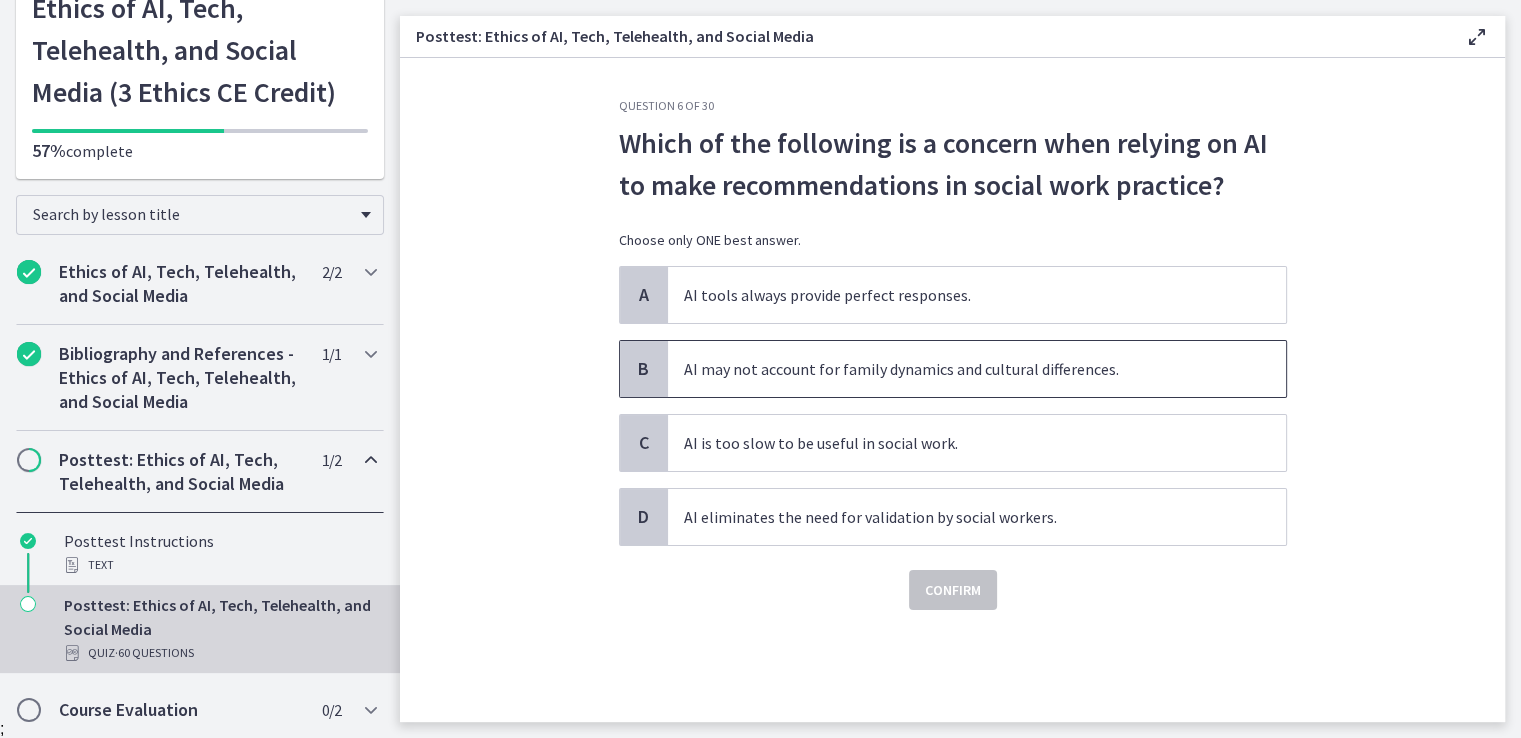 click on "AI may not account for family dynamics and cultural differences." at bounding box center [977, 369] 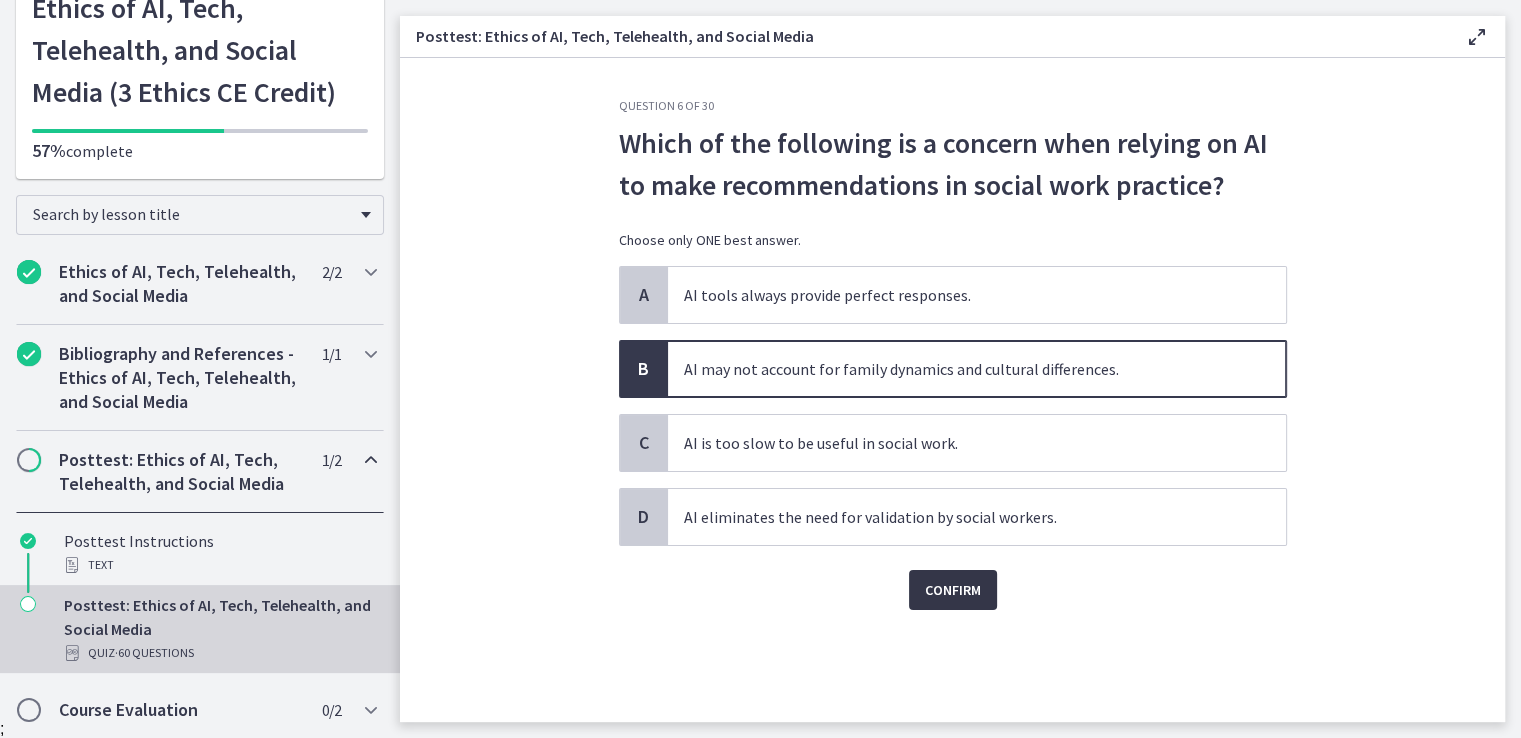 click on "Confirm" at bounding box center (953, 590) 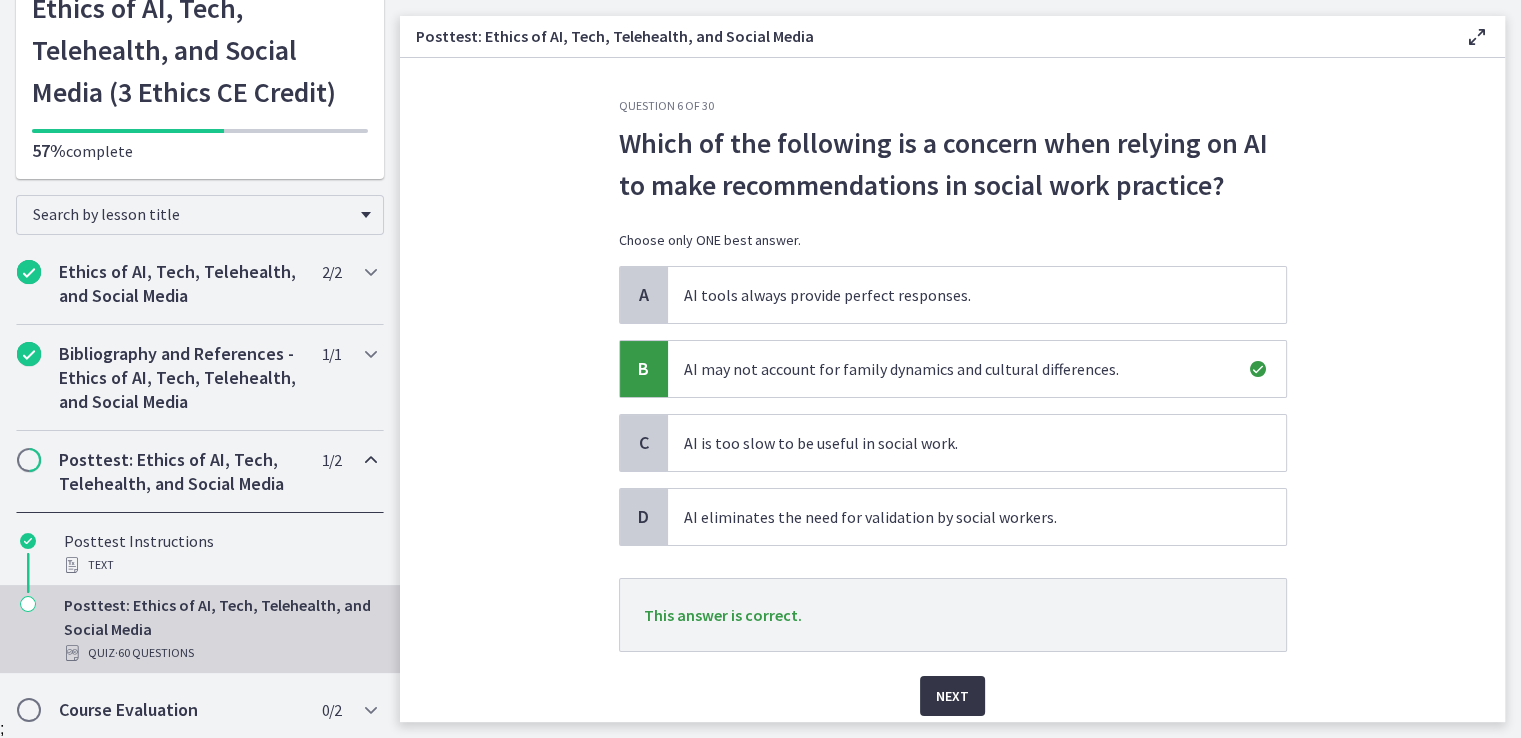 click on "Next" at bounding box center (952, 696) 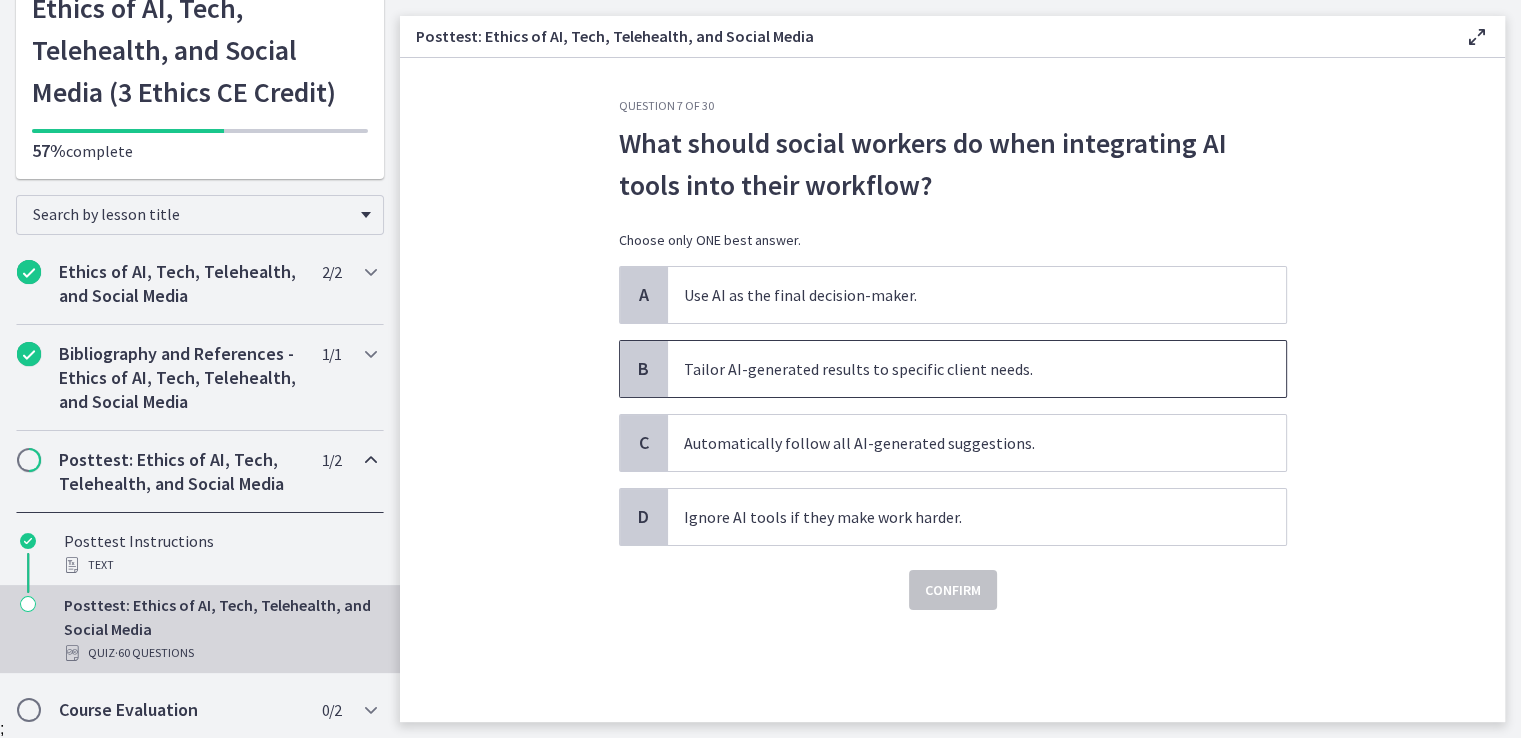click on "Tailor AI-generated results to specific client needs." at bounding box center [977, 369] 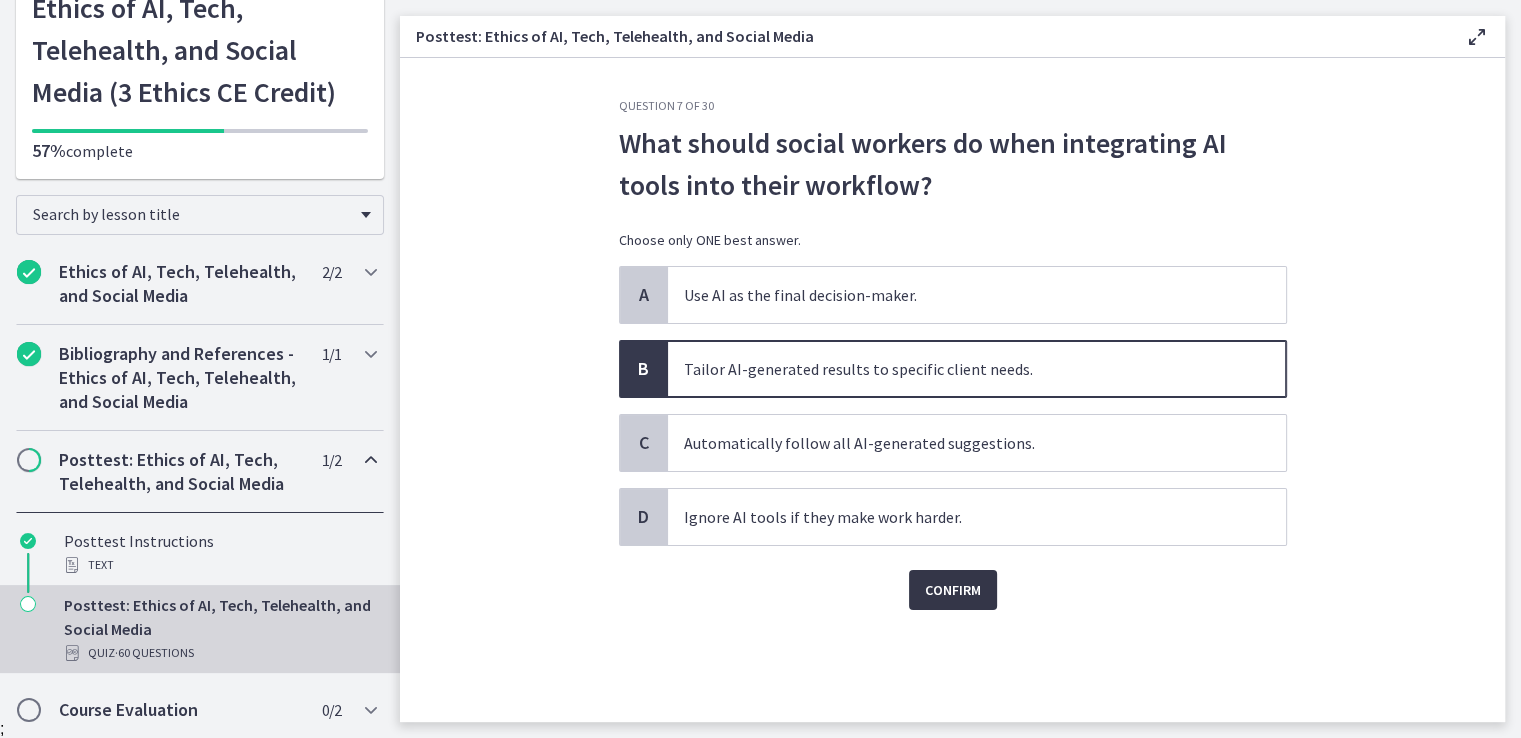 click on "Confirm" at bounding box center [953, 590] 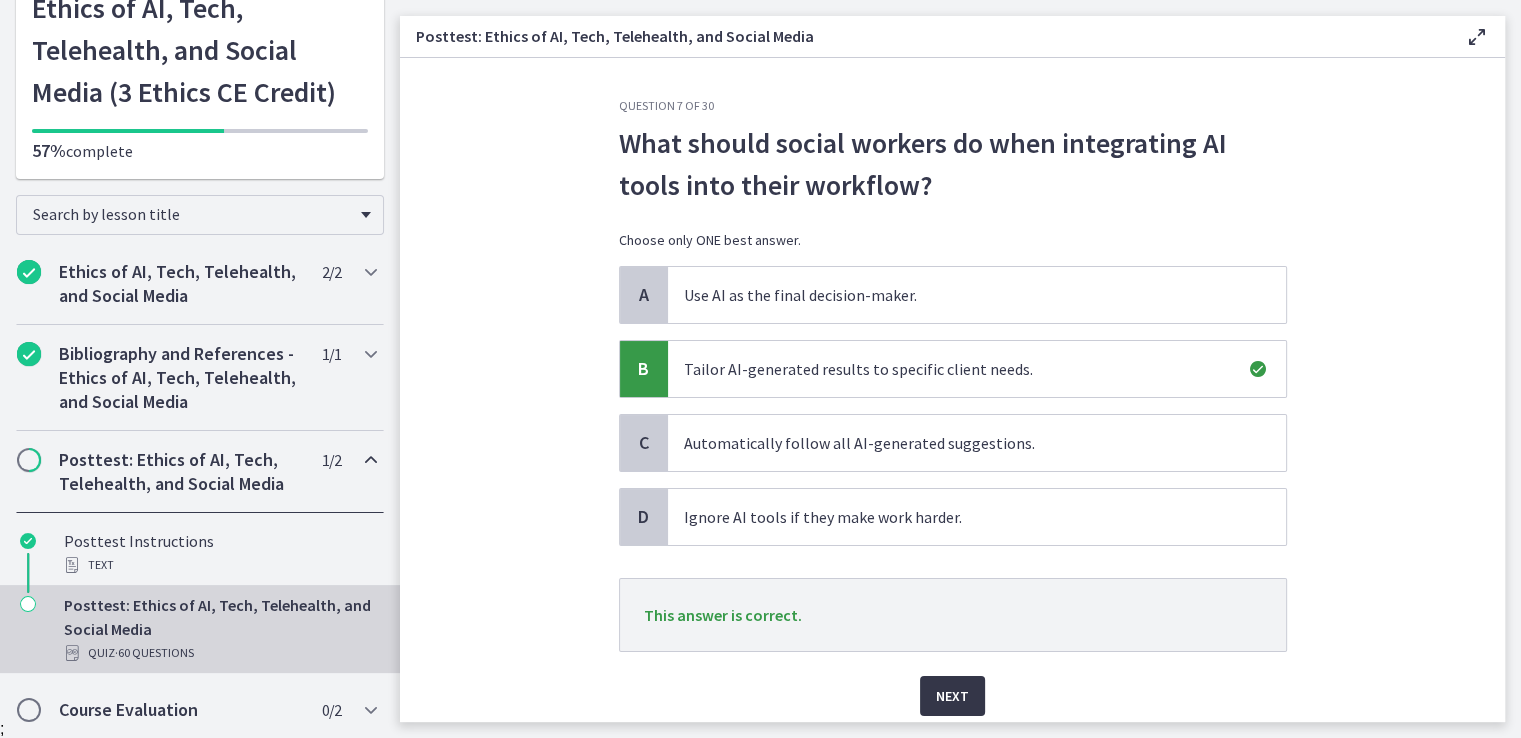 drag, startPoint x: 952, startPoint y: 690, endPoint x: 916, endPoint y: 588, distance: 108.16654 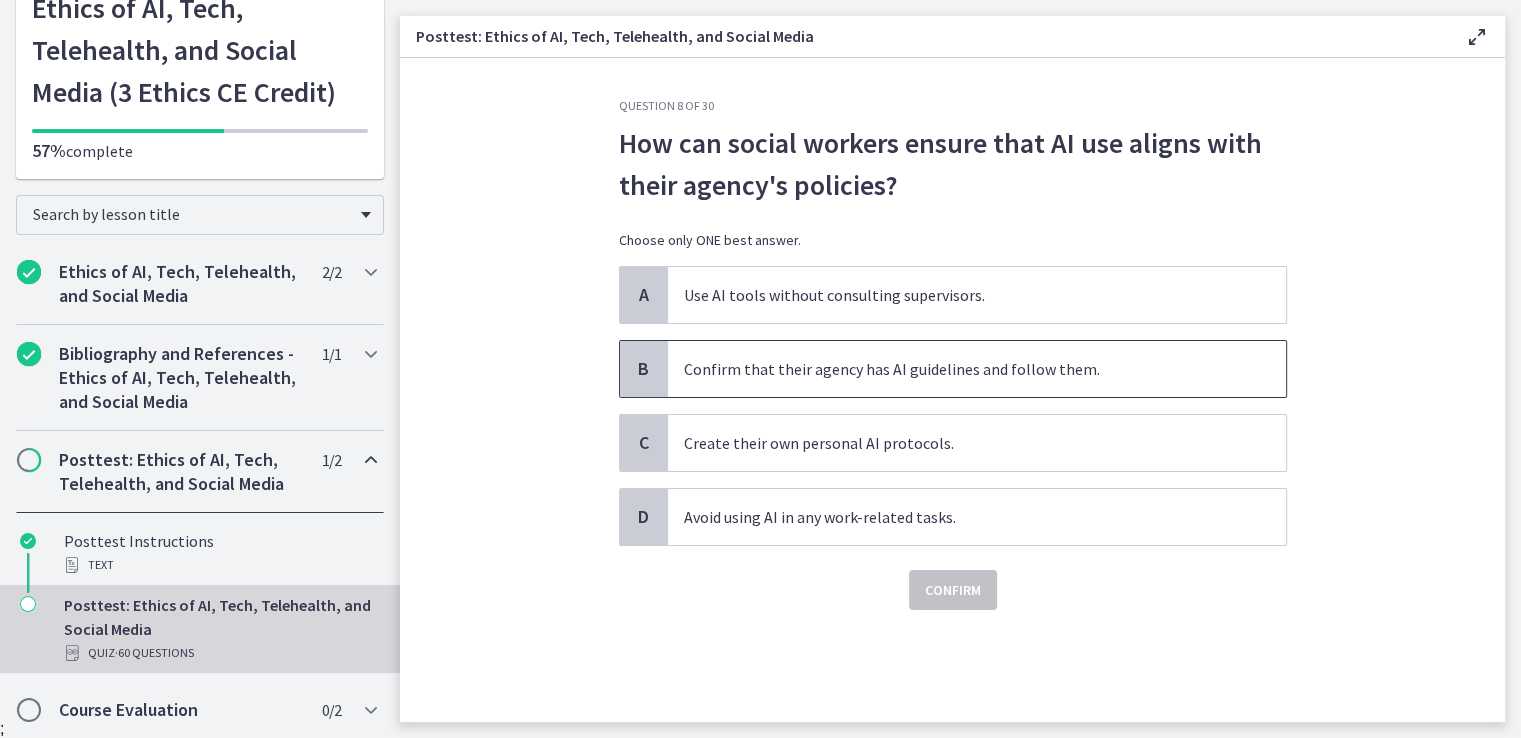 click on "Confirm that their agency has AI guidelines and follow them." at bounding box center [977, 369] 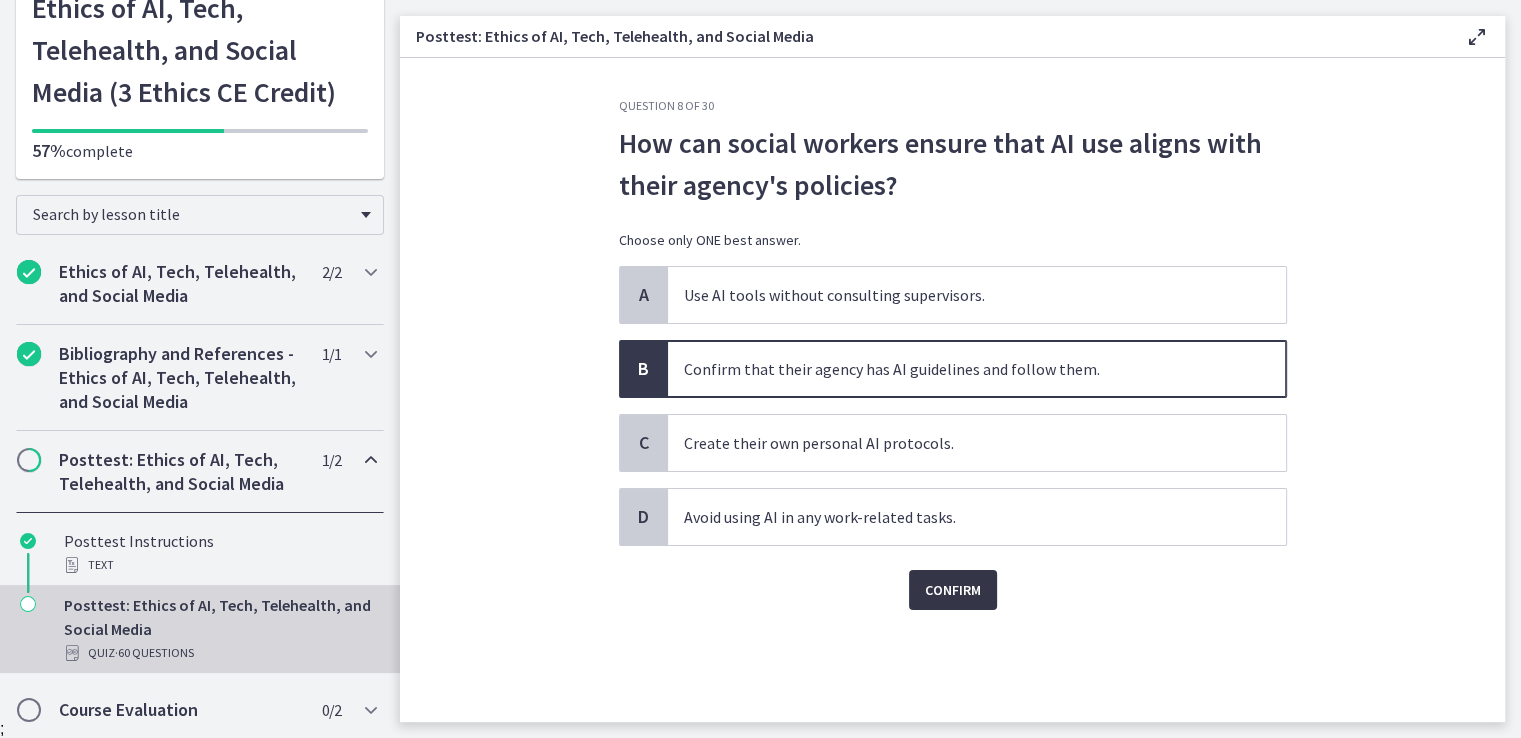 click on "Confirm" at bounding box center (953, 590) 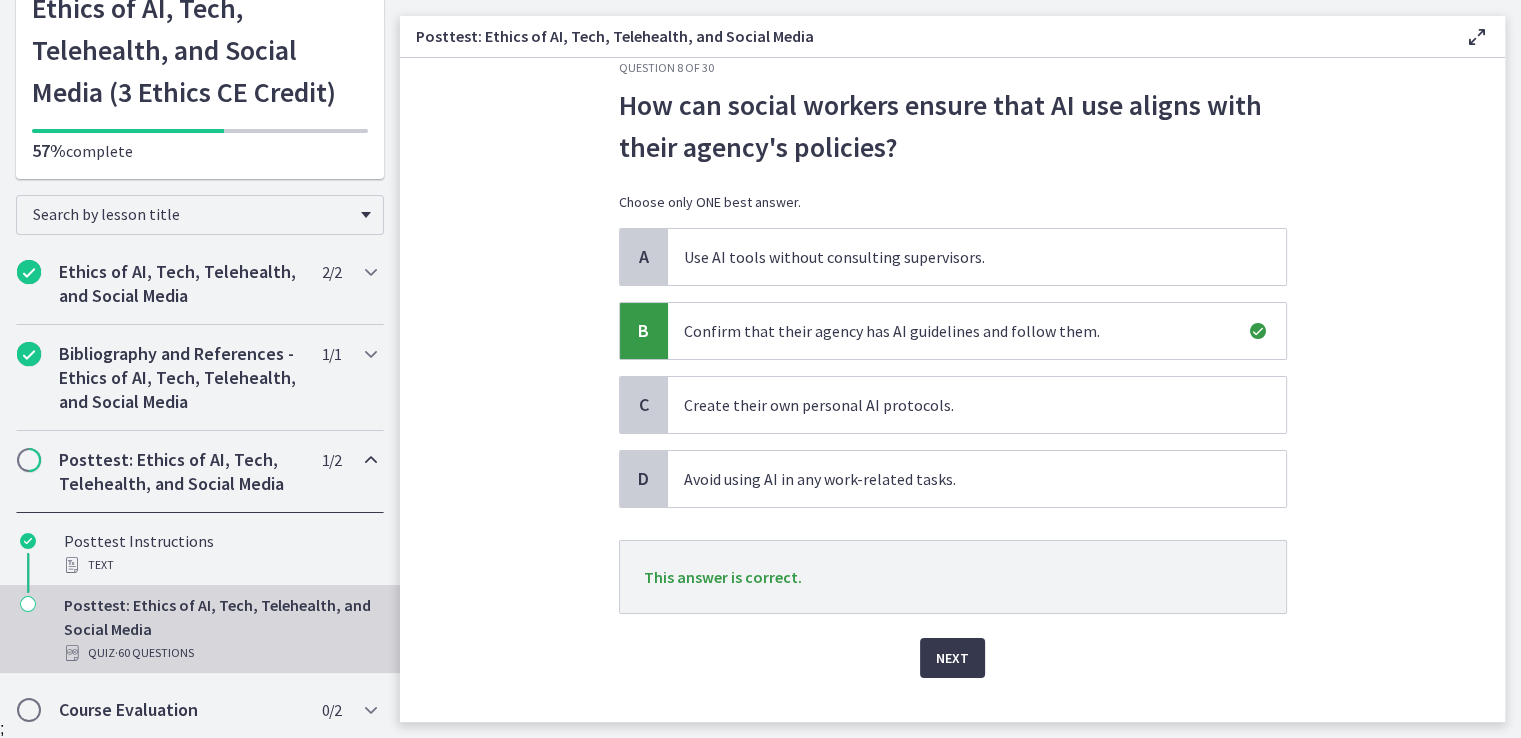 scroll, scrollTop: 72, scrollLeft: 0, axis: vertical 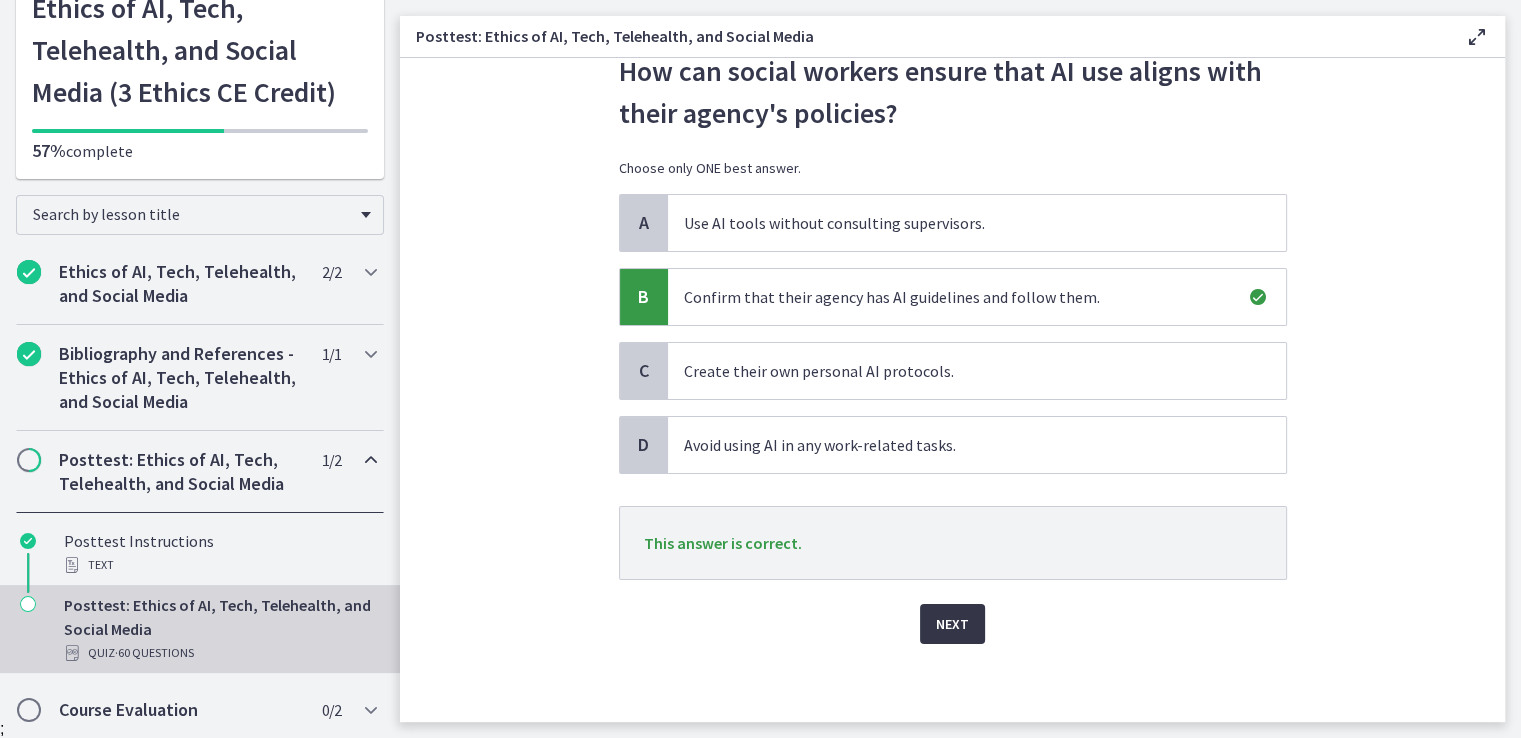click on "Next" at bounding box center (952, 624) 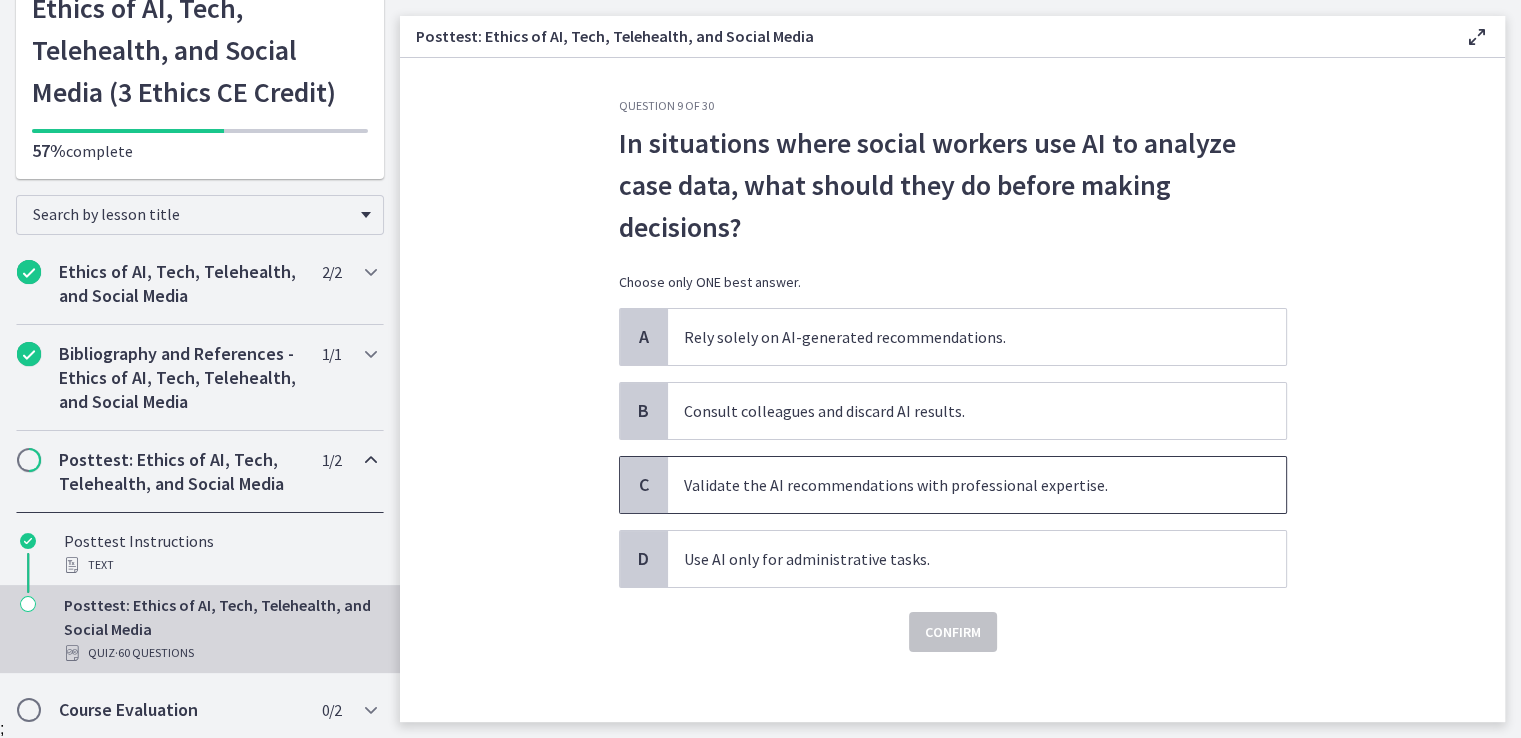click on "Validate the AI recommendations with professional expertise." at bounding box center [977, 485] 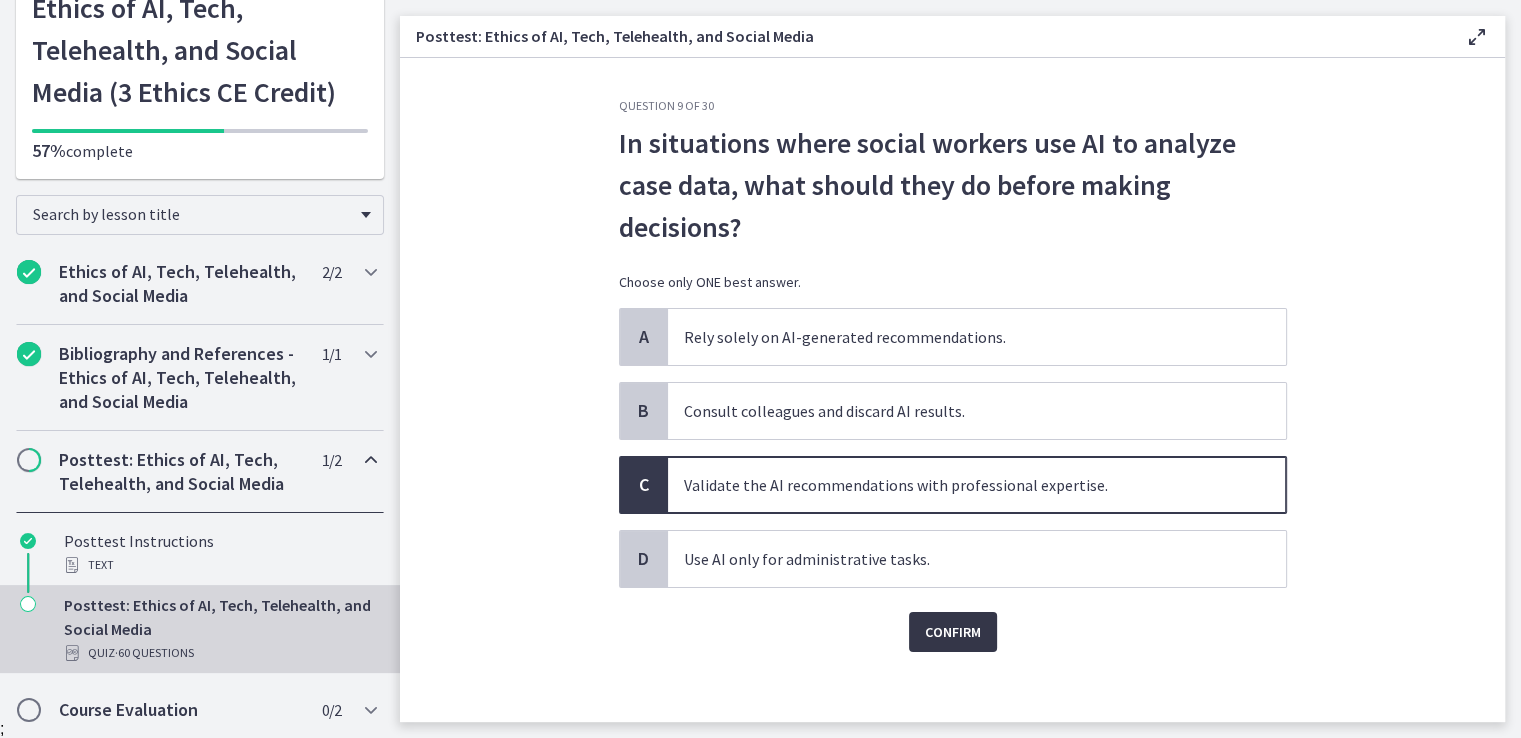 click on "Confirm" at bounding box center [953, 632] 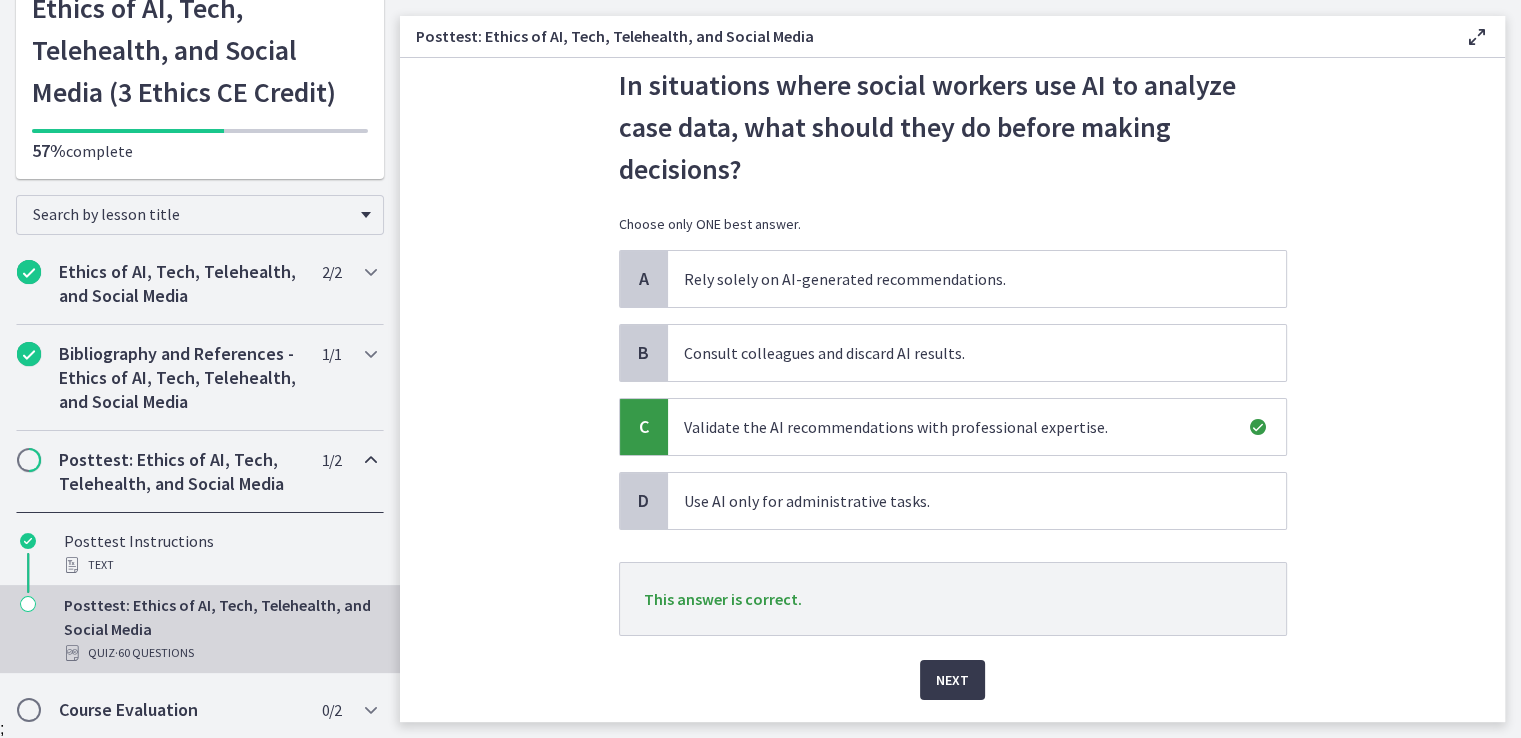 scroll, scrollTop: 114, scrollLeft: 0, axis: vertical 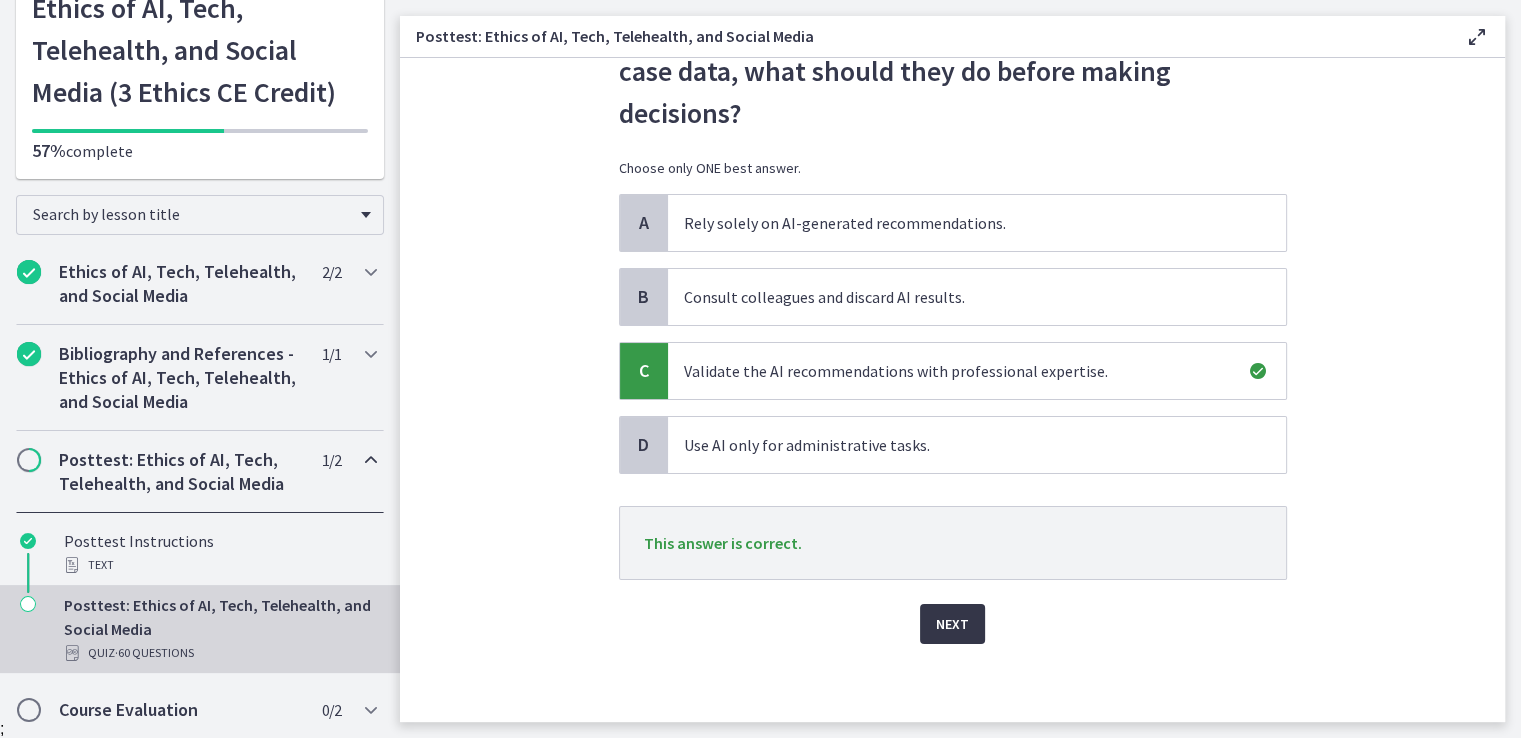 drag, startPoint x: 949, startPoint y: 613, endPoint x: 969, endPoint y: 584, distance: 35.22783 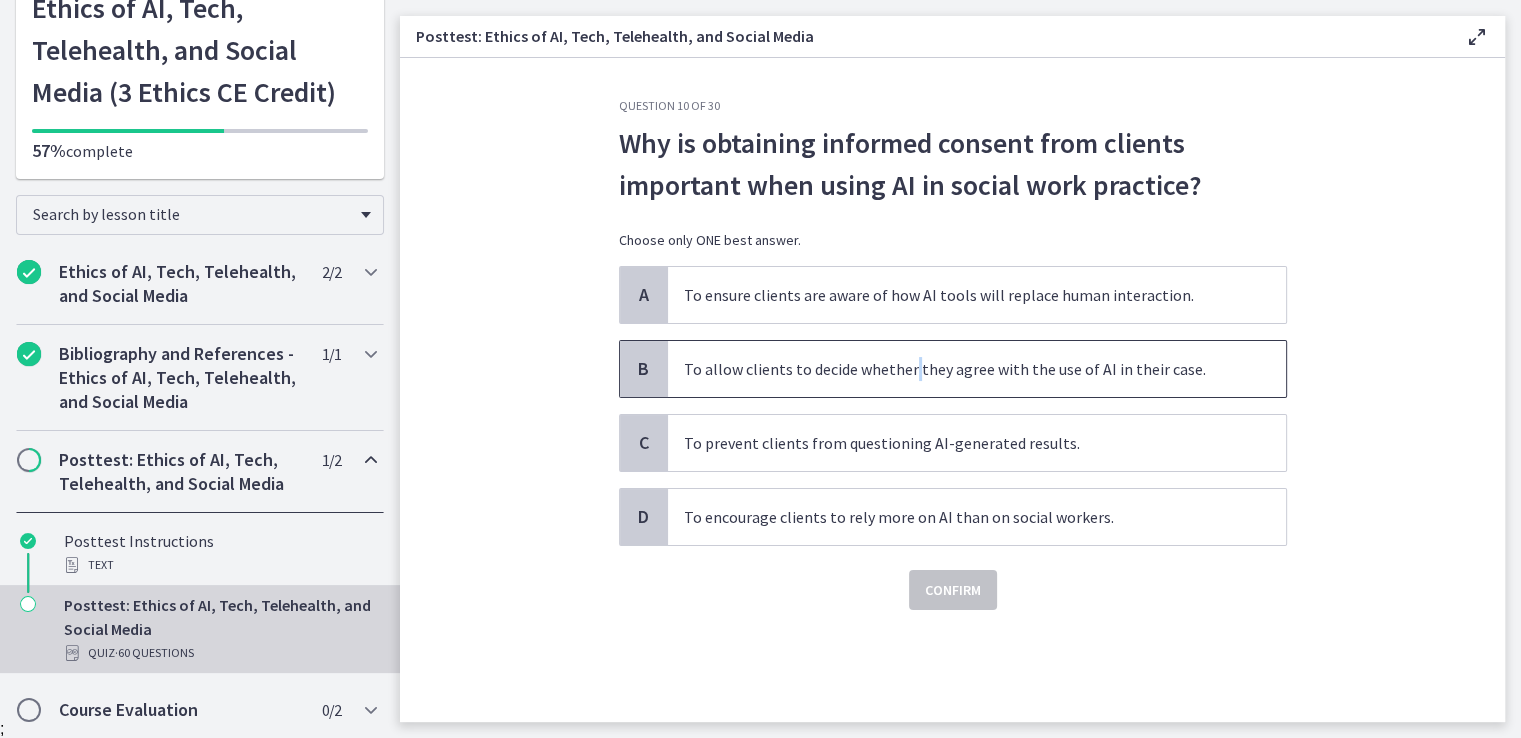 click on "To allow clients to decide whether they agree with the use of AI in their case." at bounding box center (977, 369) 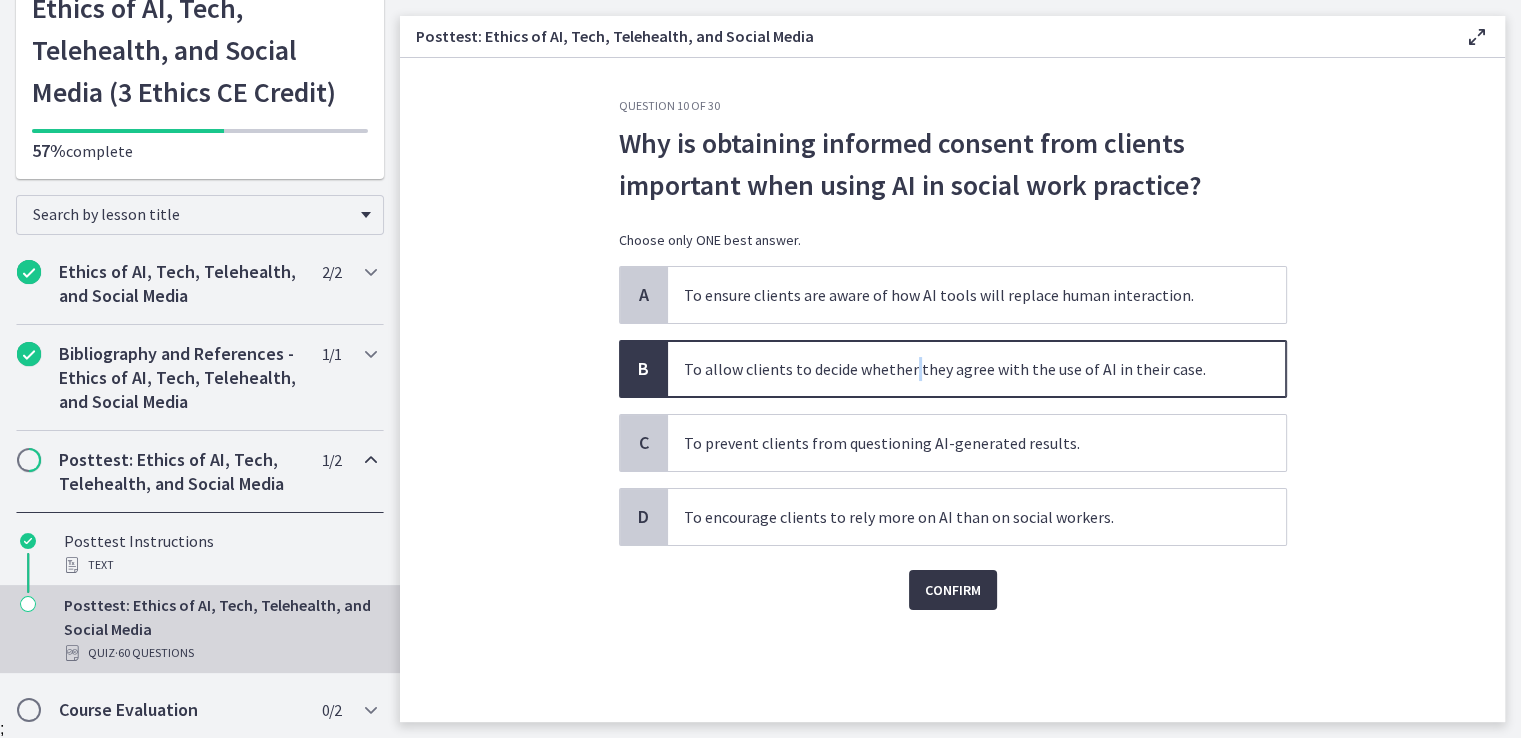 click on "Confirm" at bounding box center (953, 590) 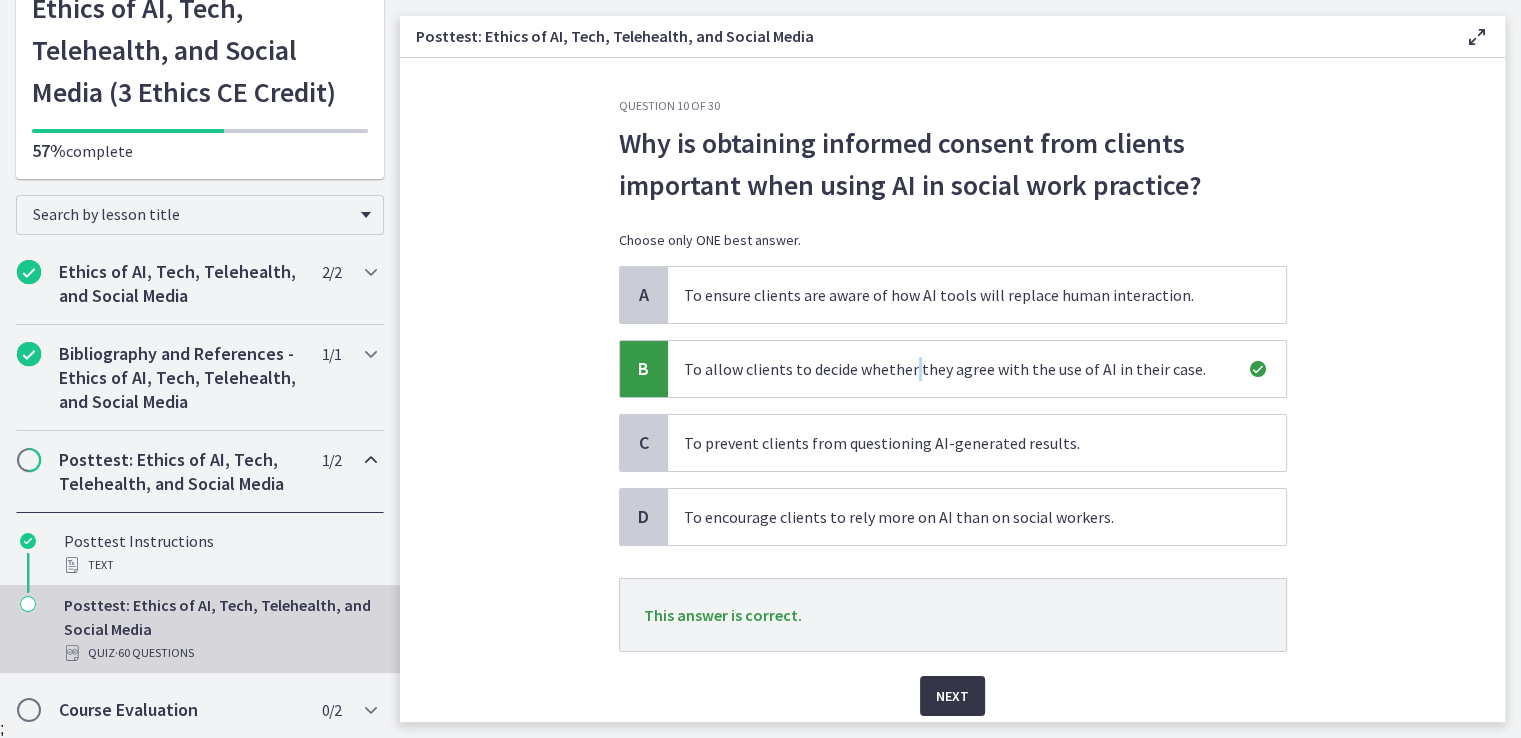 click on "Next" at bounding box center (952, 696) 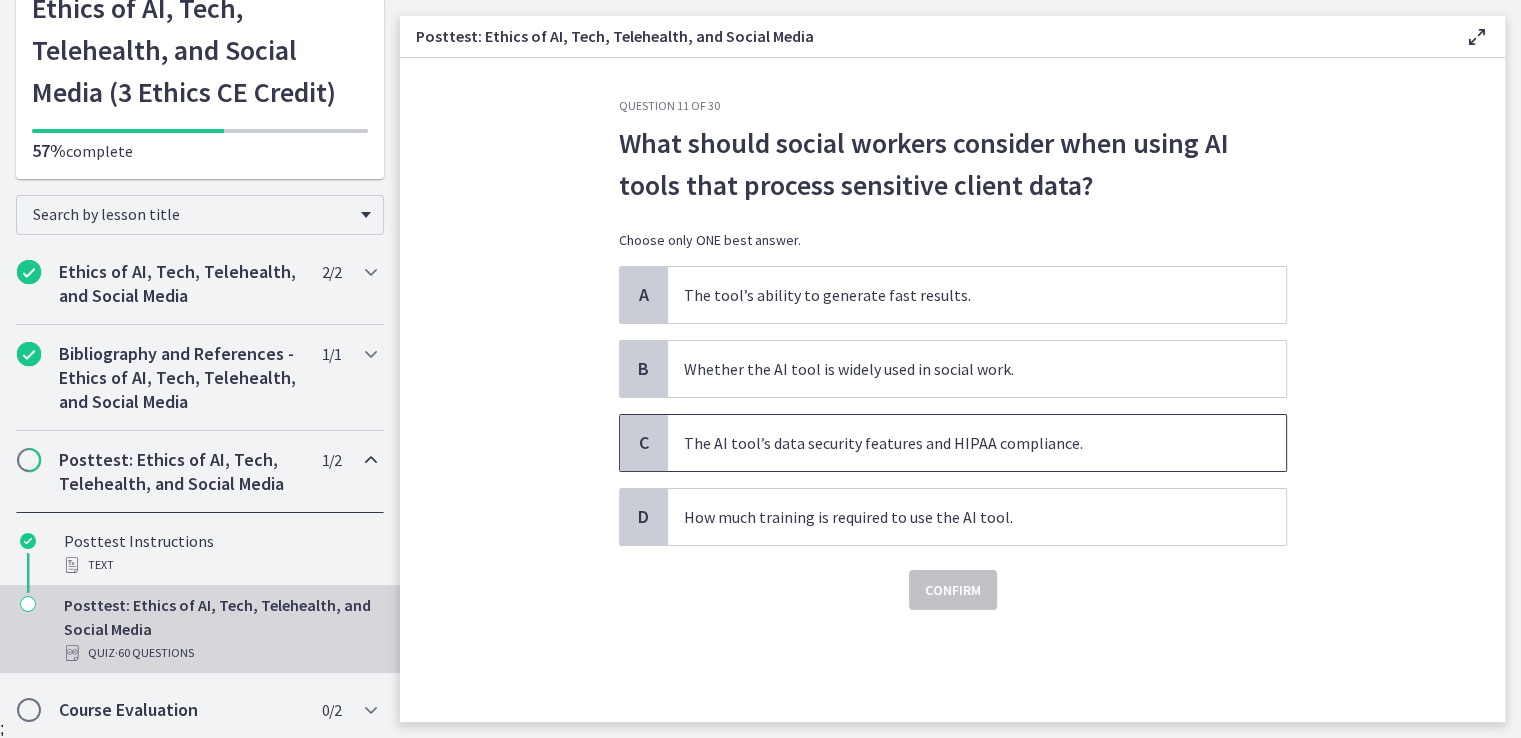 click on "The AI tool’s data security features and HIPAA compliance." at bounding box center [977, 443] 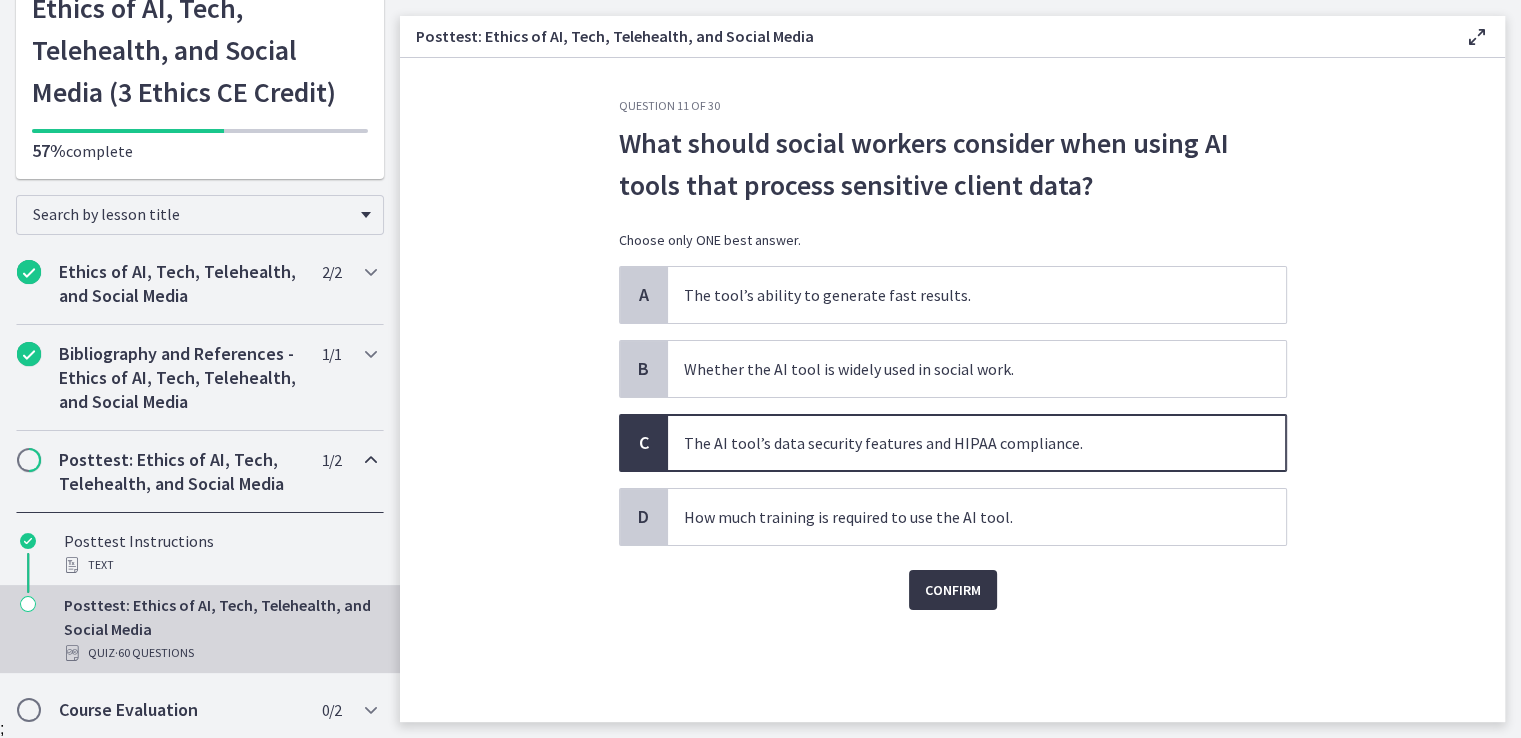 click on "Confirm" at bounding box center (953, 590) 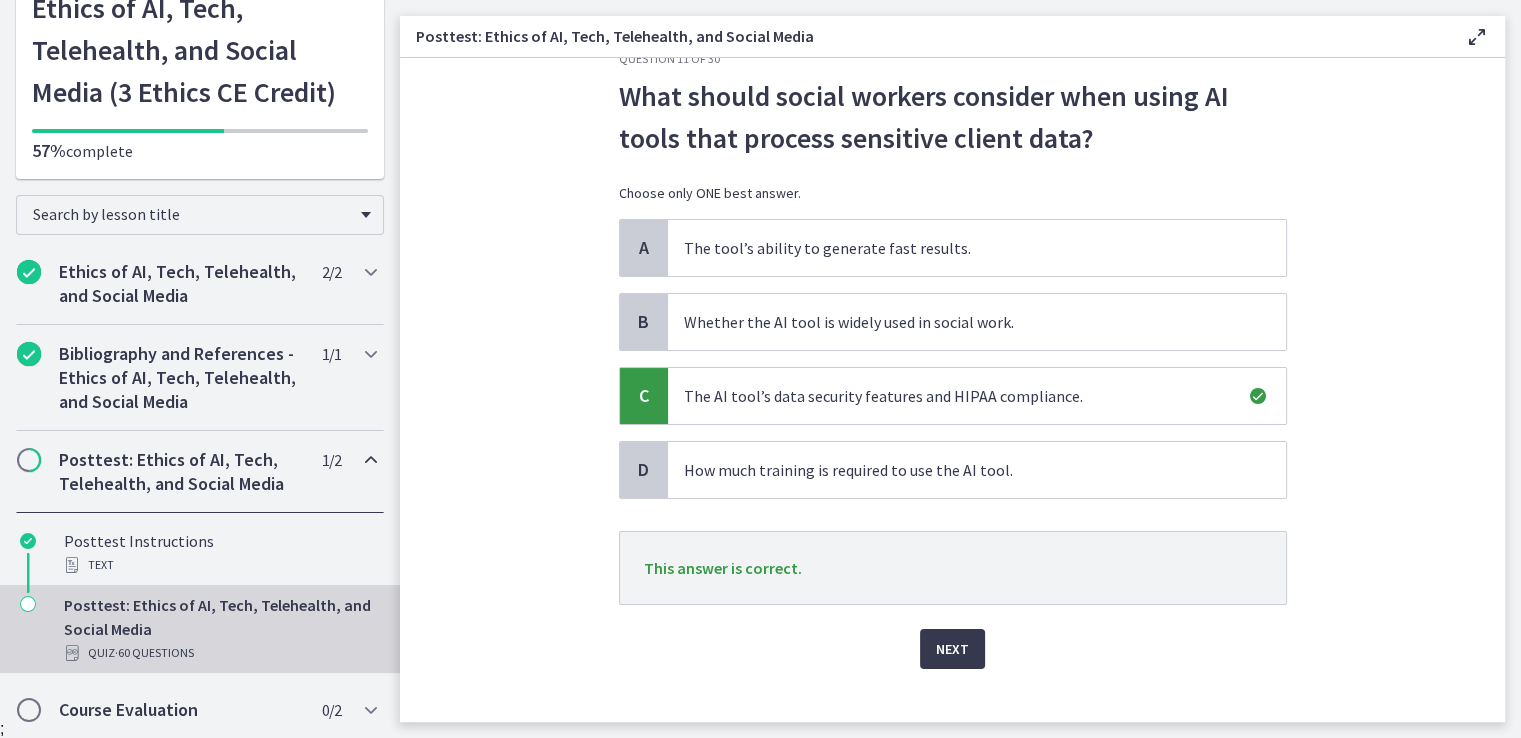 scroll, scrollTop: 72, scrollLeft: 0, axis: vertical 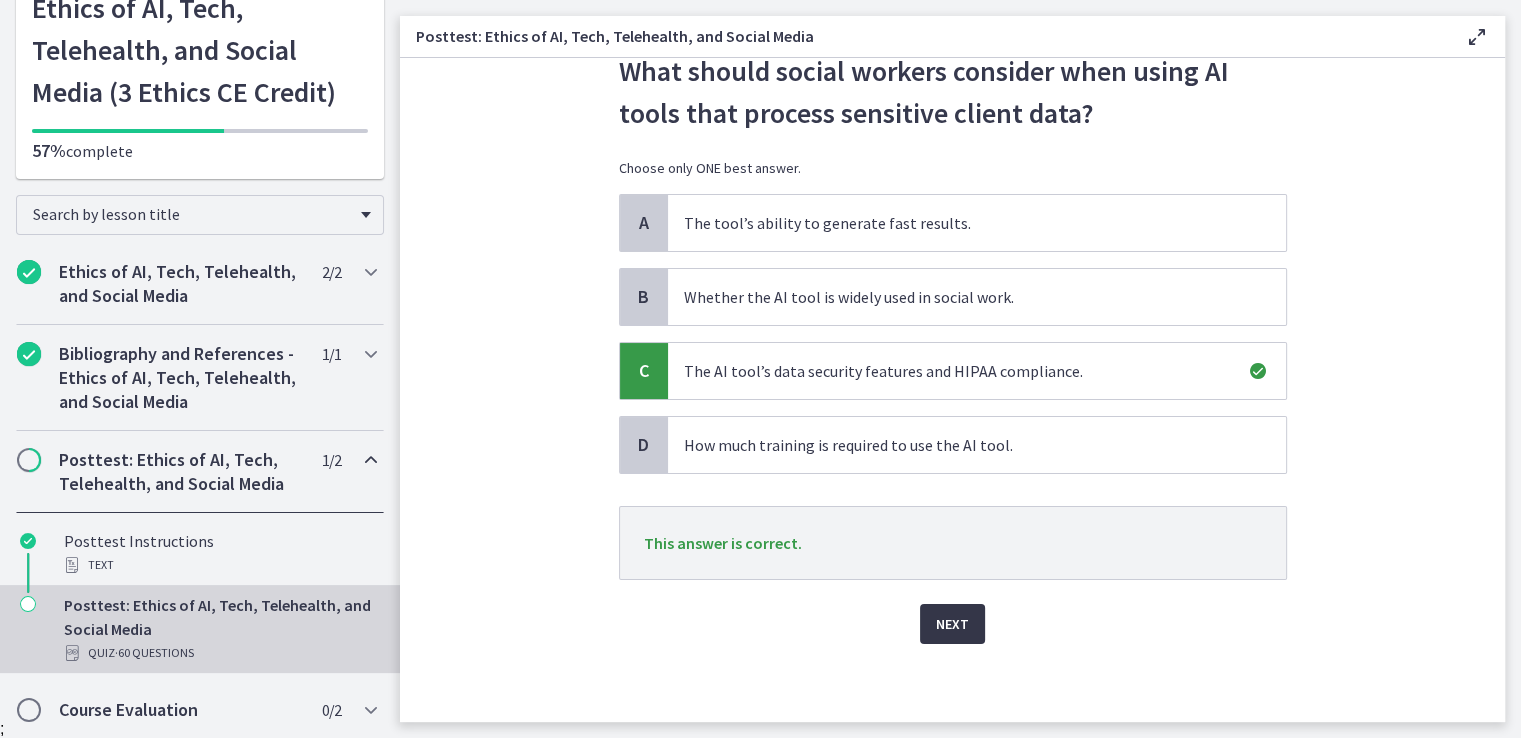 click on "Next" at bounding box center (952, 624) 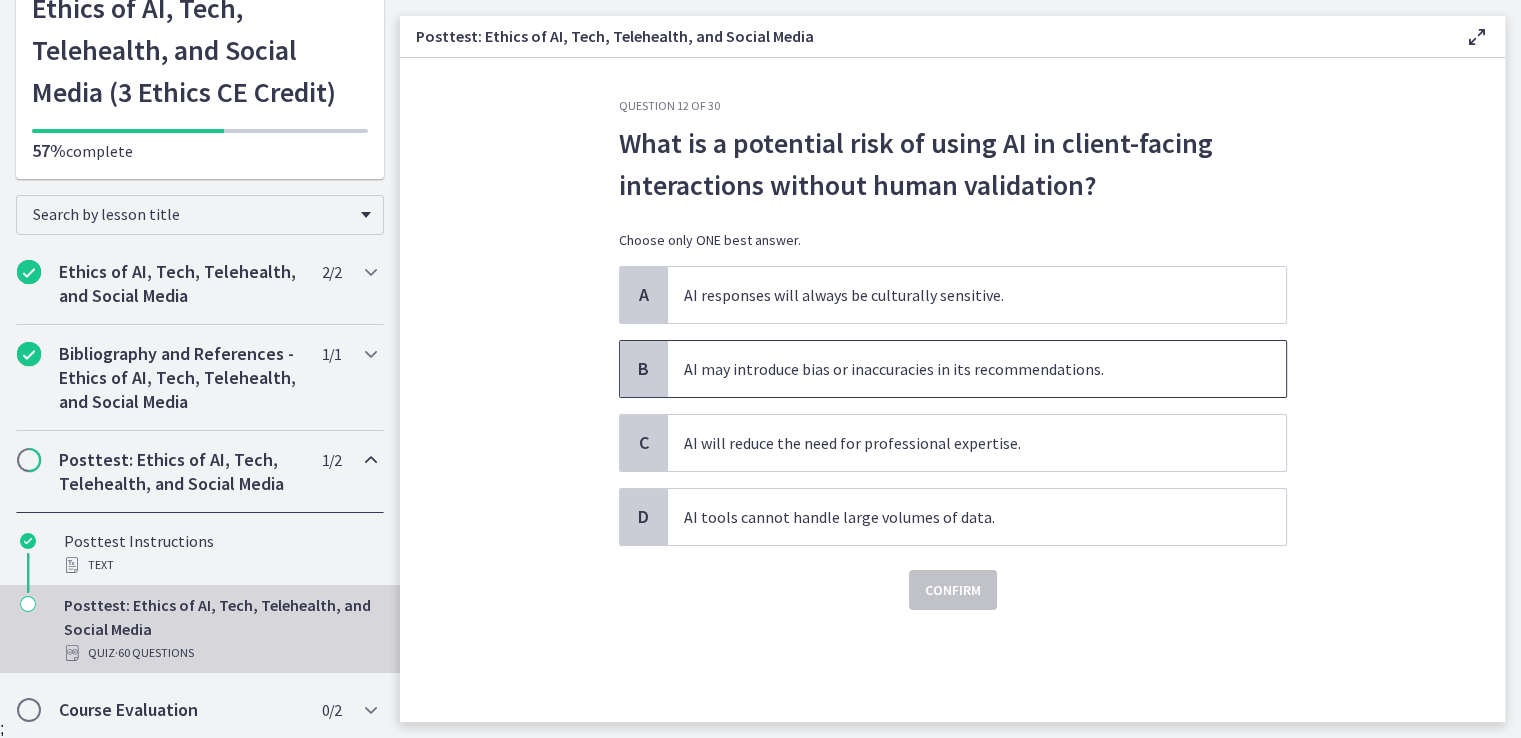 click on "AI may introduce bias or inaccuracies in its recommendations." at bounding box center (977, 369) 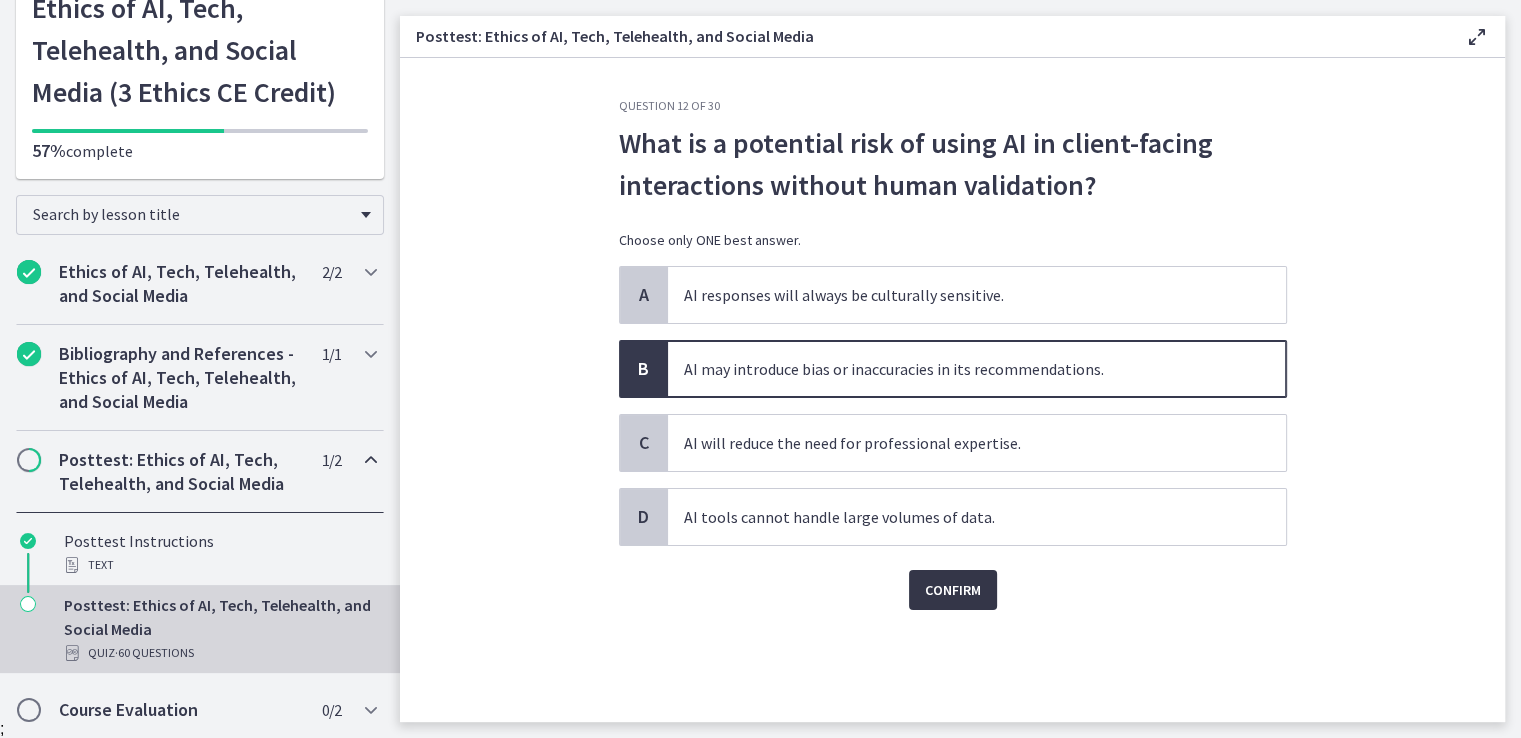 click on "Confirm" at bounding box center [953, 590] 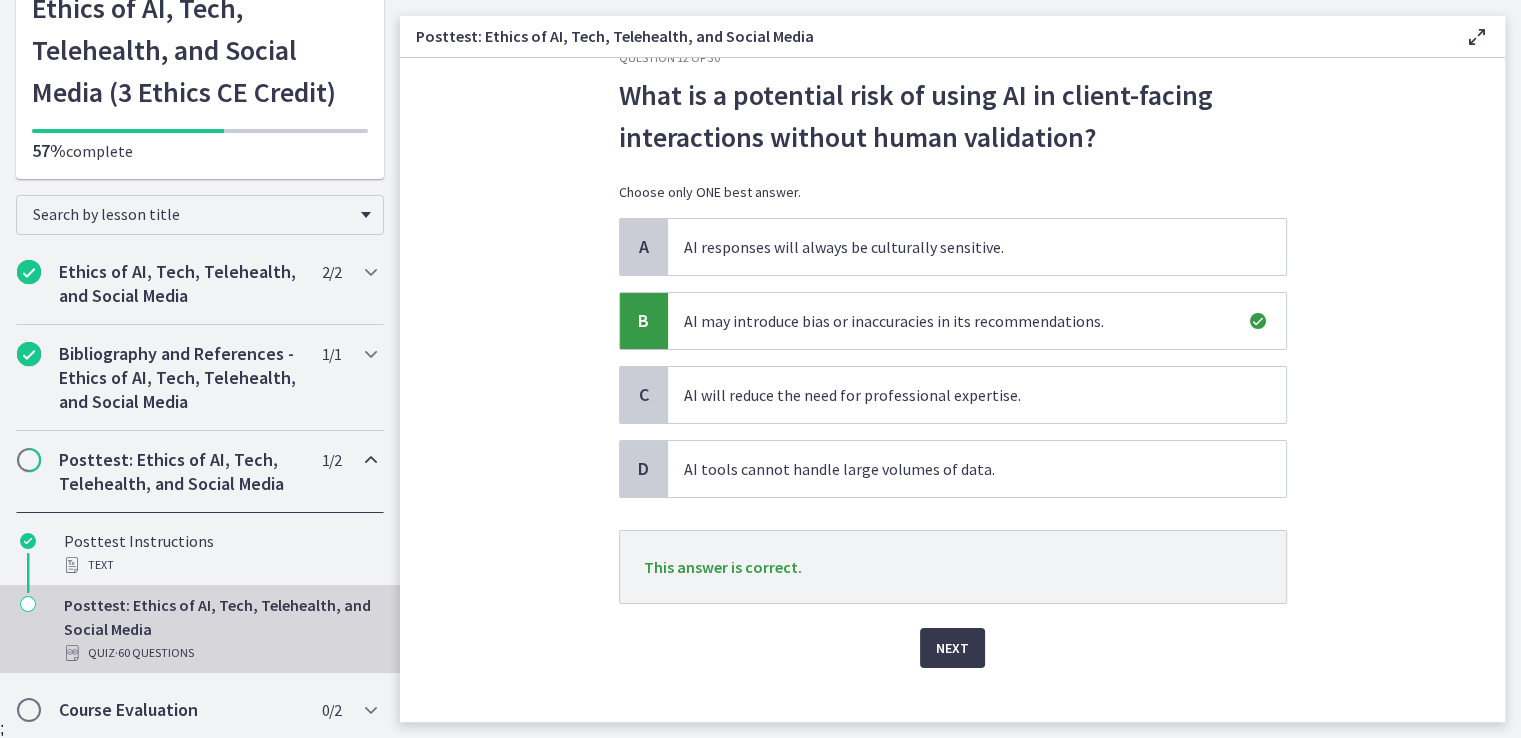 scroll, scrollTop: 72, scrollLeft: 0, axis: vertical 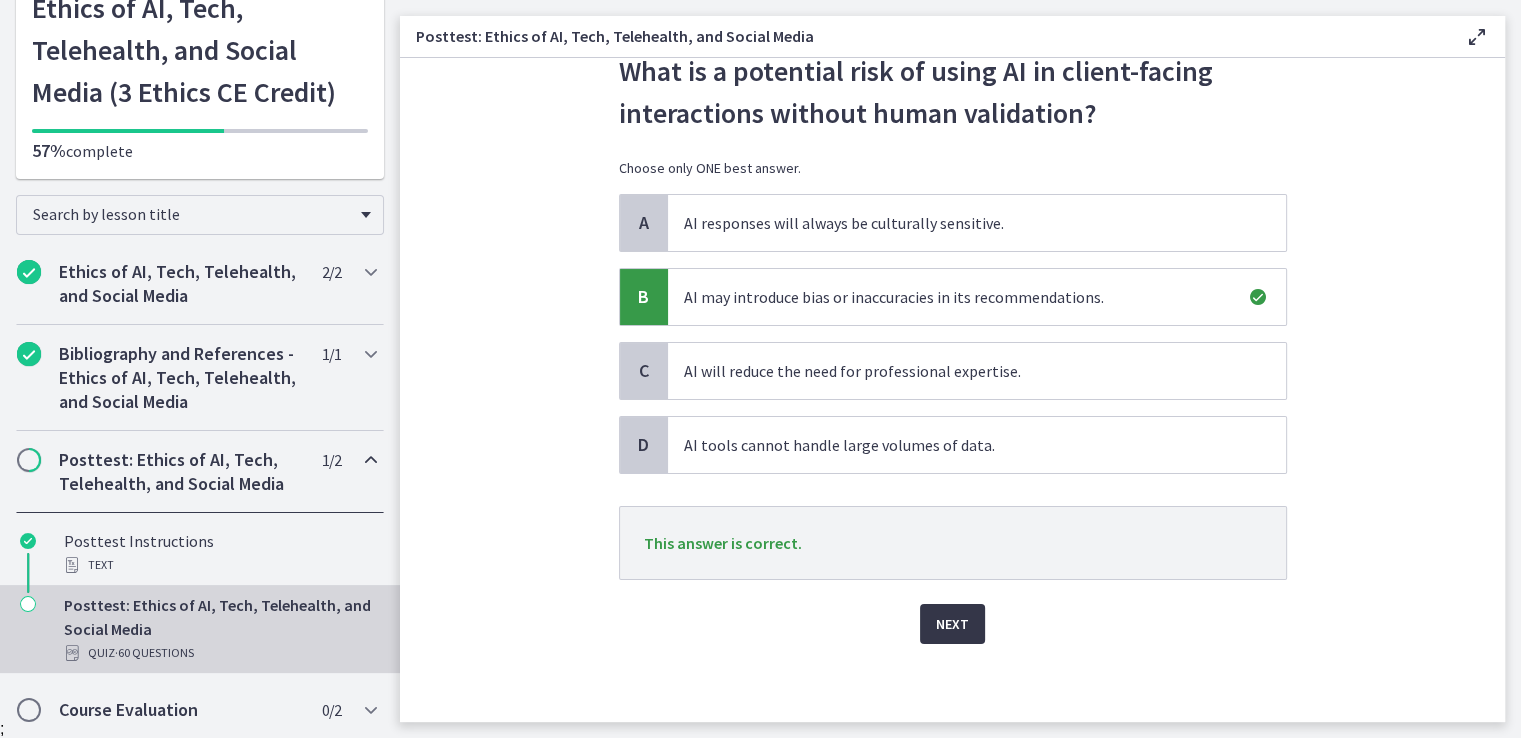 click on "Next" at bounding box center (952, 624) 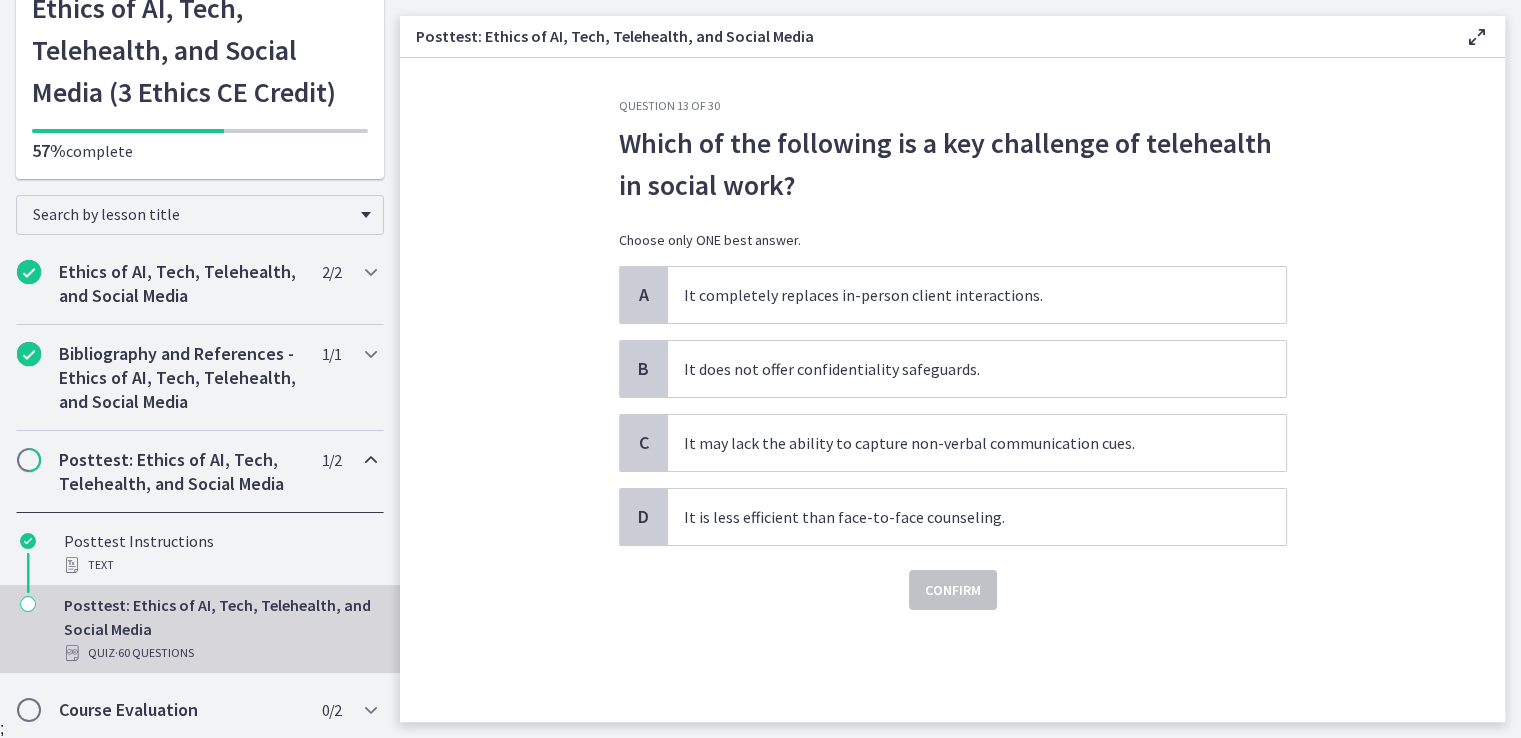 scroll, scrollTop: 0, scrollLeft: 0, axis: both 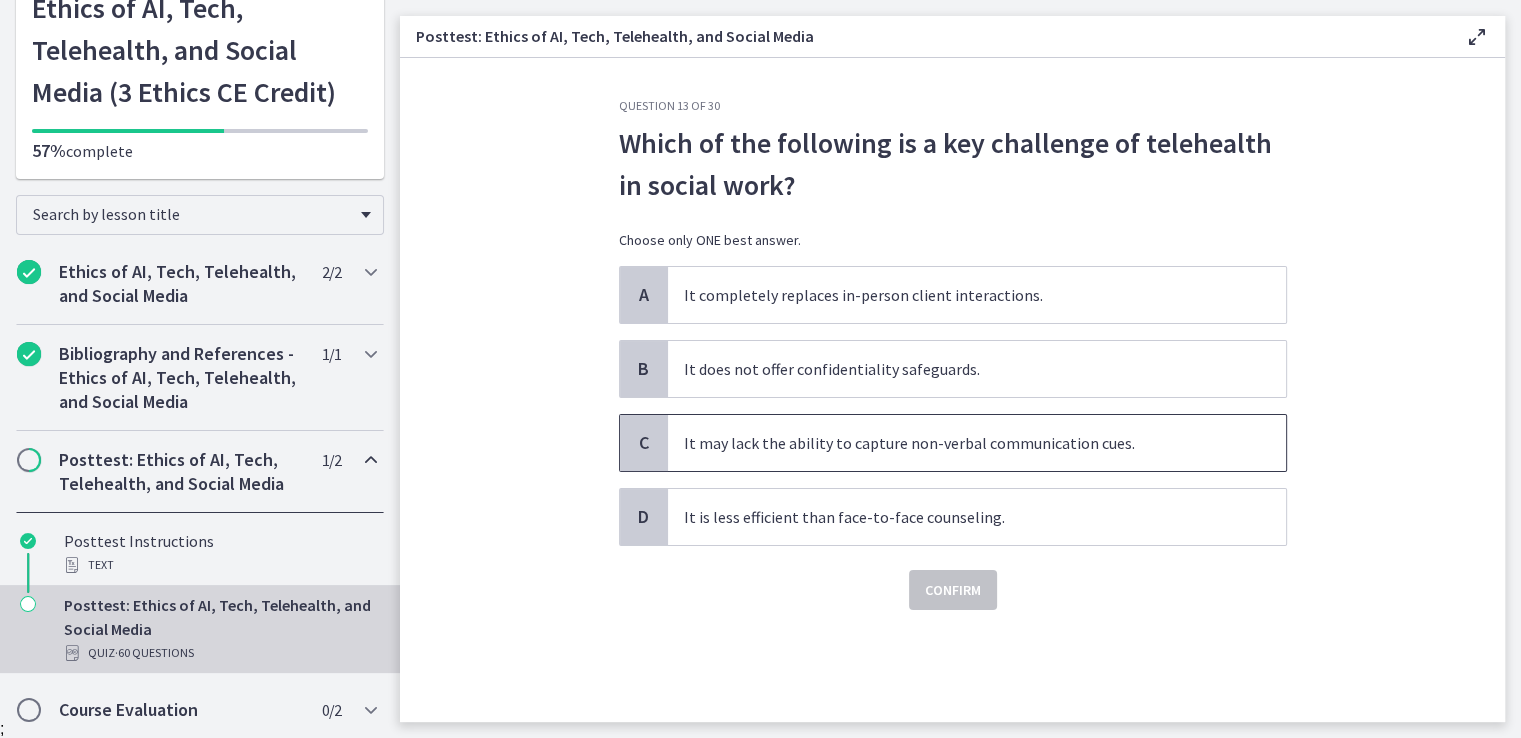 click on "It may lack the ability to capture non-verbal communication cues." at bounding box center (977, 443) 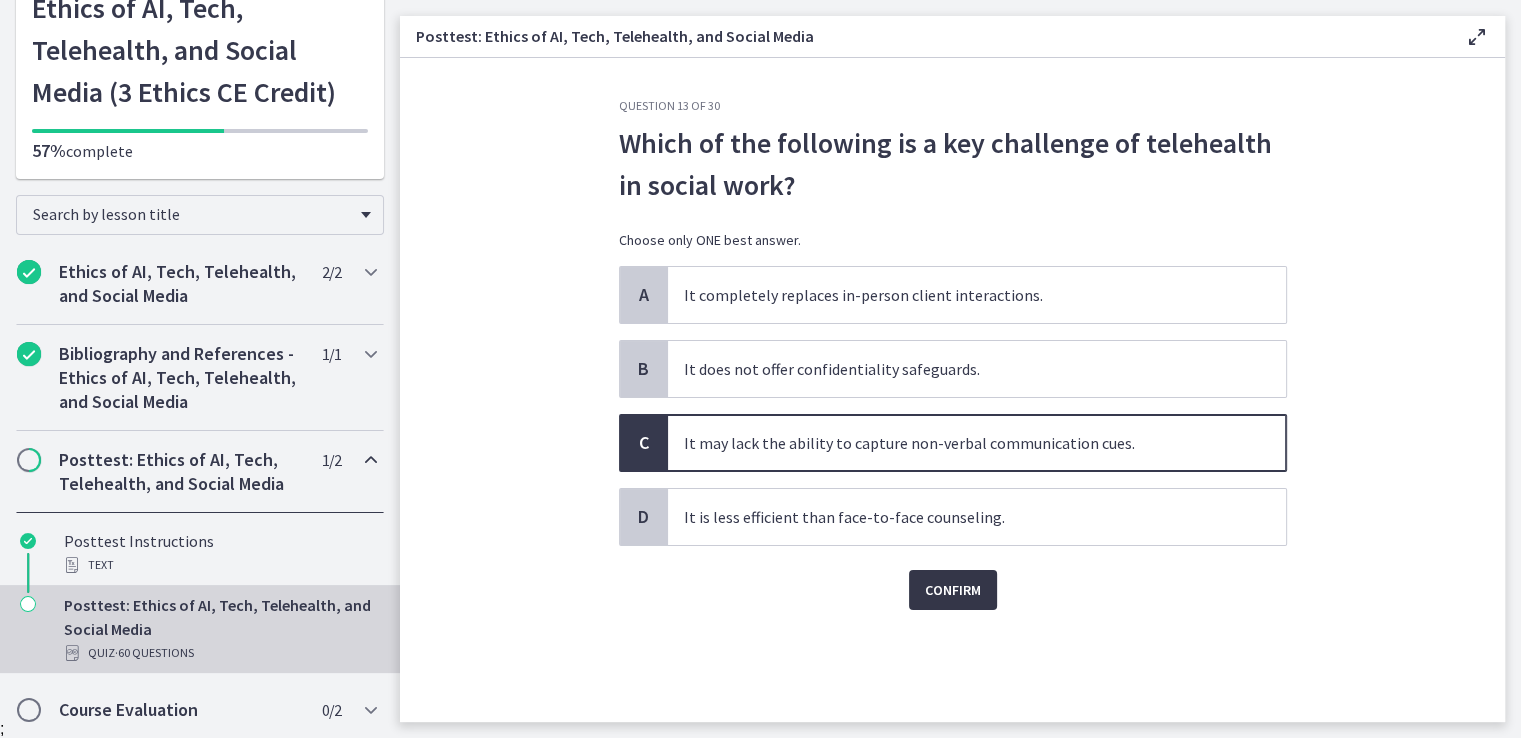 click on "Confirm" at bounding box center [953, 590] 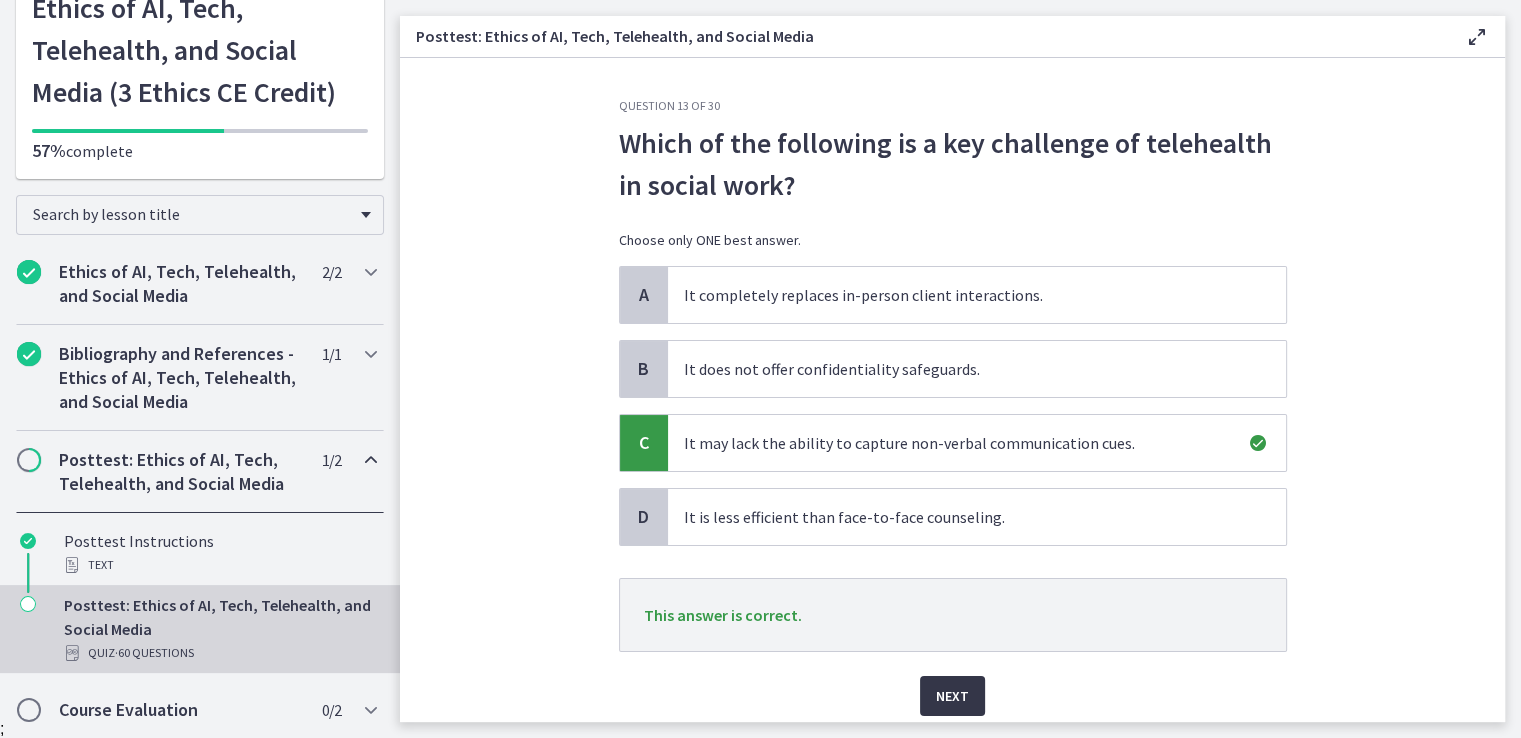 click on "Next" at bounding box center [952, 696] 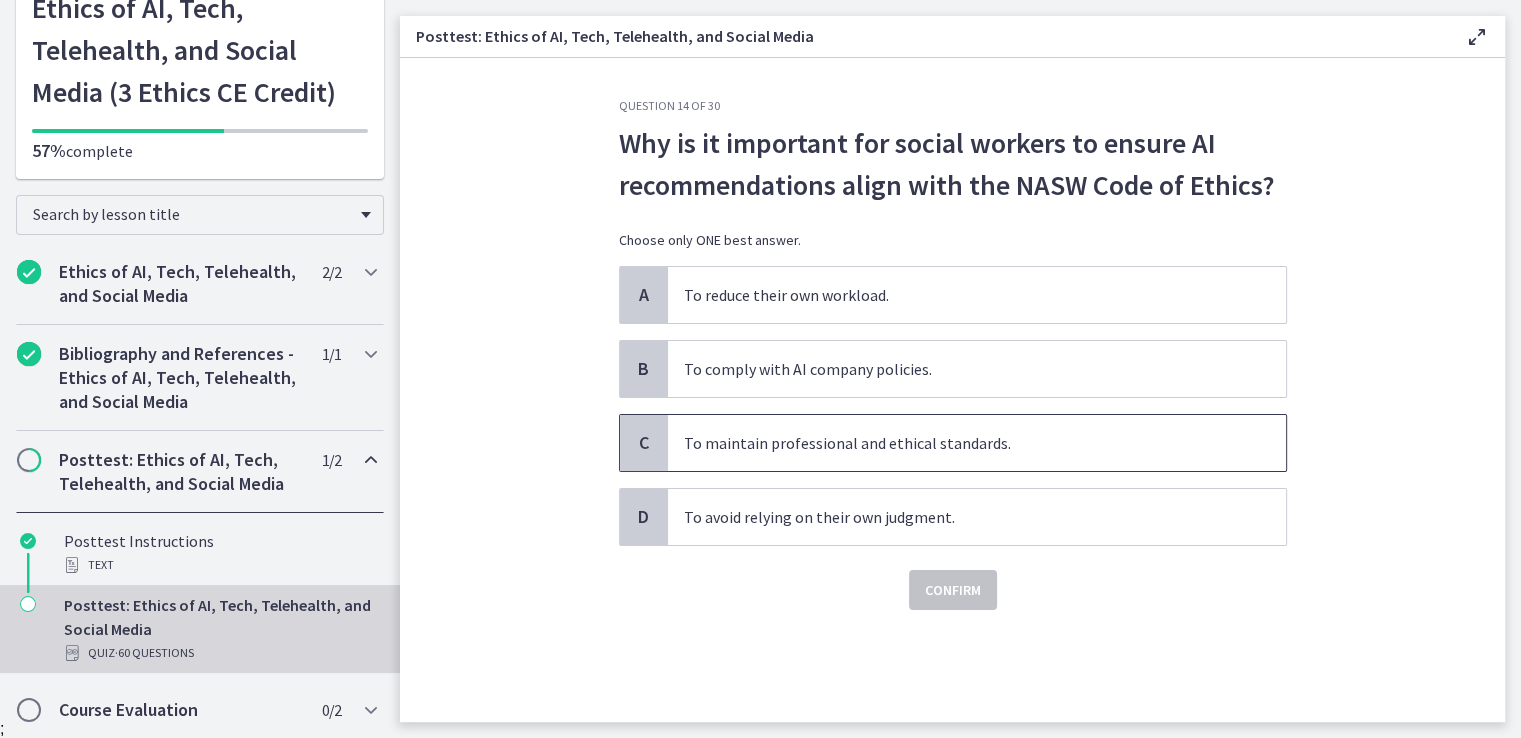 click on "To maintain professional and ethical standards." at bounding box center [977, 443] 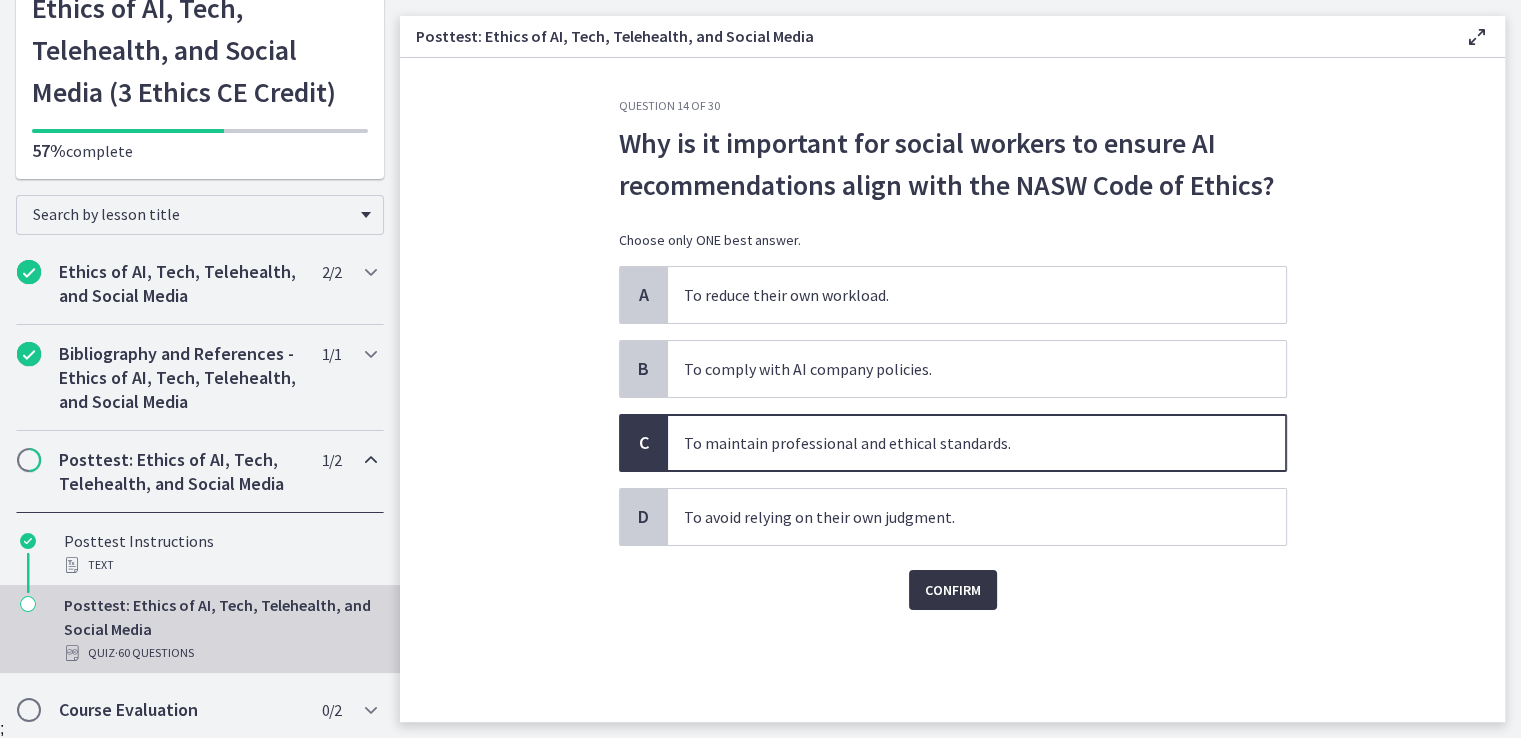 click on "Confirm" at bounding box center (953, 590) 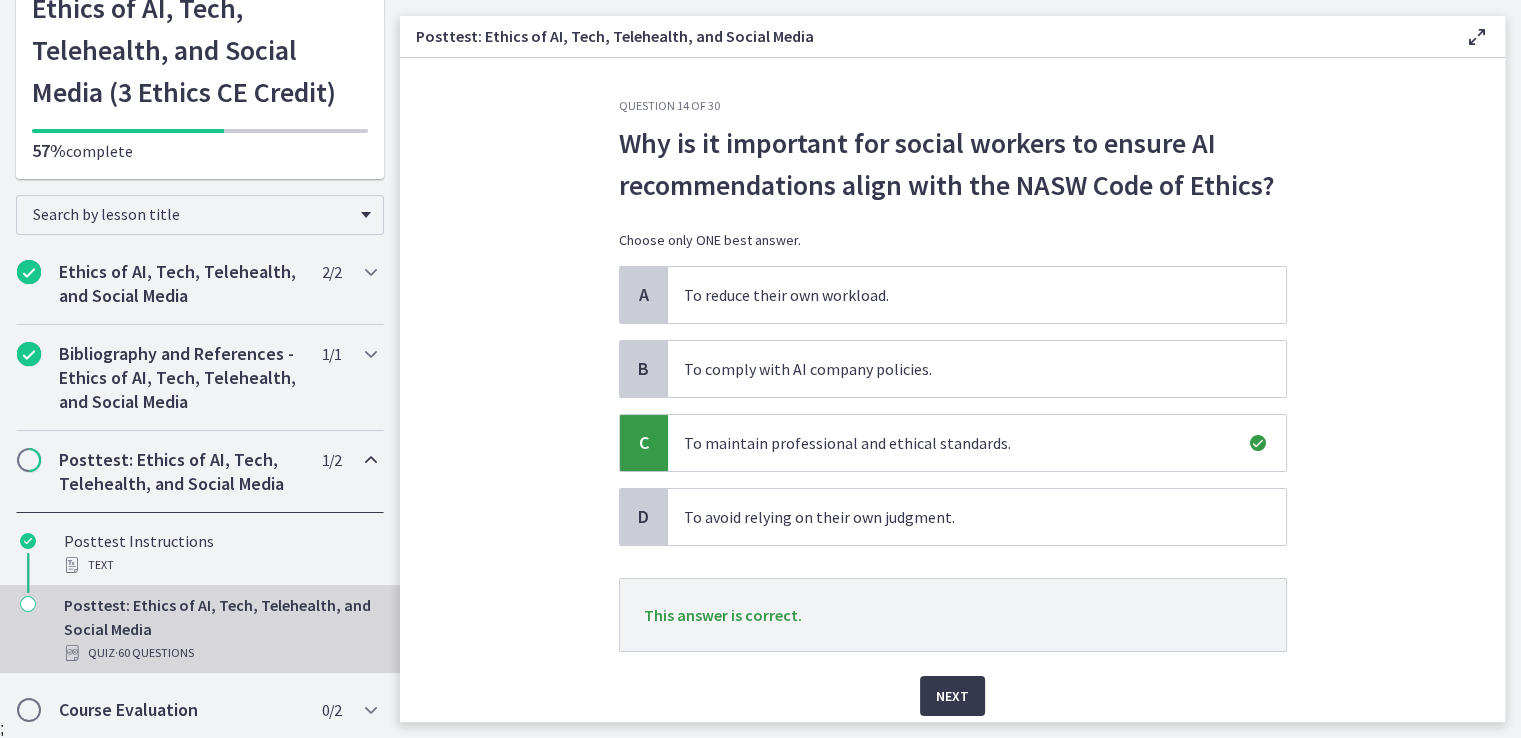 scroll, scrollTop: 72, scrollLeft: 0, axis: vertical 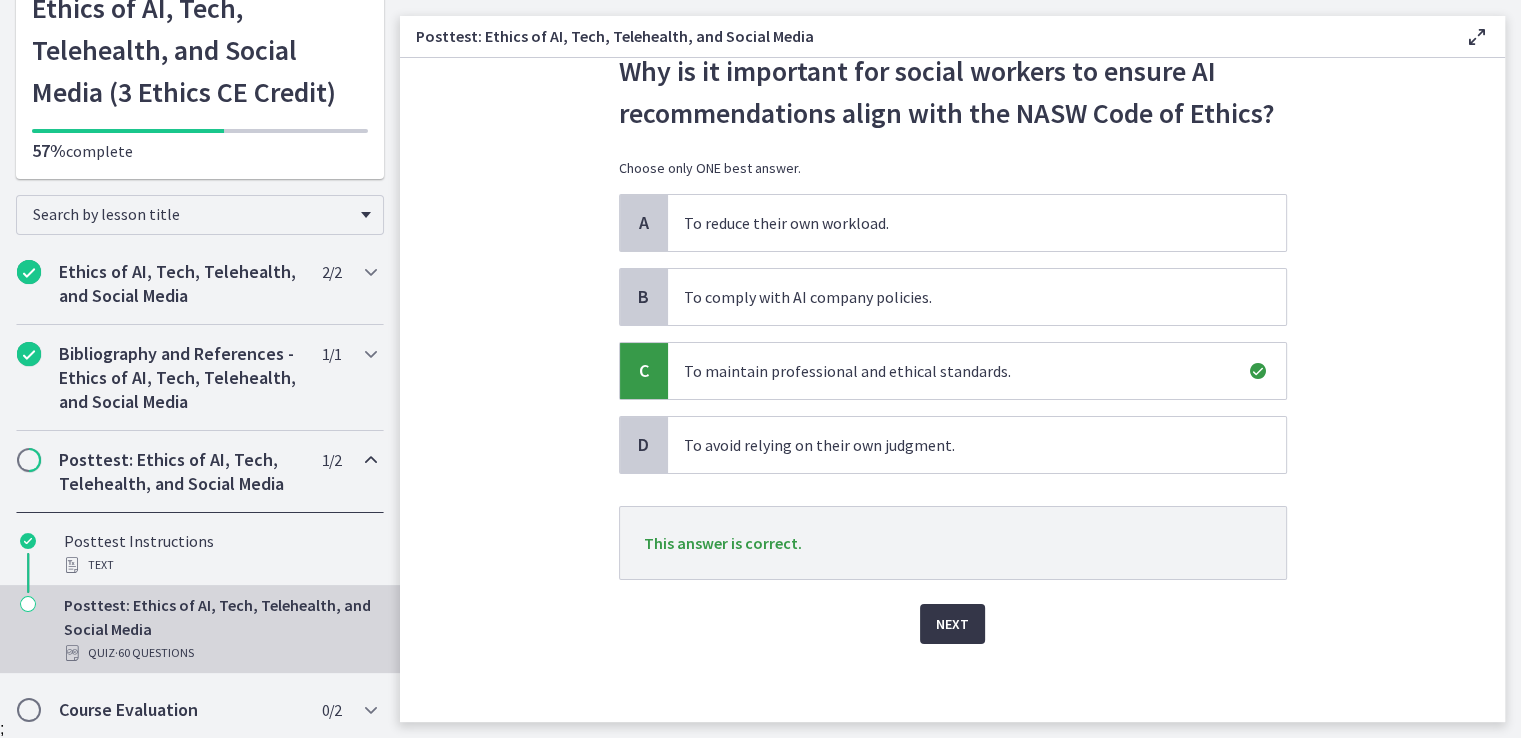 click on "Next" at bounding box center [952, 624] 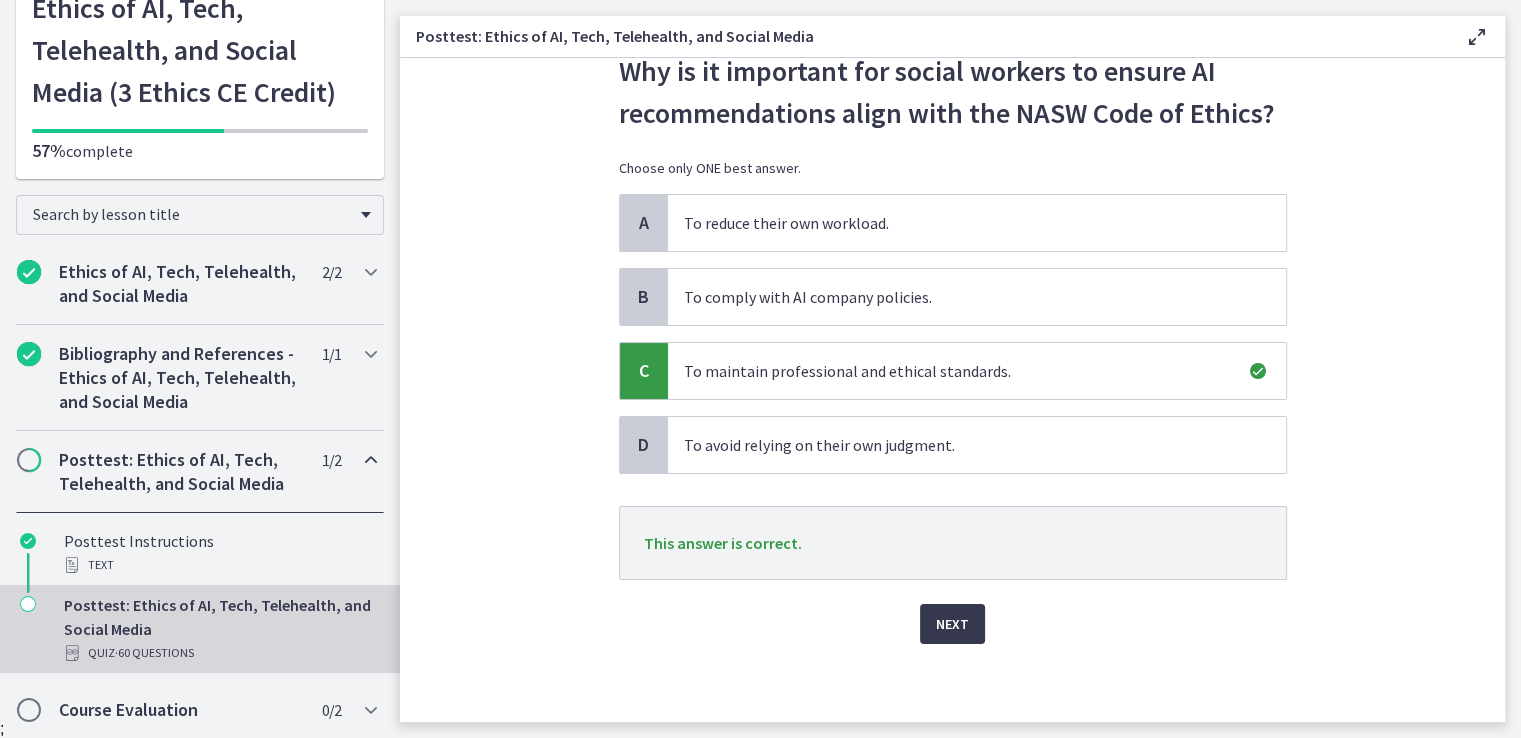 scroll, scrollTop: 0, scrollLeft: 0, axis: both 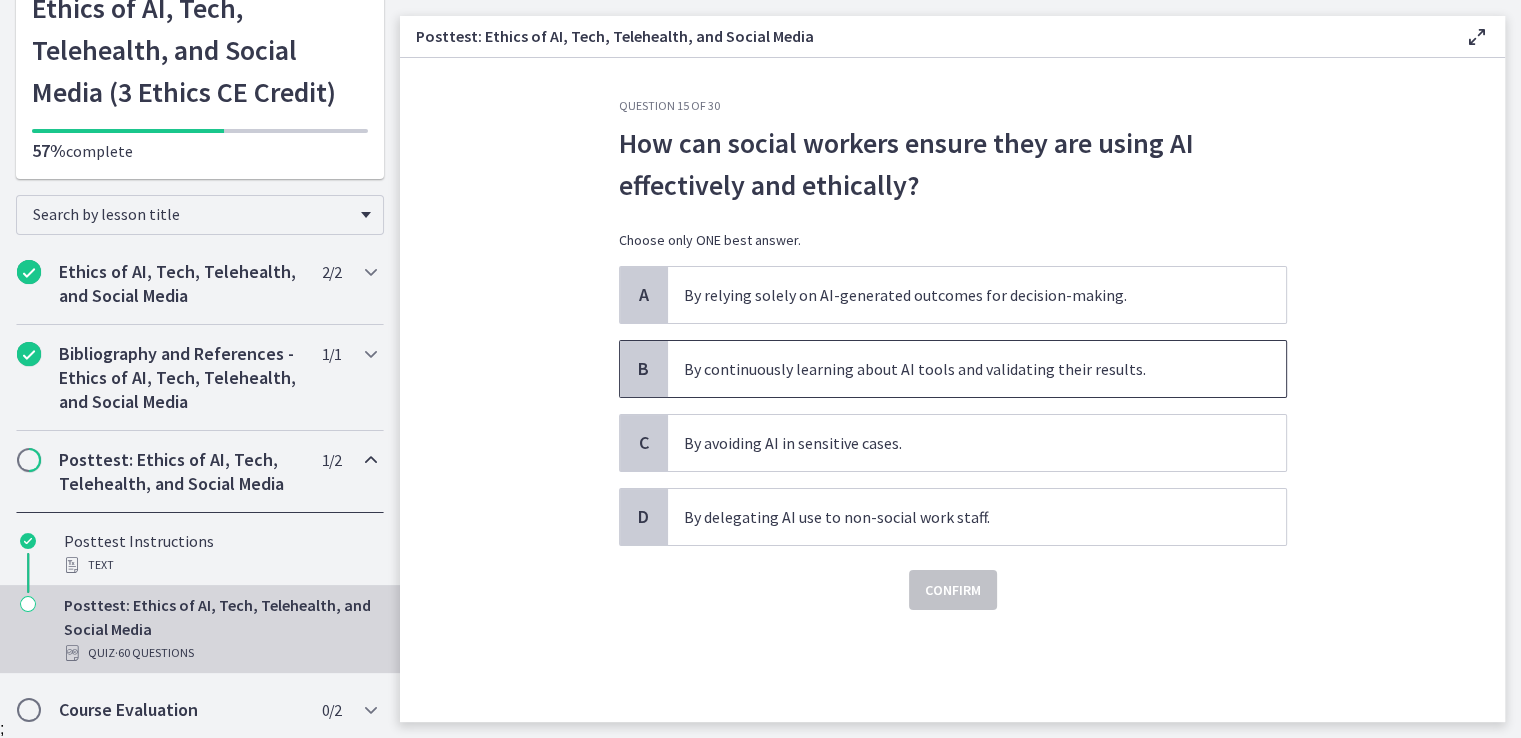 click on "By continuously learning about AI tools and validating their results." at bounding box center (977, 369) 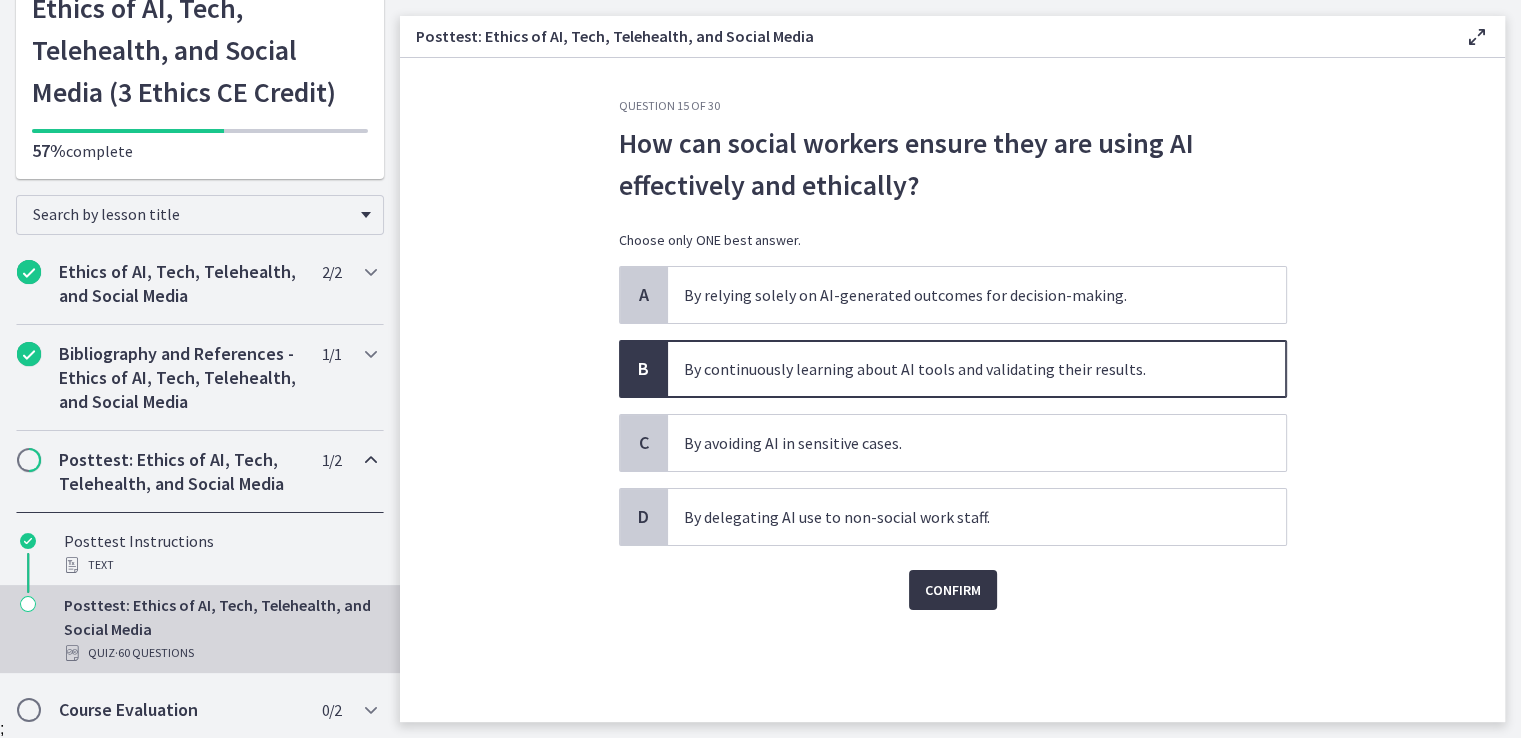 click on "Confirm" at bounding box center (953, 590) 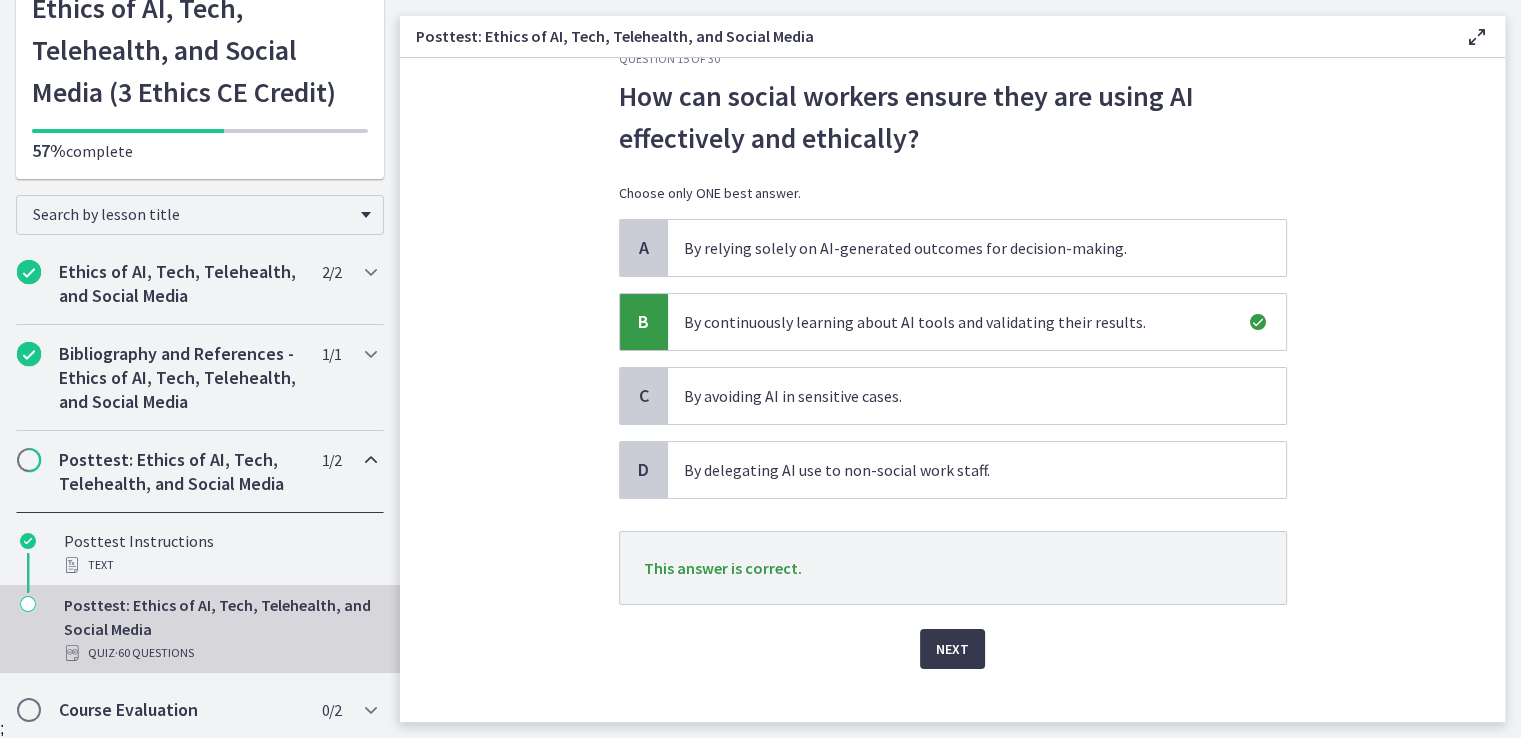 scroll, scrollTop: 72, scrollLeft: 0, axis: vertical 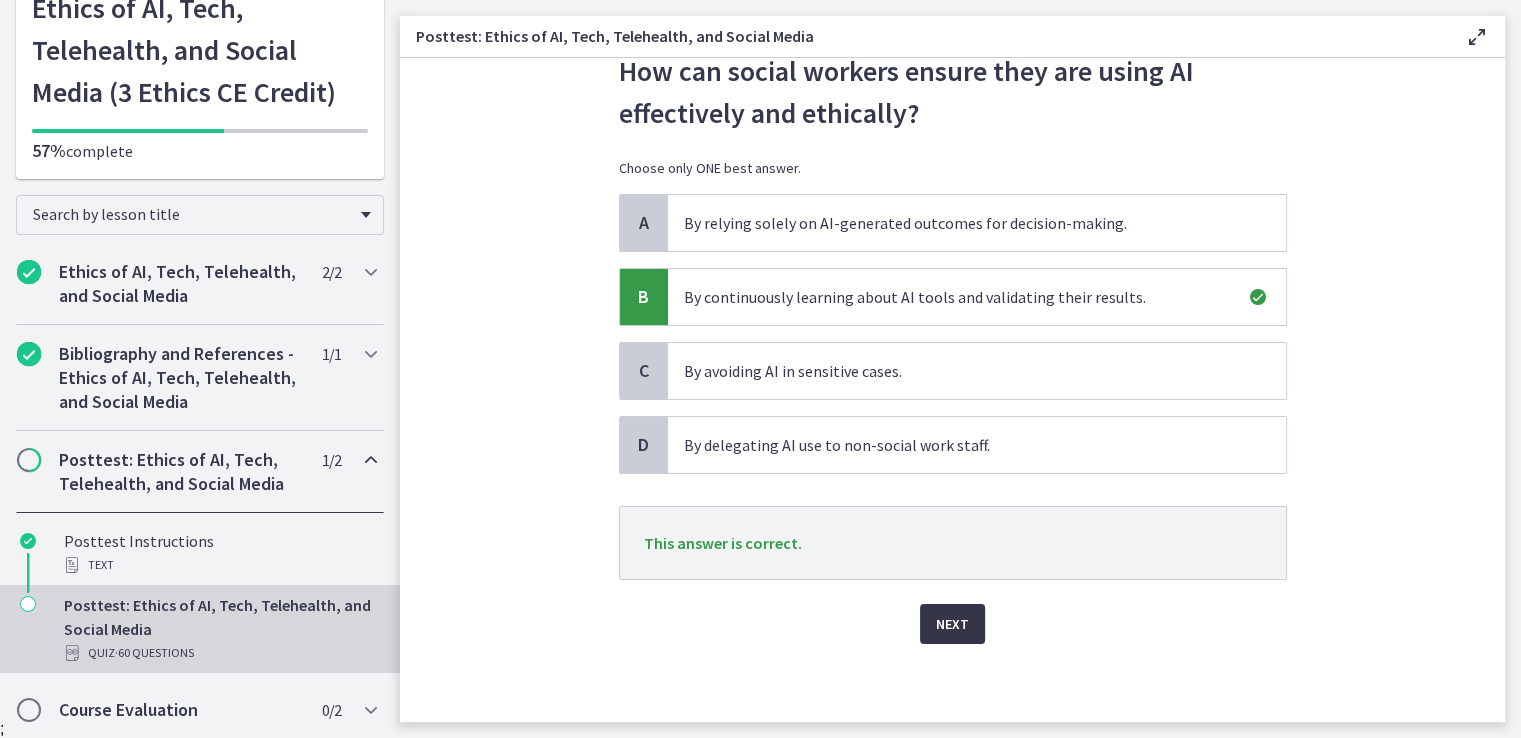 drag, startPoint x: 940, startPoint y: 617, endPoint x: 956, endPoint y: 556, distance: 63.06346 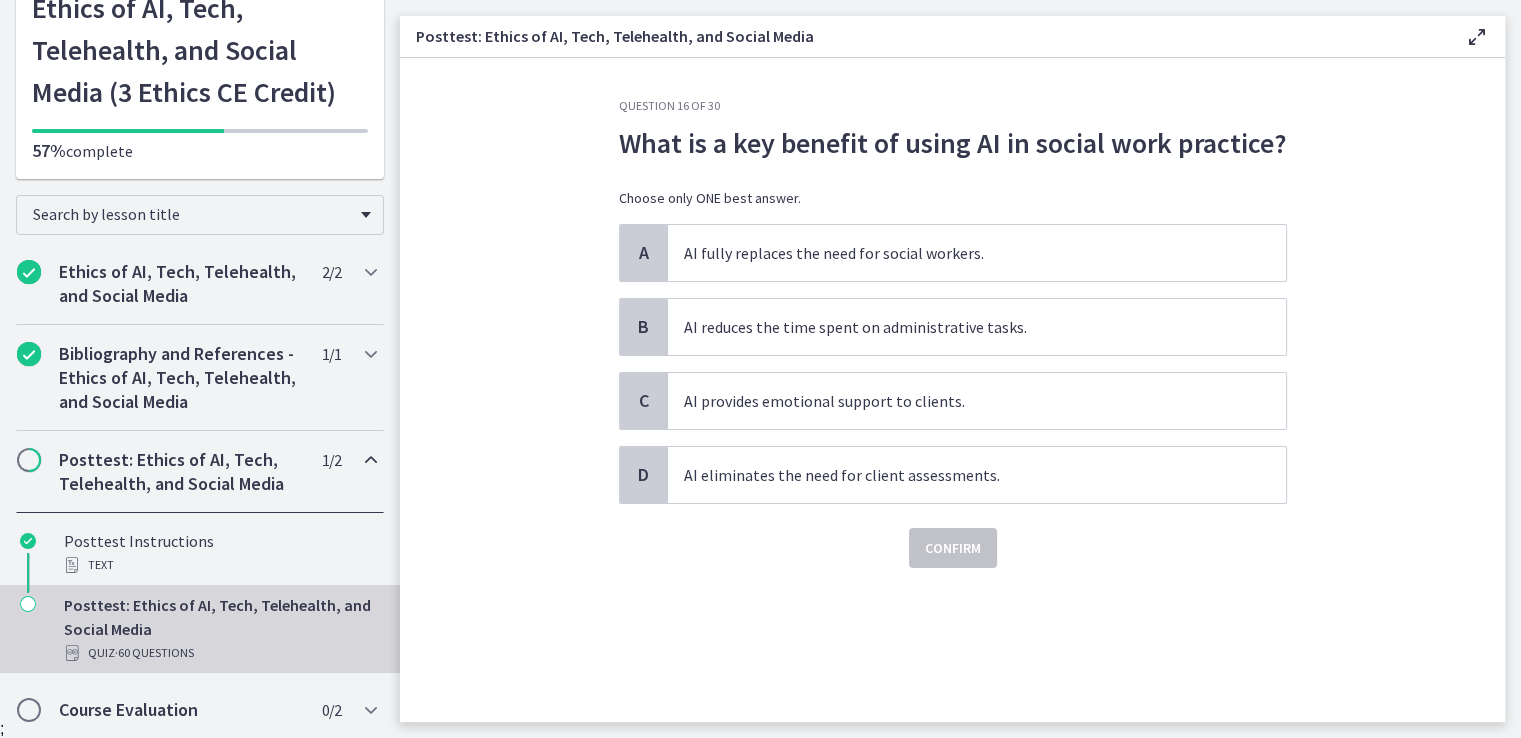 scroll, scrollTop: 0, scrollLeft: 0, axis: both 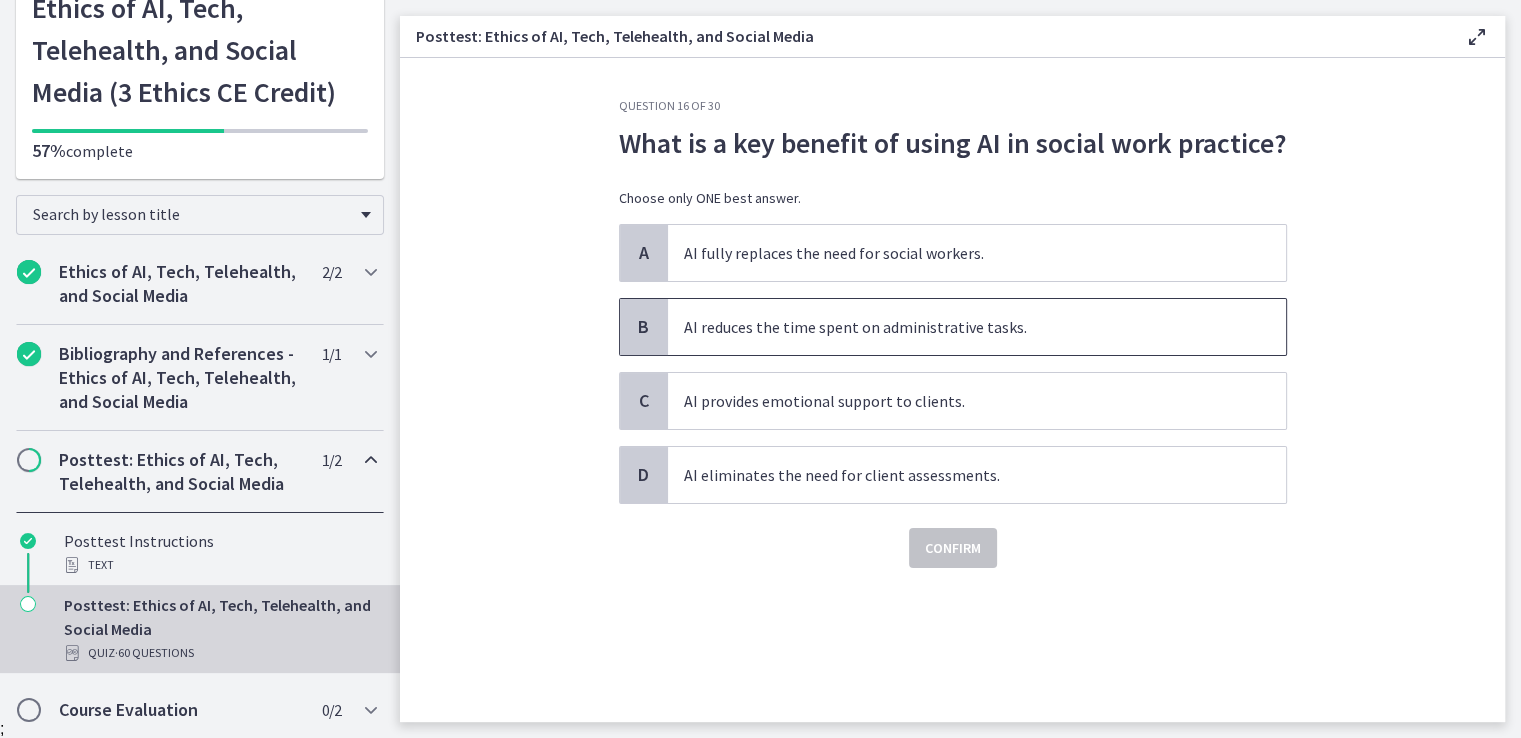 click on "AI reduces the time spent on administrative tasks." at bounding box center [977, 327] 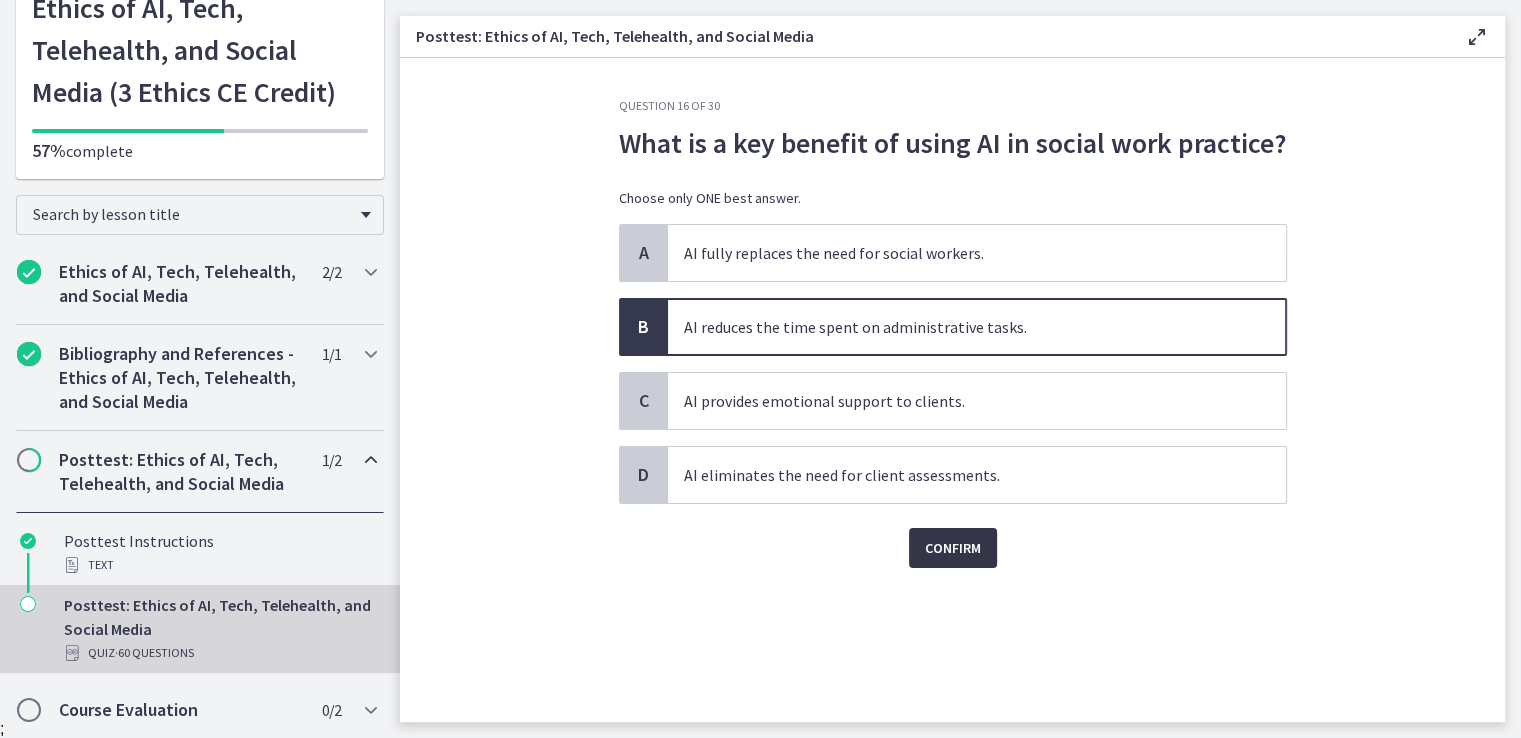 click on "Confirm" at bounding box center [953, 548] 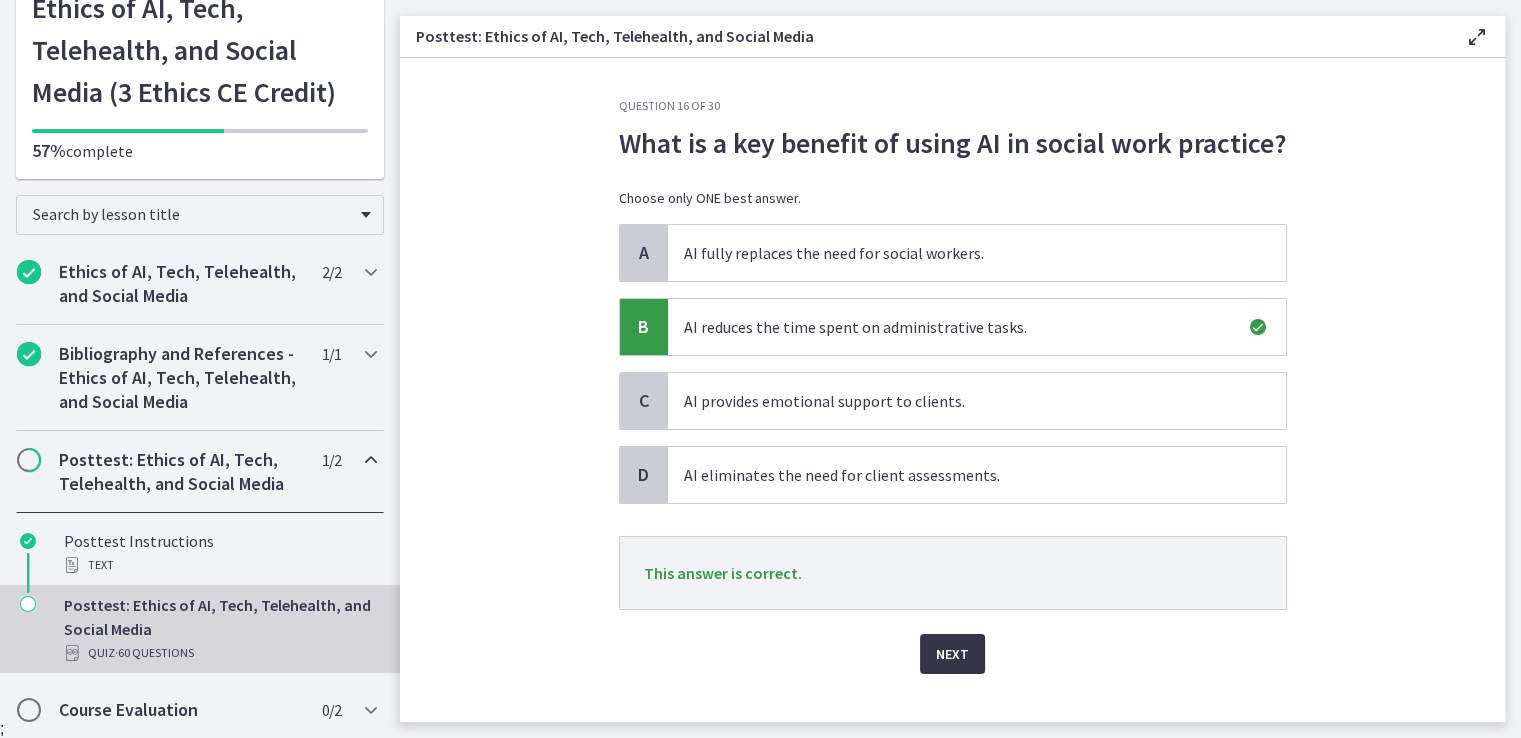 click on "Next" at bounding box center (952, 654) 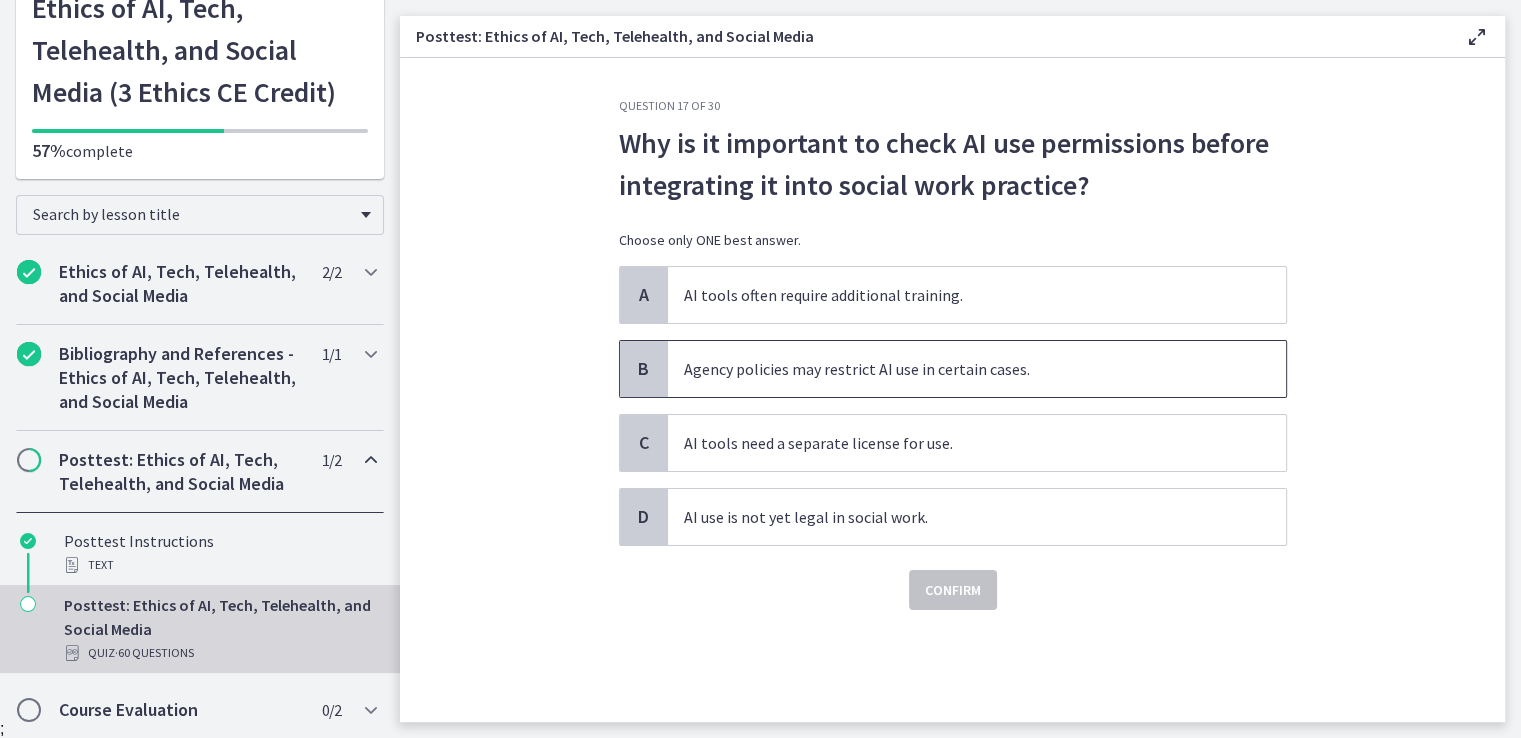click on "Agency policies may restrict AI use in certain cases." at bounding box center [977, 369] 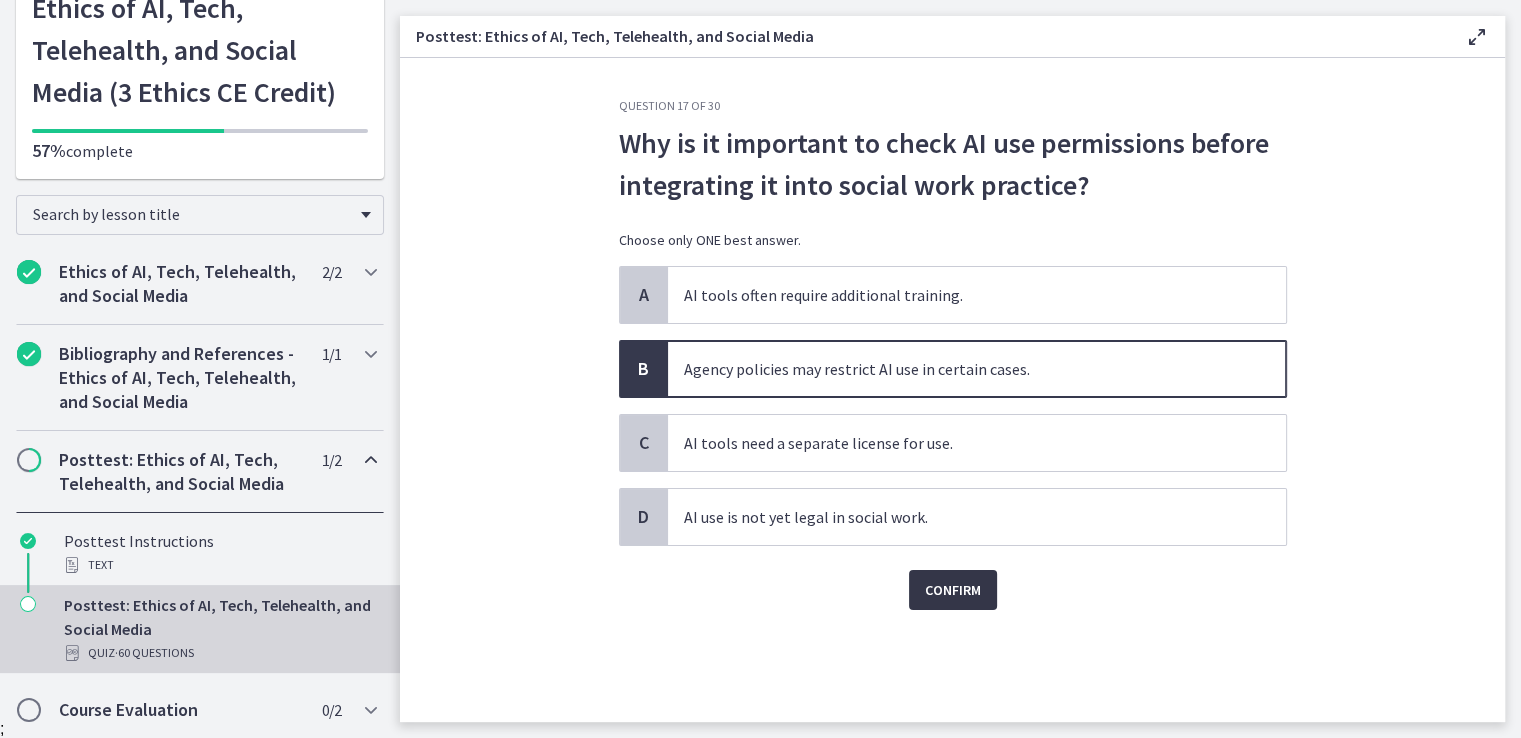 click on "Confirm" at bounding box center [953, 590] 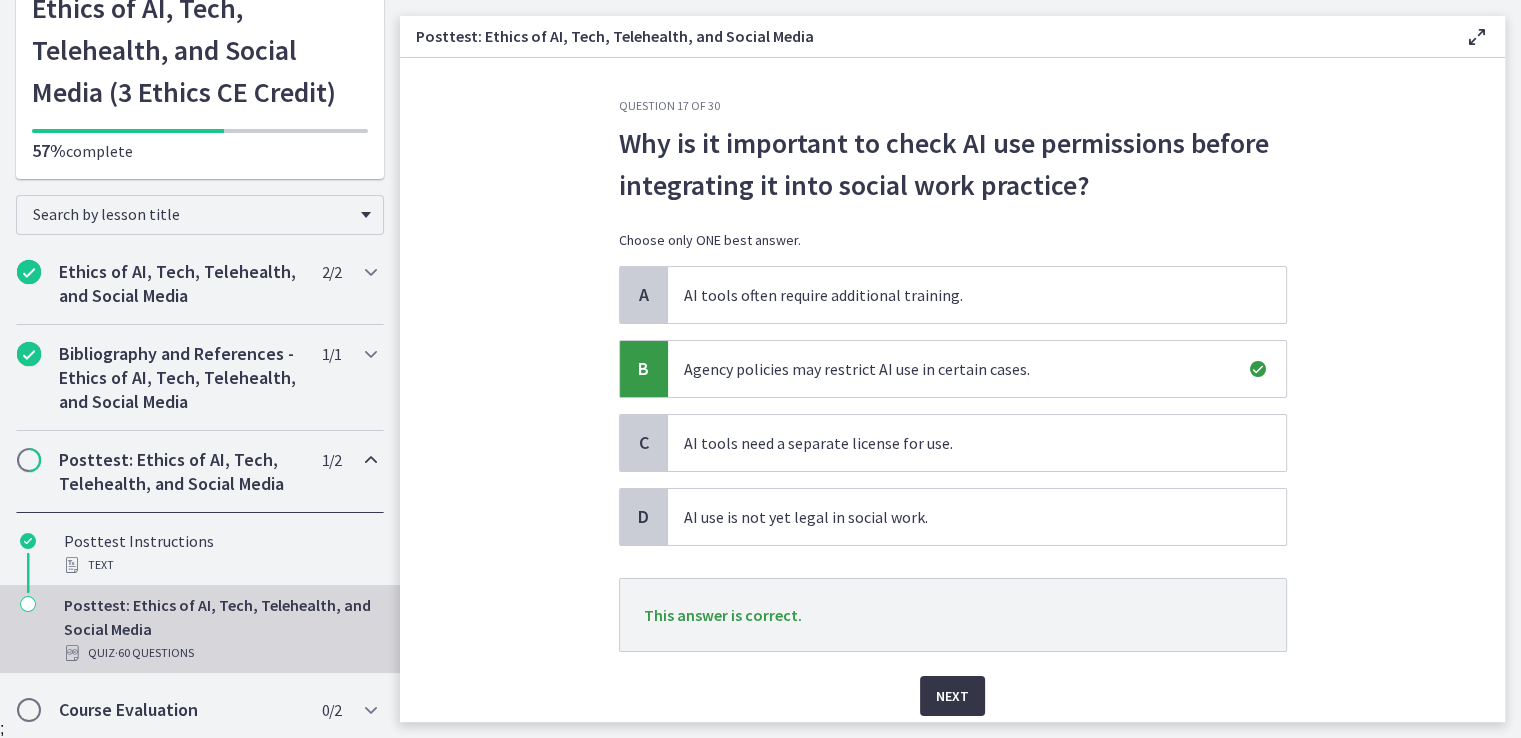 click on "Next" at bounding box center (952, 696) 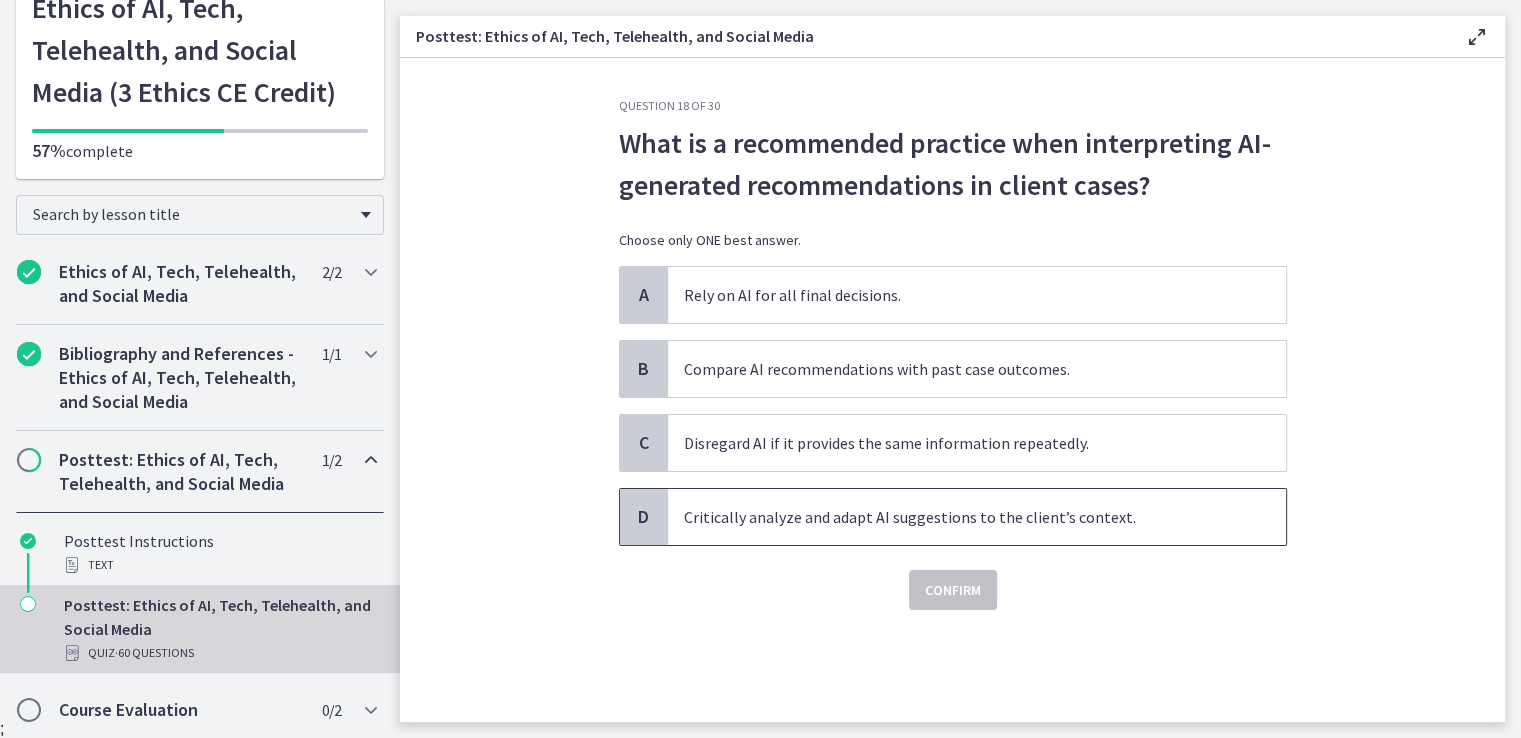 click on "Critically analyze and adapt AI suggestions to the client’s context." at bounding box center (977, 517) 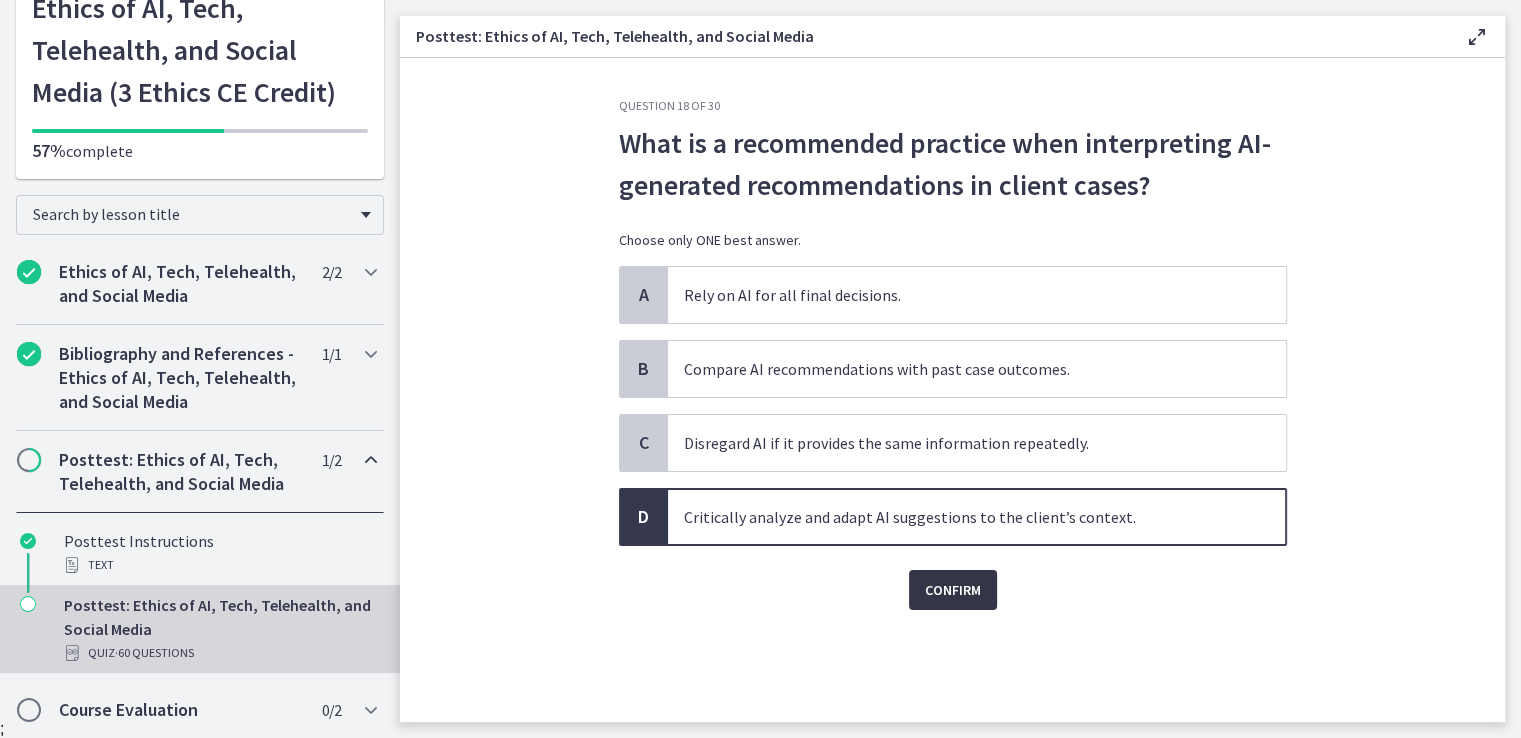 click on "Confirm" at bounding box center [953, 590] 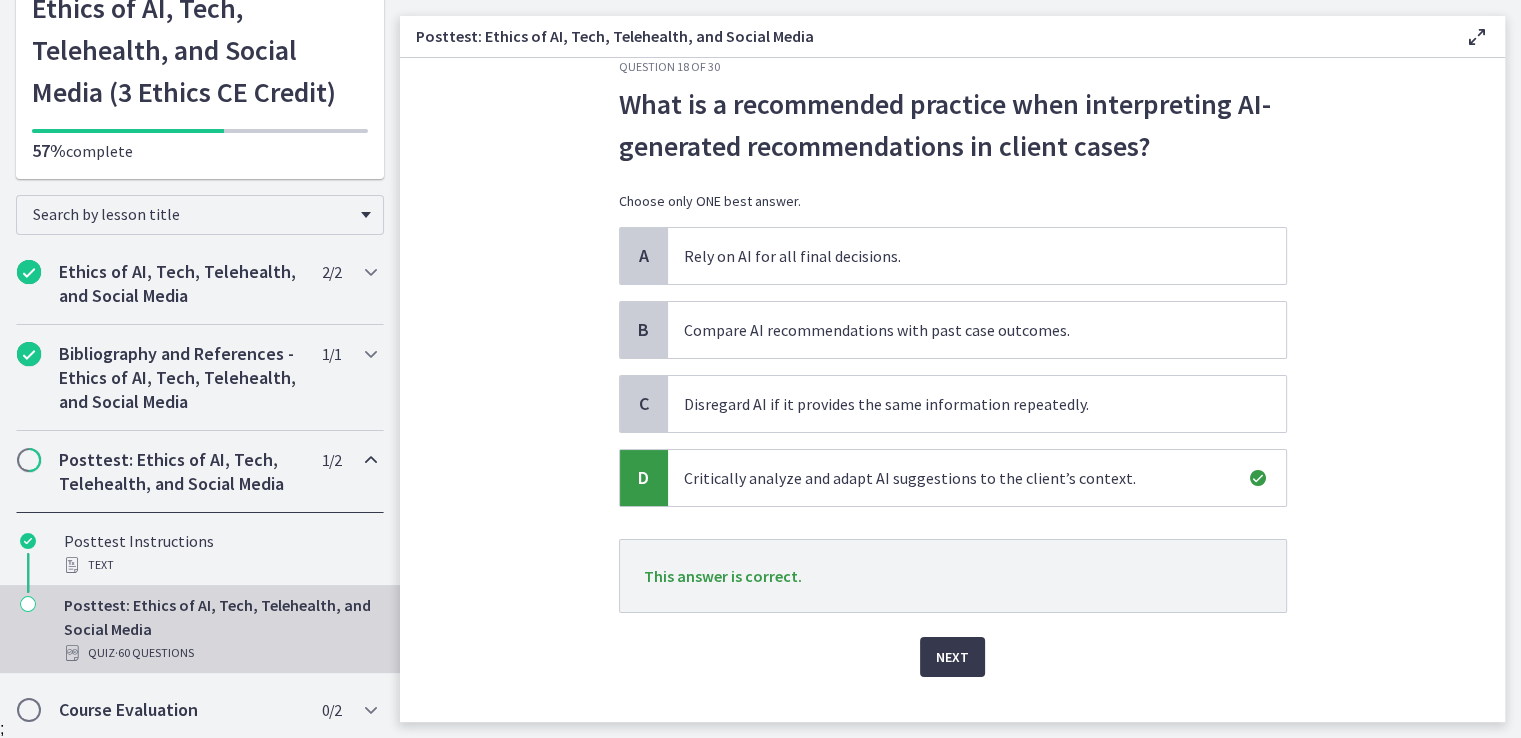 scroll, scrollTop: 72, scrollLeft: 0, axis: vertical 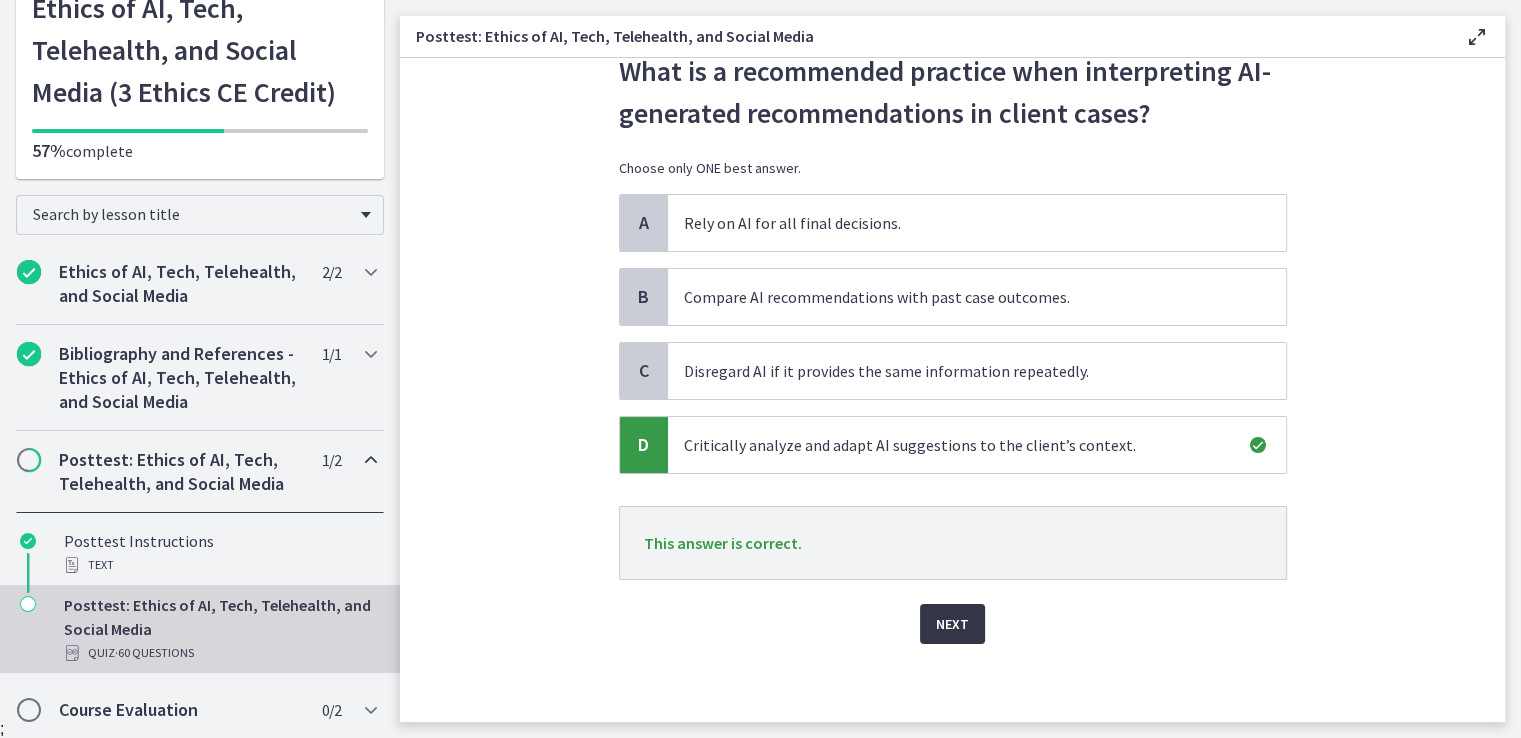 click on "Next" at bounding box center (952, 624) 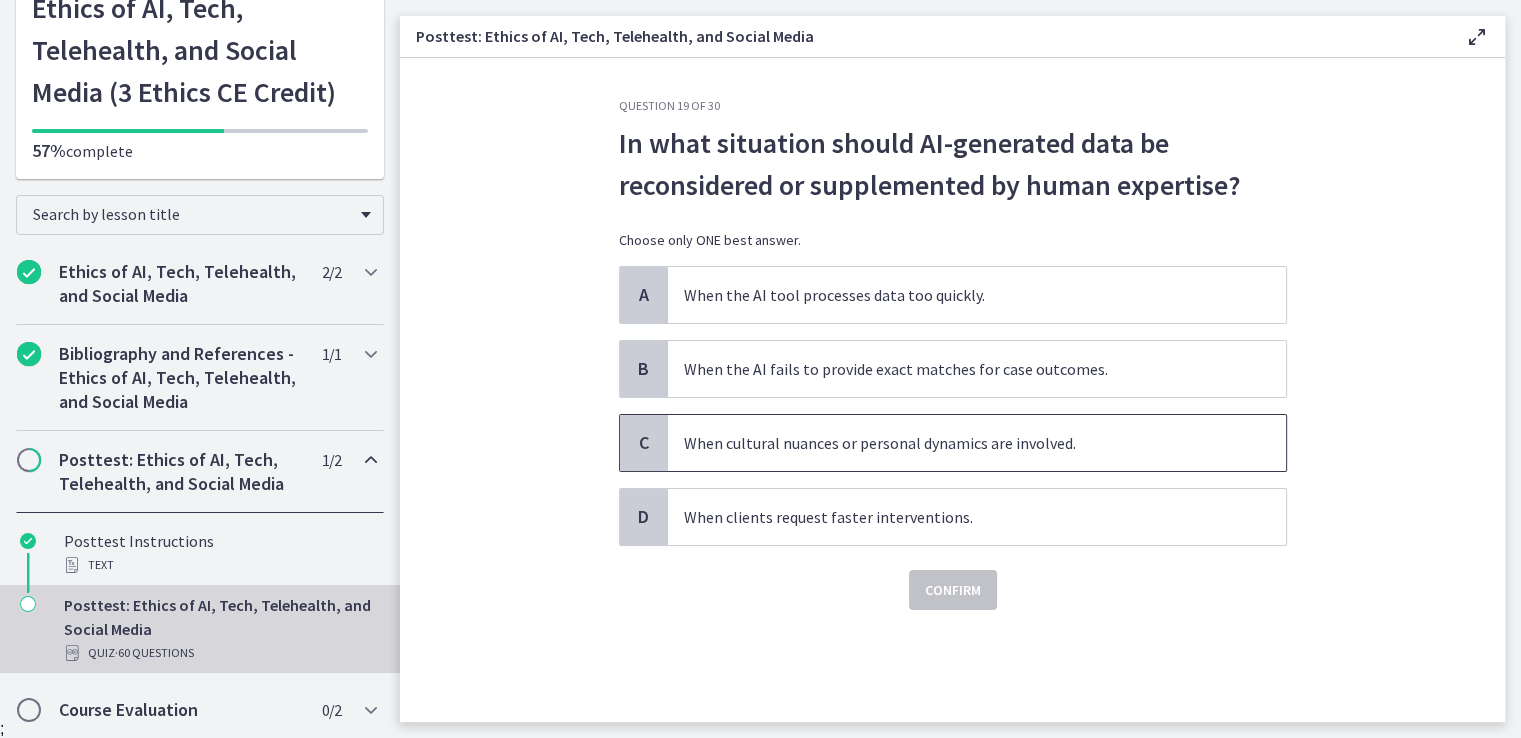 click on "When cultural nuances or personal dynamics are involved." at bounding box center [977, 443] 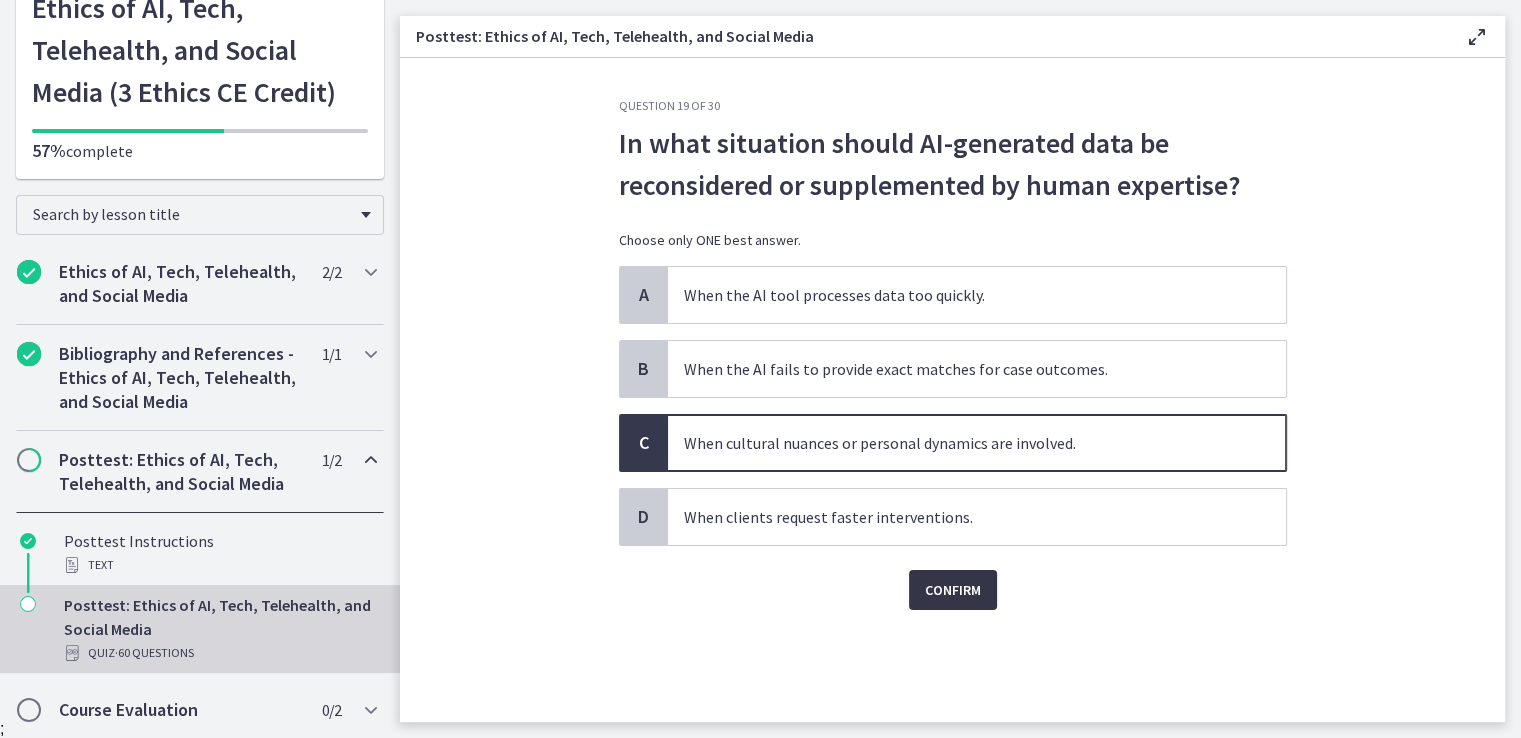 click on "Confirm" at bounding box center [953, 590] 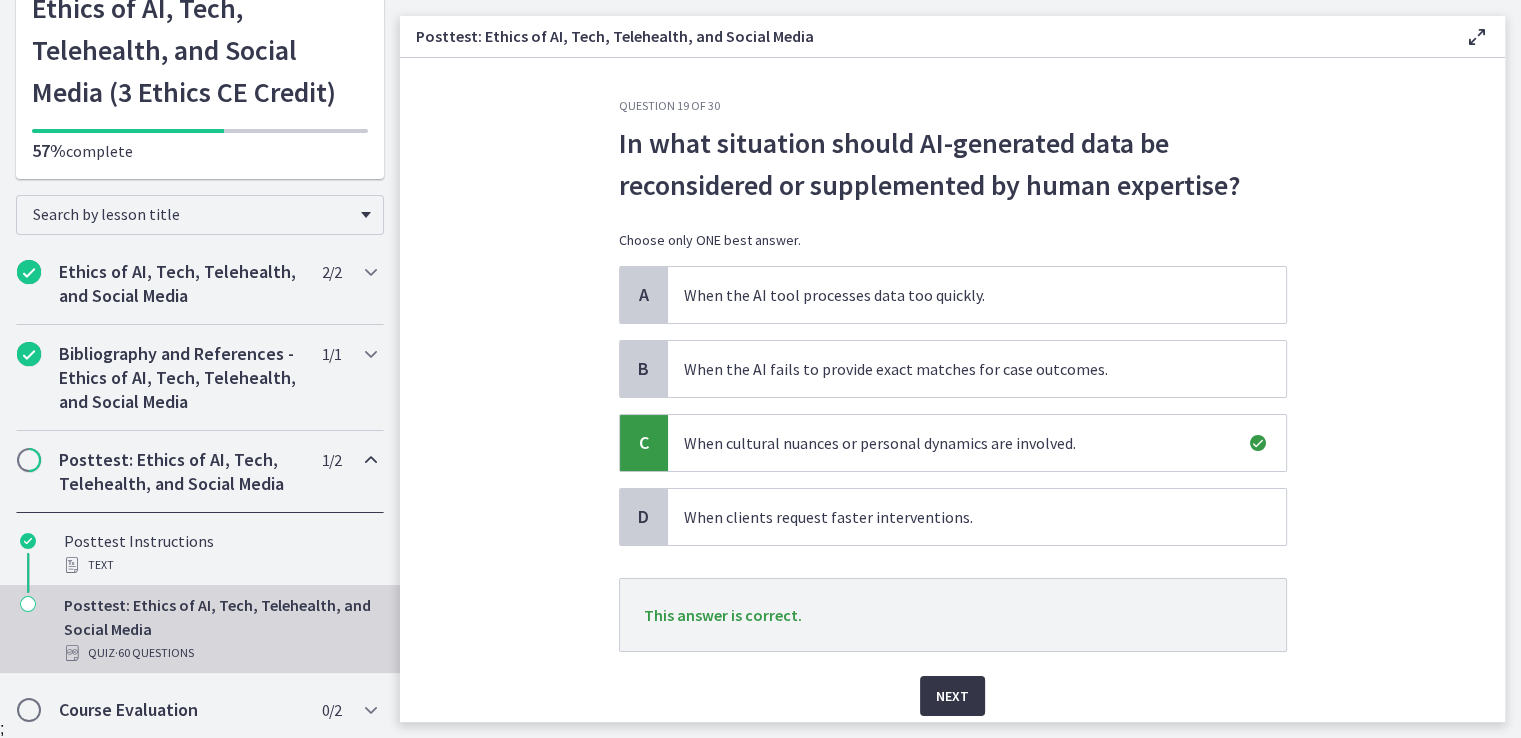 click on "Next" at bounding box center (952, 696) 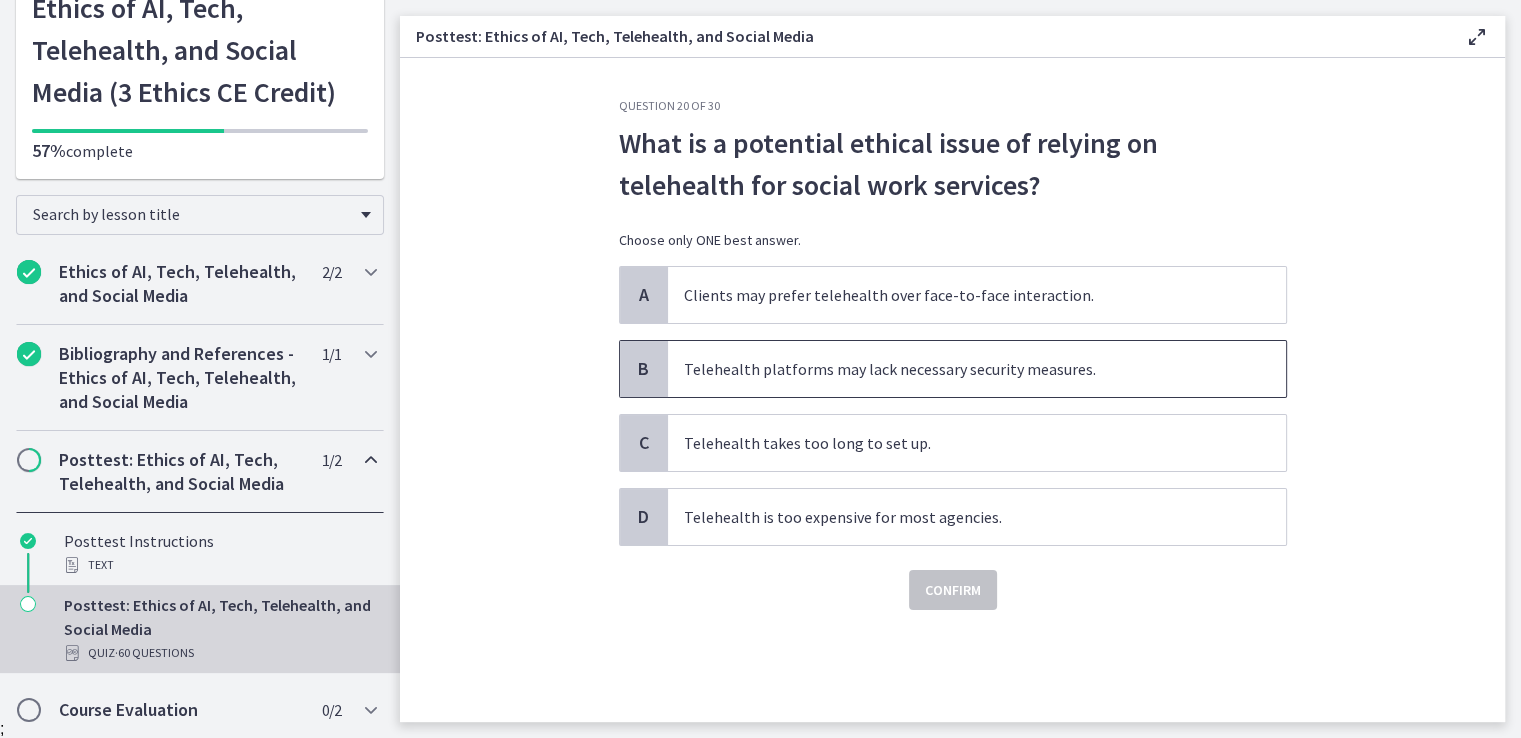 click on "Telehealth platforms may lack necessary security measures." at bounding box center [977, 369] 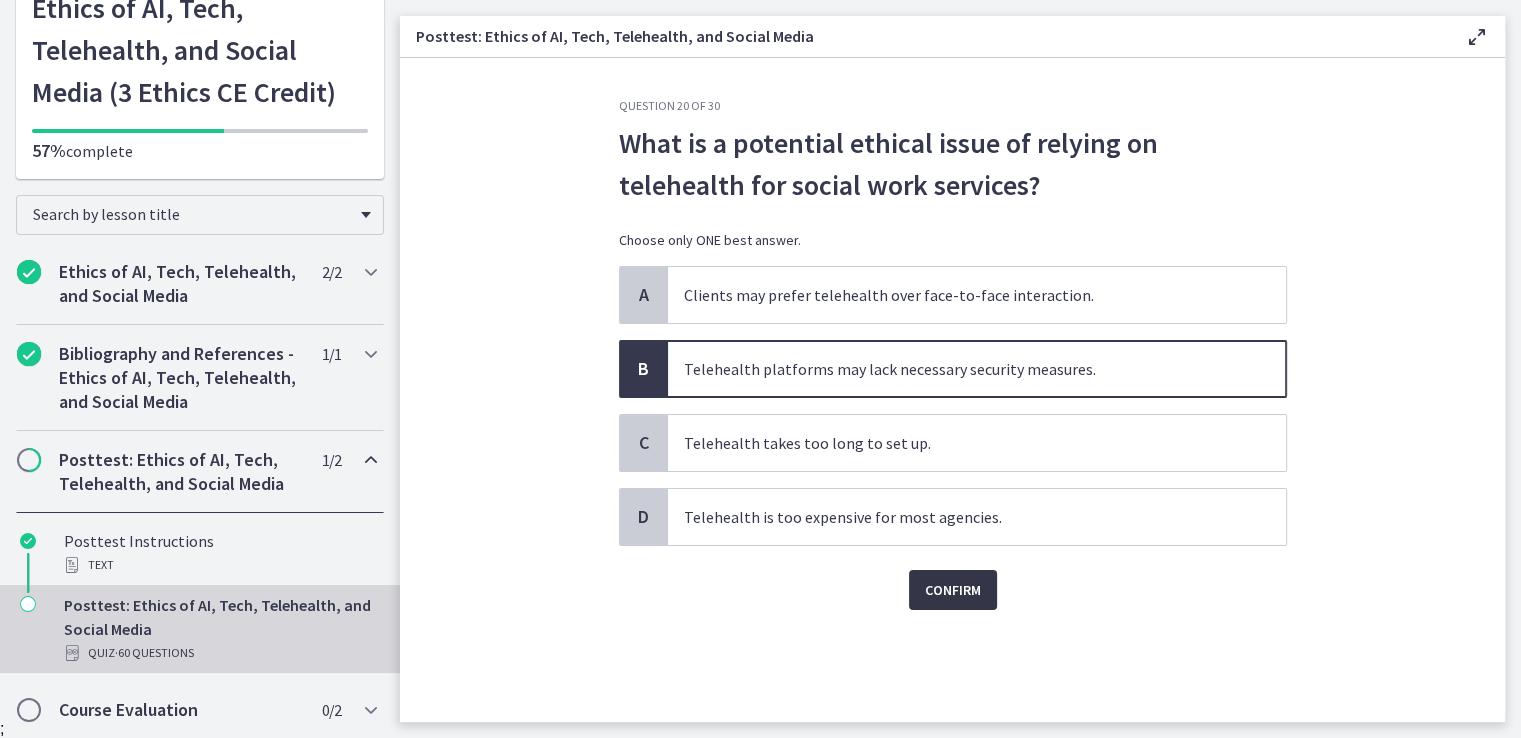 click on "Confirm" at bounding box center [953, 590] 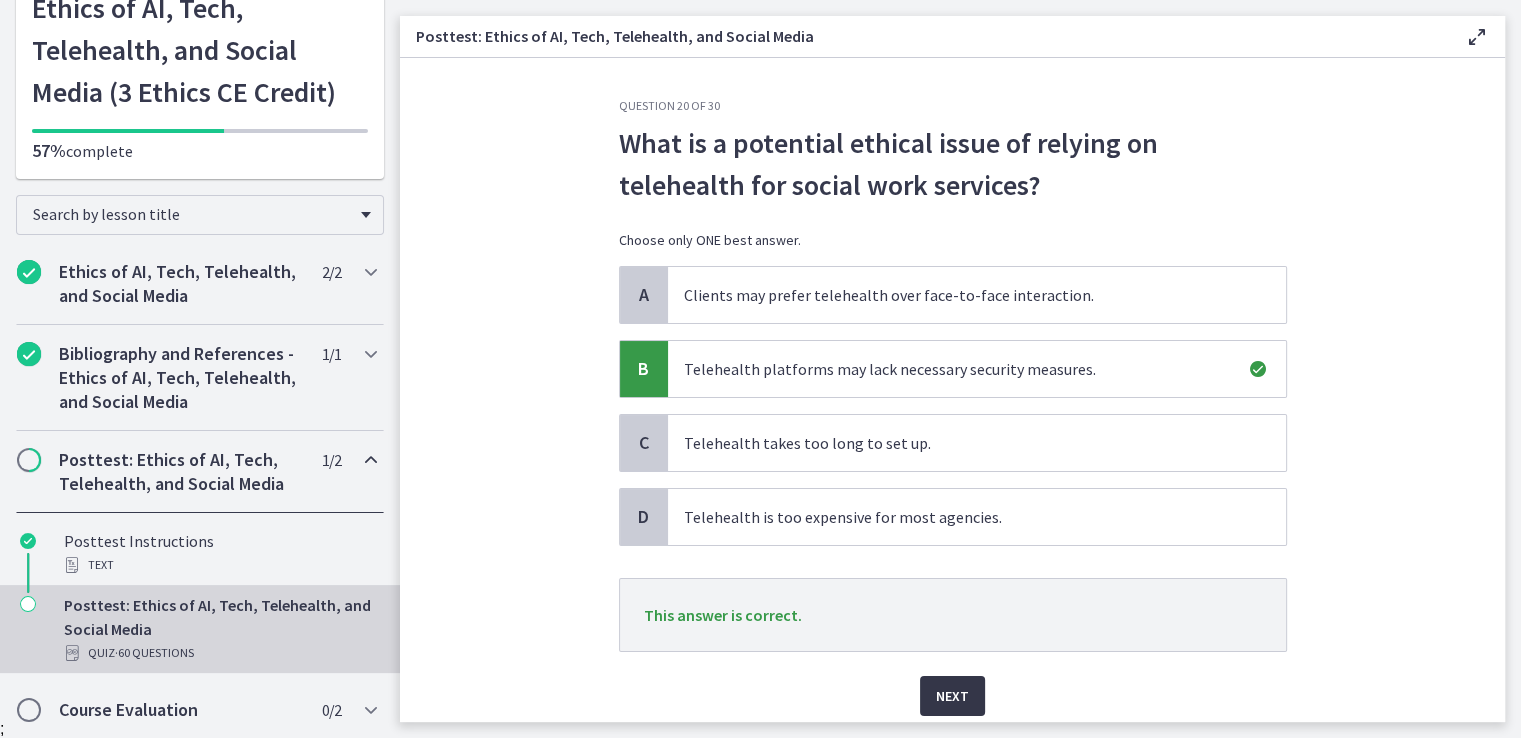 click on "Next" at bounding box center (952, 696) 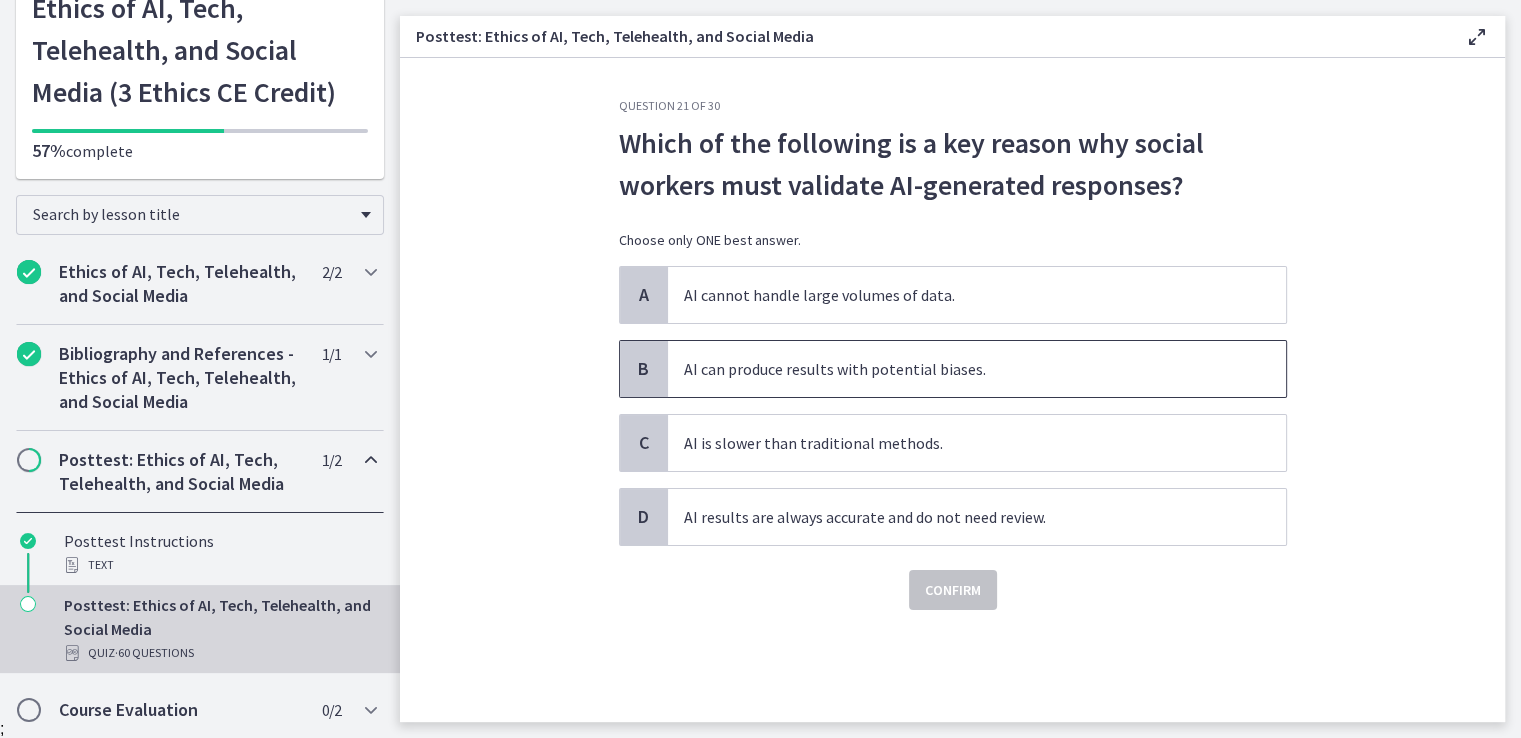 click on "AI can produce results with potential biases." at bounding box center (977, 369) 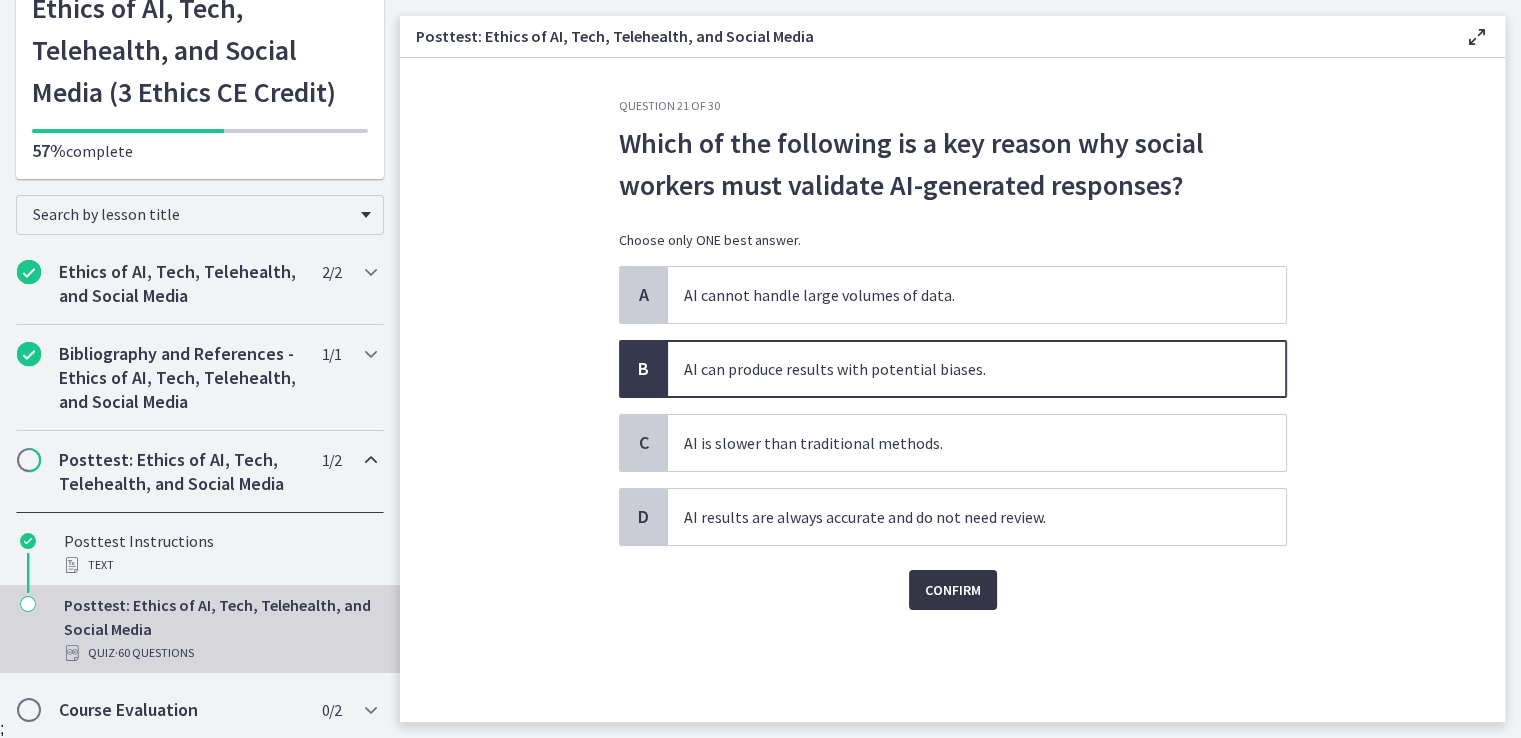 click on "Confirm" at bounding box center (953, 590) 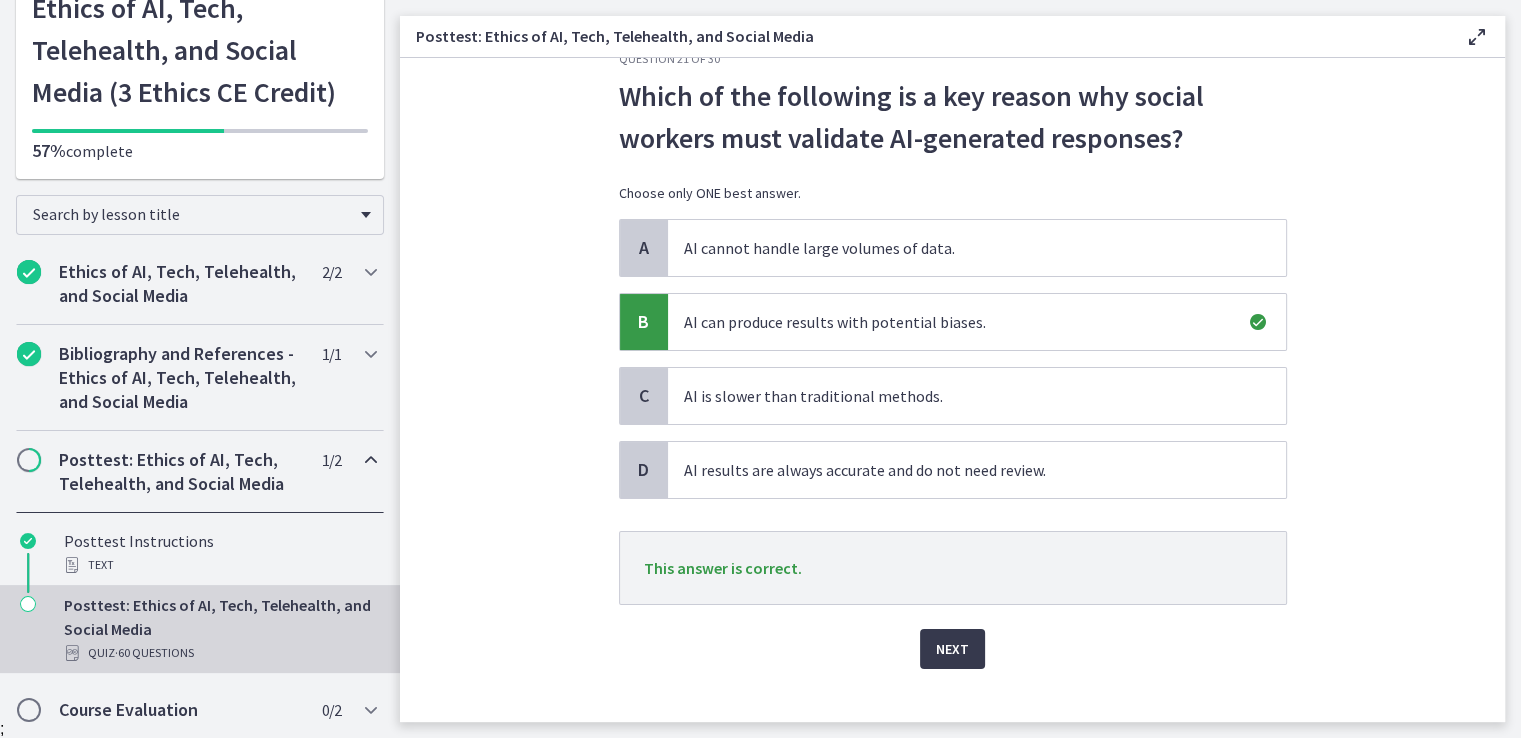 scroll, scrollTop: 72, scrollLeft: 0, axis: vertical 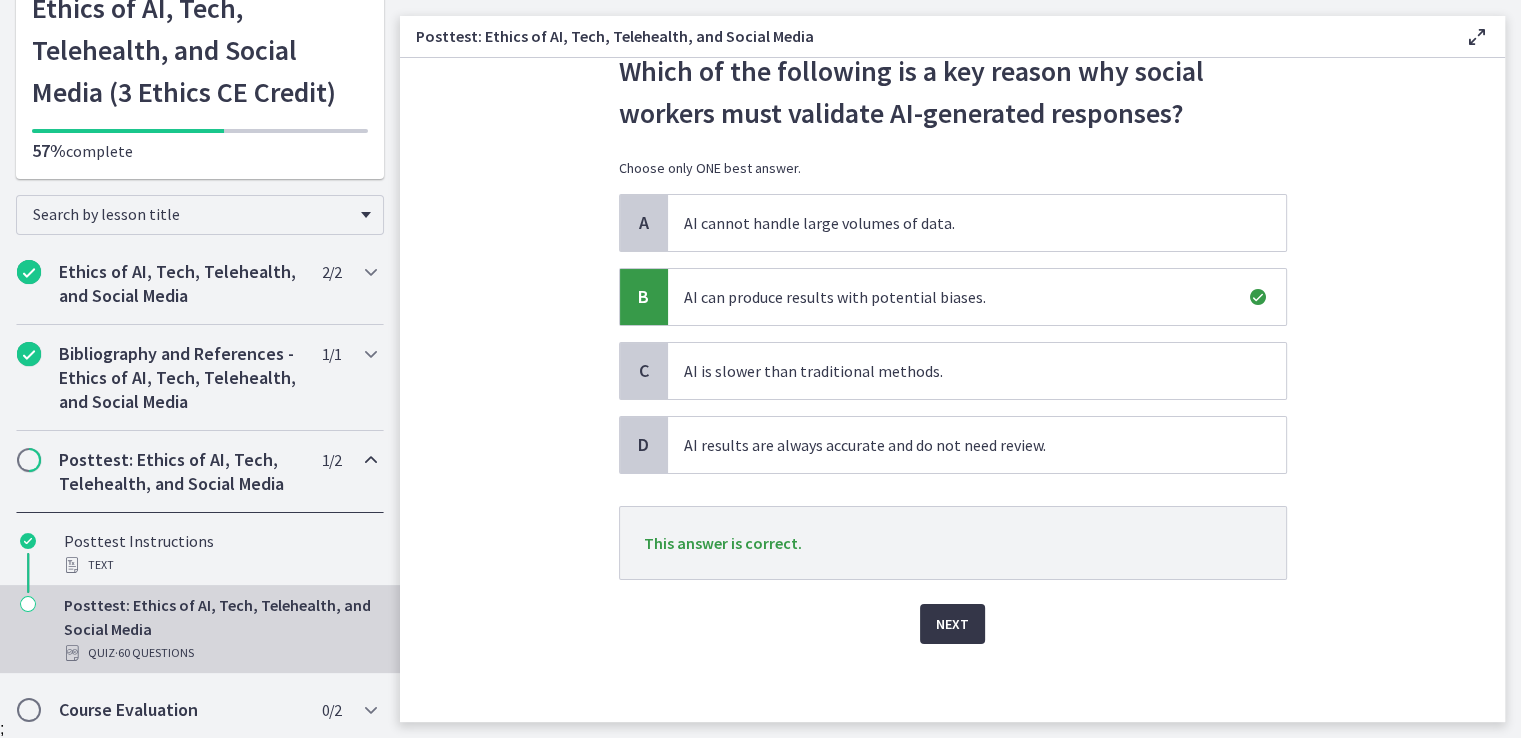 click on "Next" at bounding box center (952, 624) 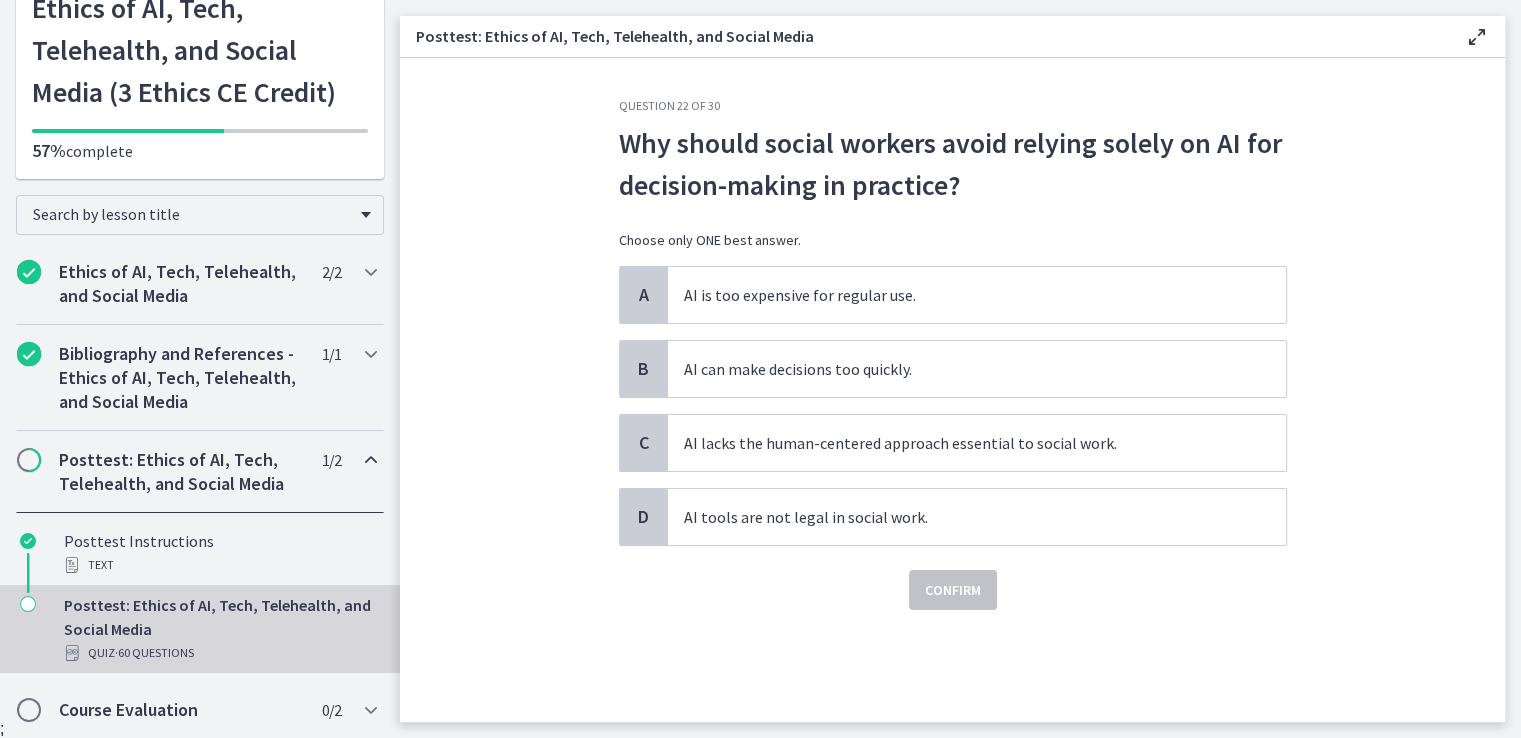 scroll, scrollTop: 0, scrollLeft: 0, axis: both 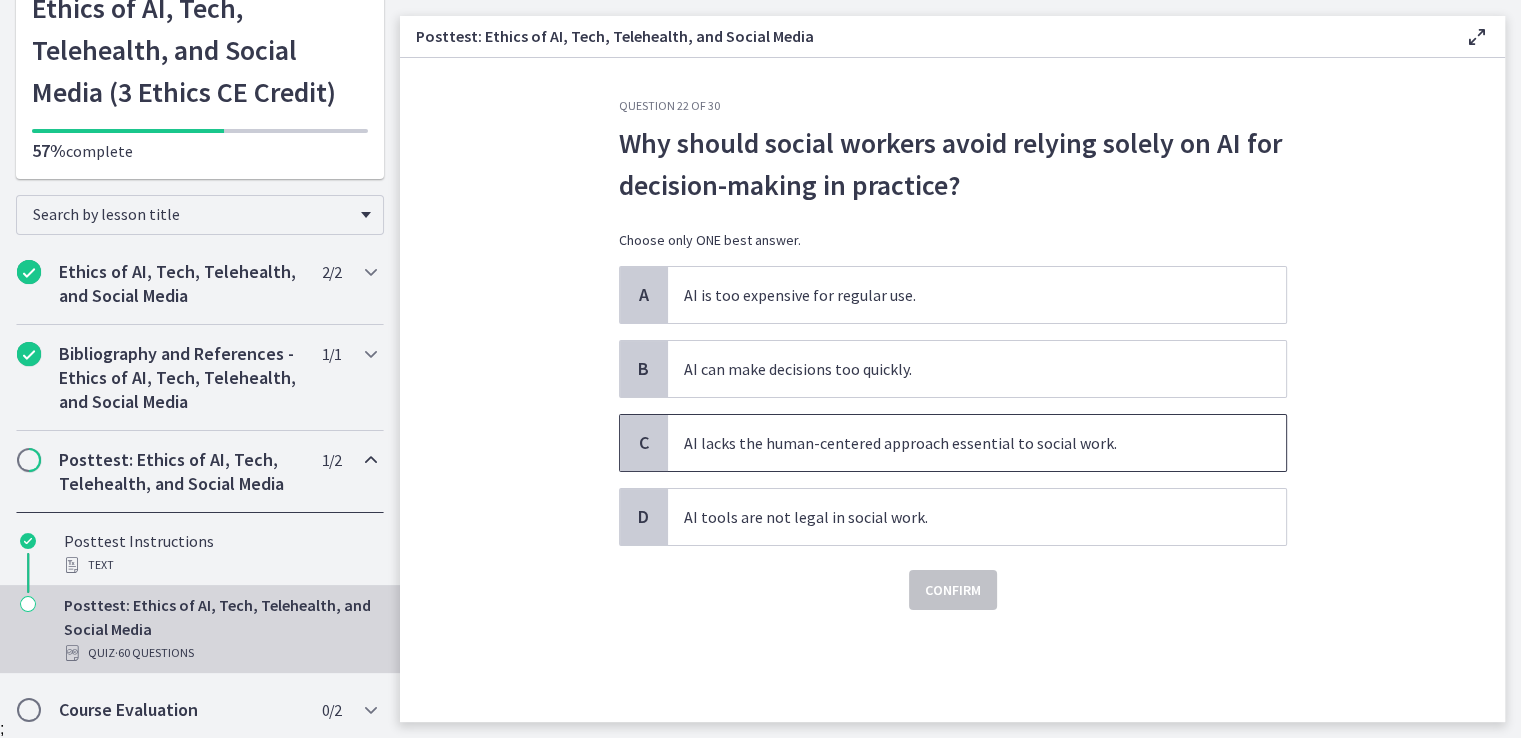 click on "AI lacks the human-centered approach essential to social work." at bounding box center (977, 443) 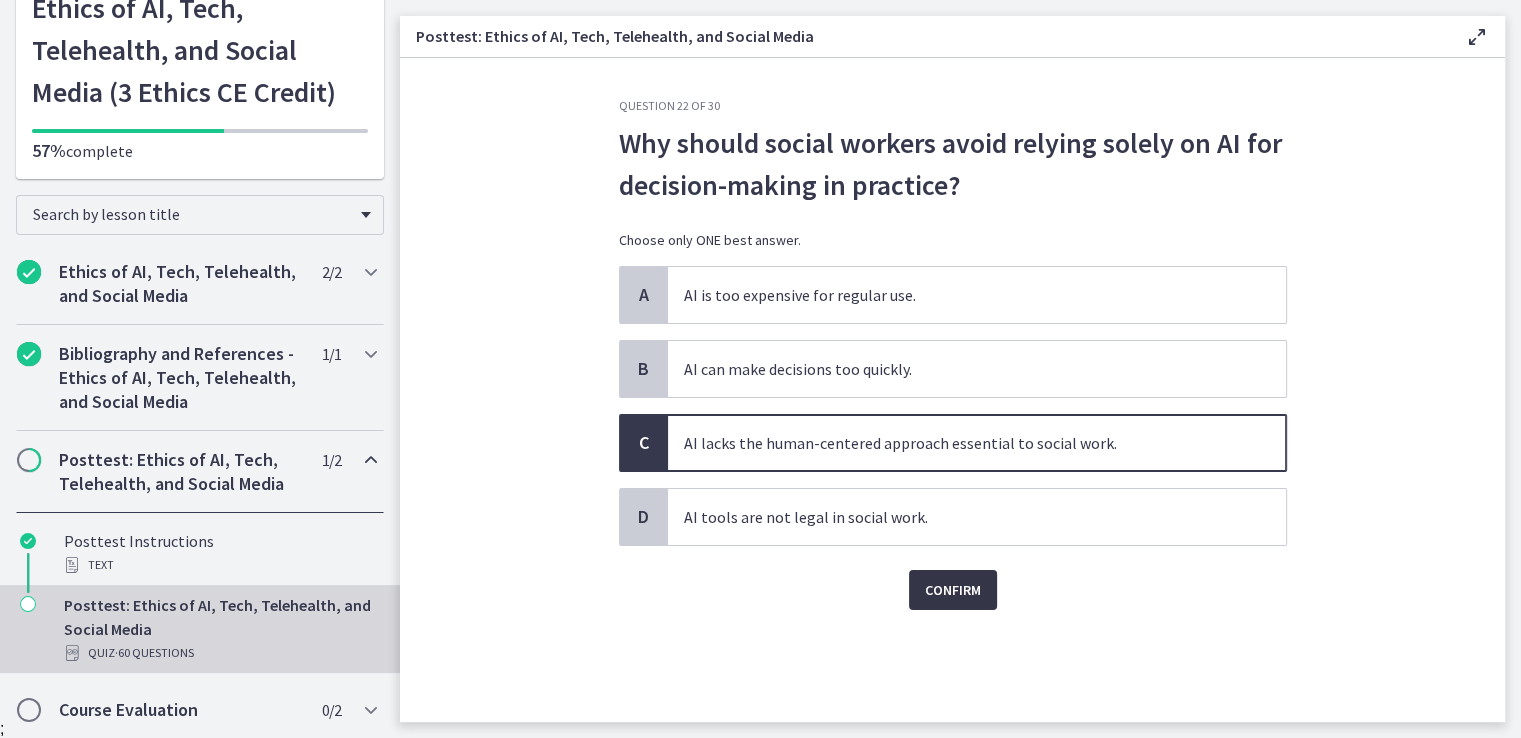 click on "Confirm" at bounding box center (953, 590) 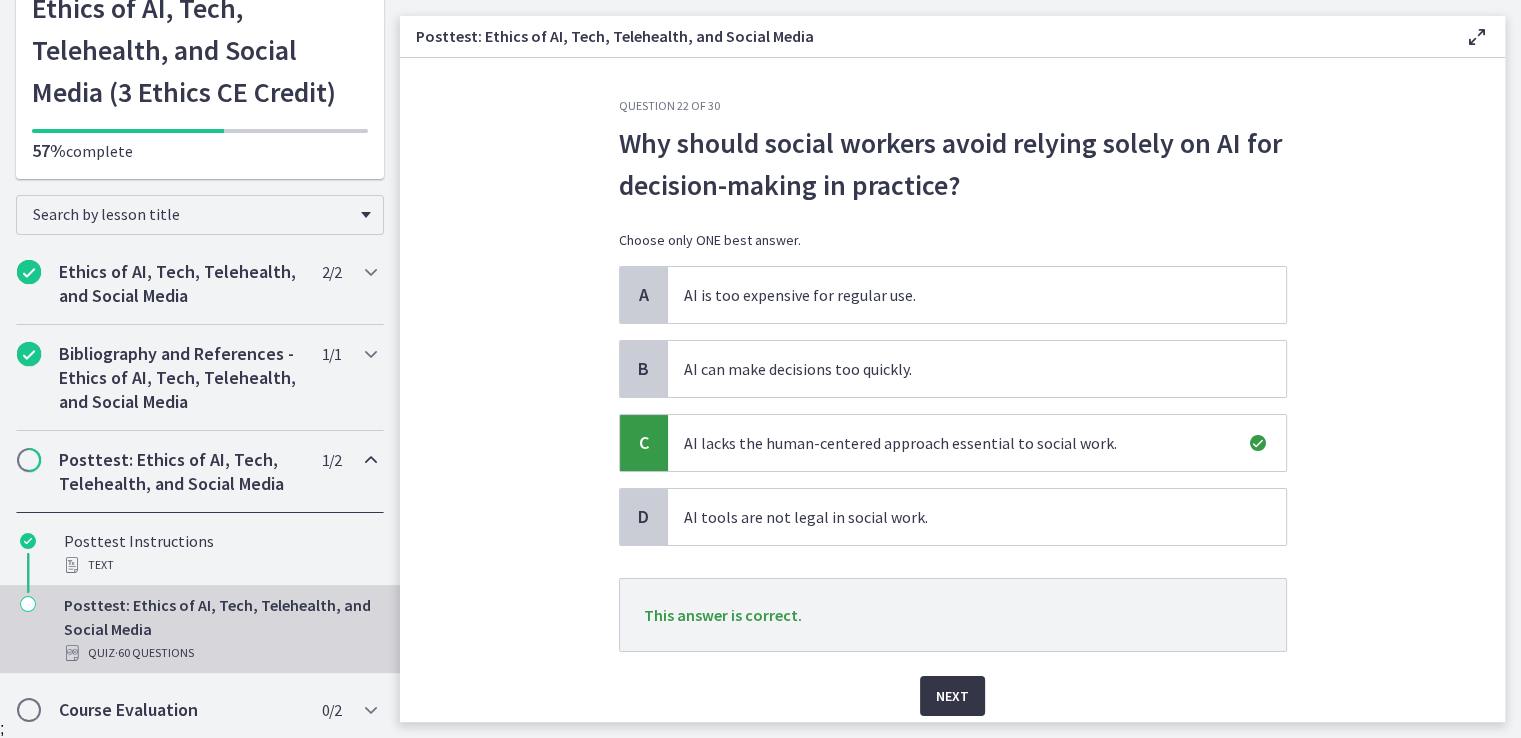click on "Next" at bounding box center (952, 696) 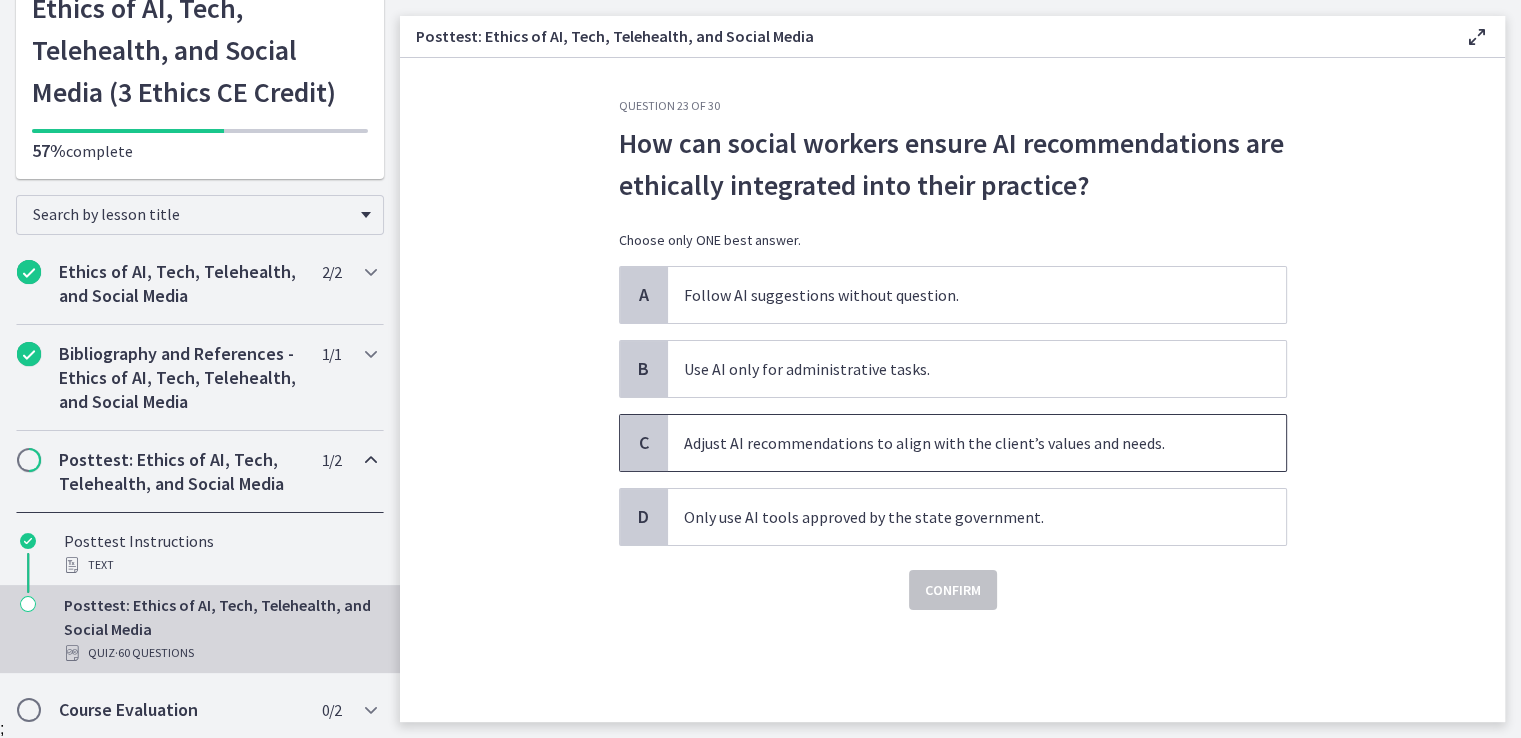 click on "Adjust AI recommendations to align with the client’s values and needs." at bounding box center [977, 443] 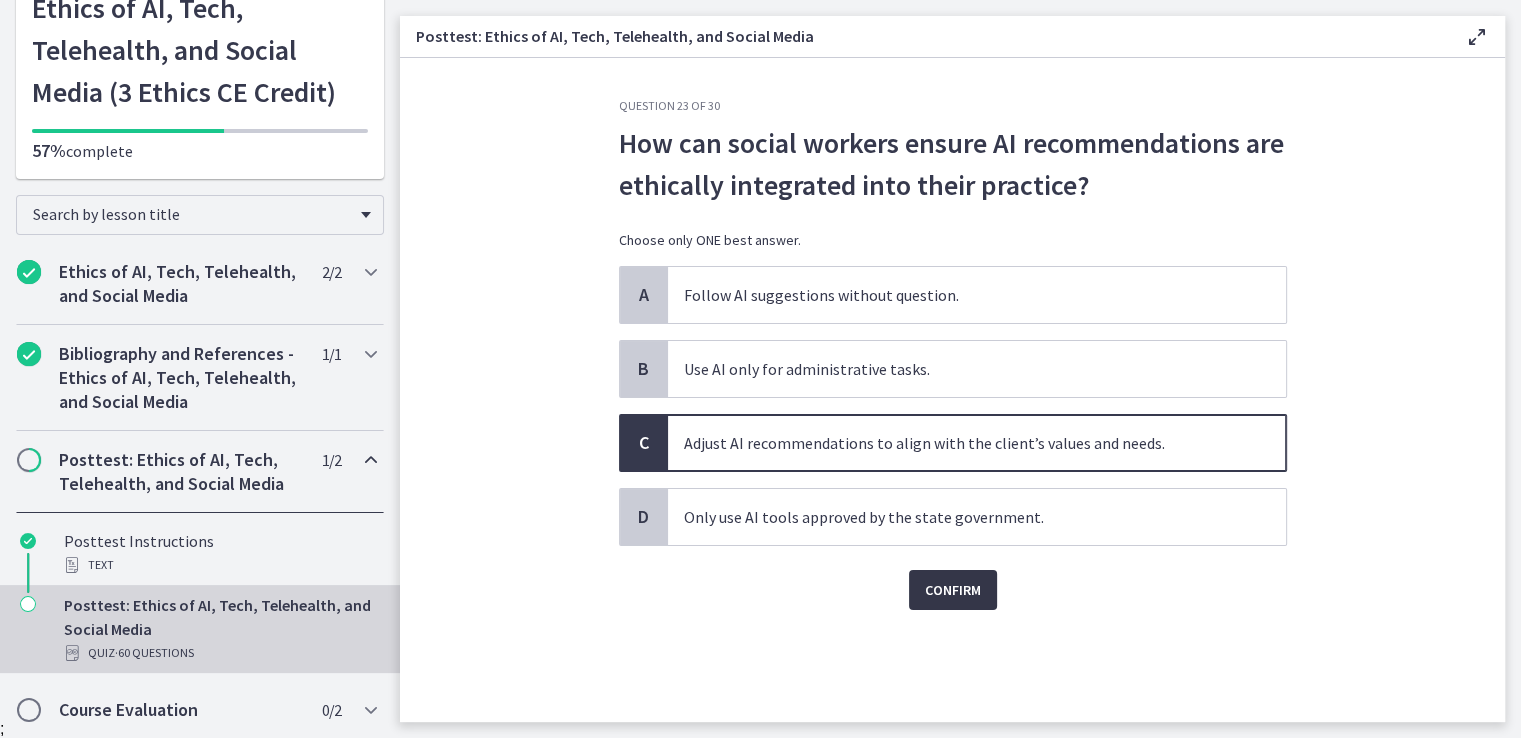 click on "Confirm" at bounding box center (953, 590) 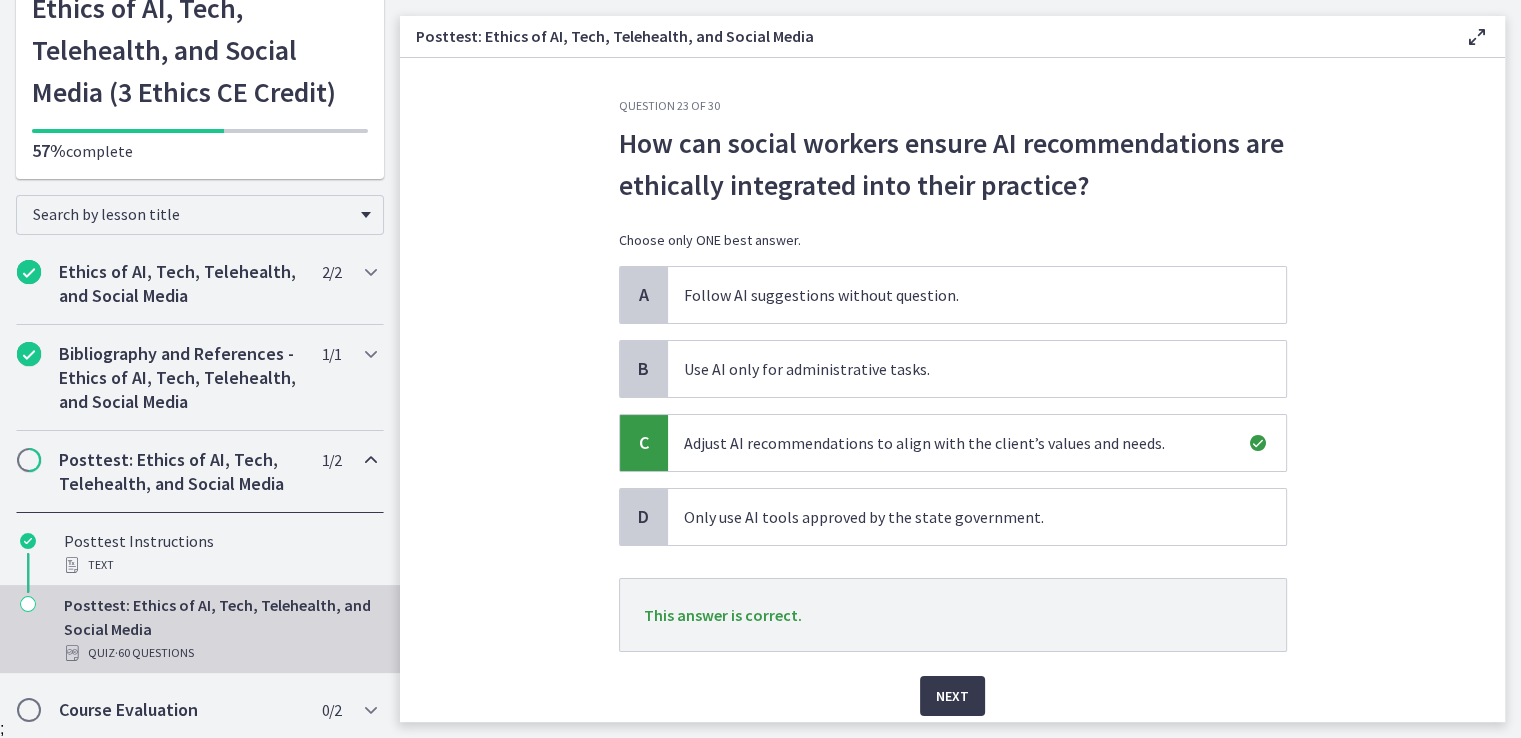 scroll, scrollTop: 72, scrollLeft: 0, axis: vertical 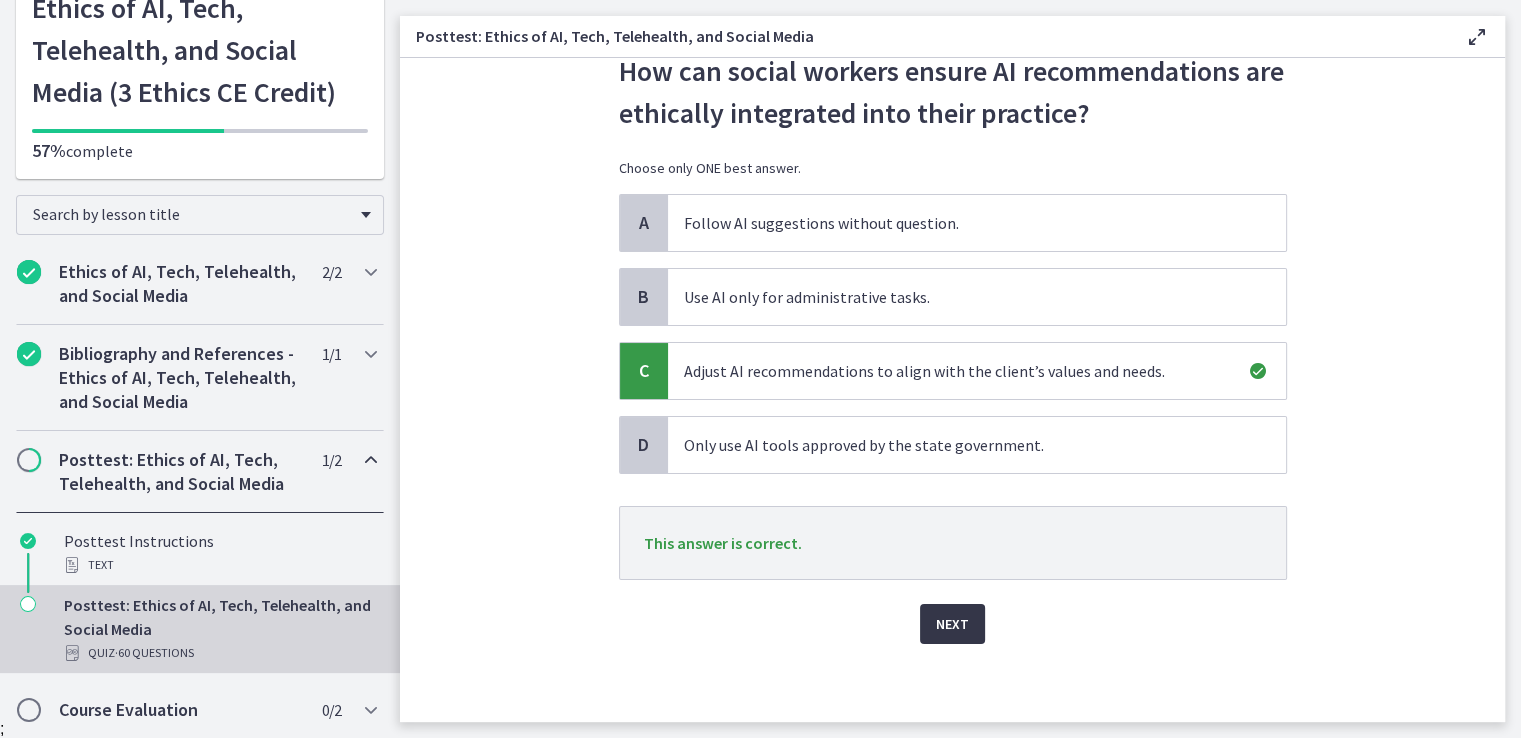 click on "Next" at bounding box center [952, 624] 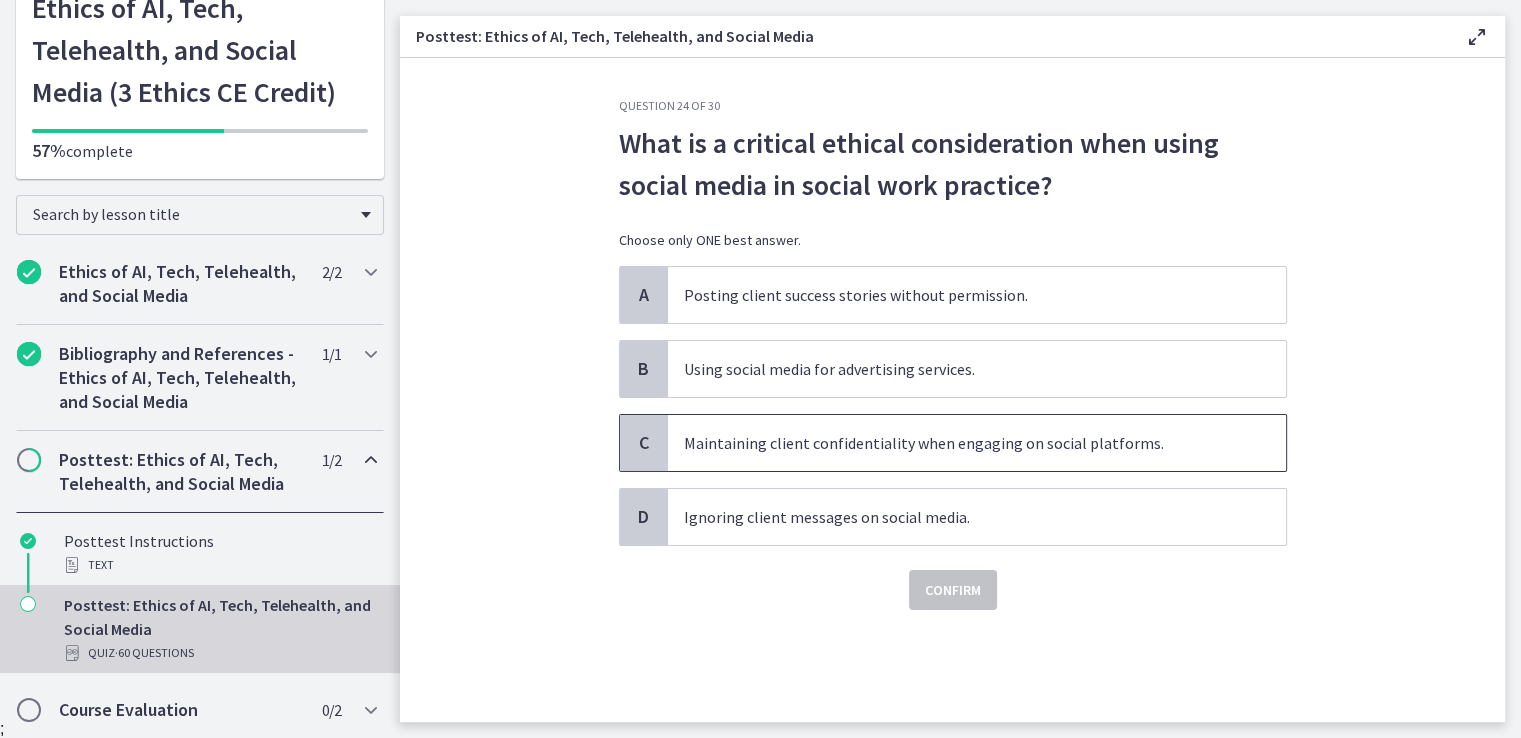 click on "Maintaining client confidentiality when engaging on social platforms." at bounding box center [977, 443] 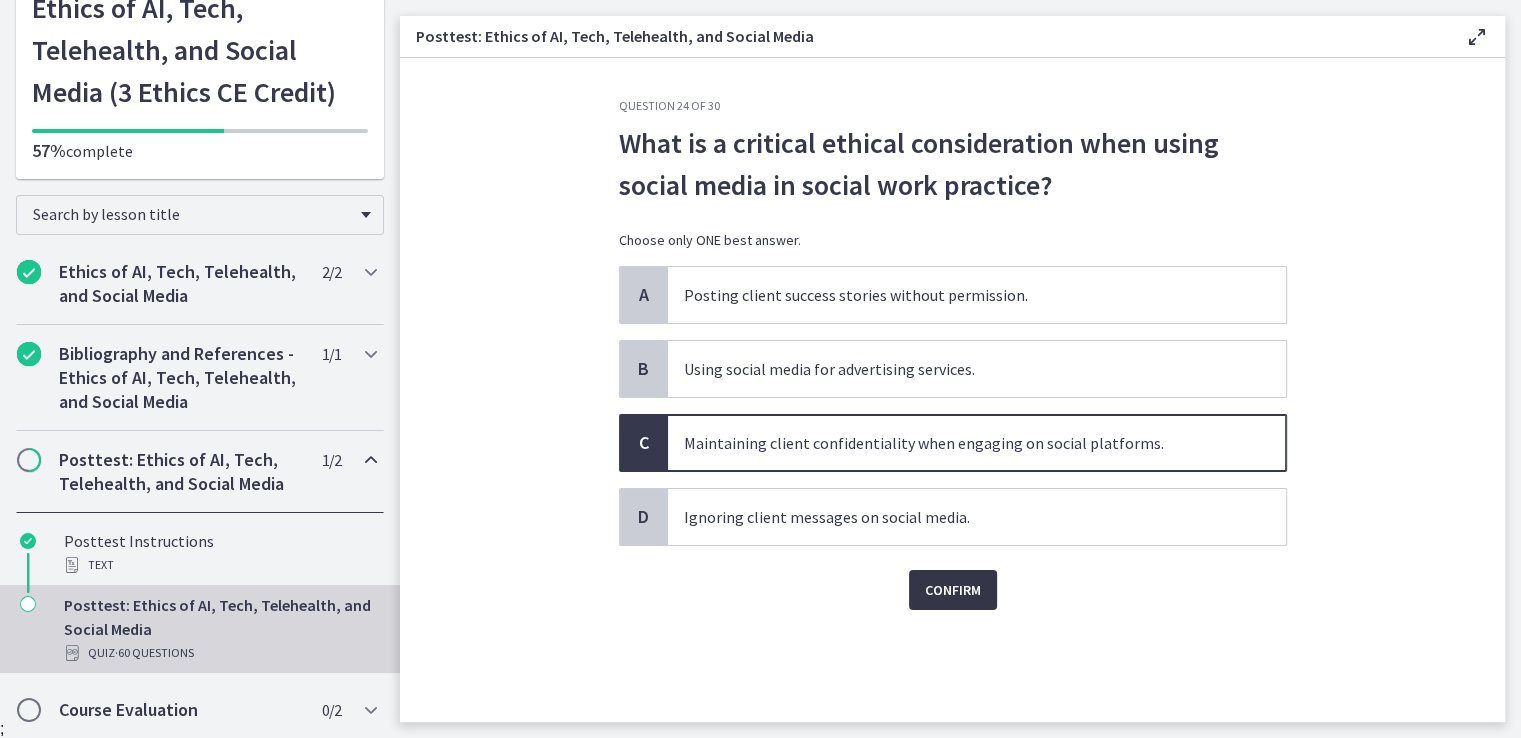 click on "Confirm" at bounding box center [953, 590] 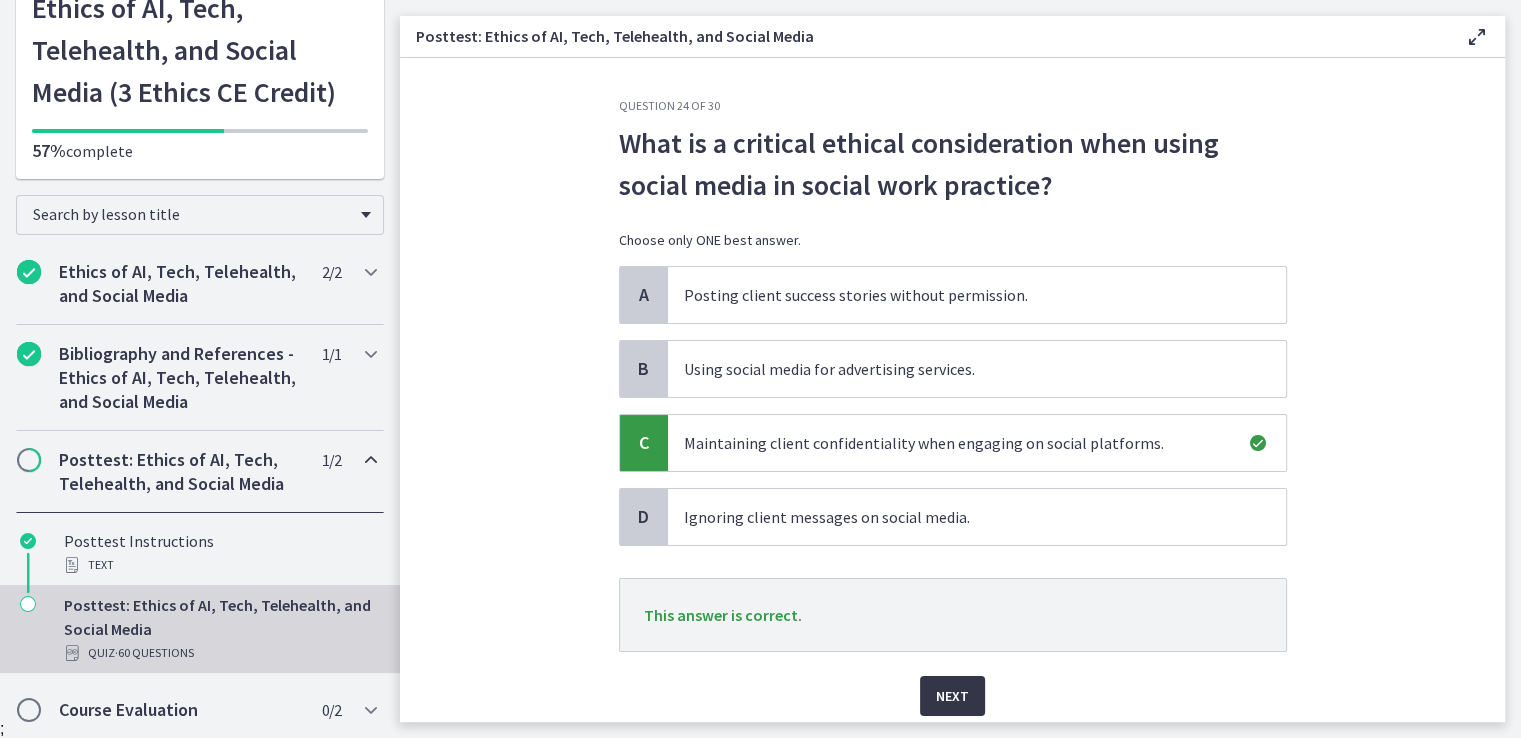 click on "Next" at bounding box center [952, 696] 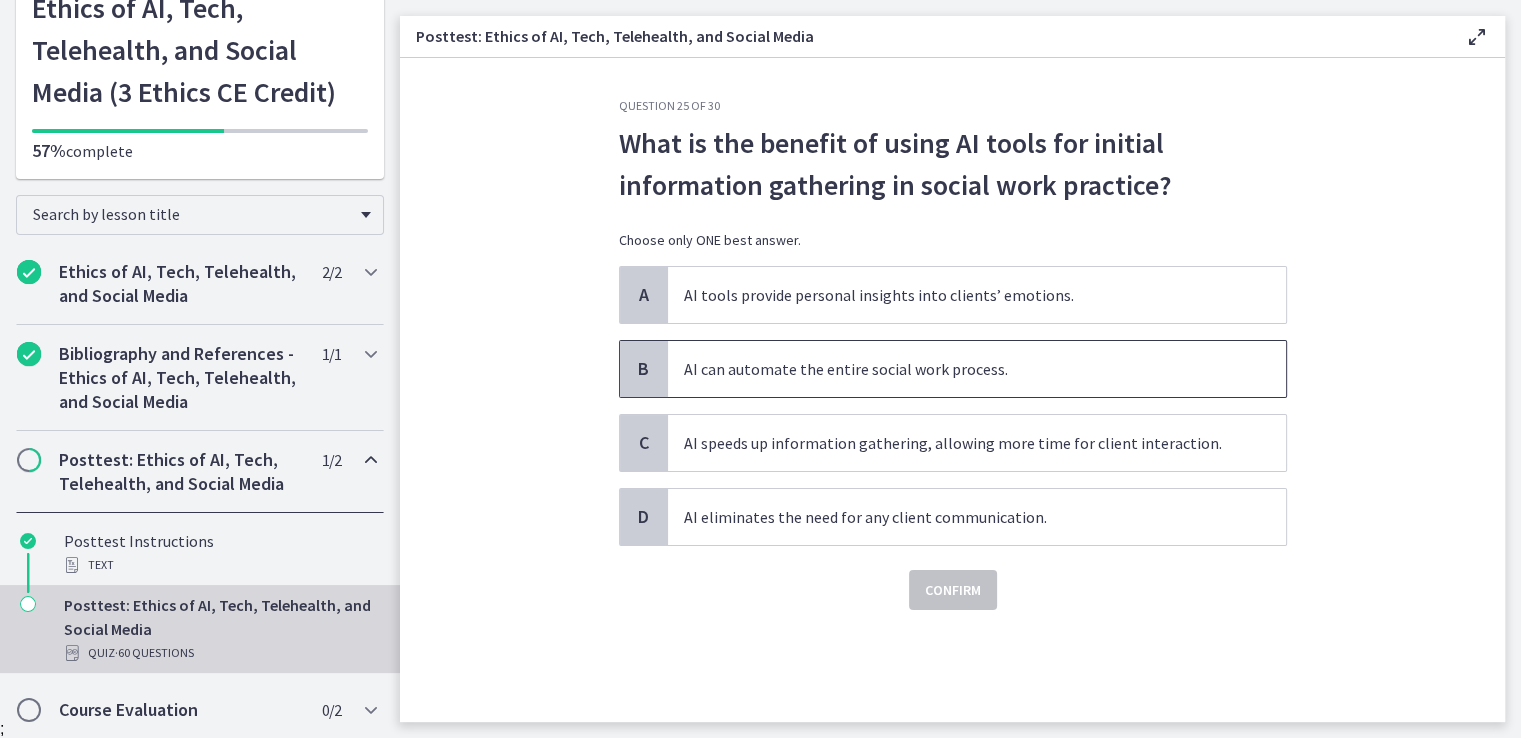 click on "AI can automate the entire social work process." at bounding box center (977, 369) 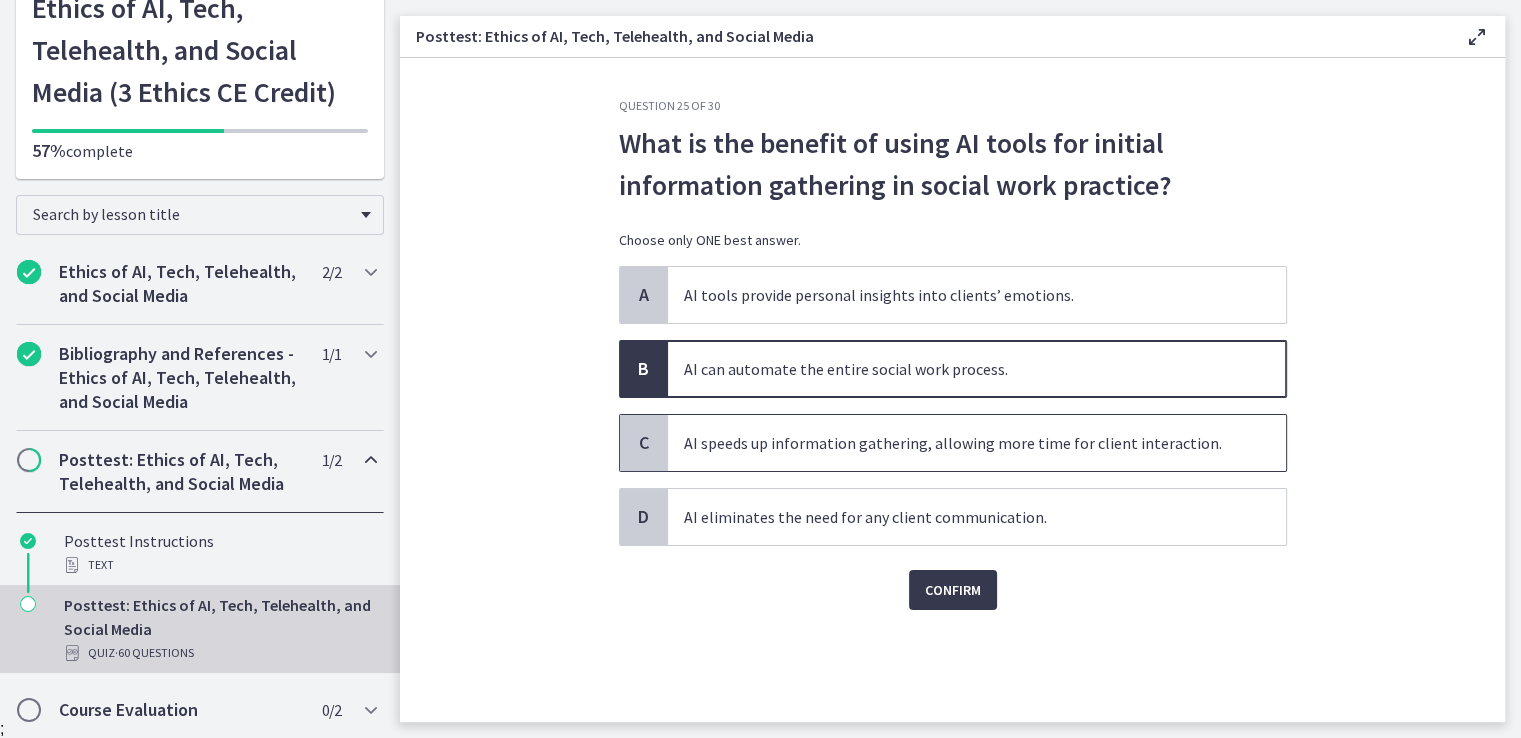 click on "AI speeds up information gathering, allowing more time for client interaction." at bounding box center [977, 443] 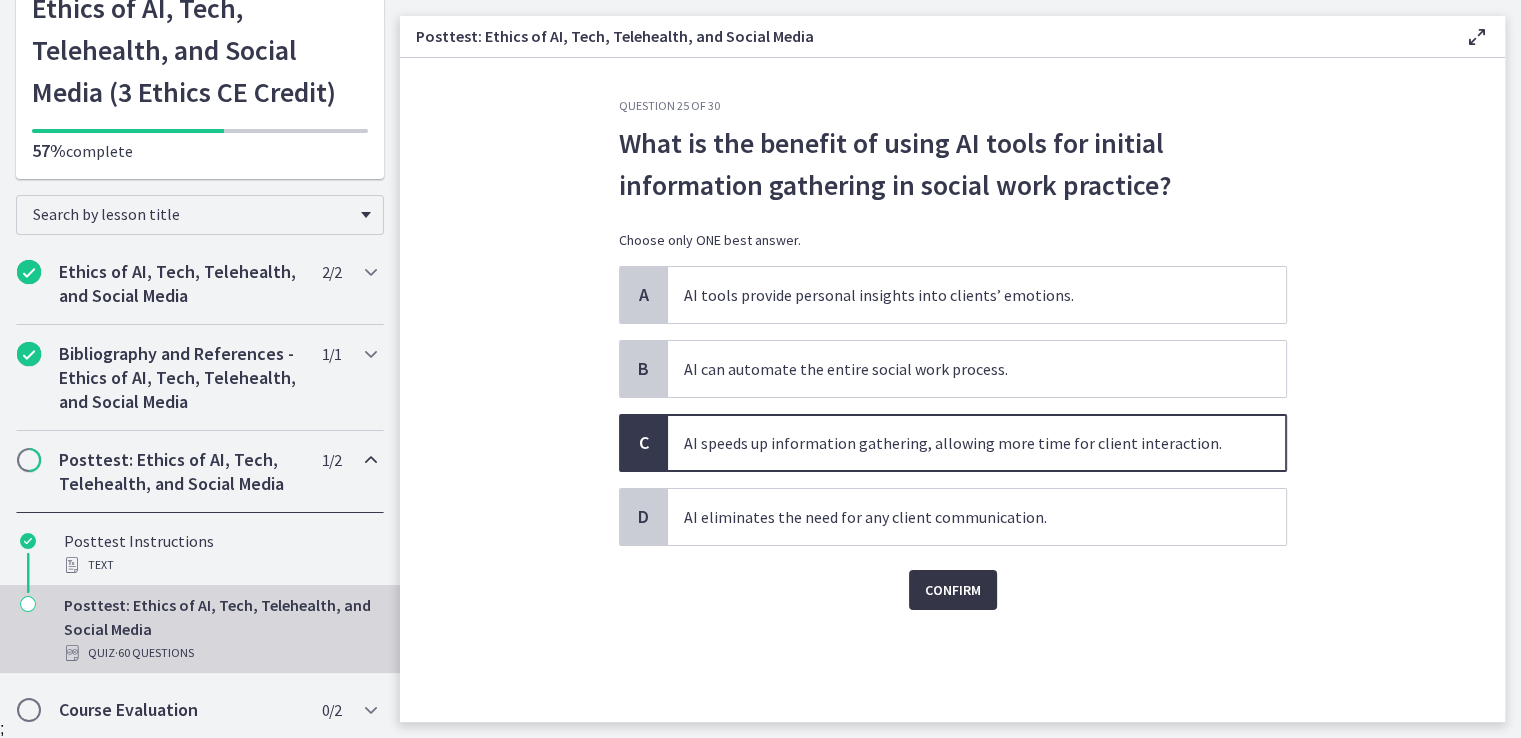 click on "Confirm" at bounding box center [953, 590] 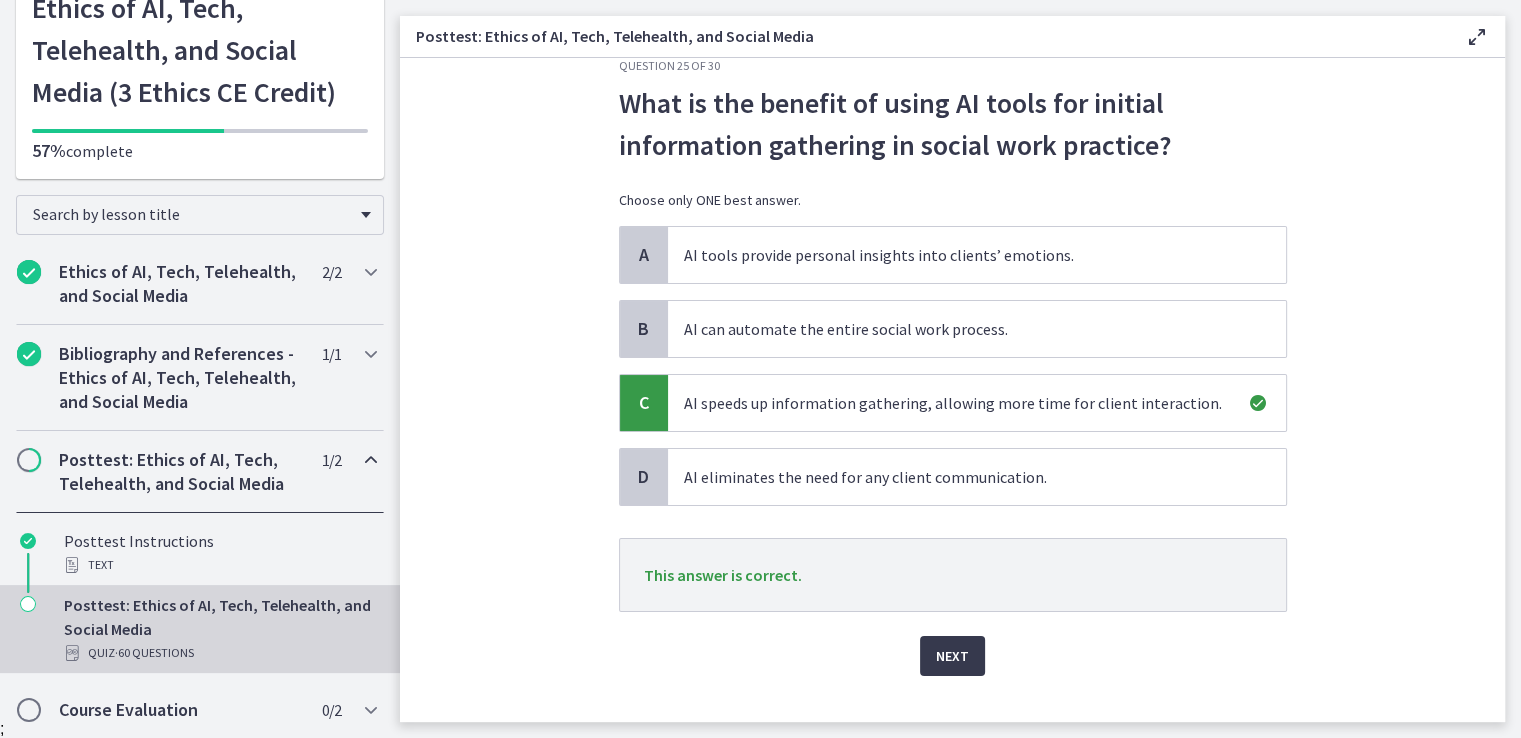 scroll, scrollTop: 72, scrollLeft: 0, axis: vertical 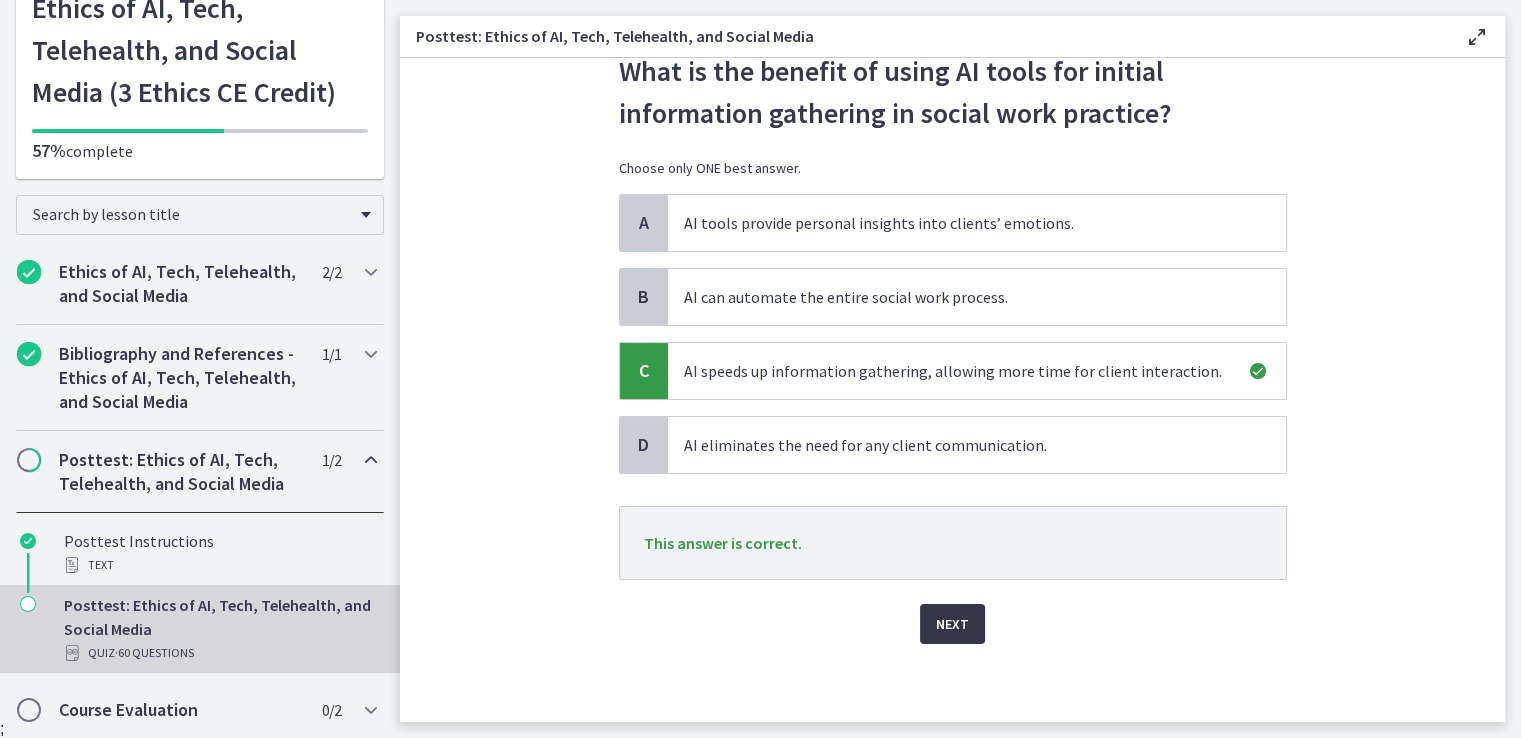 click on "Next" at bounding box center [952, 624] 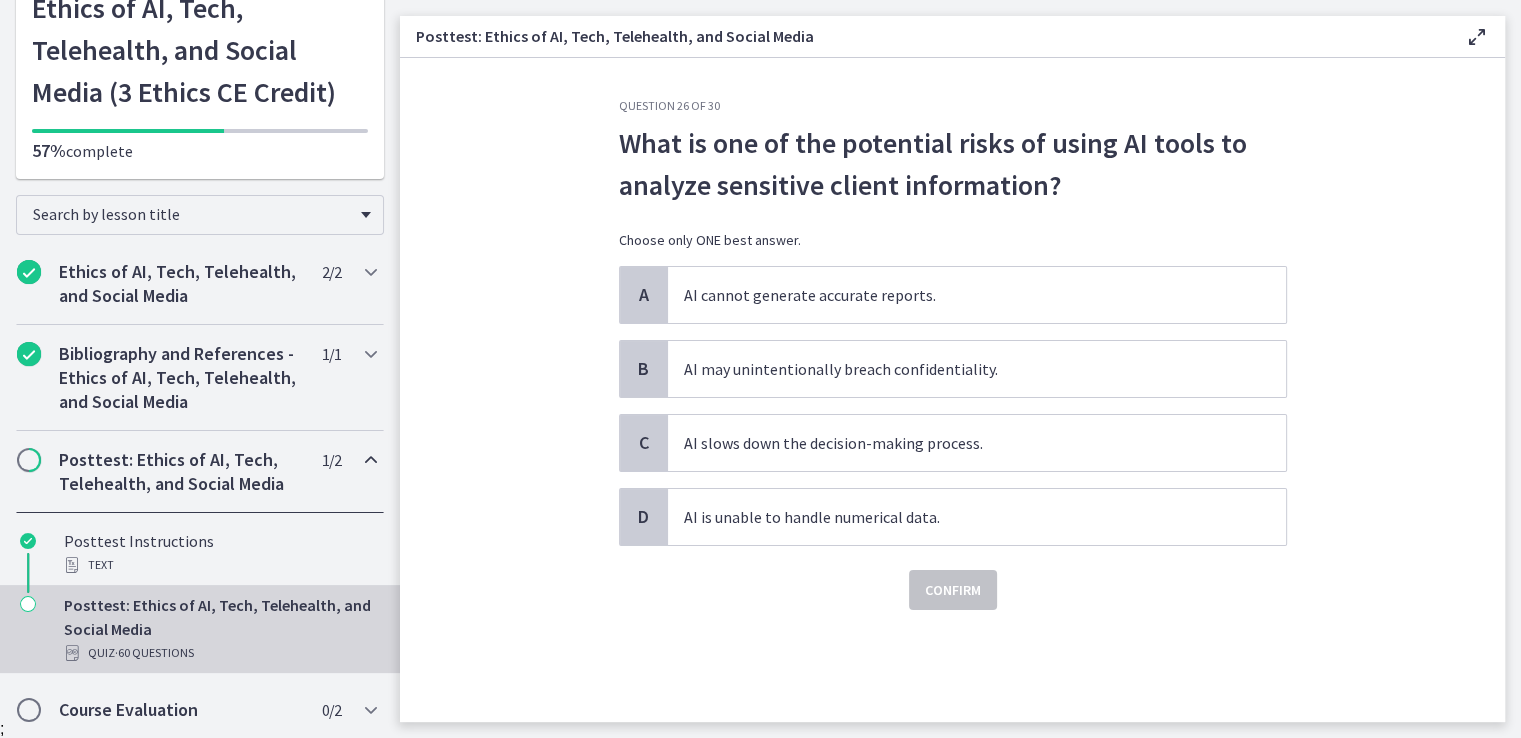 scroll, scrollTop: 0, scrollLeft: 0, axis: both 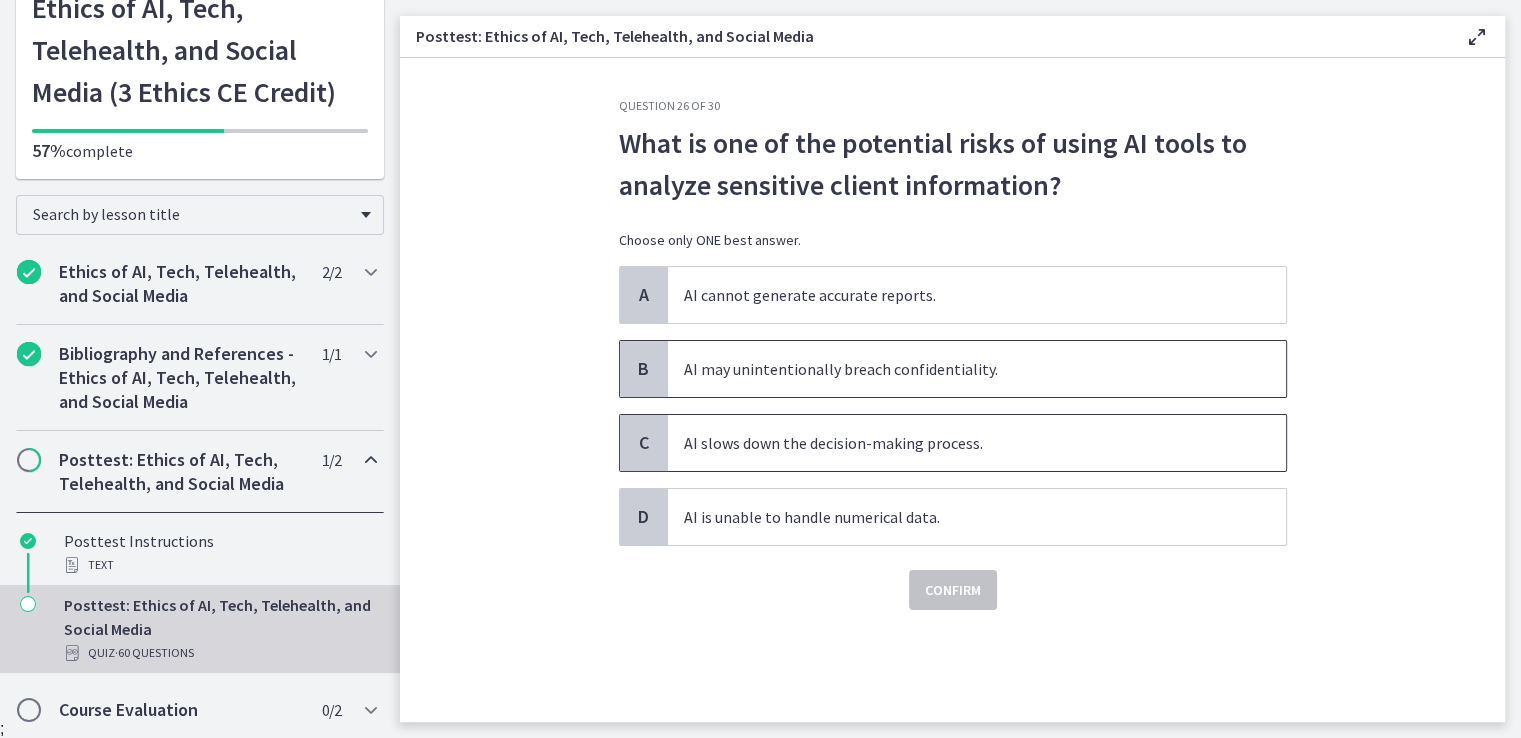 drag, startPoint x: 858, startPoint y: 373, endPoint x: 904, endPoint y: 434, distance: 76.40026 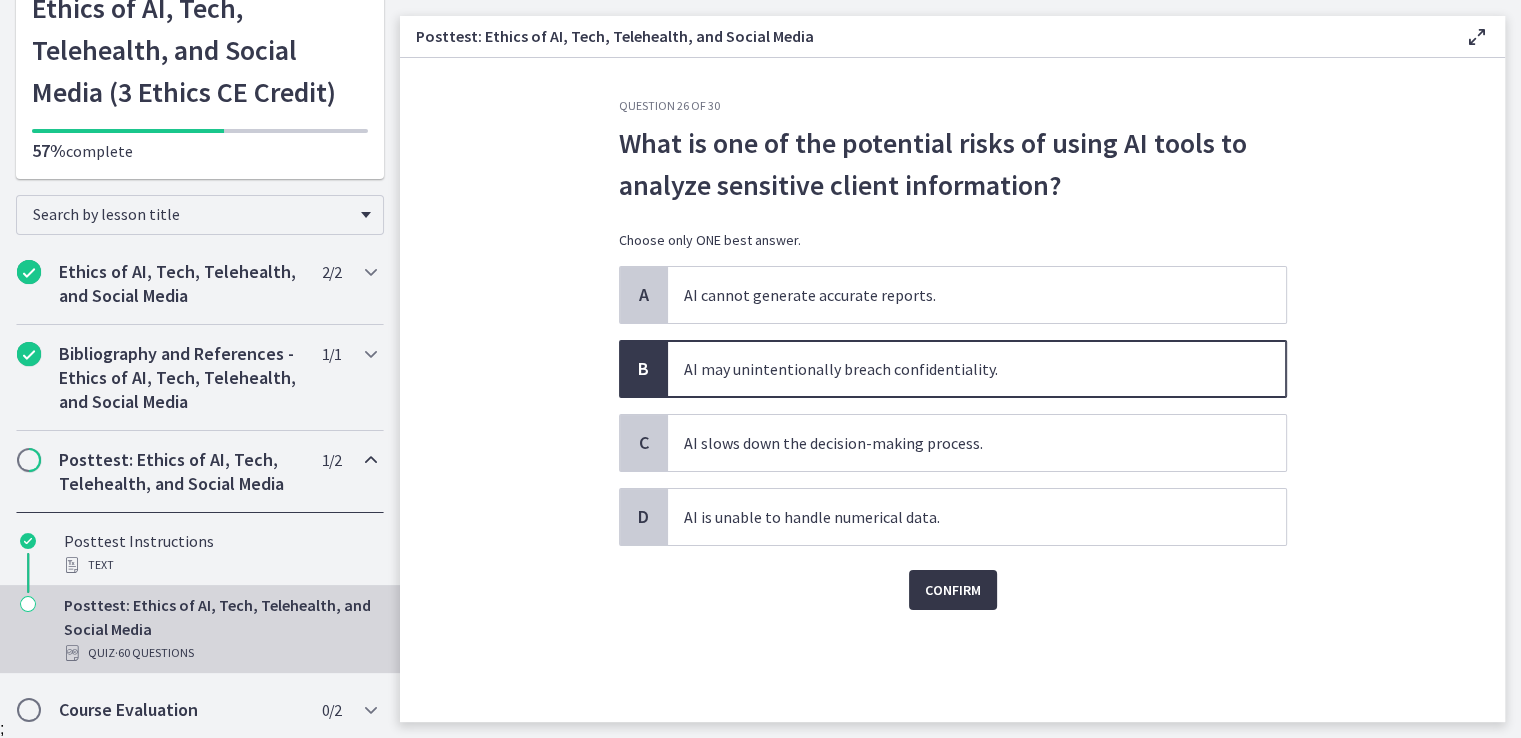 click on "Confirm" at bounding box center (953, 590) 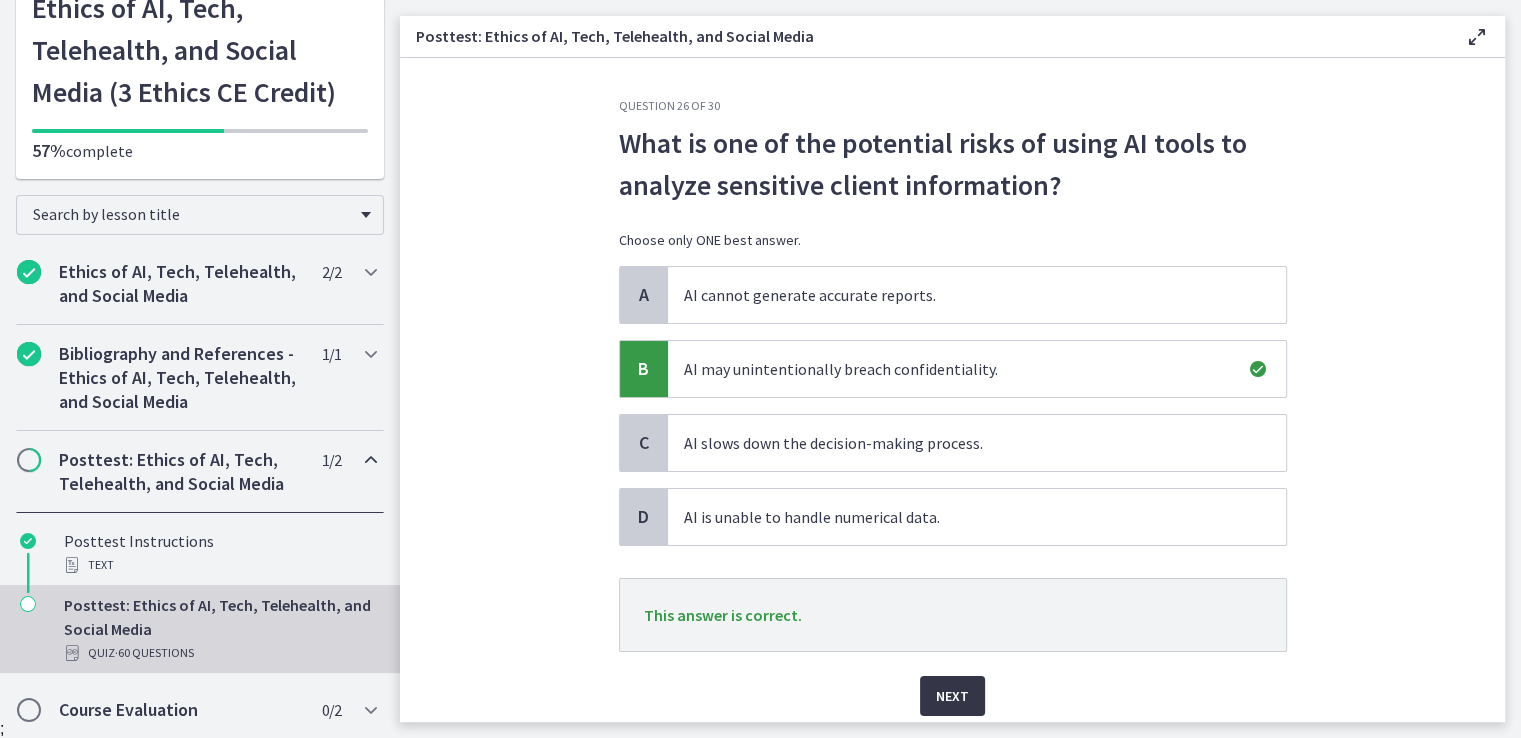 drag, startPoint x: 940, startPoint y: 693, endPoint x: 747, endPoint y: 236, distance: 496.08264 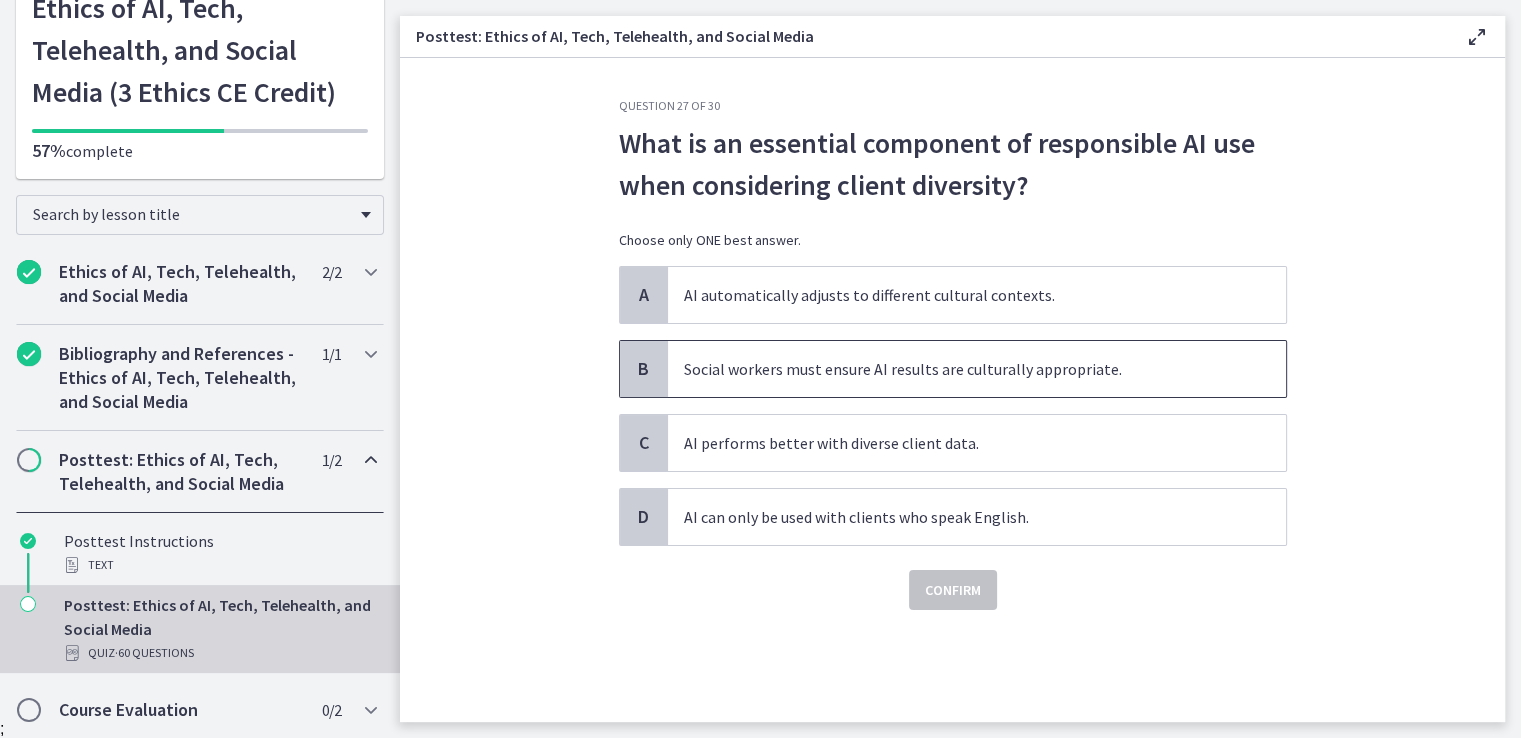 click on "Social workers must ensure AI results are culturally appropriate." at bounding box center [977, 369] 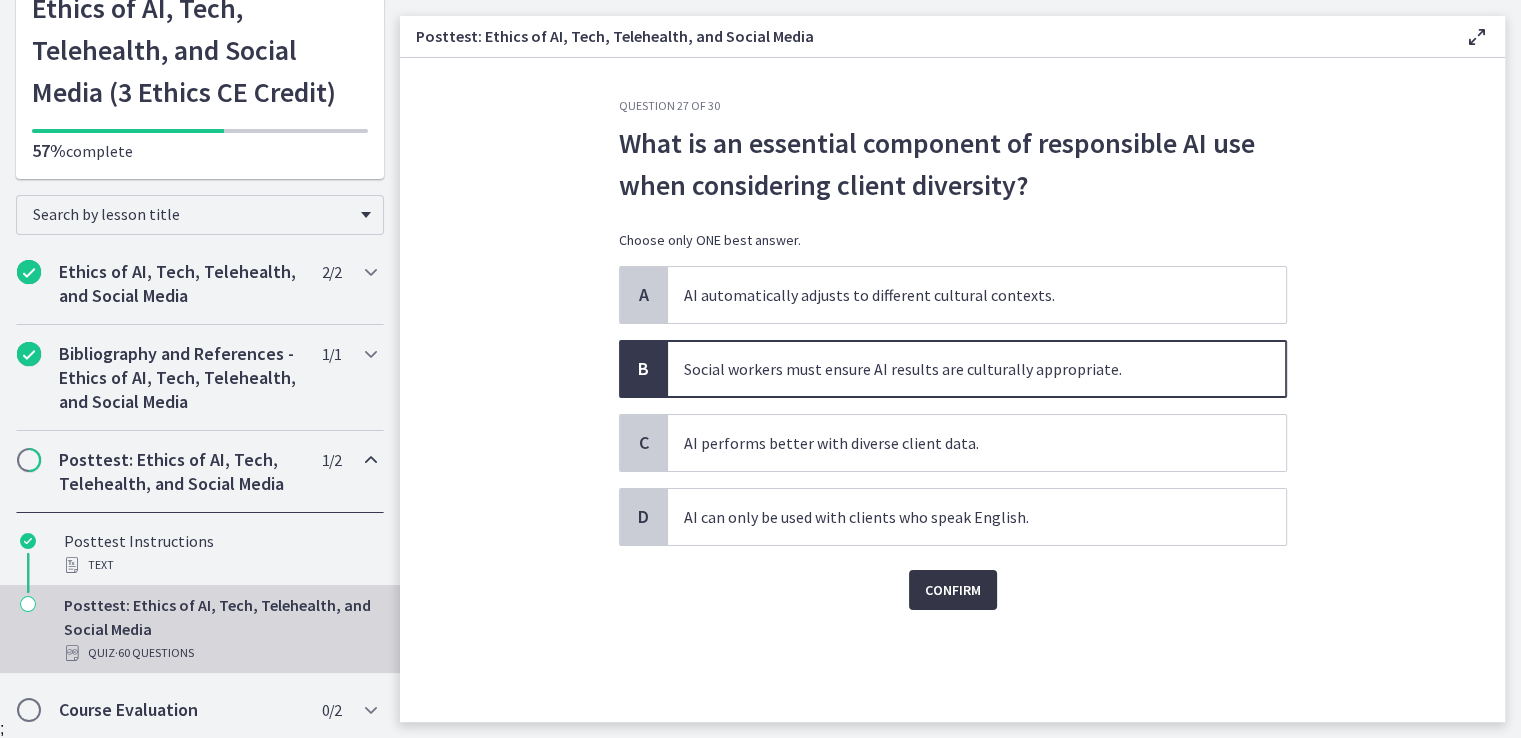 click on "Confirm" at bounding box center [953, 590] 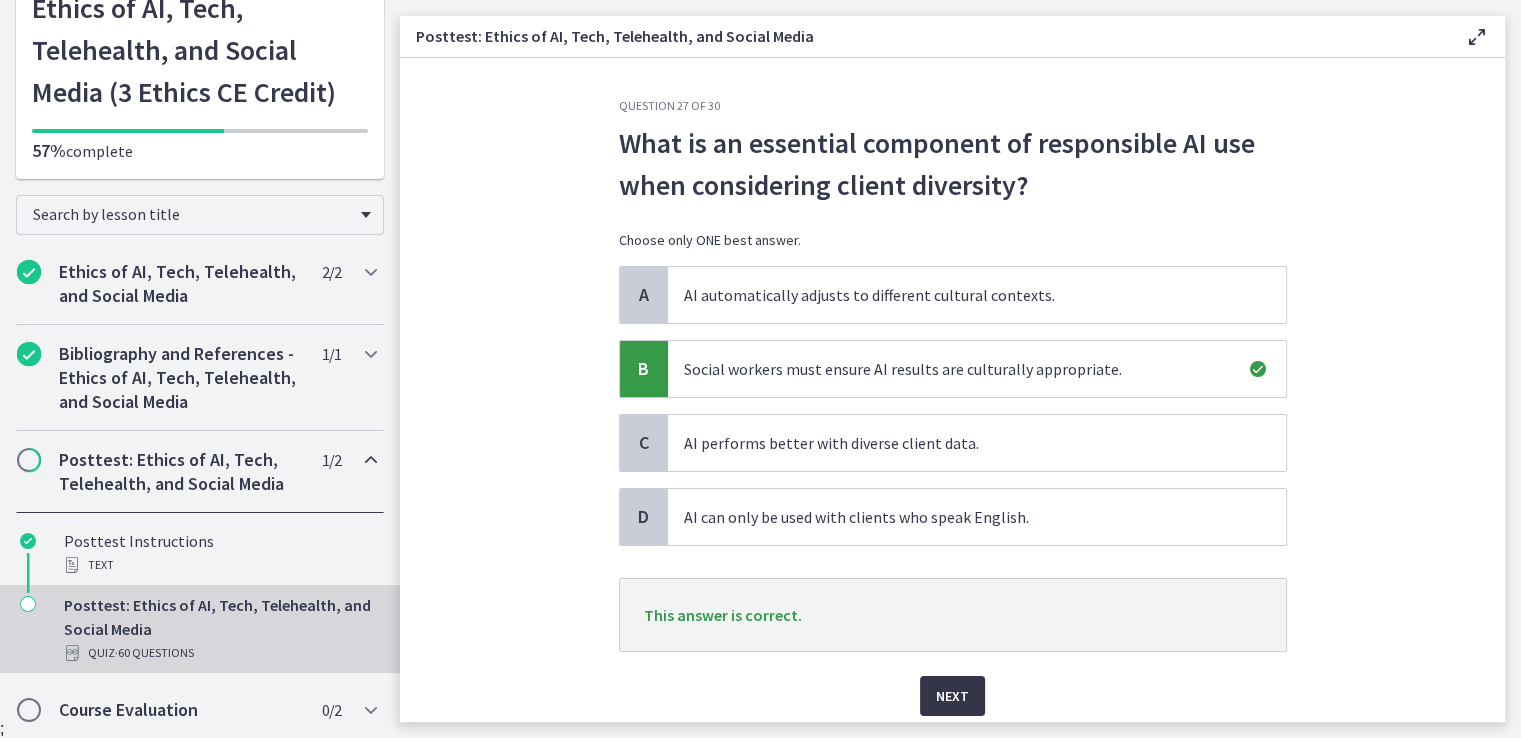 click on "Next" at bounding box center (952, 696) 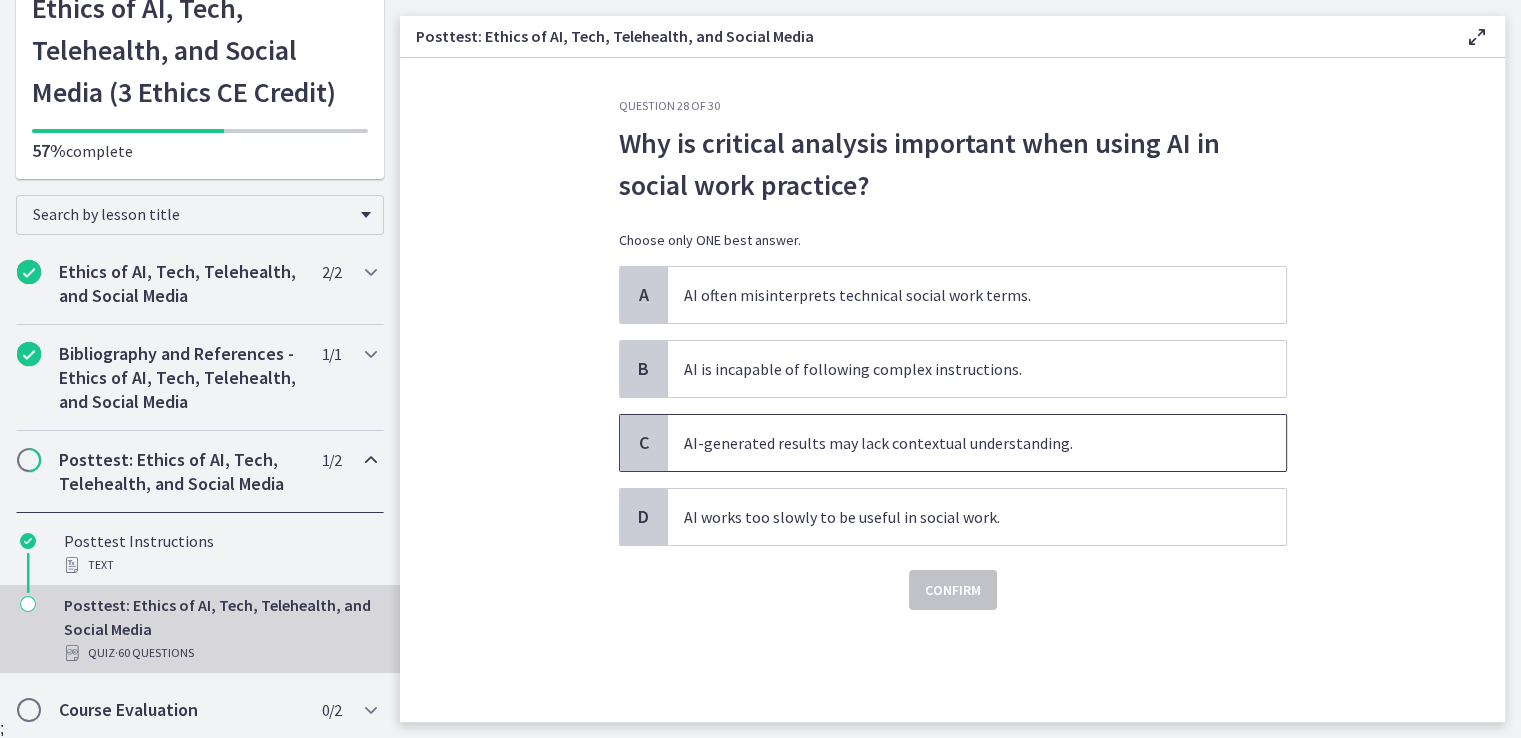 click on "AI-generated results may lack contextual understanding." at bounding box center (977, 443) 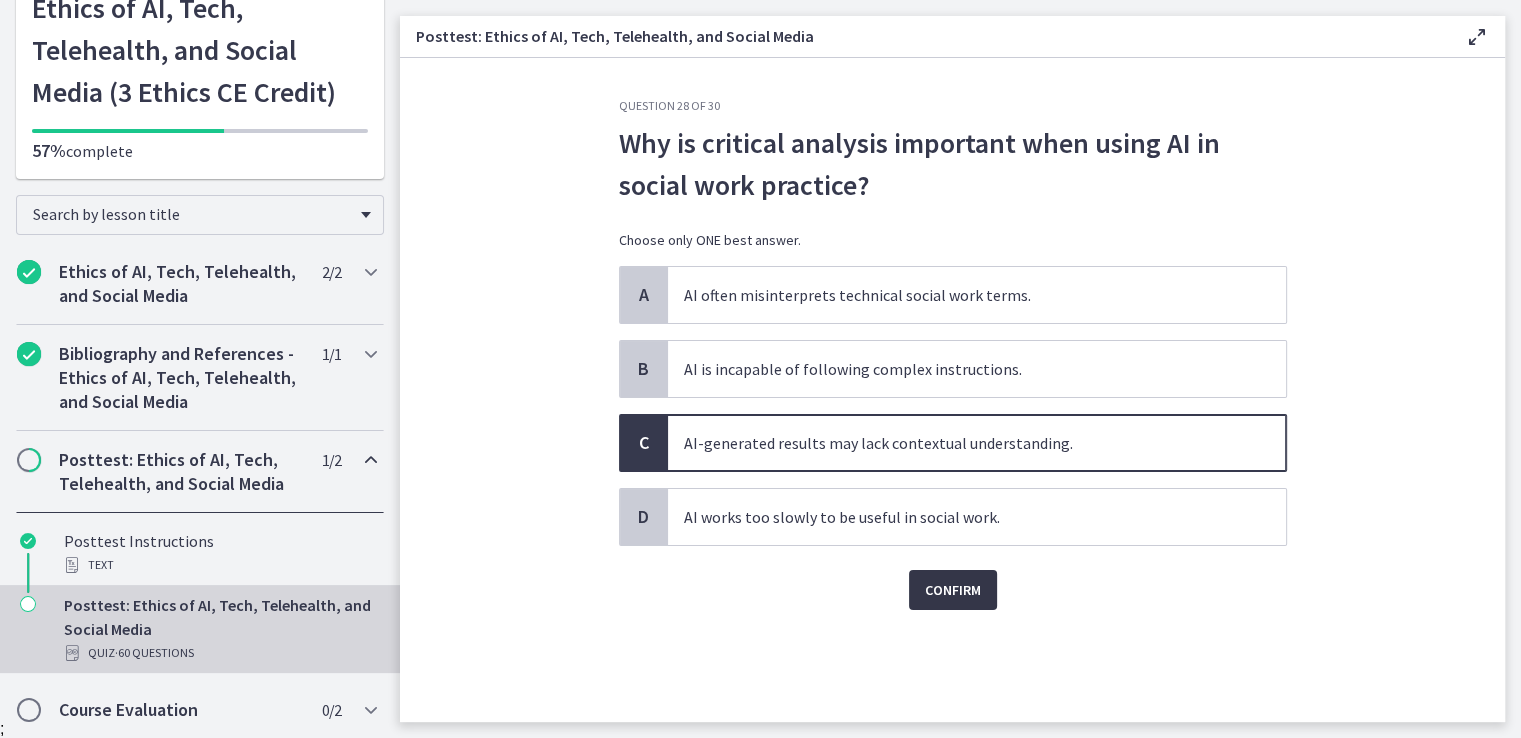 click on "Confirm" at bounding box center [953, 590] 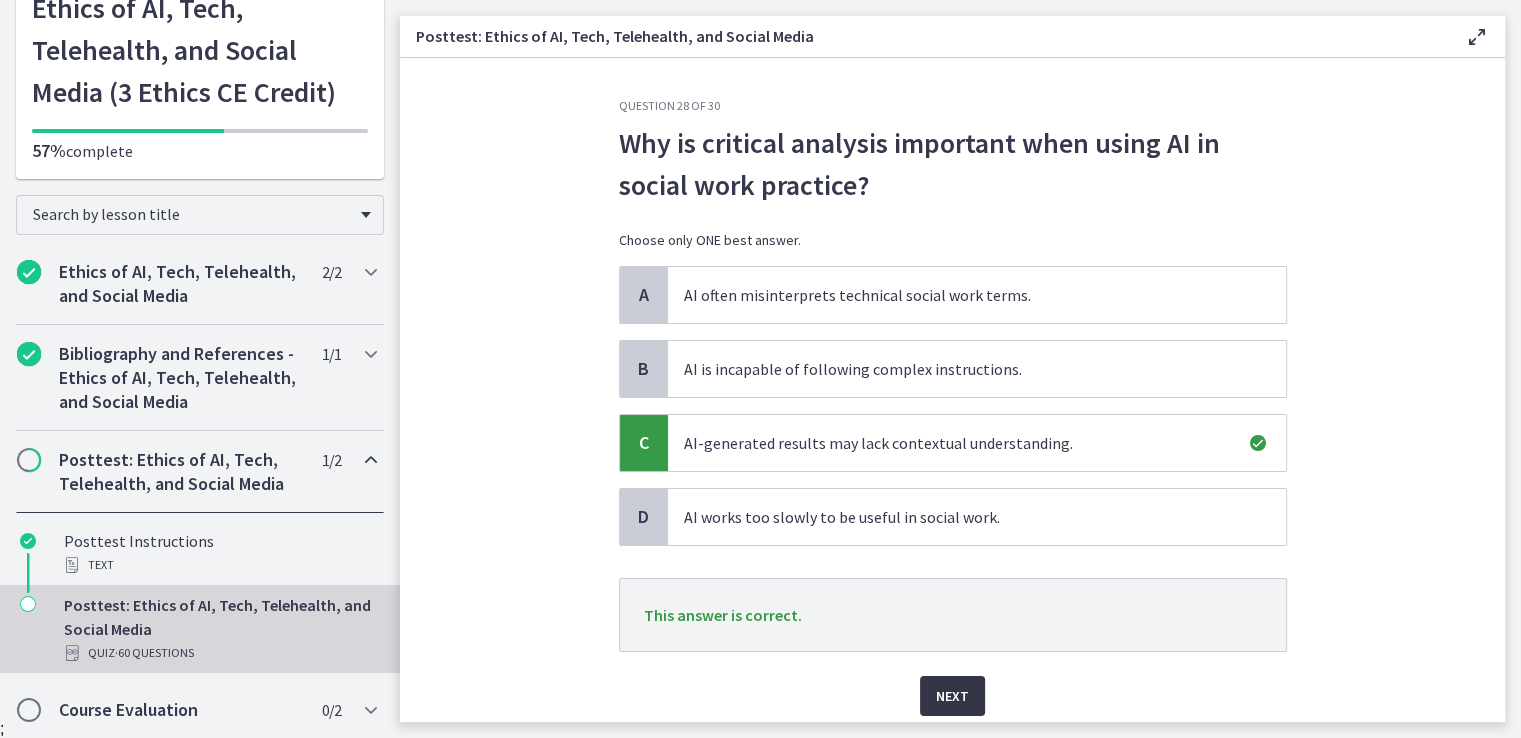 click on "Next" at bounding box center (952, 696) 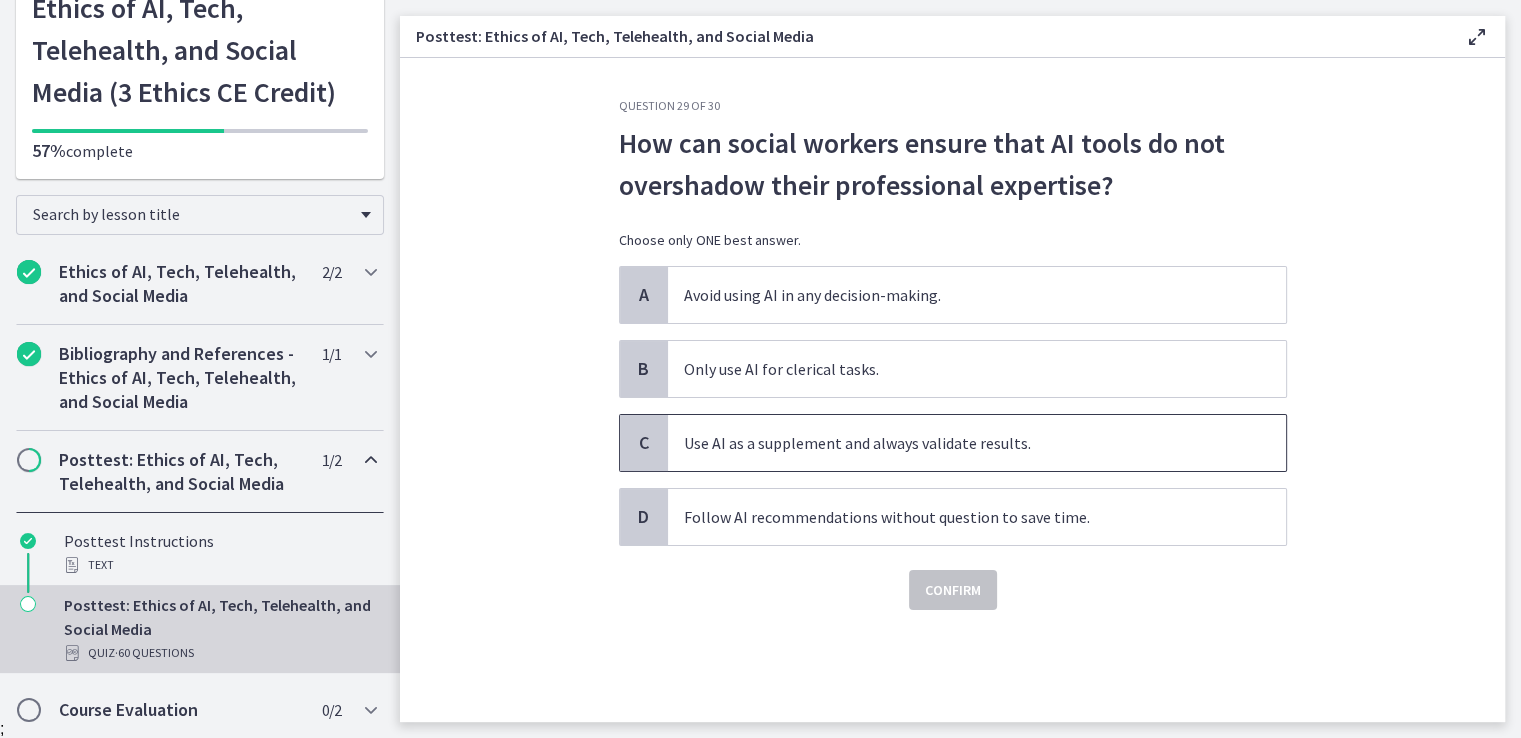 click on "Use AI as a supplement and always validate results." at bounding box center (977, 443) 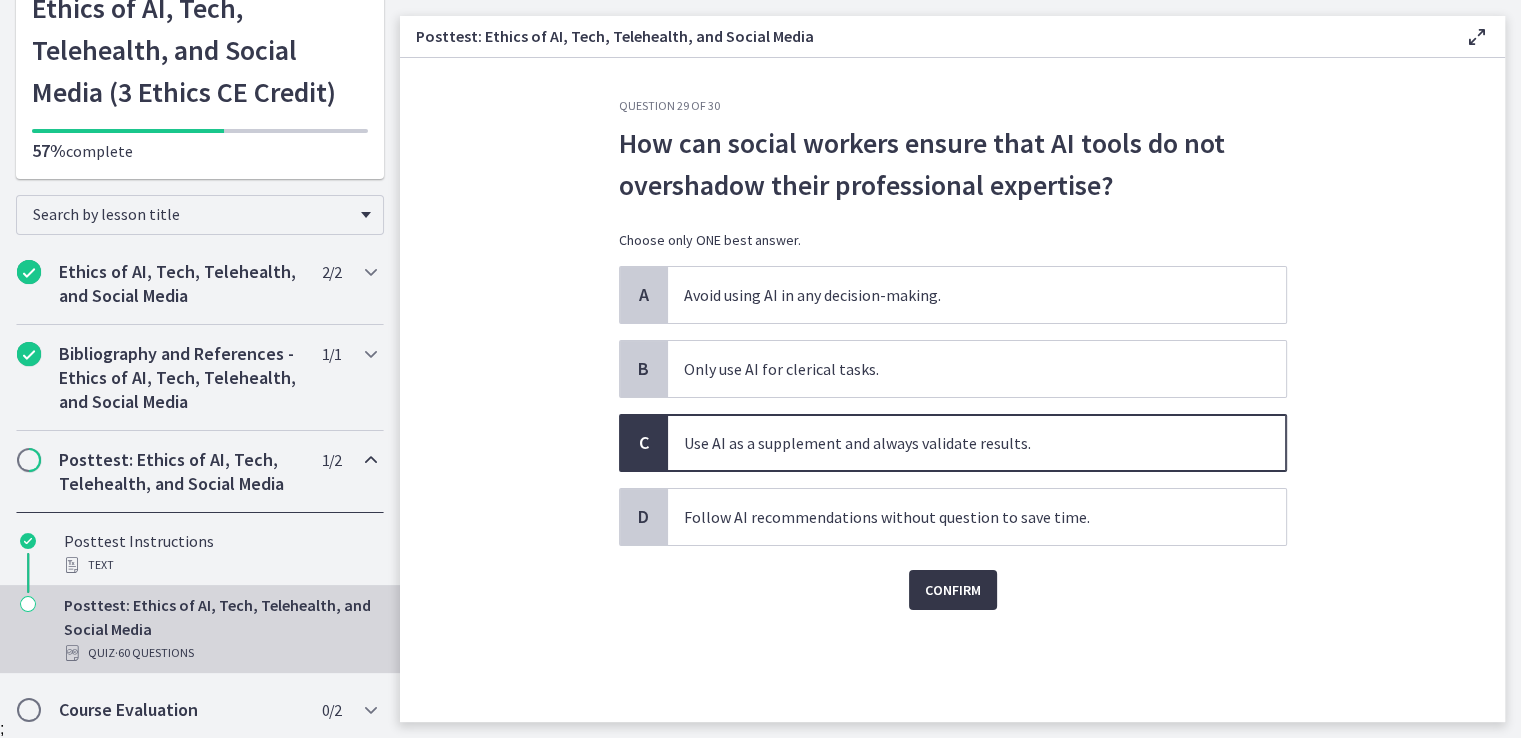 click on "Confirm" at bounding box center [953, 590] 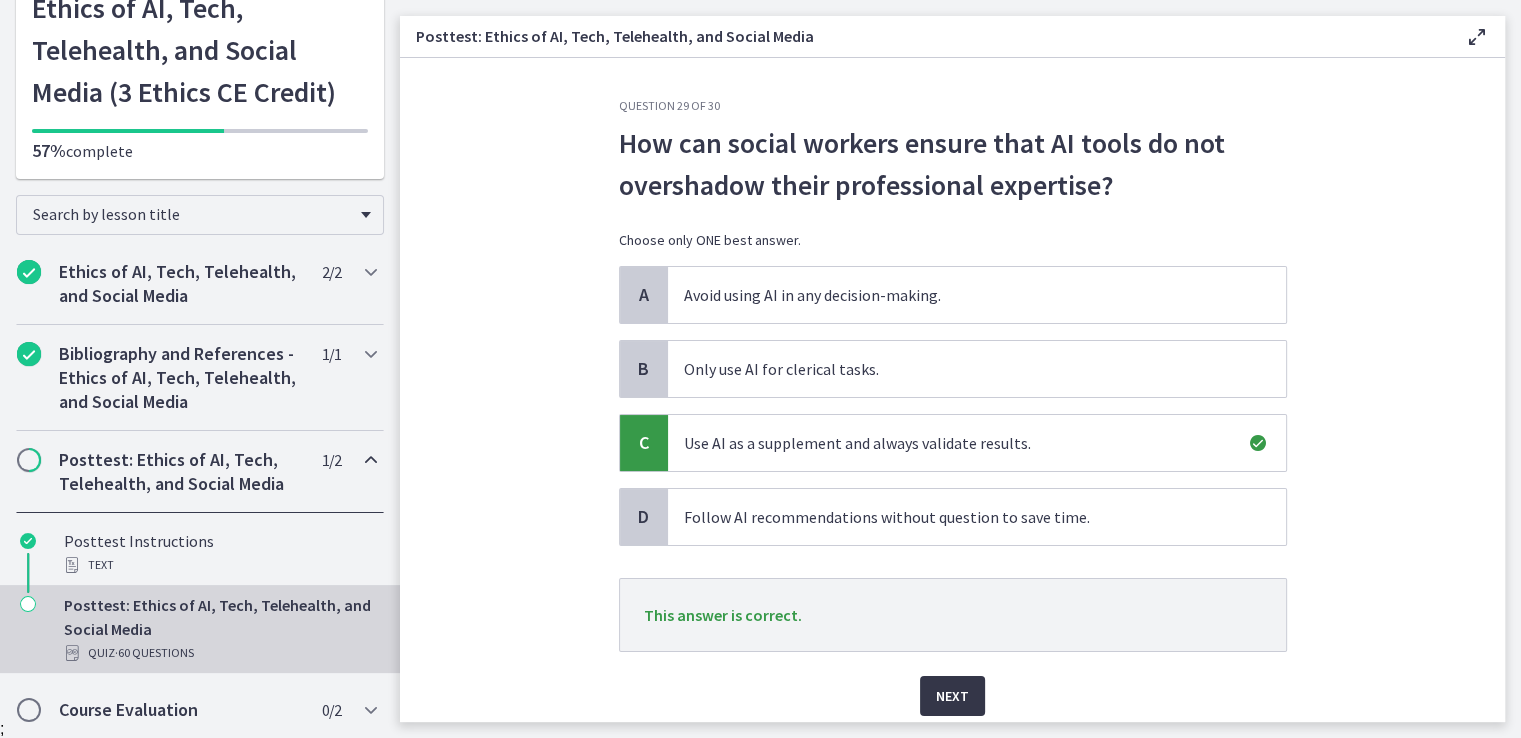 click on "Next" at bounding box center [952, 696] 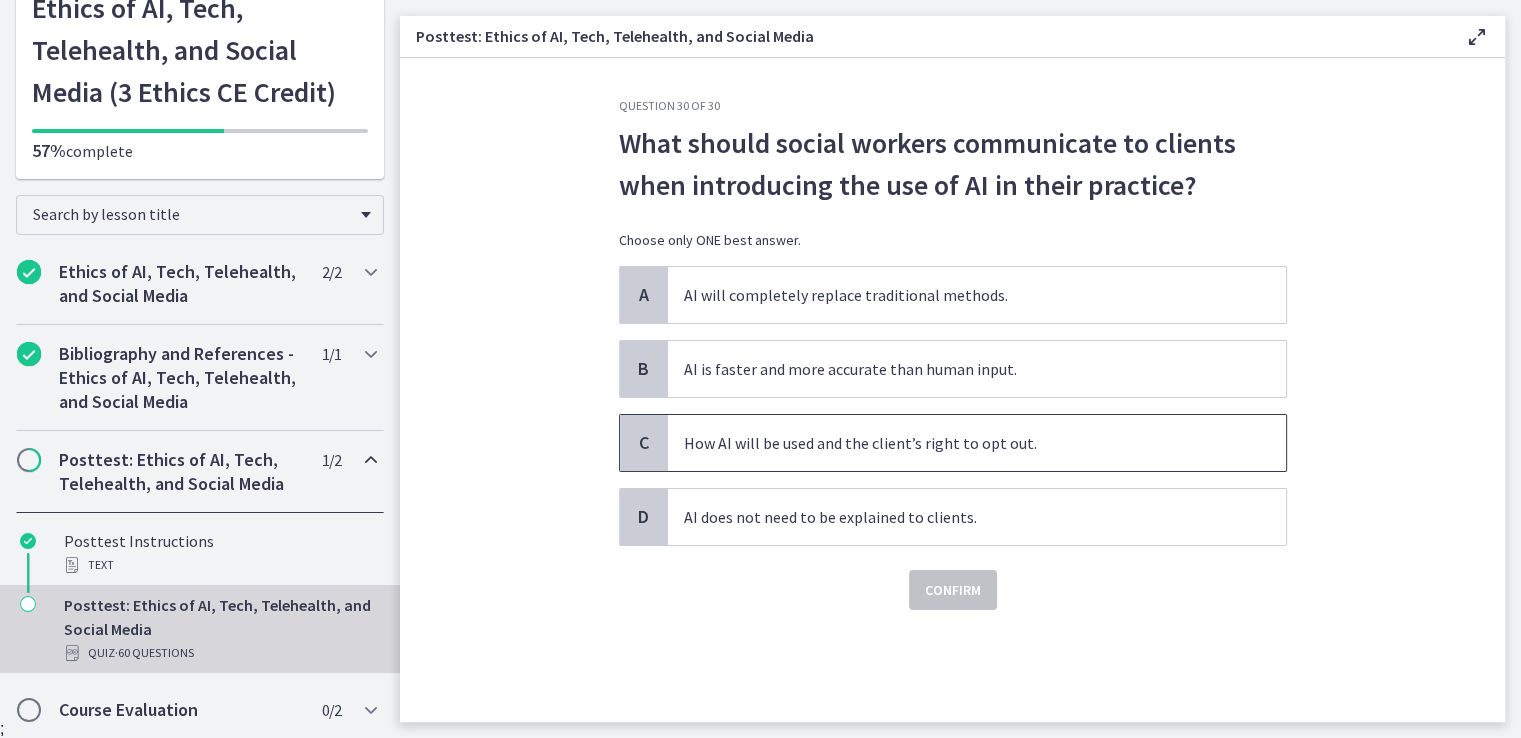 click on "How AI will be used and the client’s right to opt out." at bounding box center [977, 443] 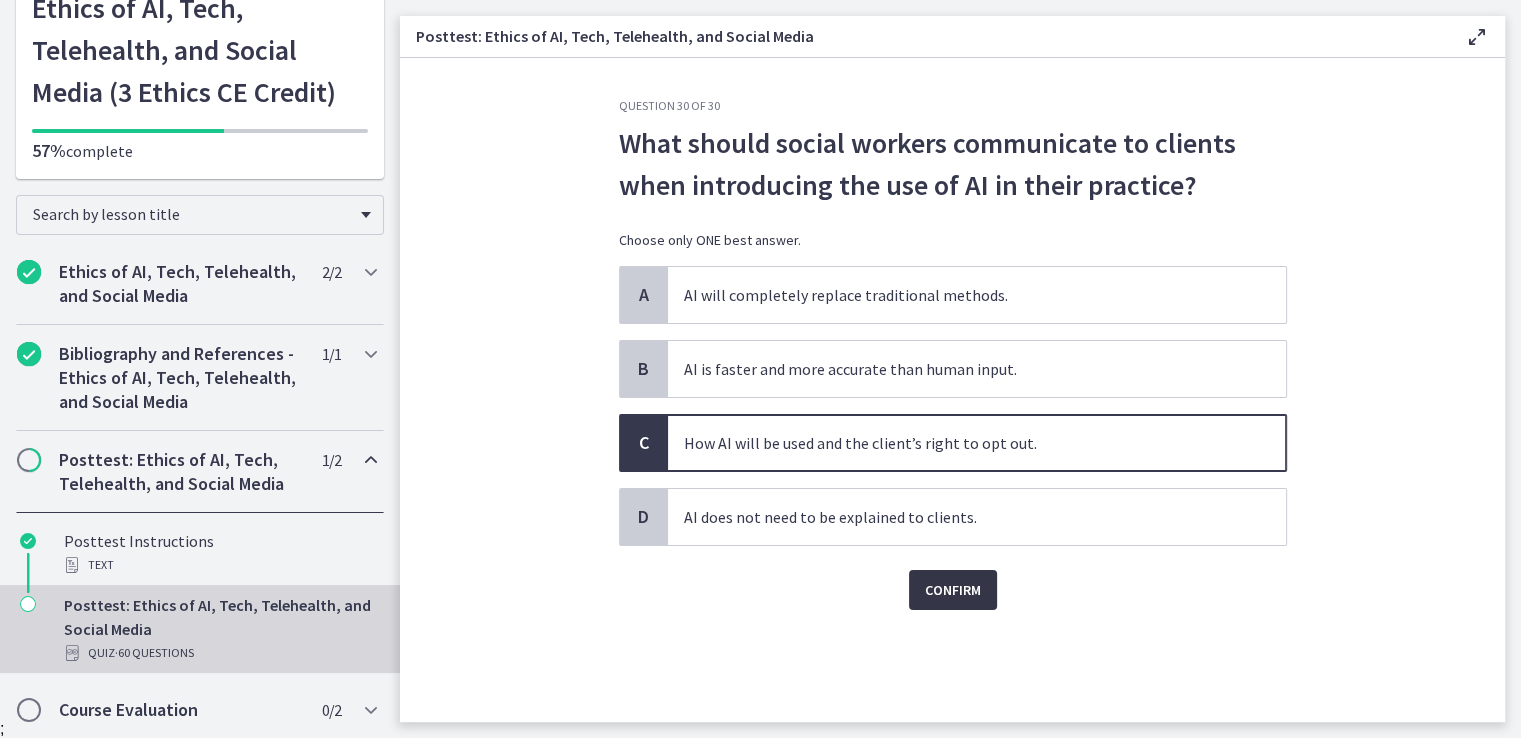 click on "Confirm" at bounding box center (953, 590) 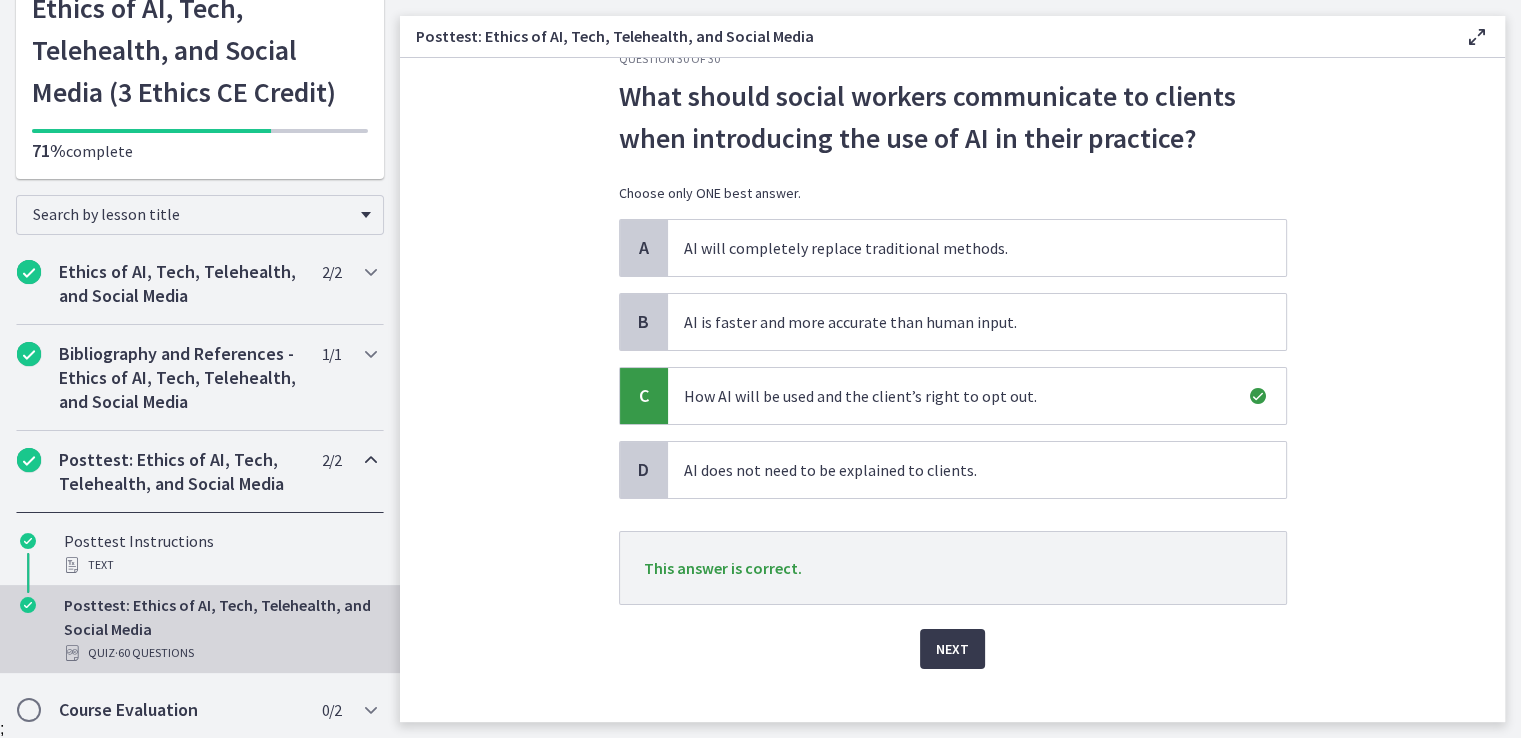 scroll, scrollTop: 72, scrollLeft: 0, axis: vertical 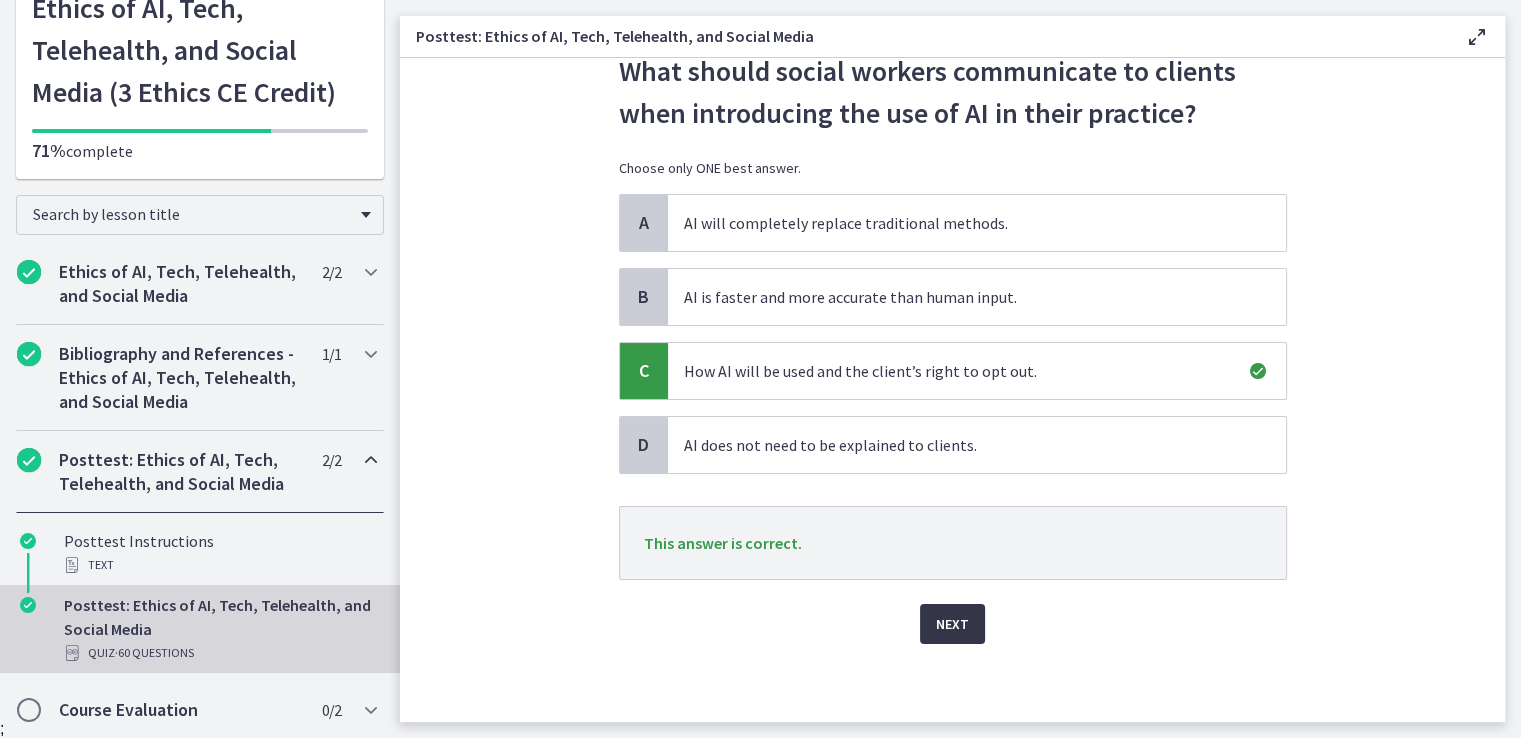 click on "Next" at bounding box center (952, 624) 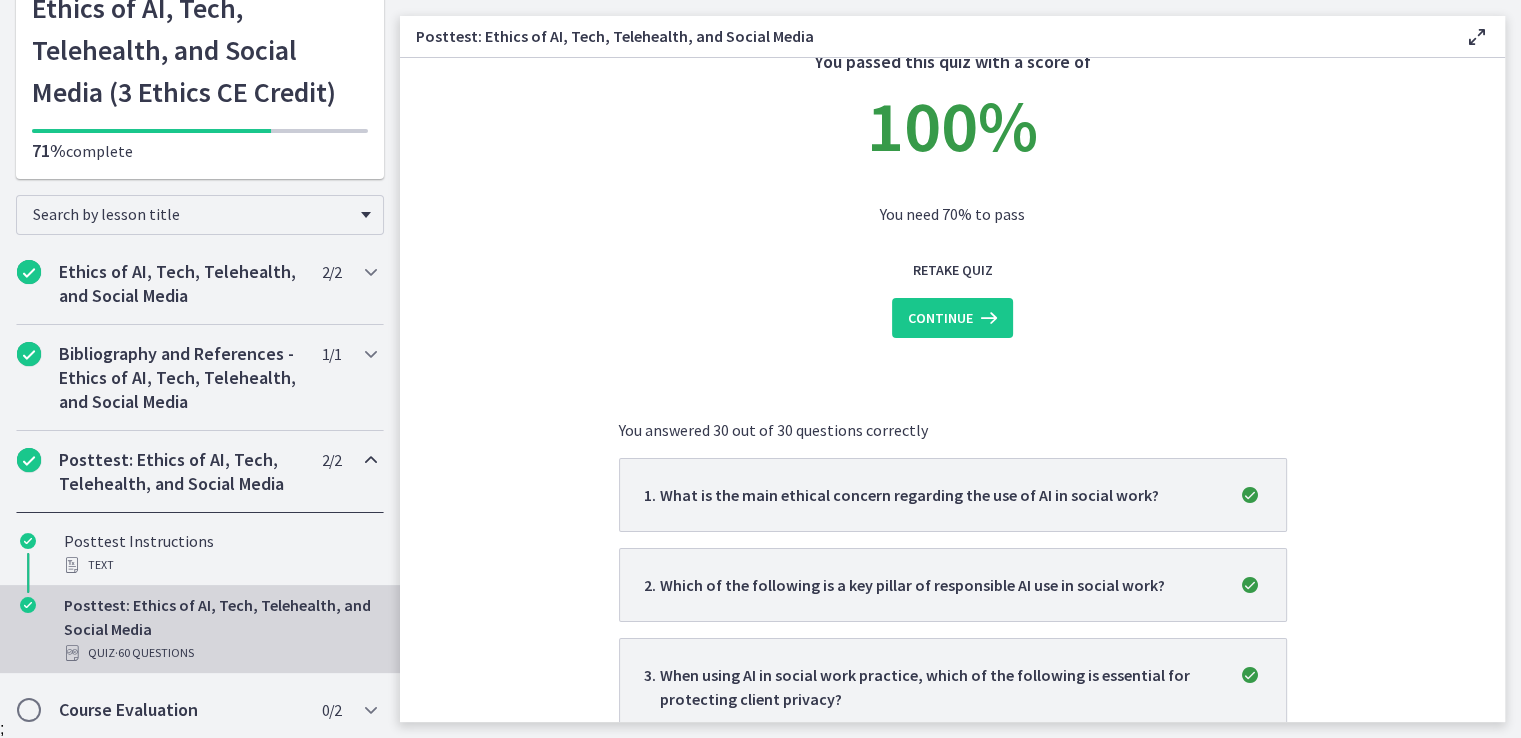 scroll, scrollTop: 0, scrollLeft: 0, axis: both 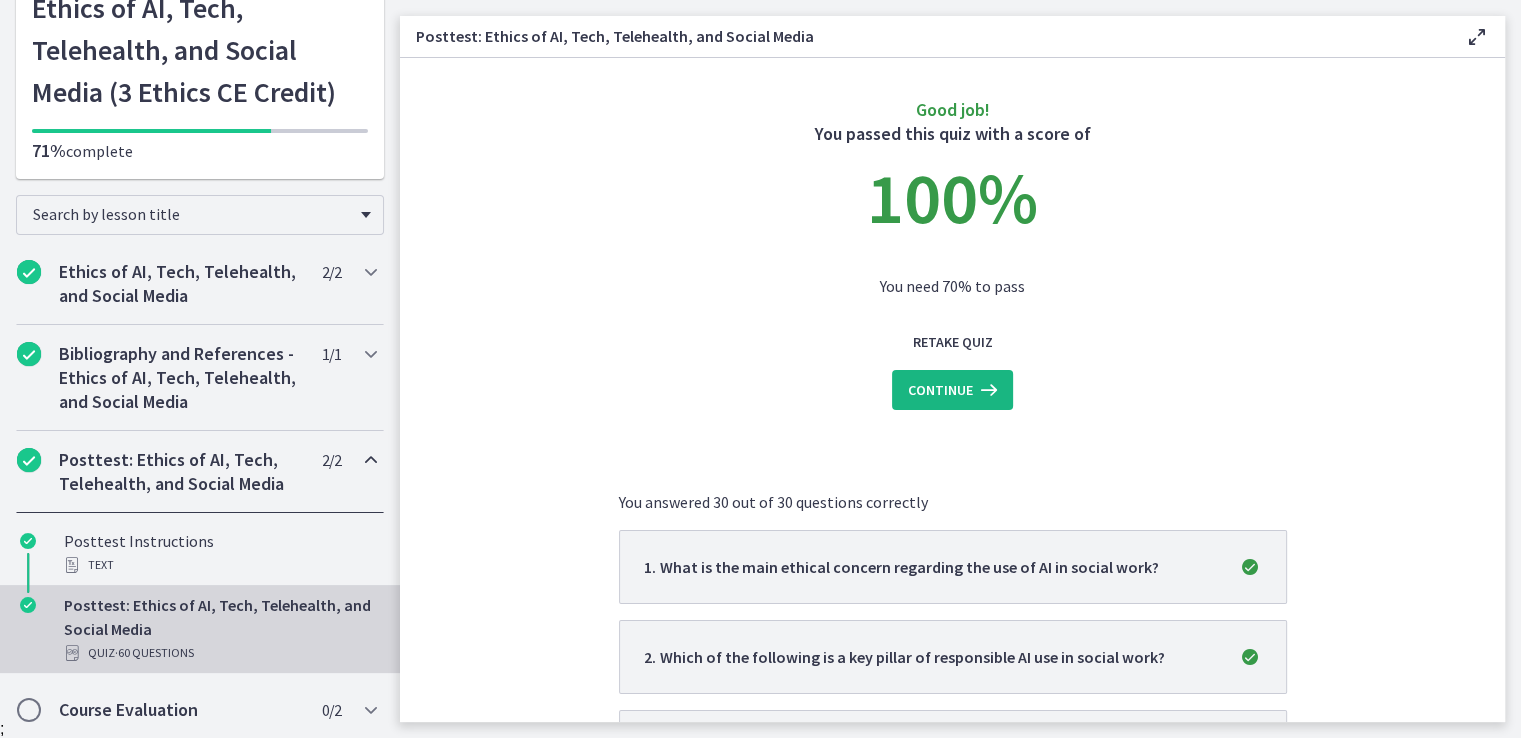 click at bounding box center (987, 390) 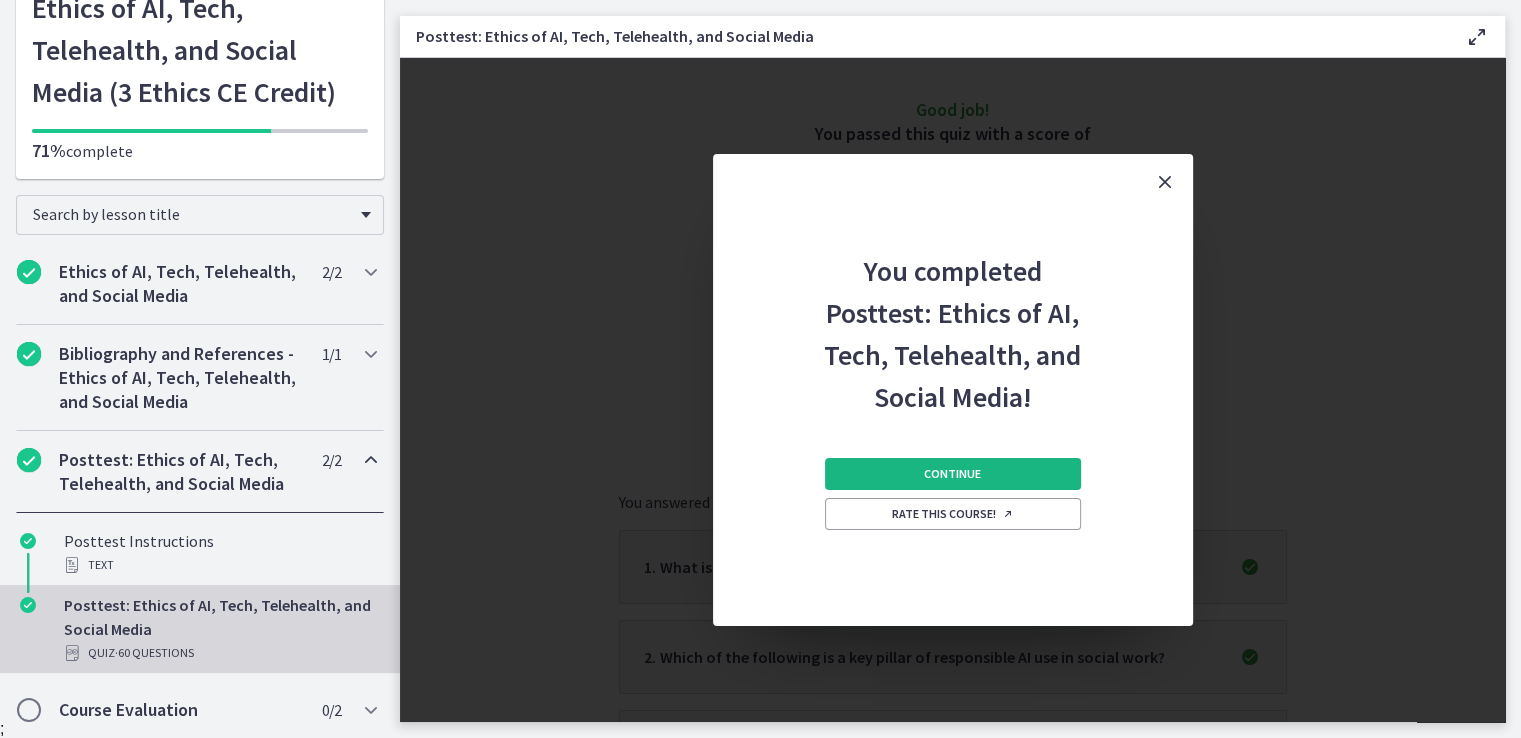 click on "Continue" at bounding box center (952, 474) 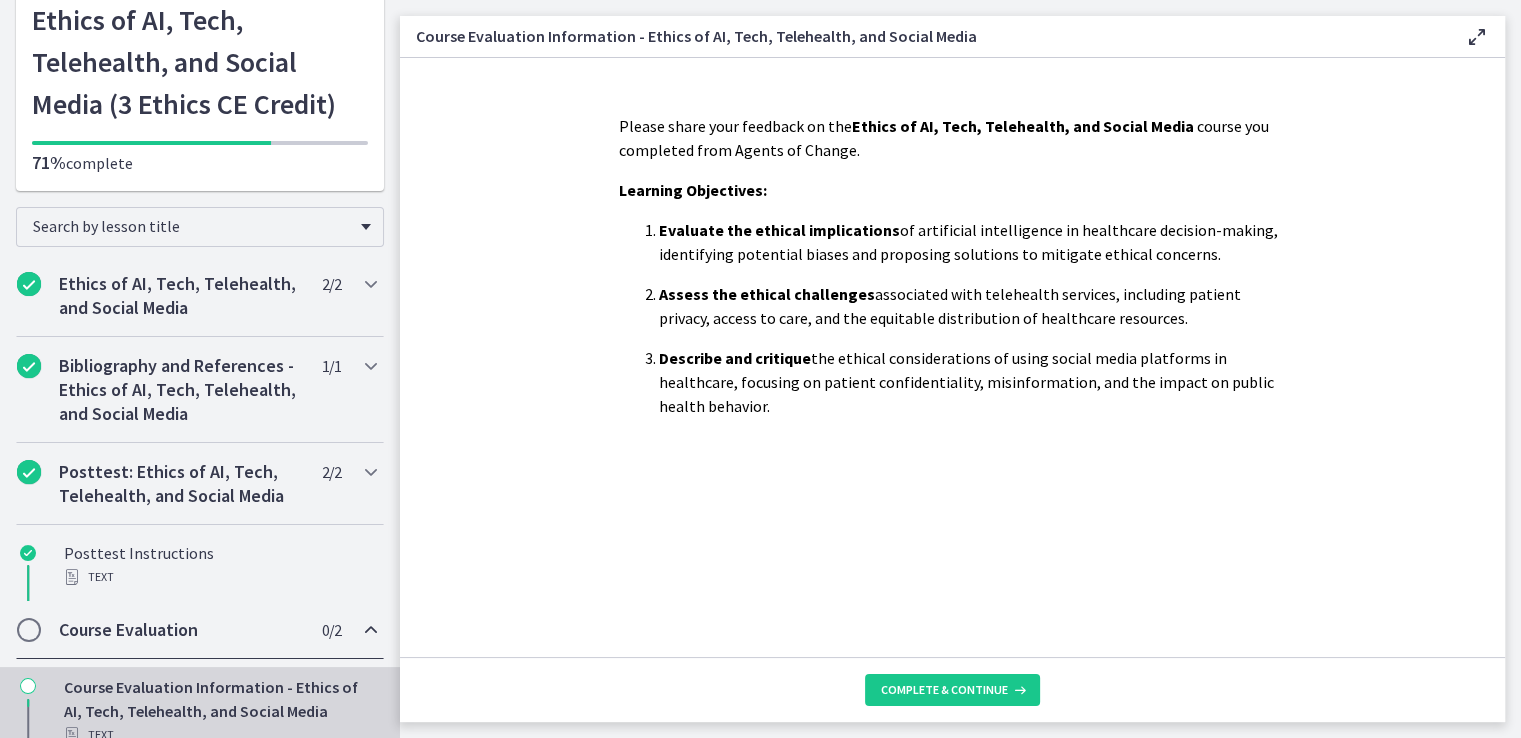 scroll, scrollTop: 0, scrollLeft: 0, axis: both 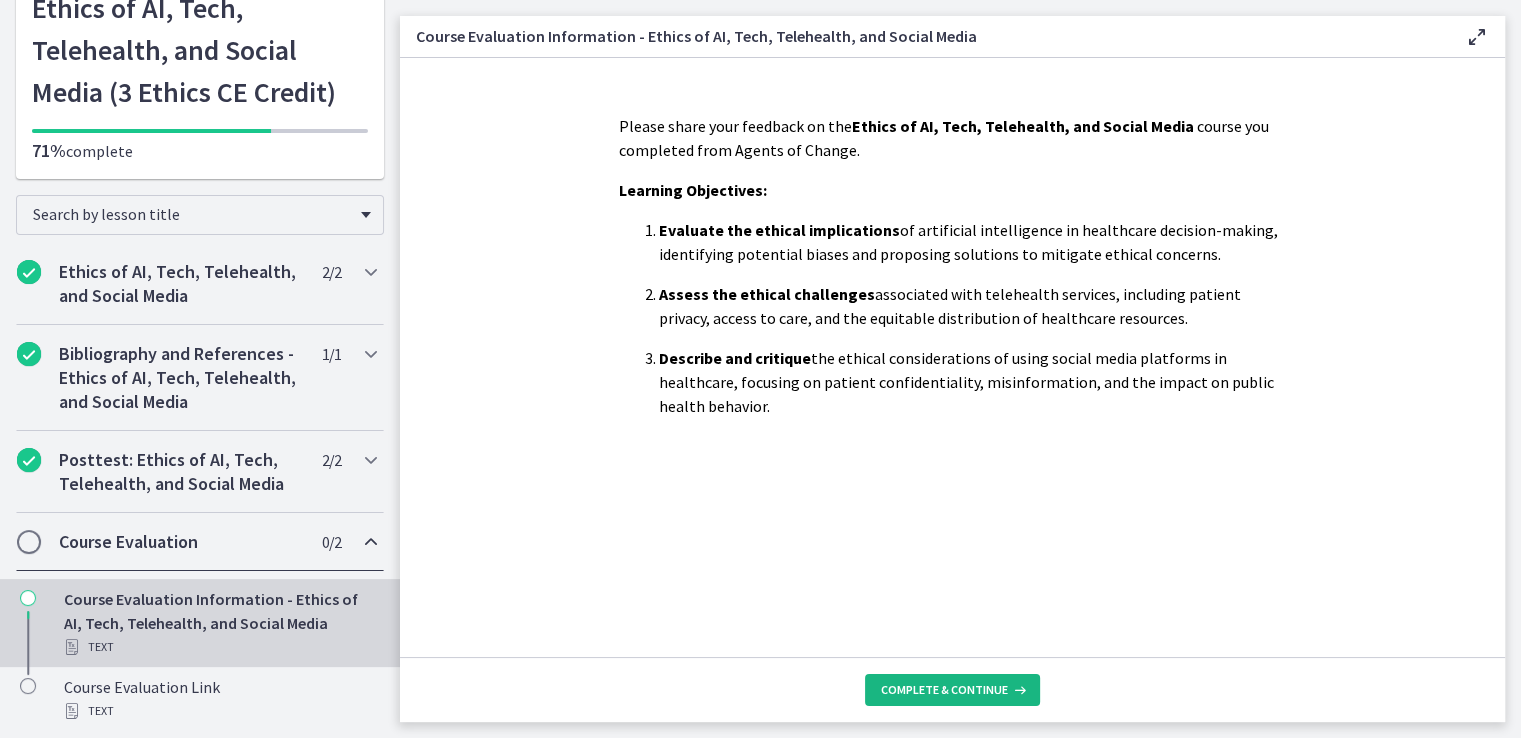 click on "Complete & continue" at bounding box center [944, 690] 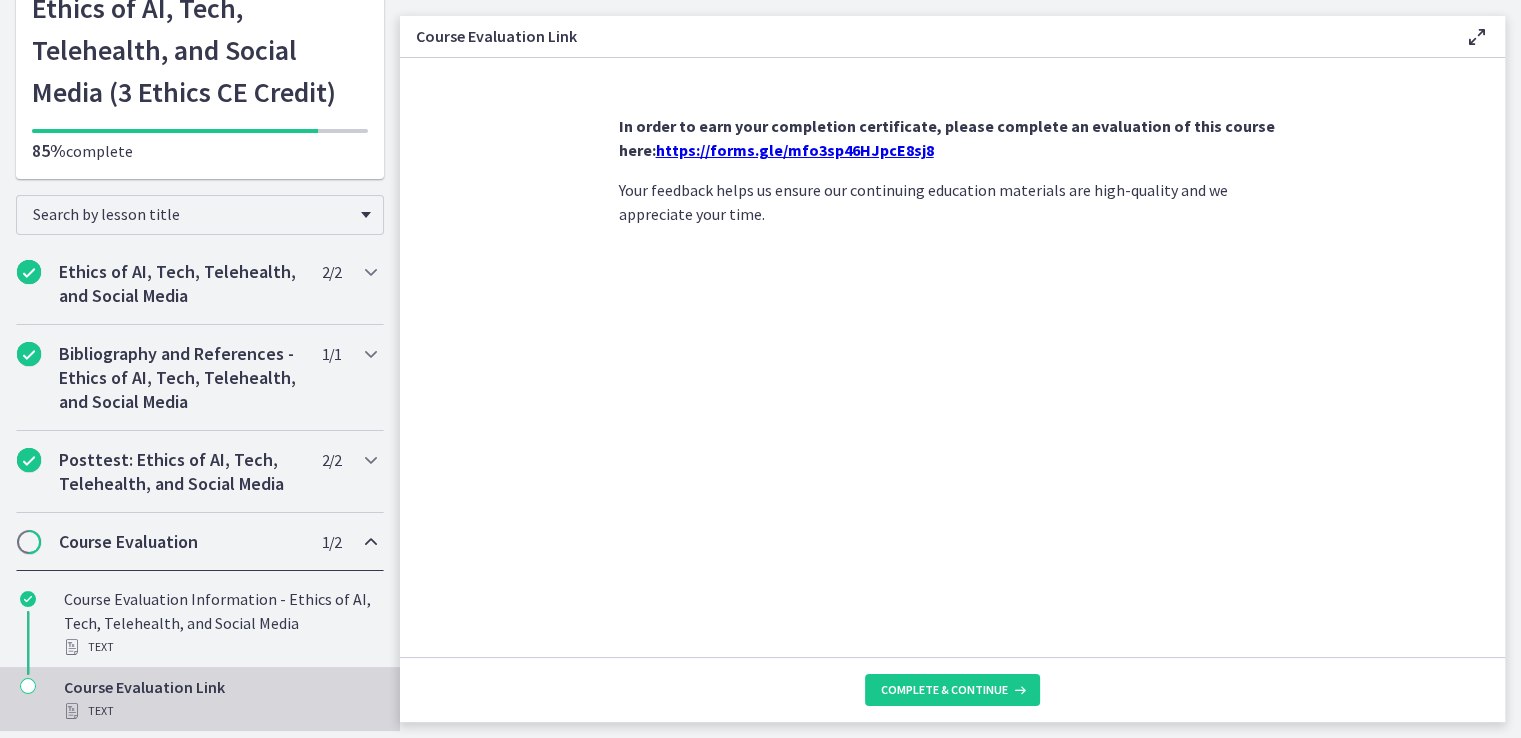 scroll, scrollTop: 0, scrollLeft: 0, axis: both 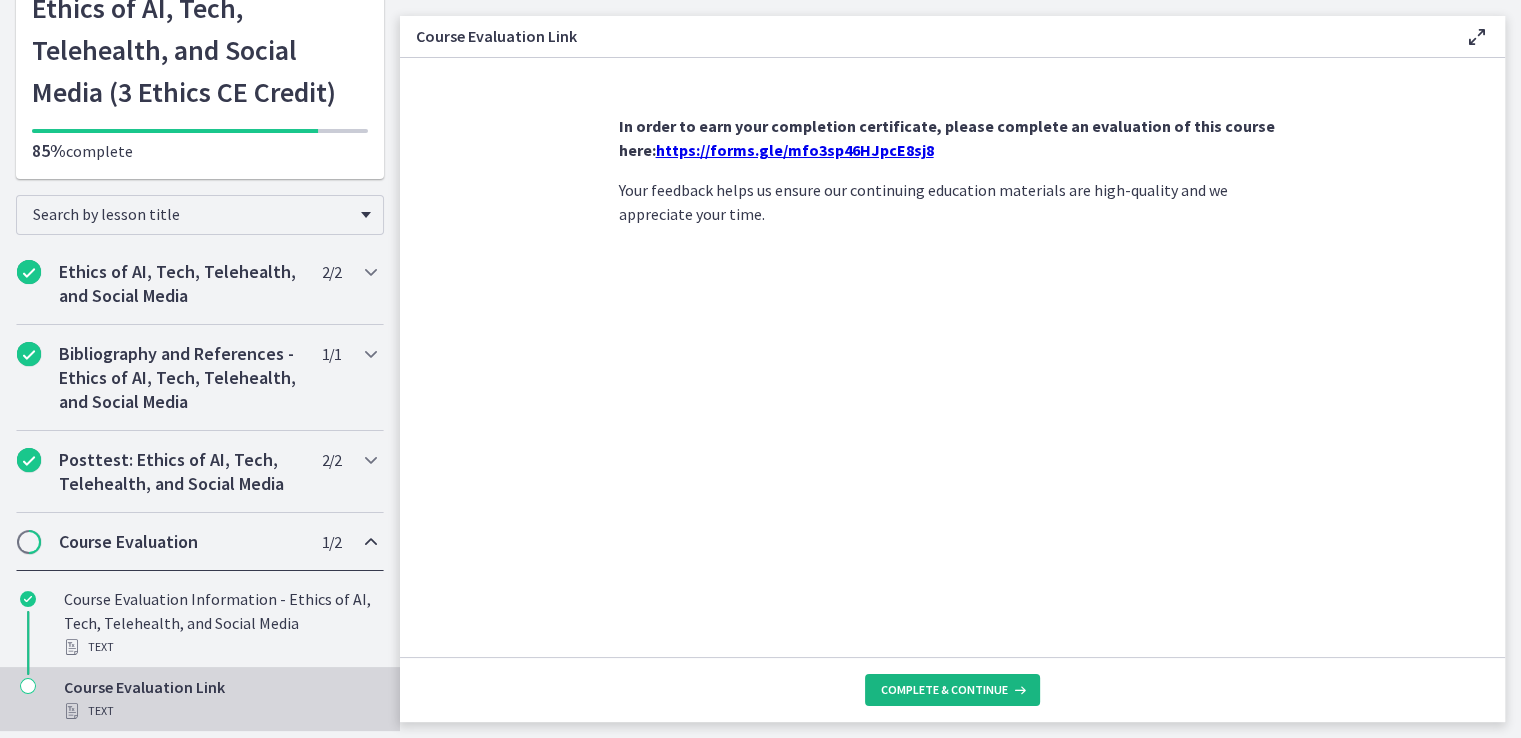 click on "Complete & continue" at bounding box center (944, 690) 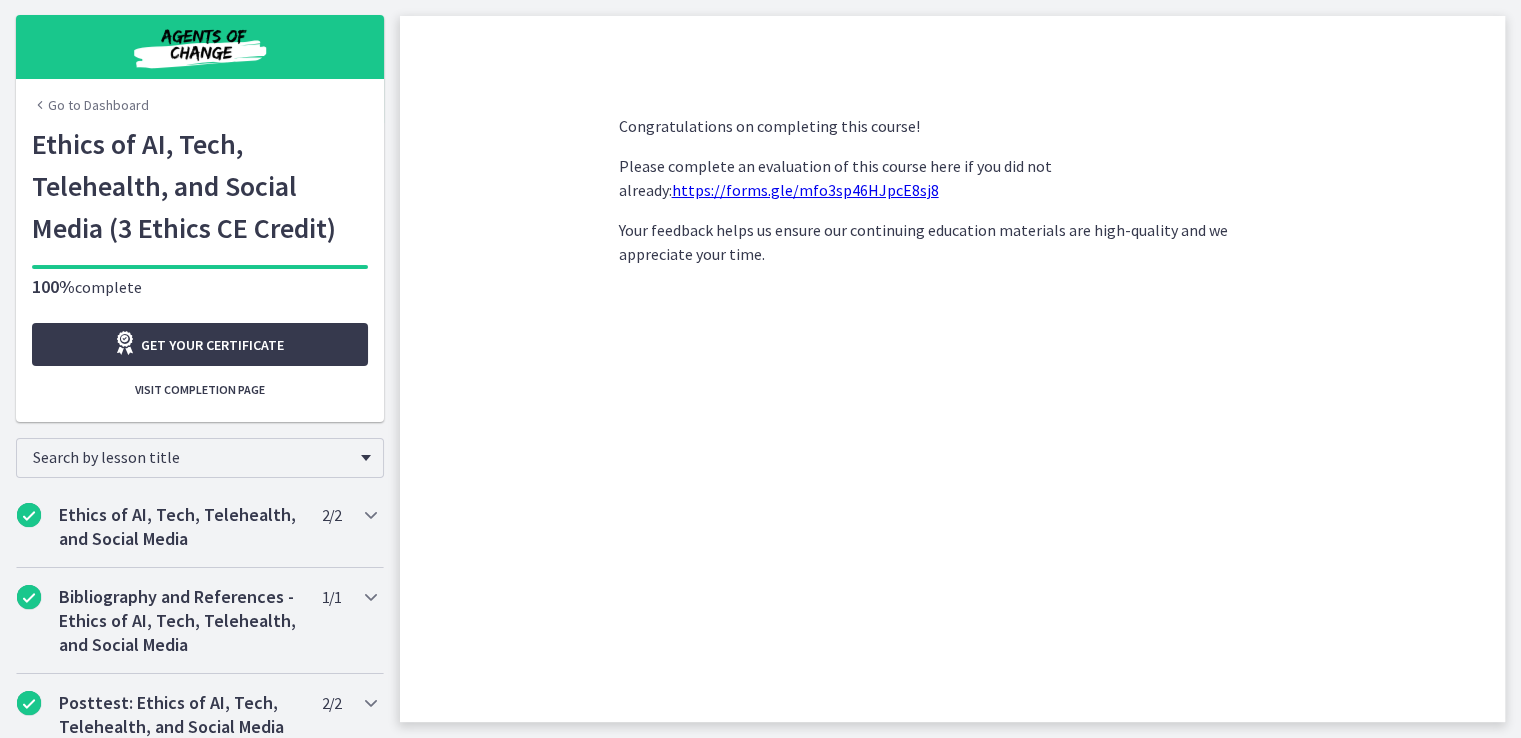scroll, scrollTop: 0, scrollLeft: 0, axis: both 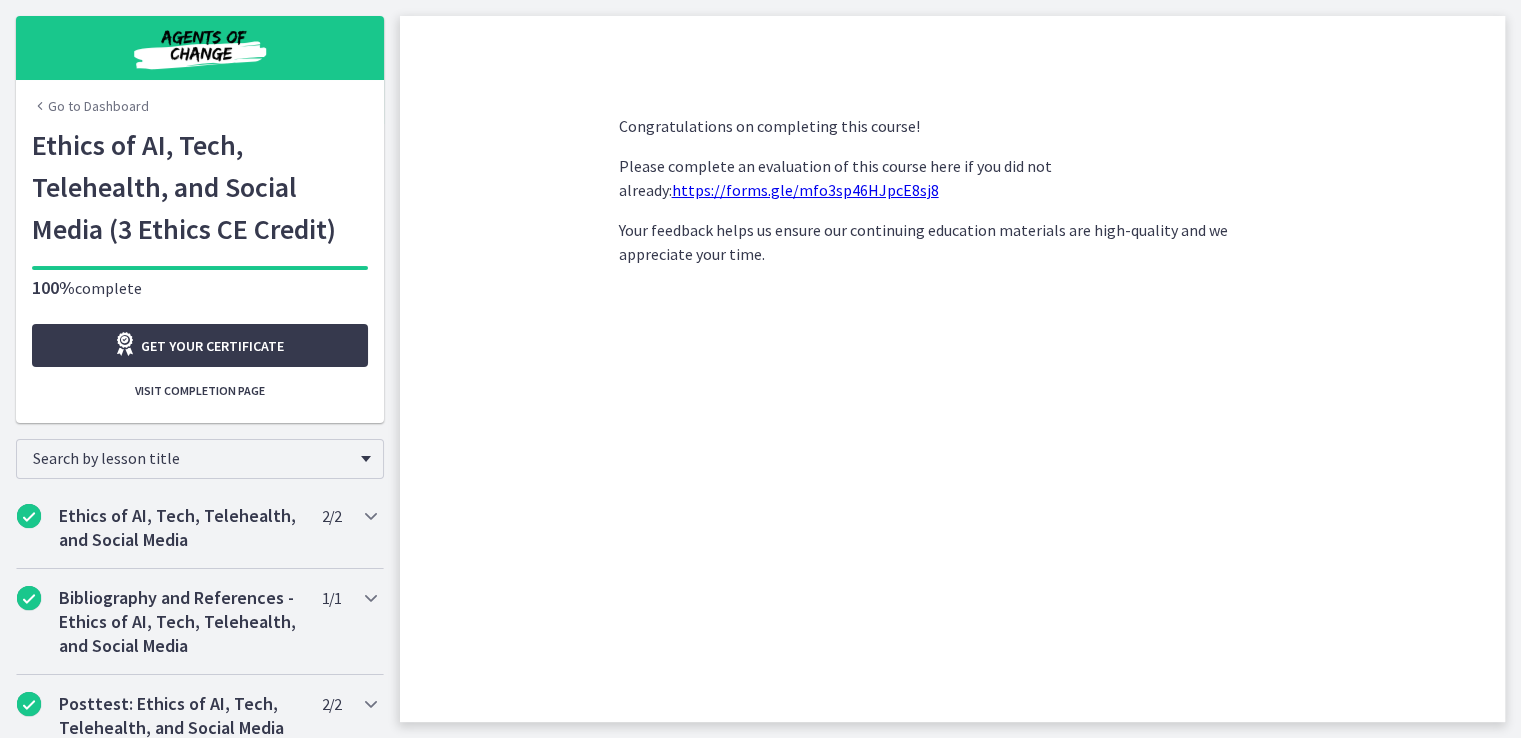 click on "Go to Dashboard" at bounding box center [90, 106] 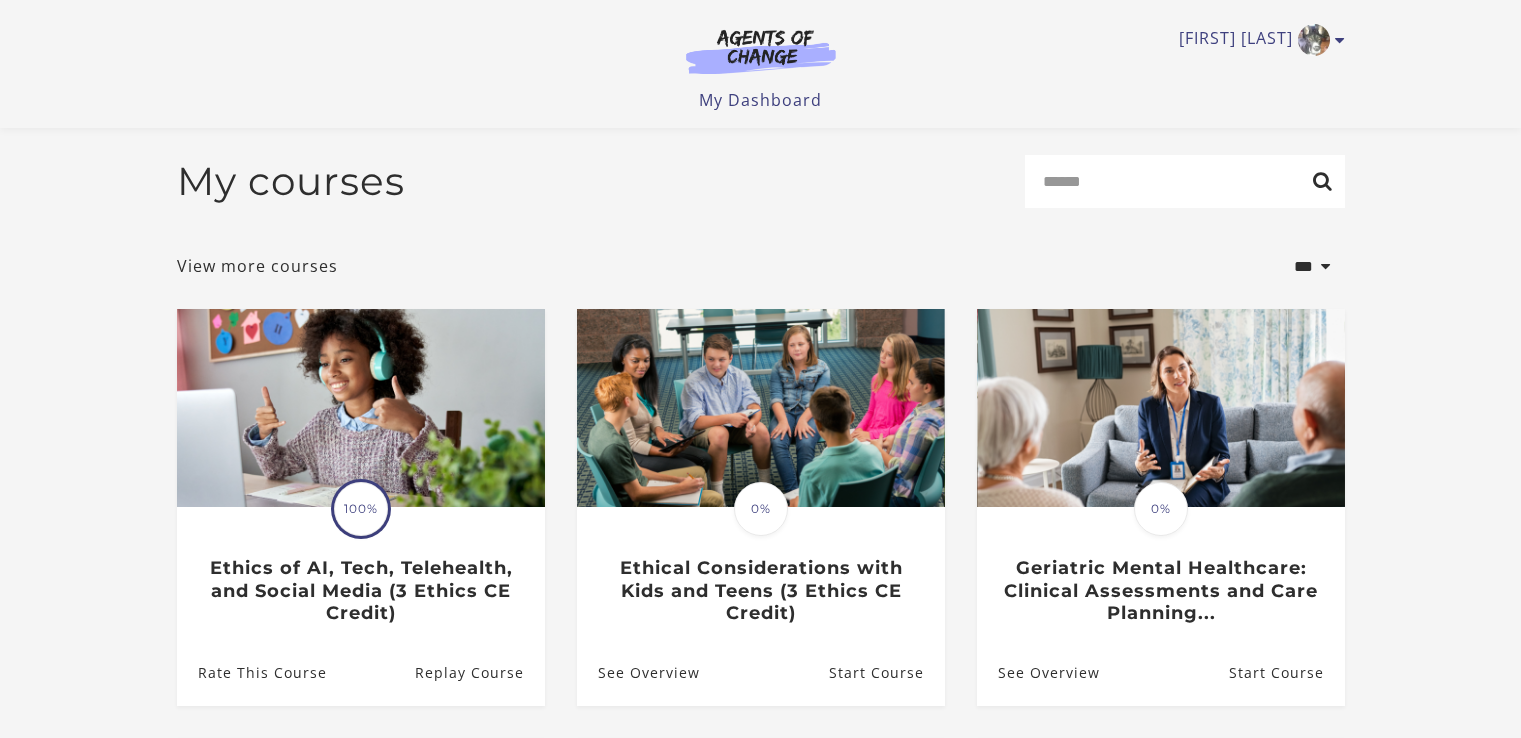 scroll, scrollTop: 200, scrollLeft: 0, axis: vertical 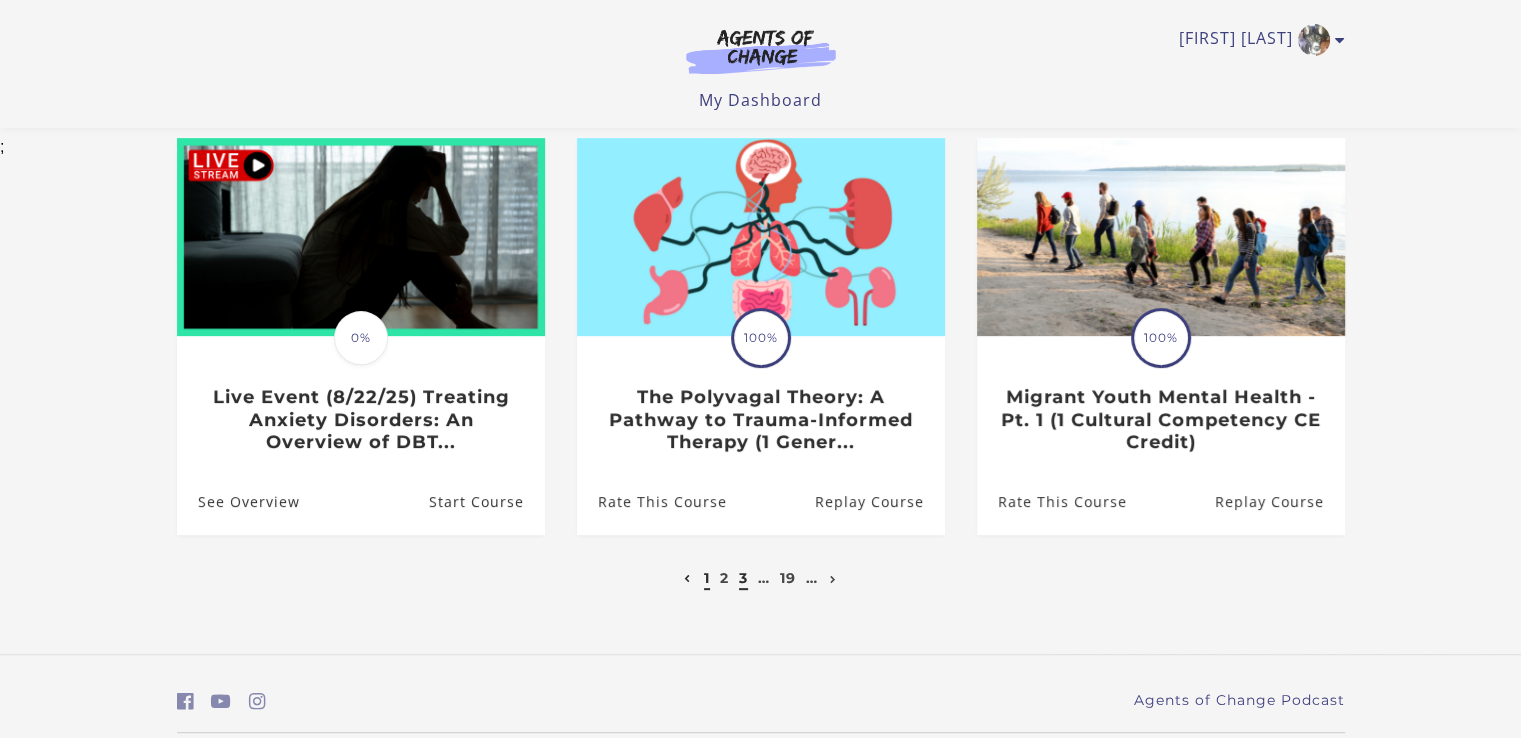 click on "3" at bounding box center (743, 578) 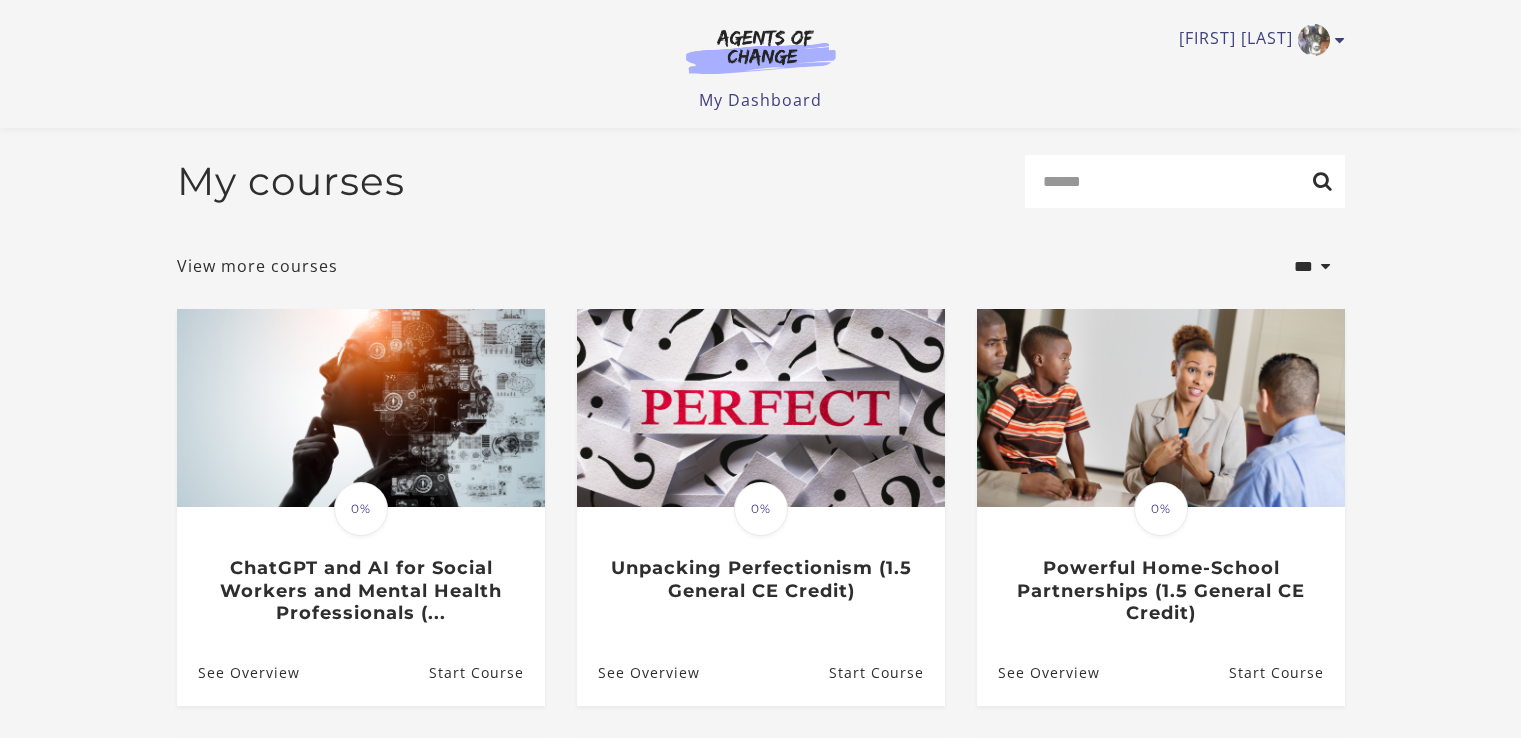 scroll, scrollTop: 200, scrollLeft: 0, axis: vertical 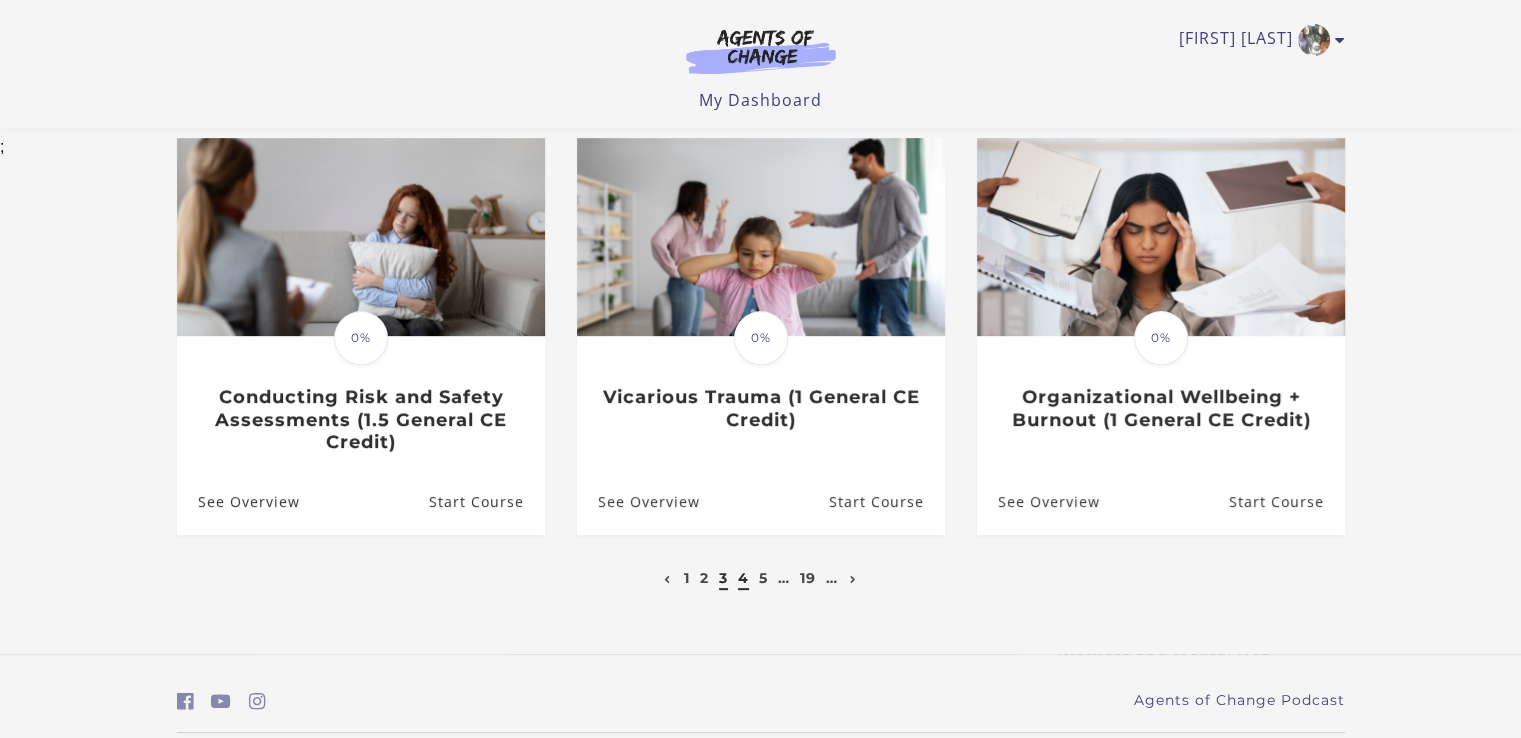 click on "4" at bounding box center [743, 578] 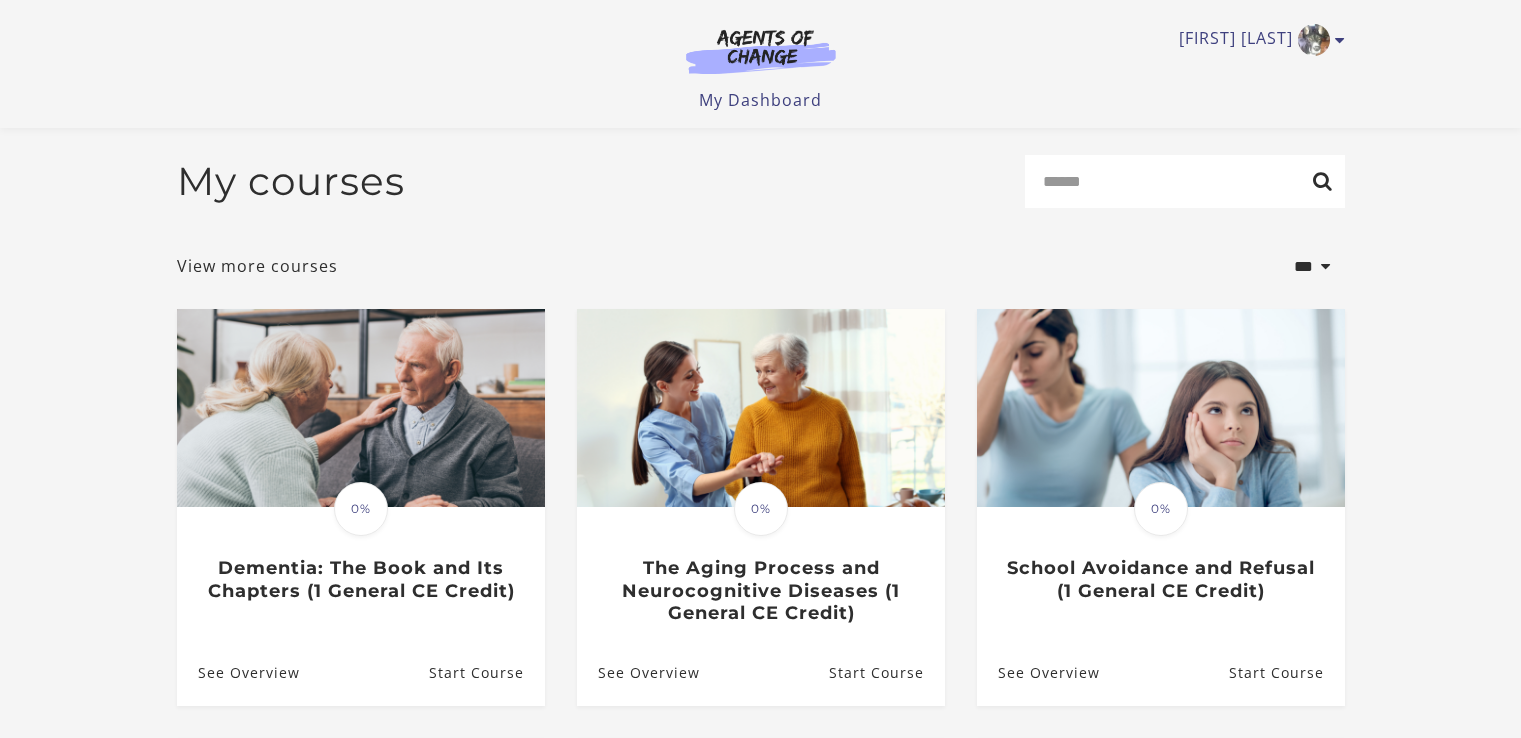 scroll, scrollTop: 400, scrollLeft: 0, axis: vertical 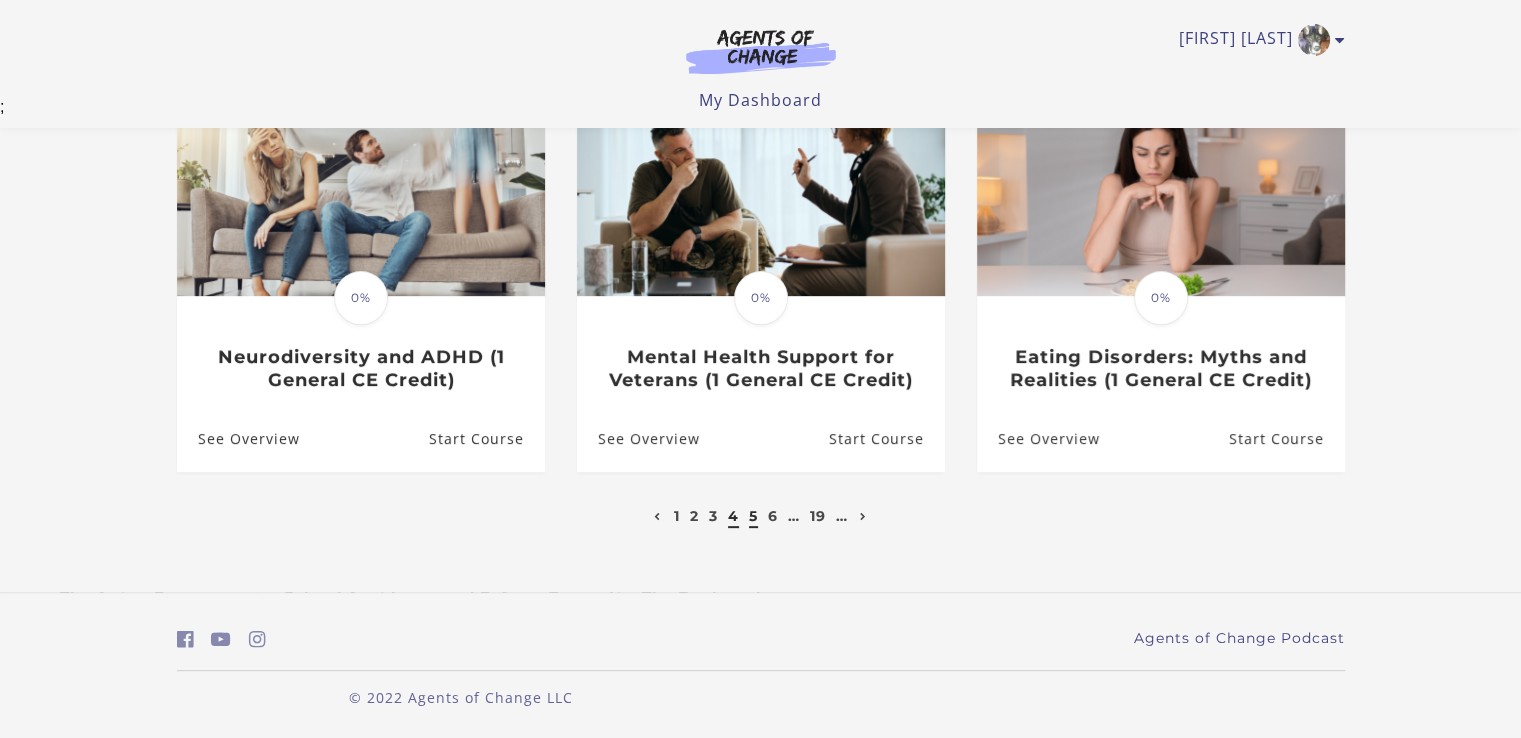 click on "5" at bounding box center (753, 516) 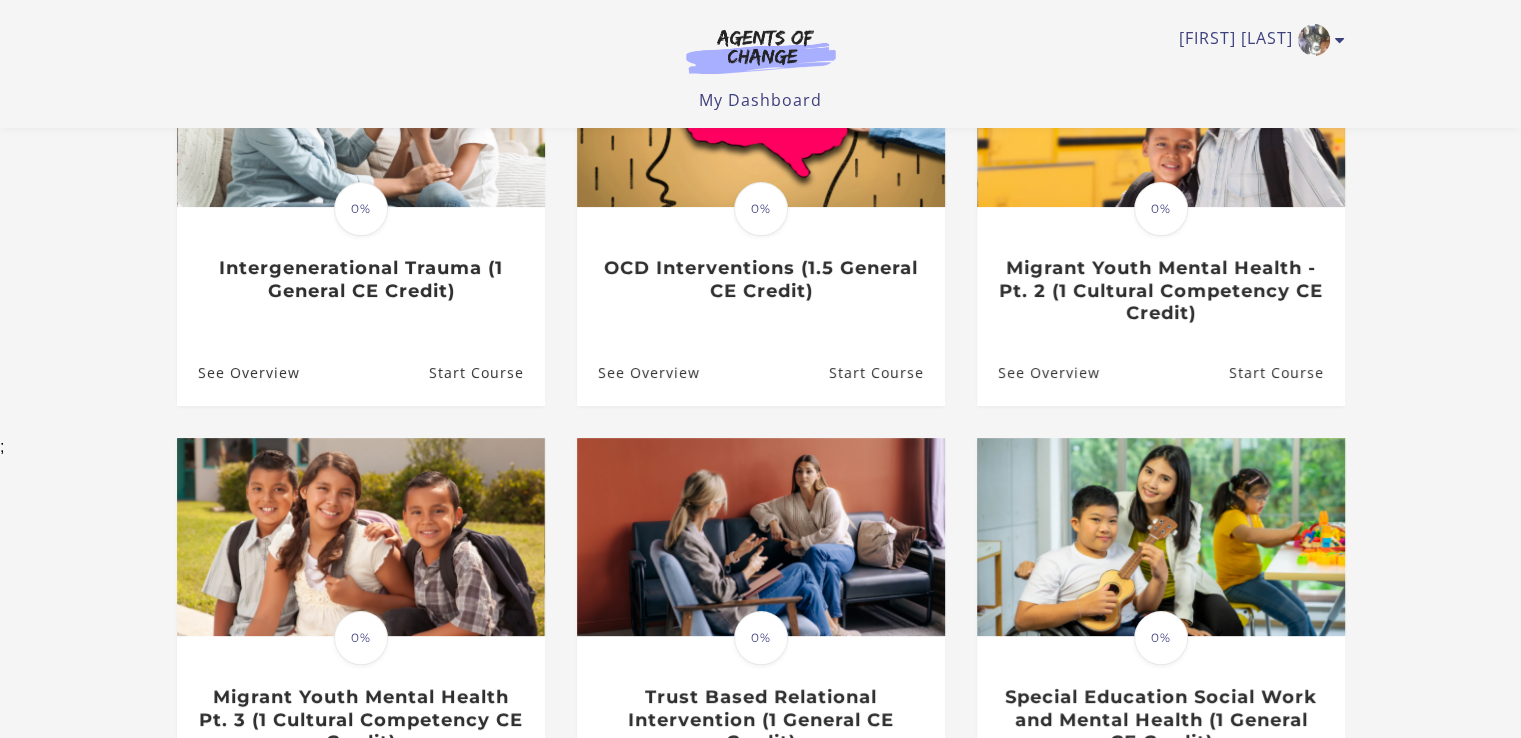 scroll, scrollTop: 500, scrollLeft: 0, axis: vertical 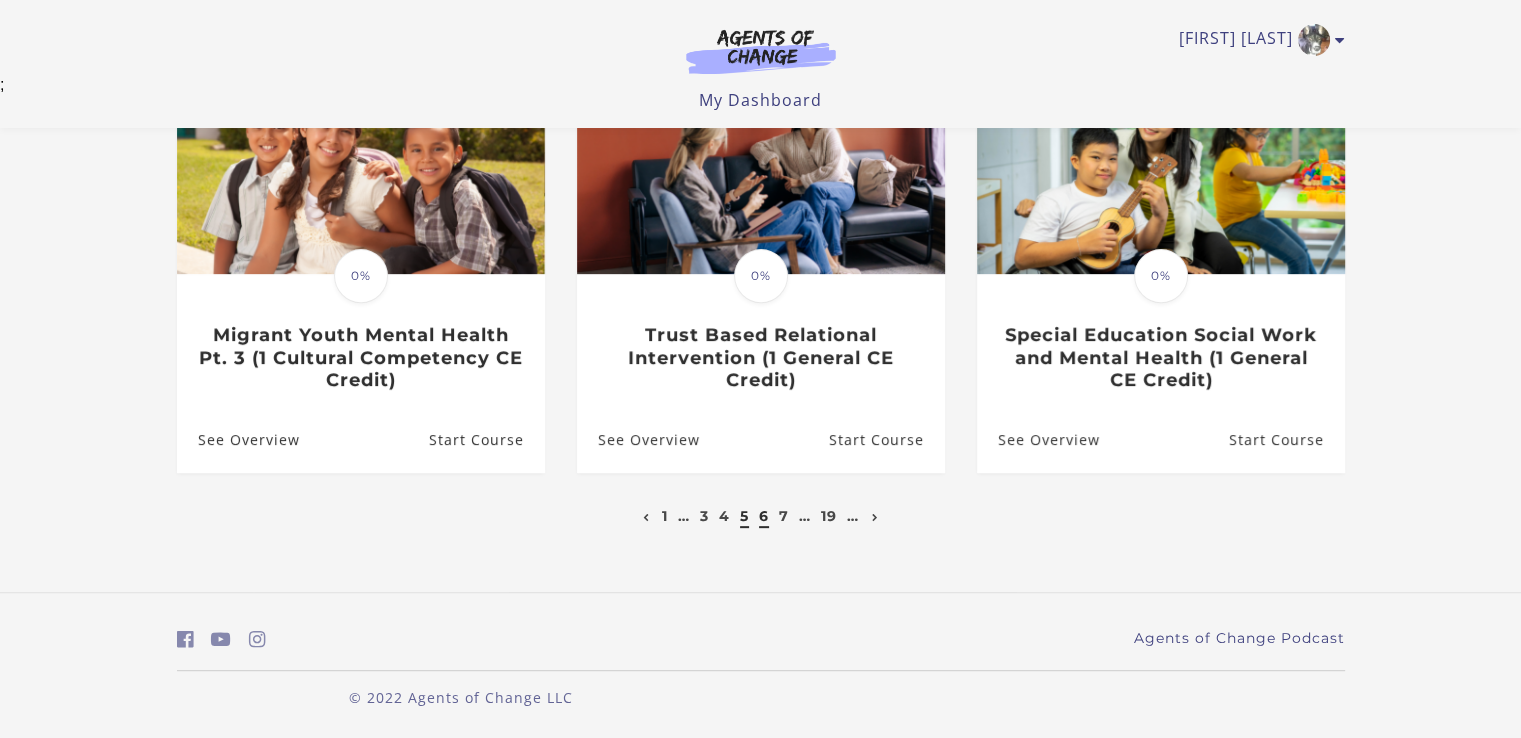 click on "6" at bounding box center [764, 516] 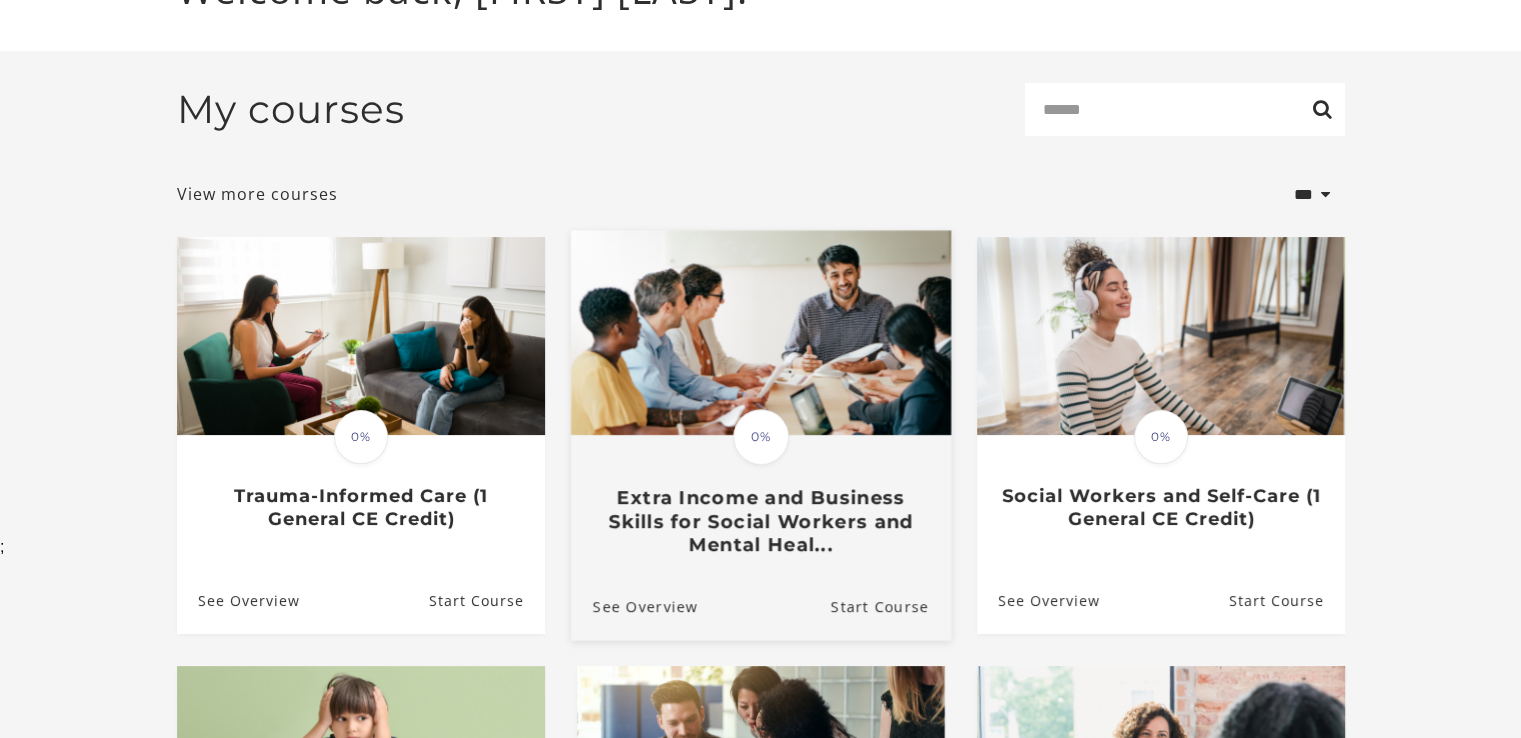 scroll, scrollTop: 200, scrollLeft: 0, axis: vertical 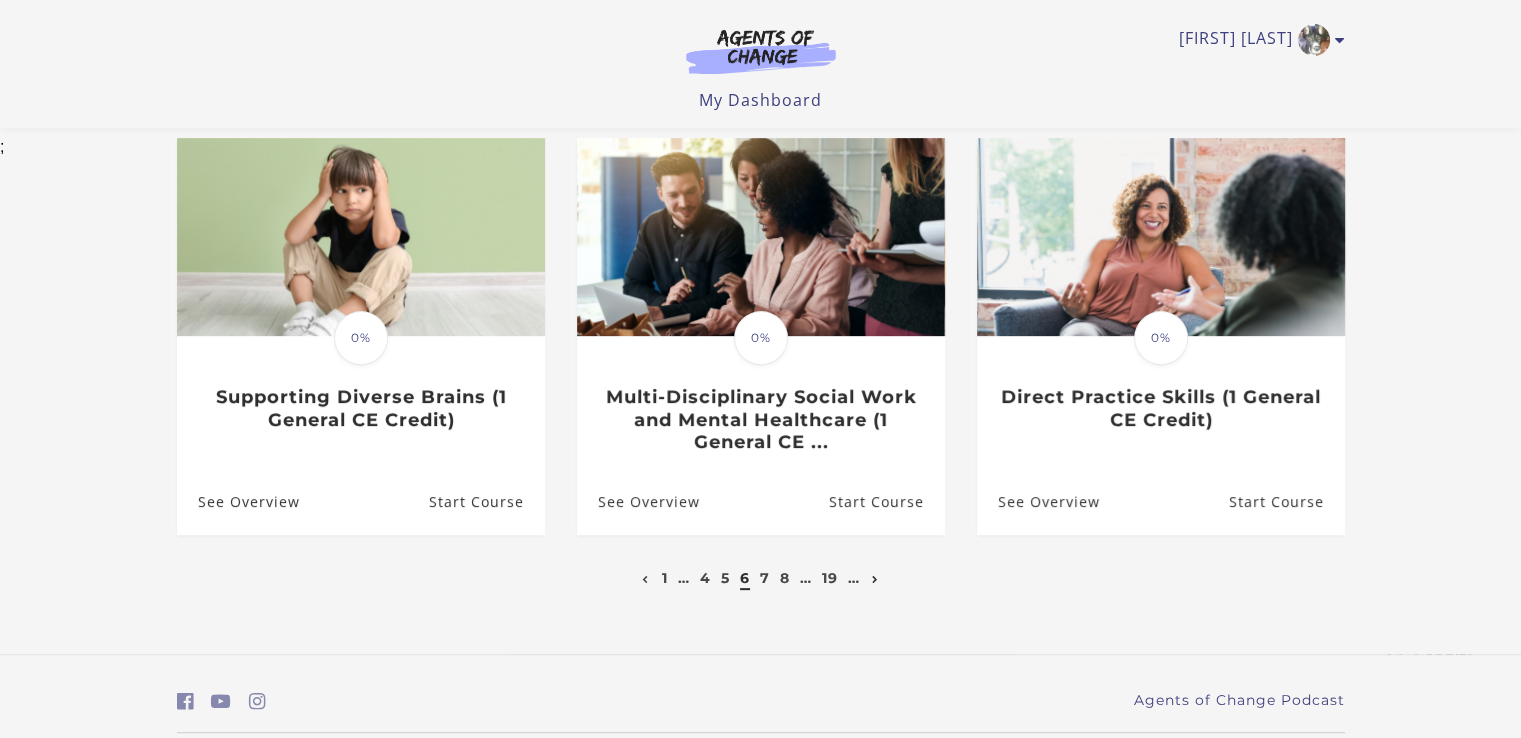 click at bounding box center (875, 580) 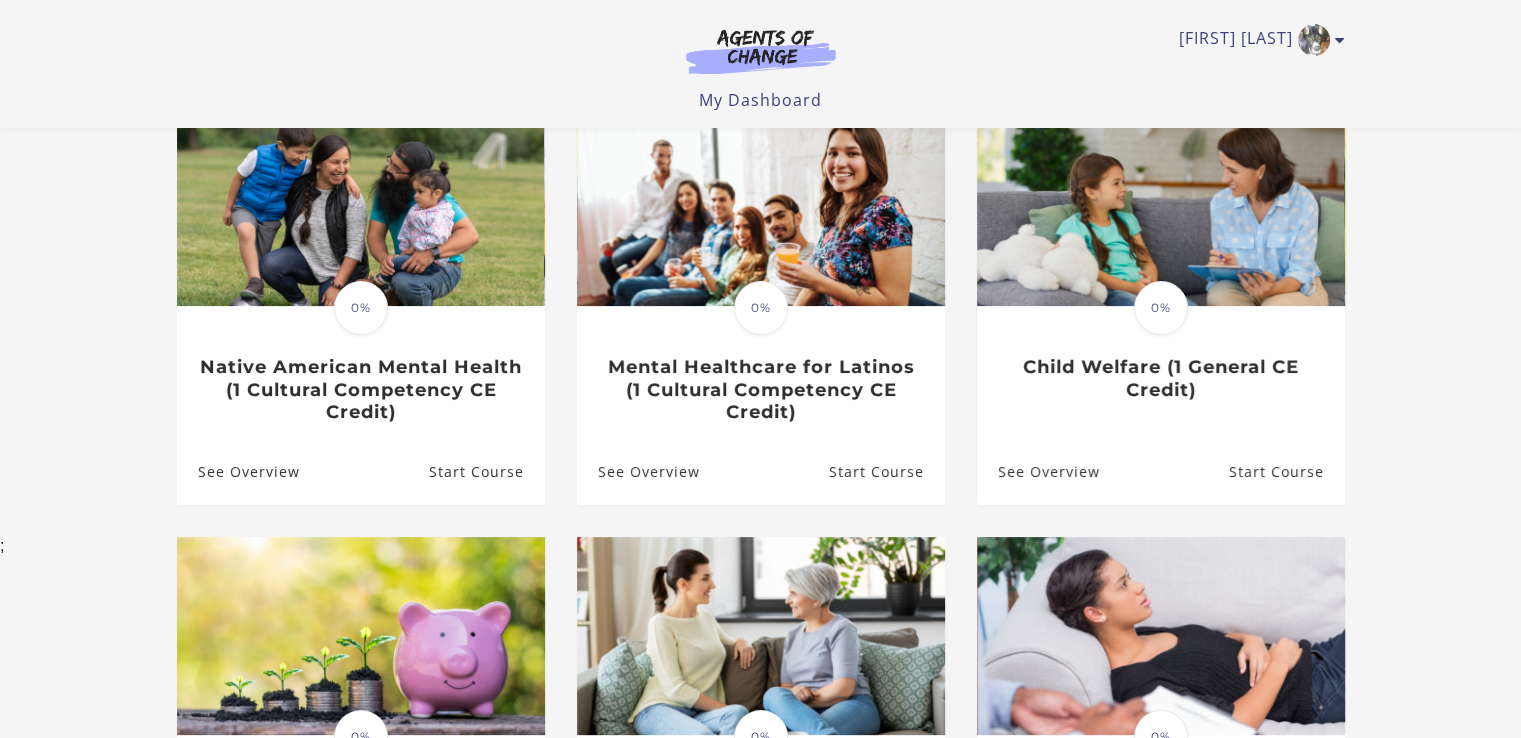 scroll, scrollTop: 0, scrollLeft: 0, axis: both 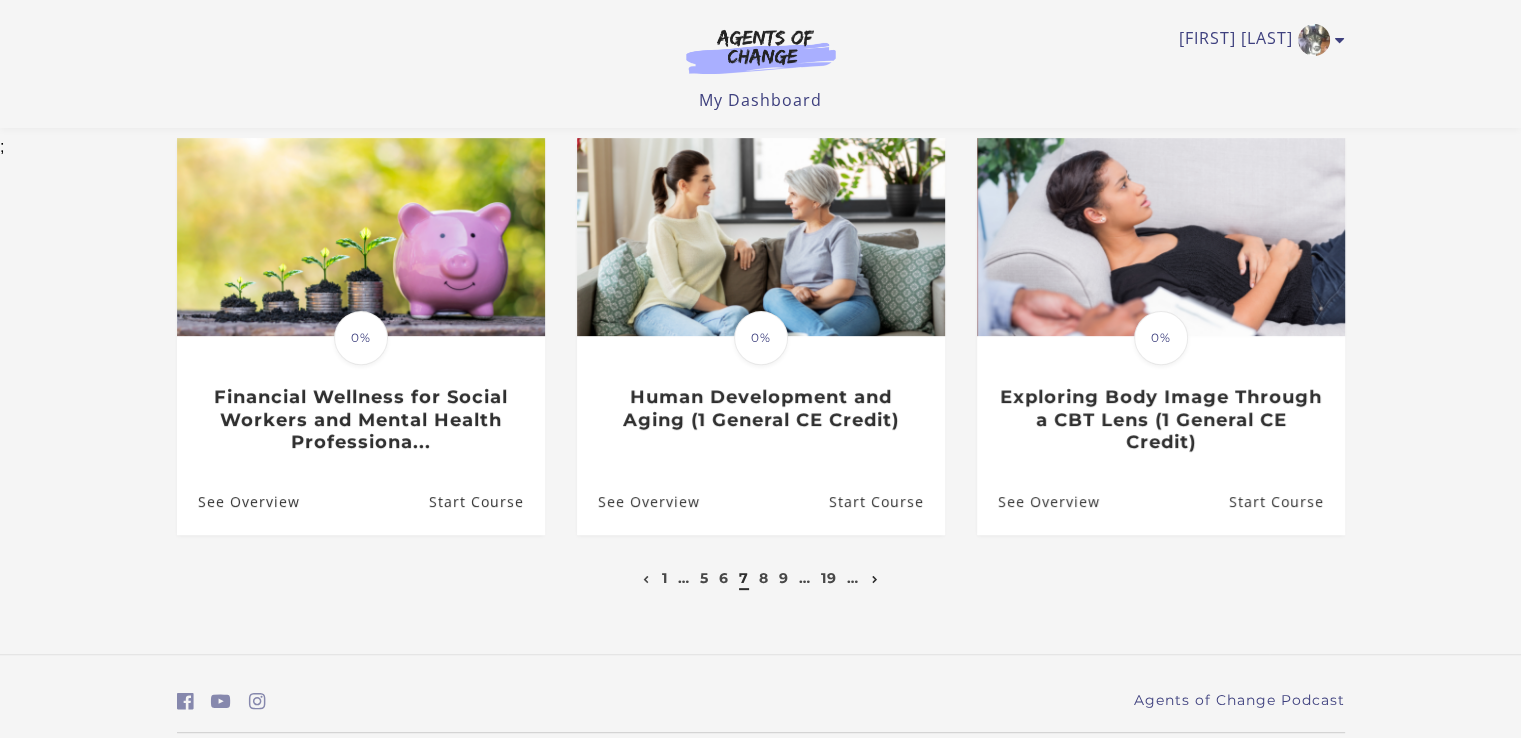click at bounding box center (875, 580) 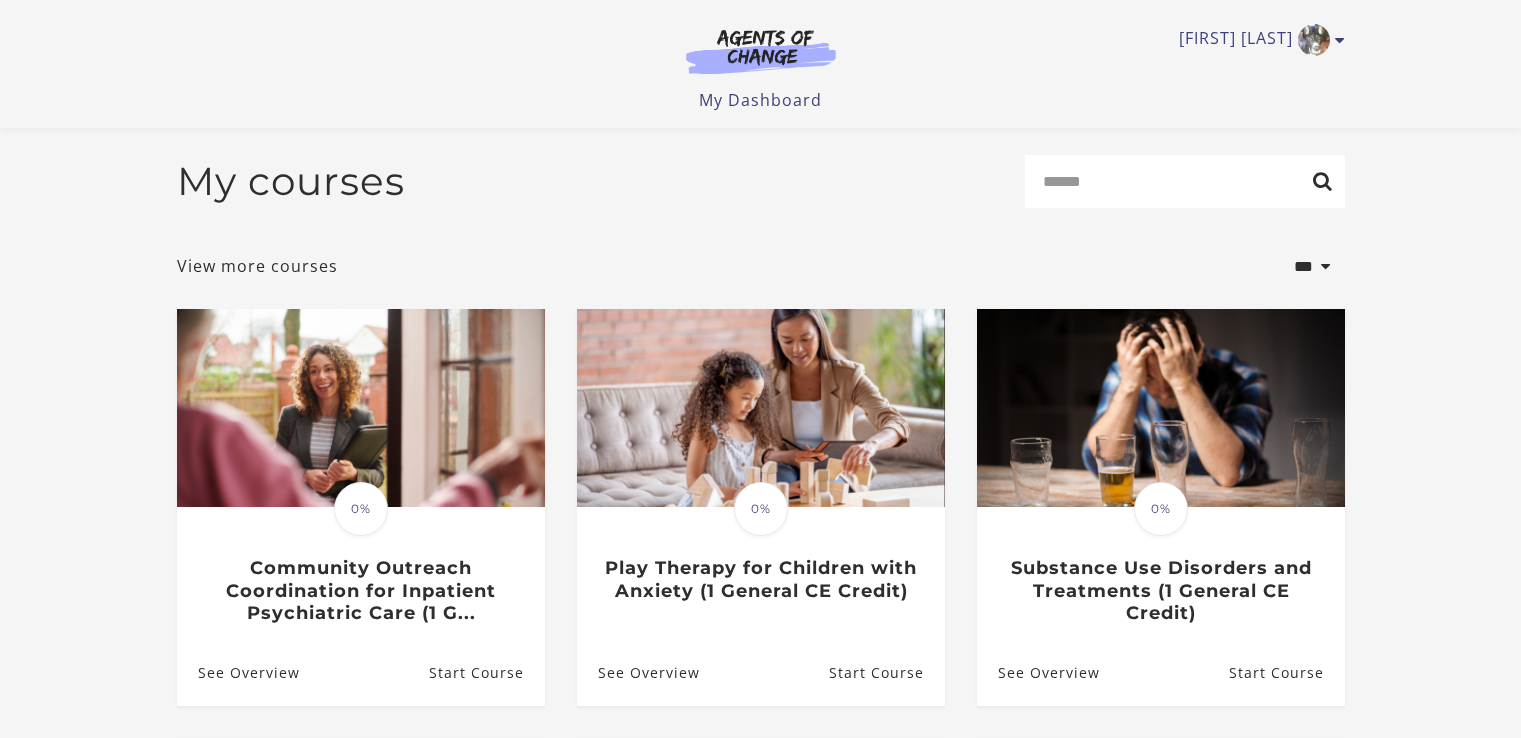 scroll, scrollTop: 400, scrollLeft: 0, axis: vertical 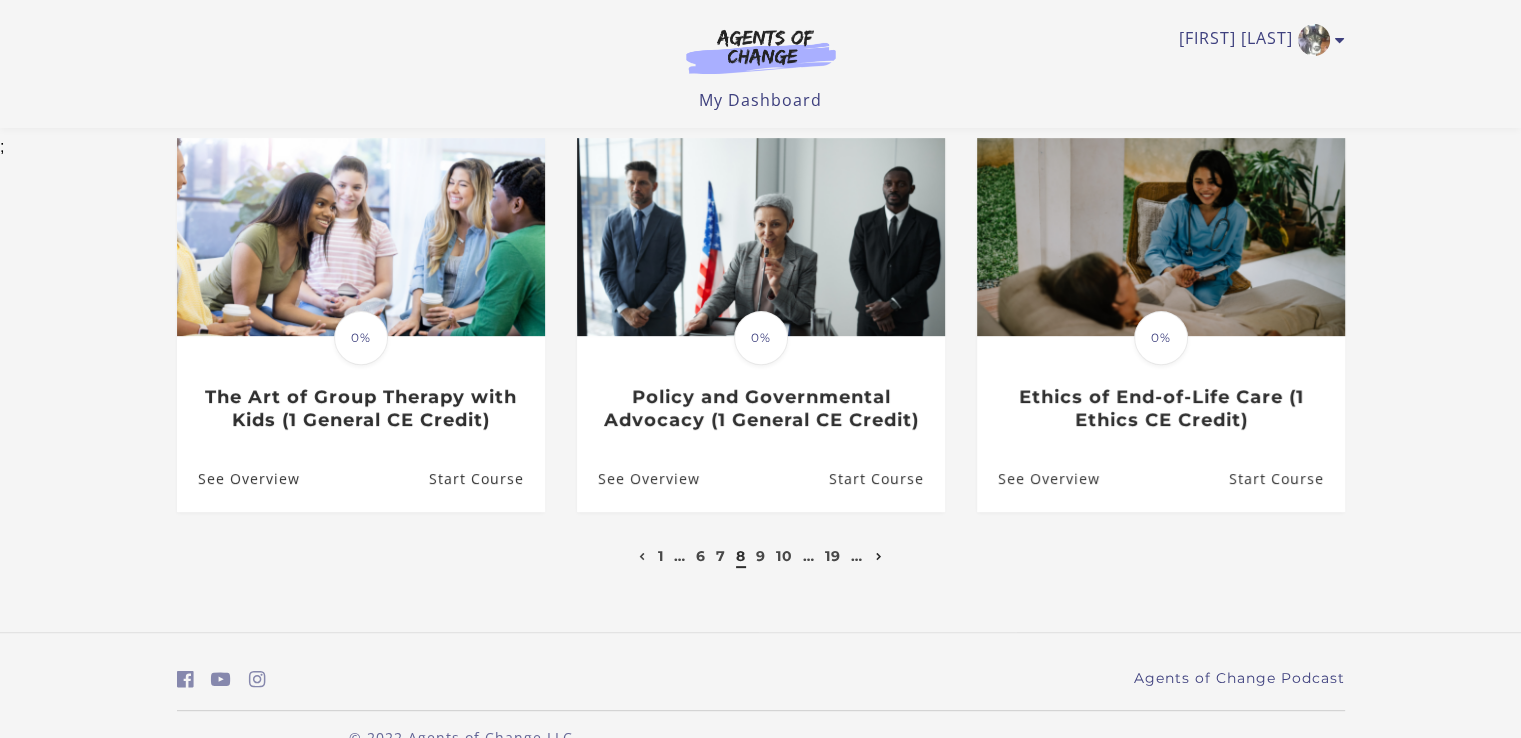 click at bounding box center (879, 557) 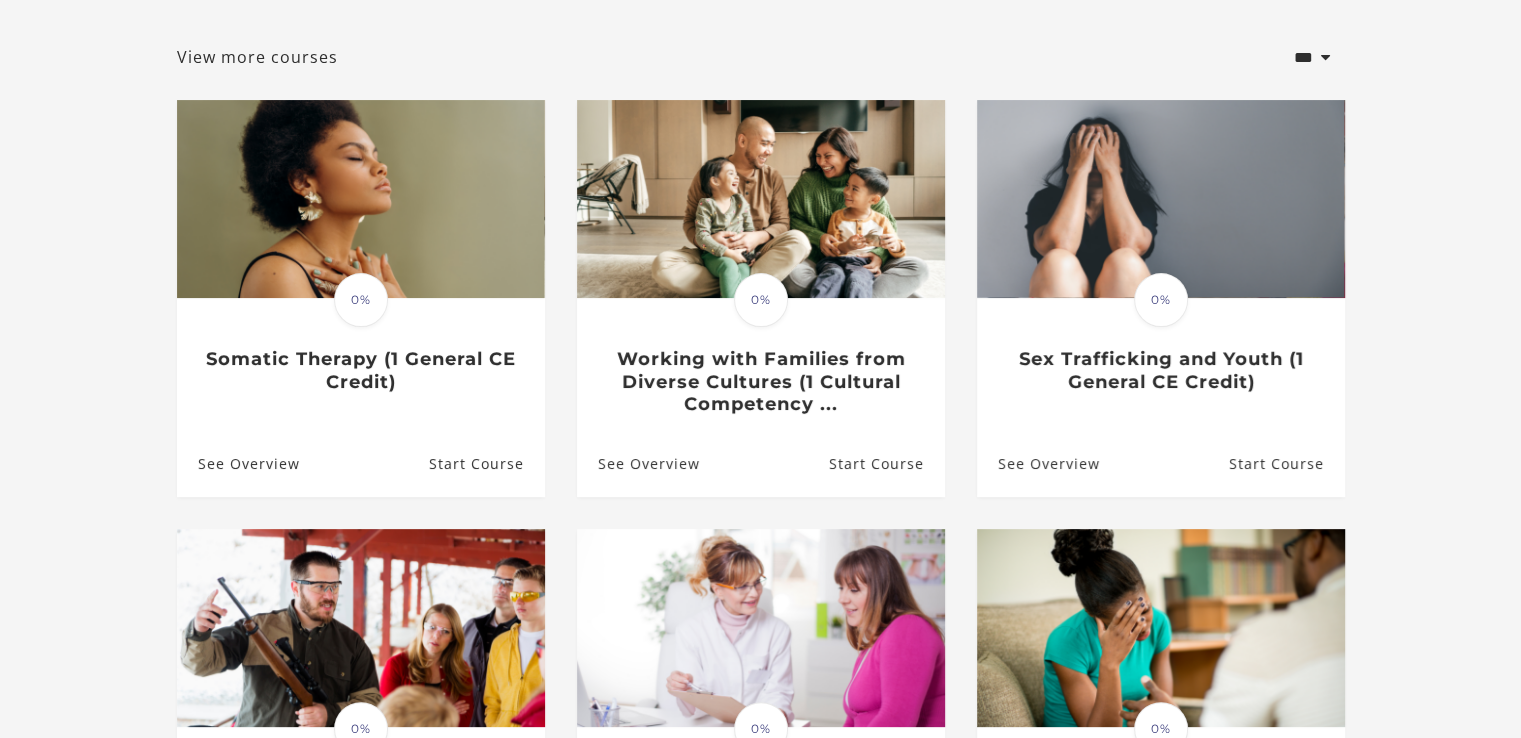 scroll, scrollTop: 400, scrollLeft: 0, axis: vertical 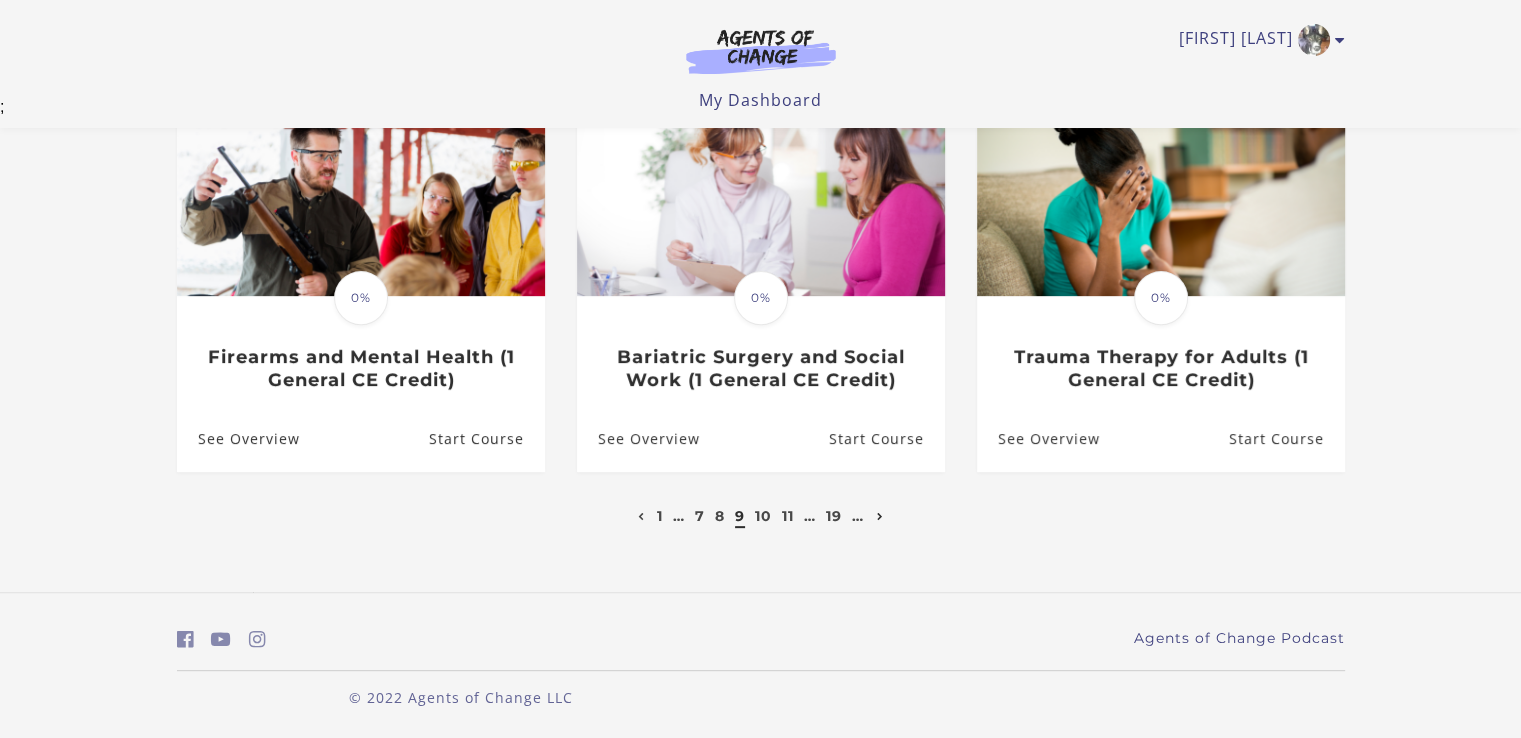 click at bounding box center (880, 517) 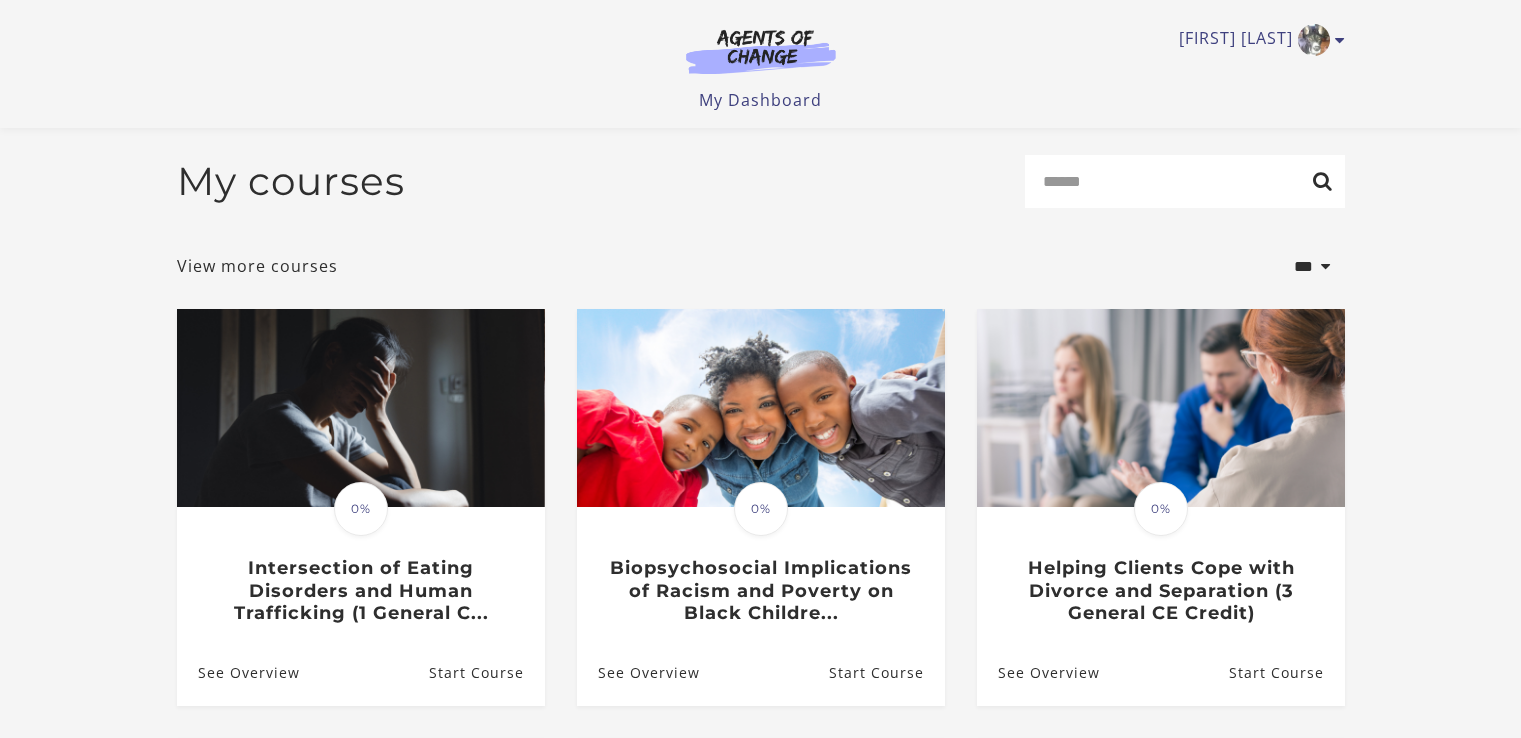 scroll, scrollTop: 100, scrollLeft: 0, axis: vertical 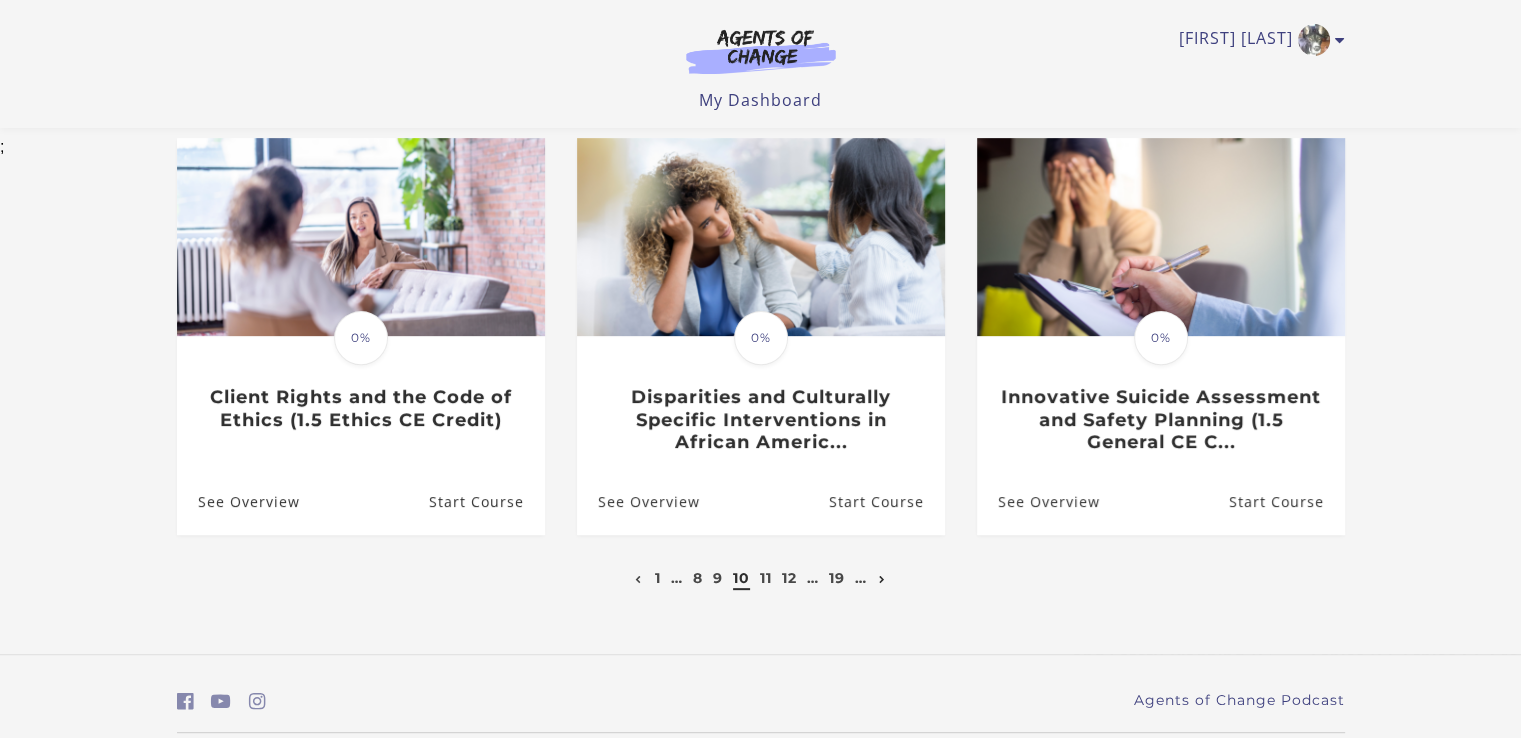 click at bounding box center [882, 580] 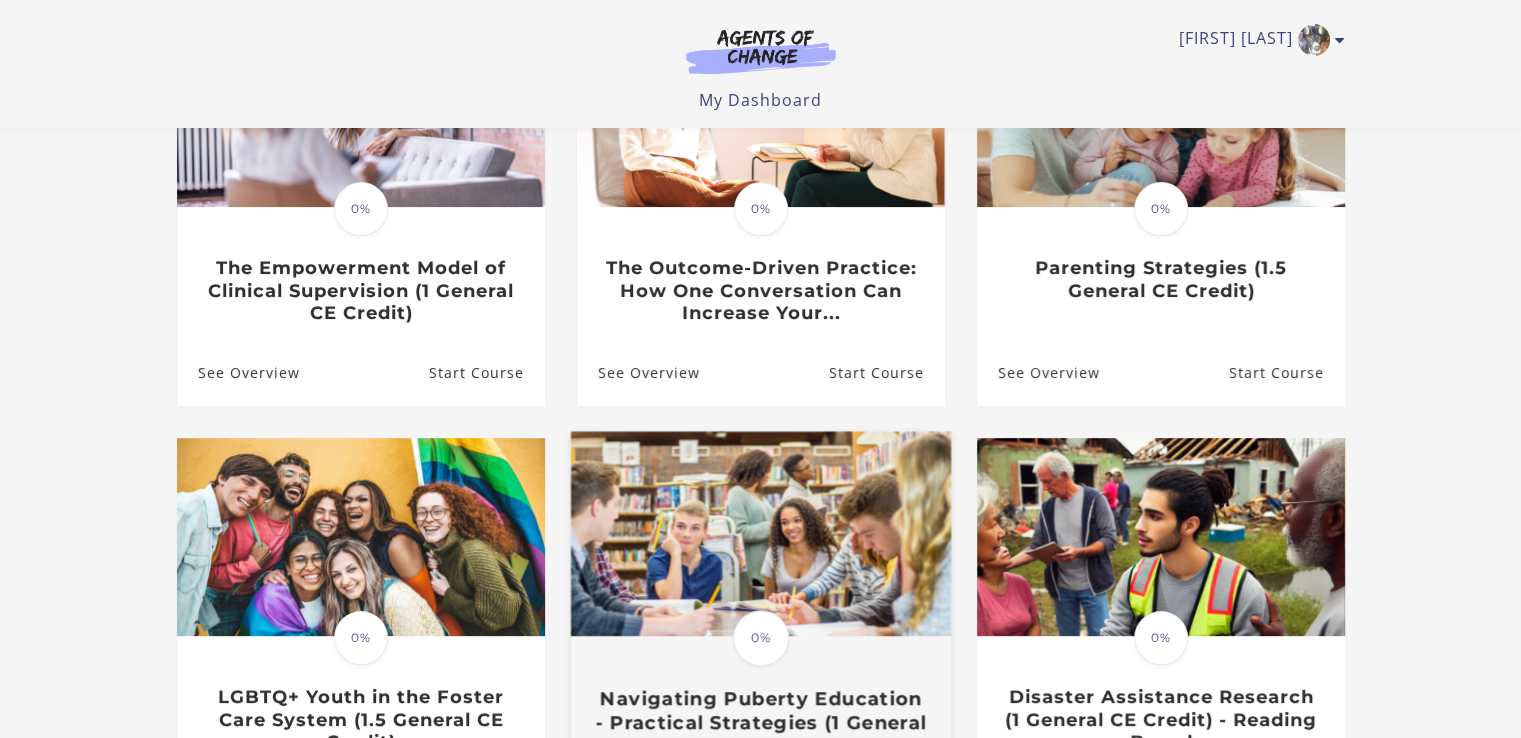 scroll, scrollTop: 300, scrollLeft: 0, axis: vertical 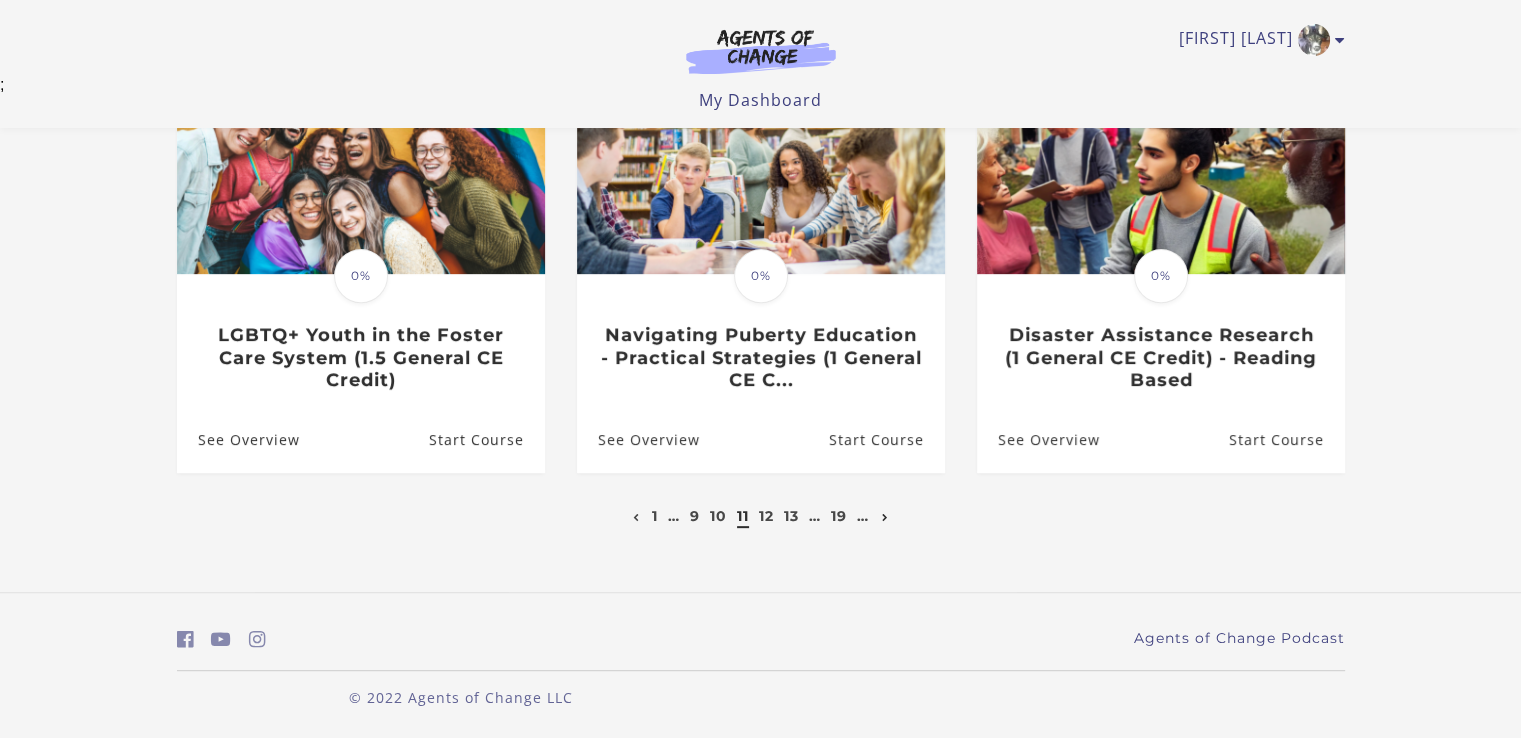 click at bounding box center (885, 518) 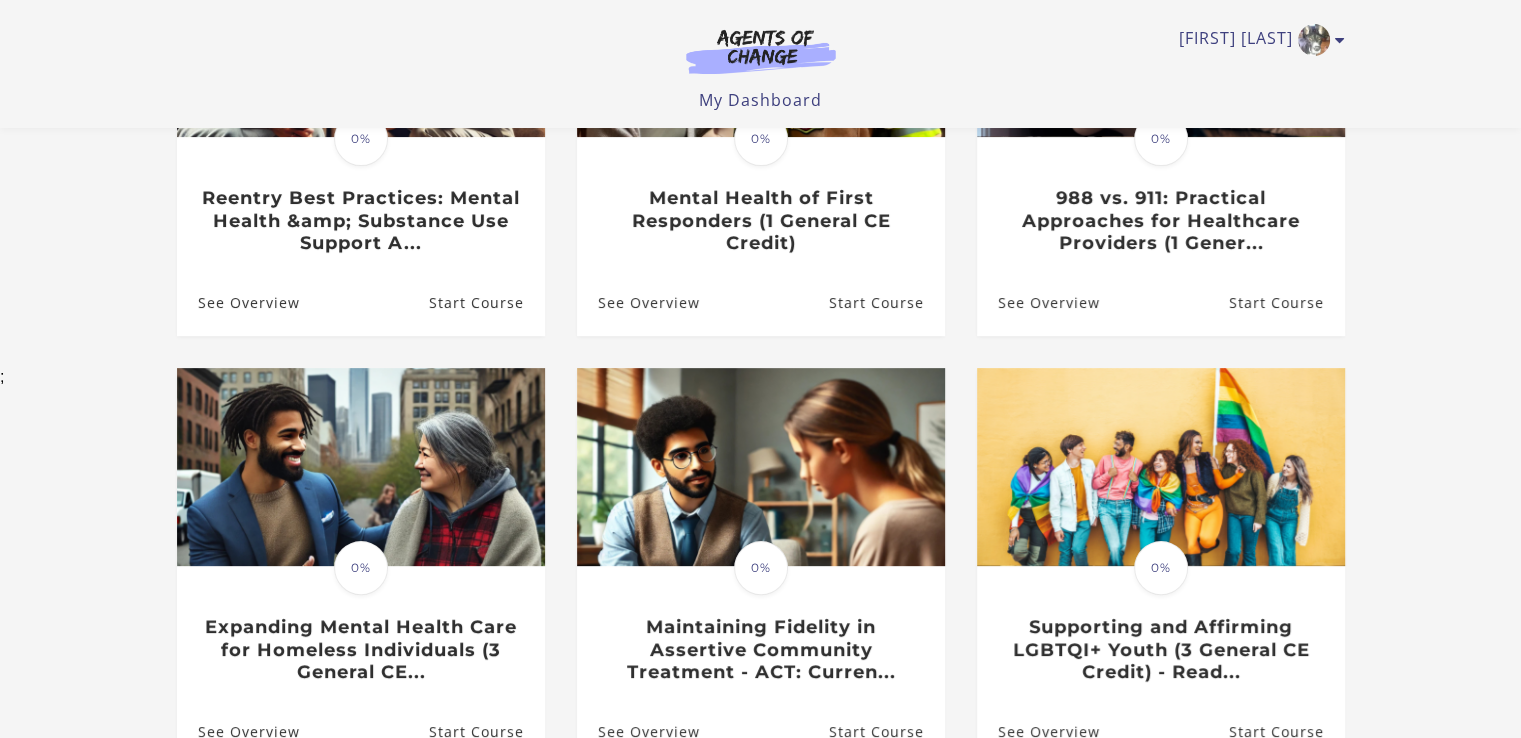 scroll, scrollTop: 400, scrollLeft: 0, axis: vertical 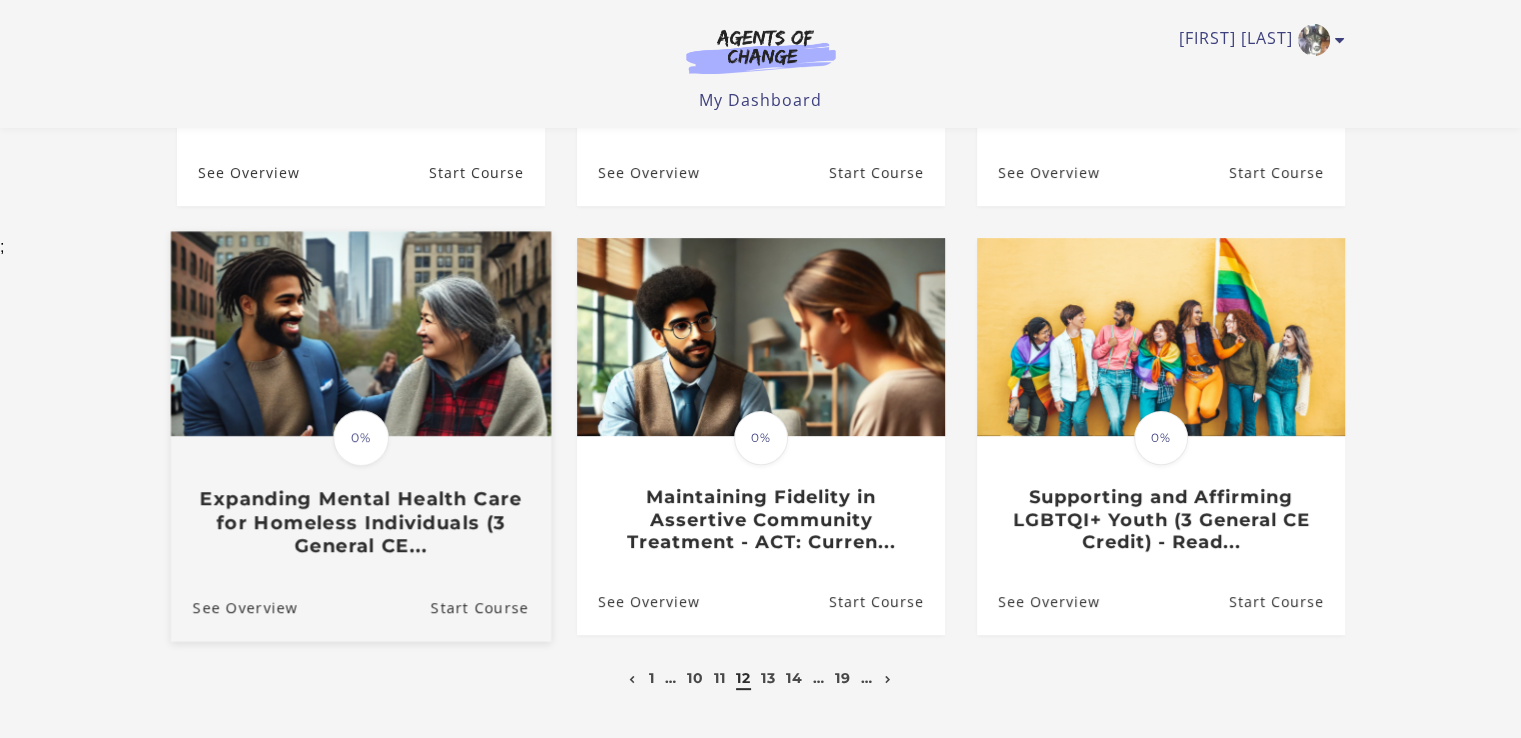 click on "Expanding Mental Health Care for Homeless Individuals (3 General CE..." at bounding box center [360, 522] 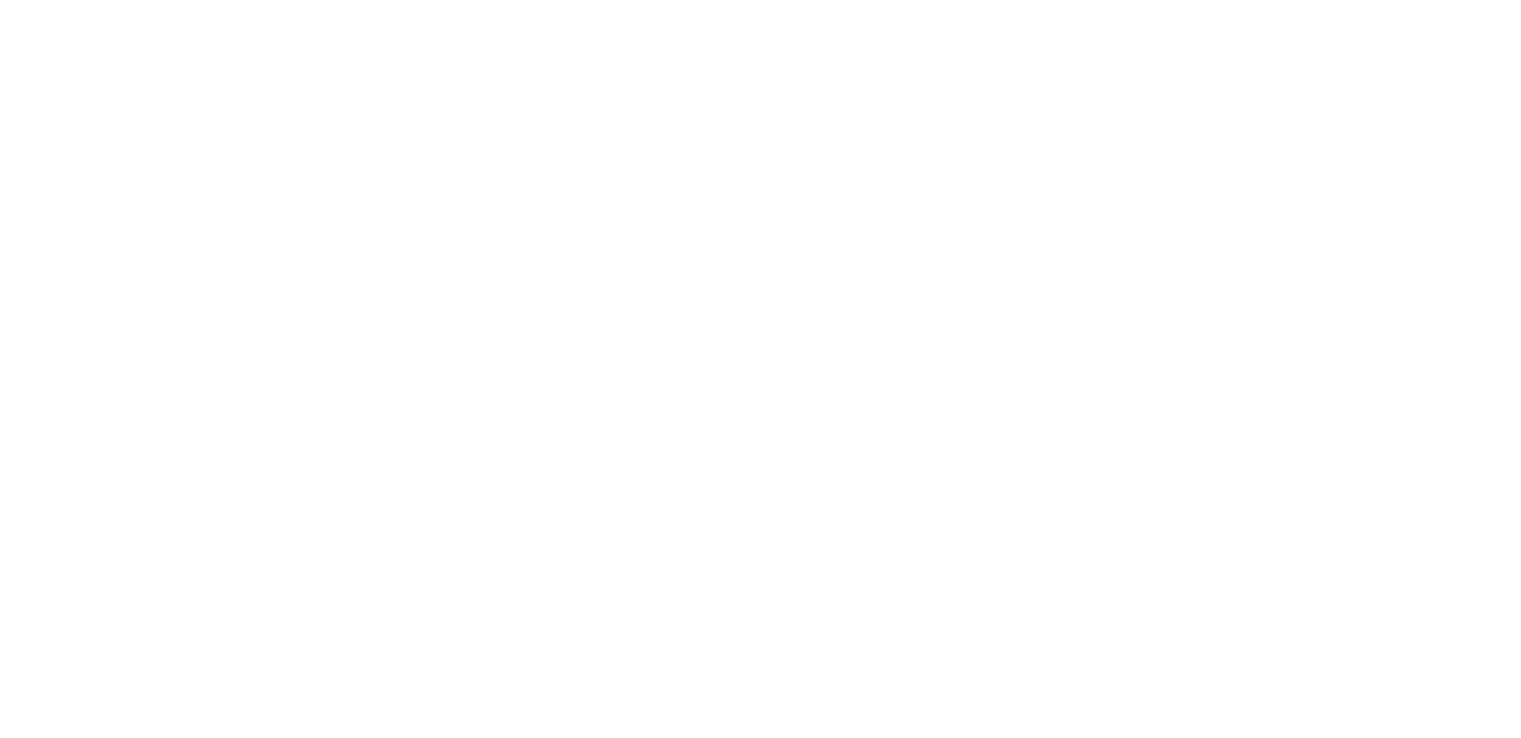 scroll, scrollTop: 0, scrollLeft: 0, axis: both 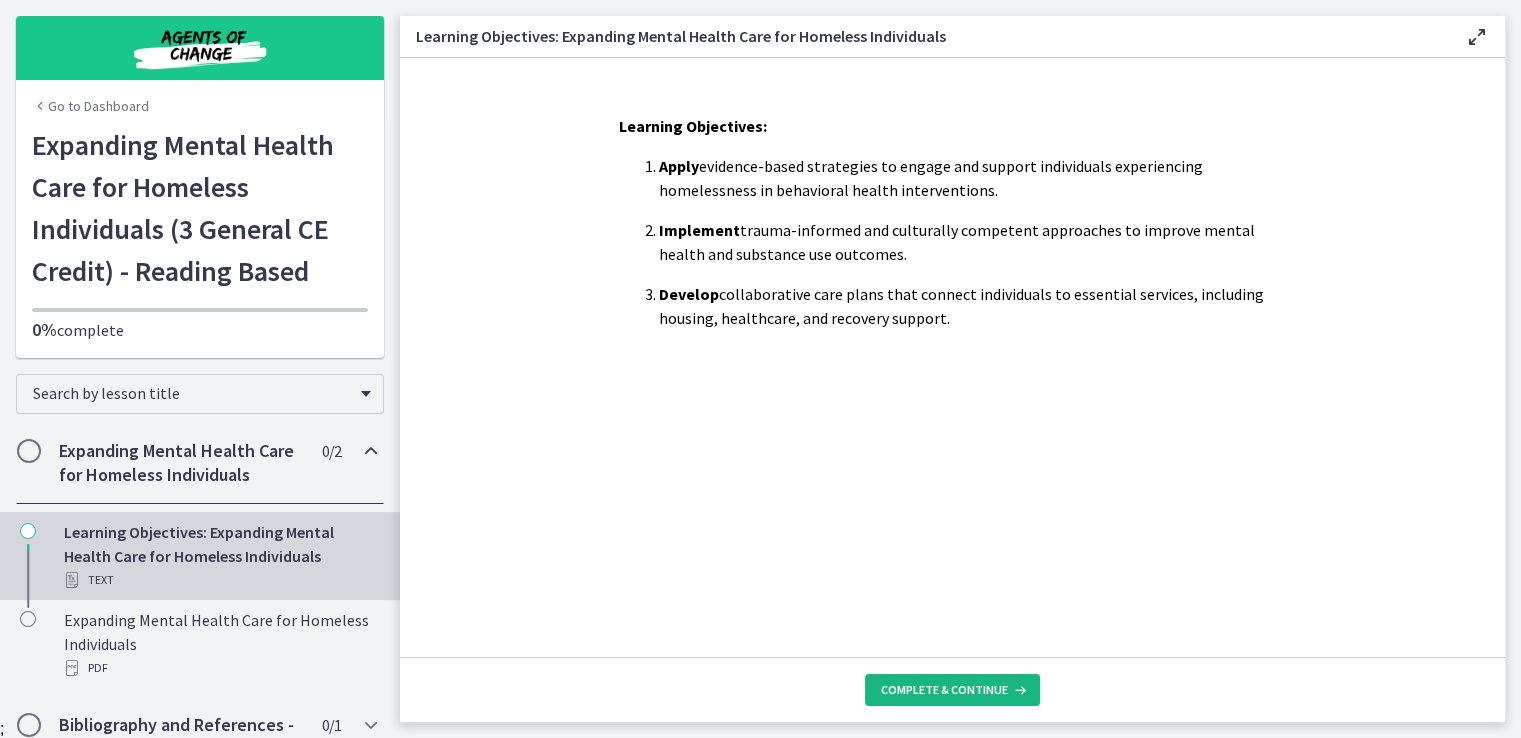 click on "Complete & continue" at bounding box center [944, 690] 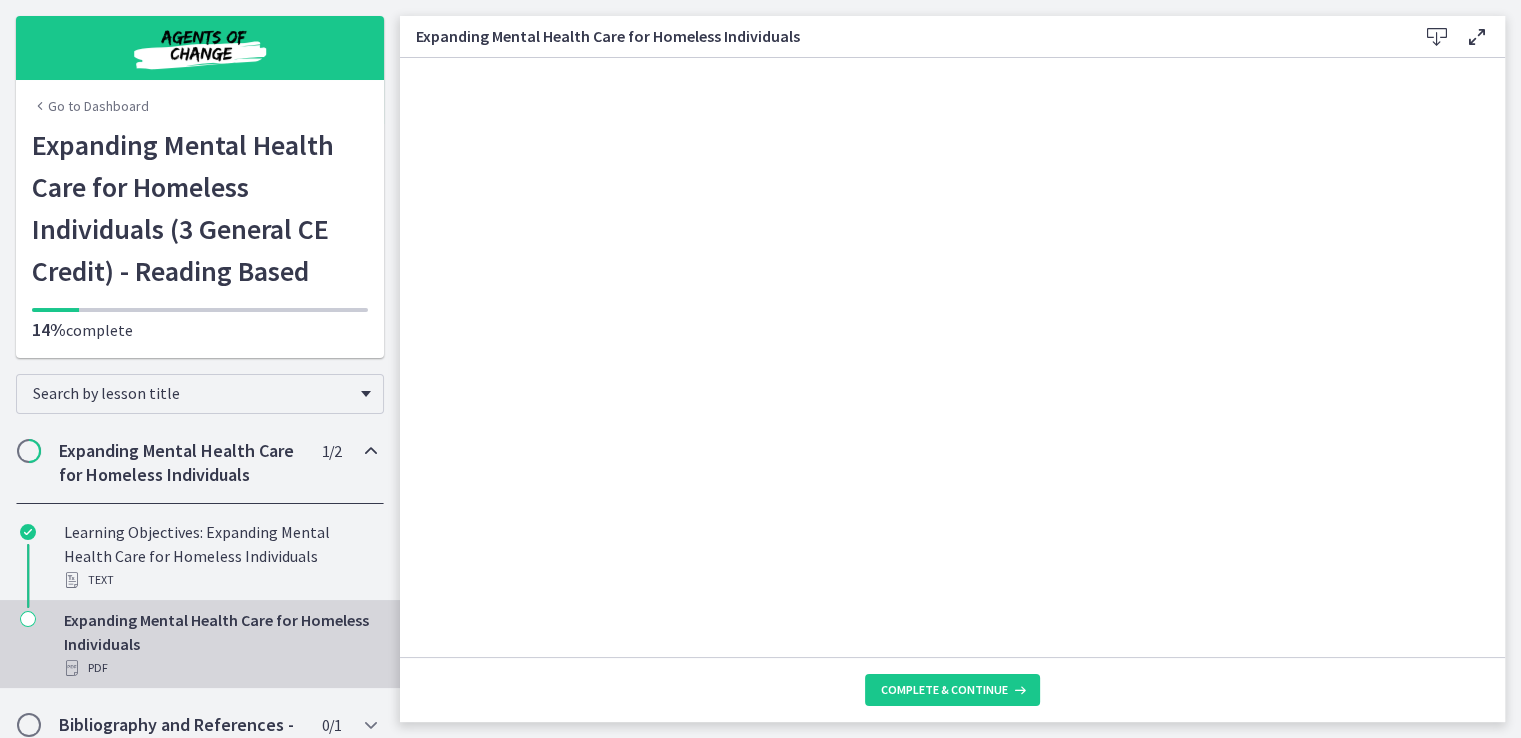 scroll, scrollTop: 0, scrollLeft: 0, axis: both 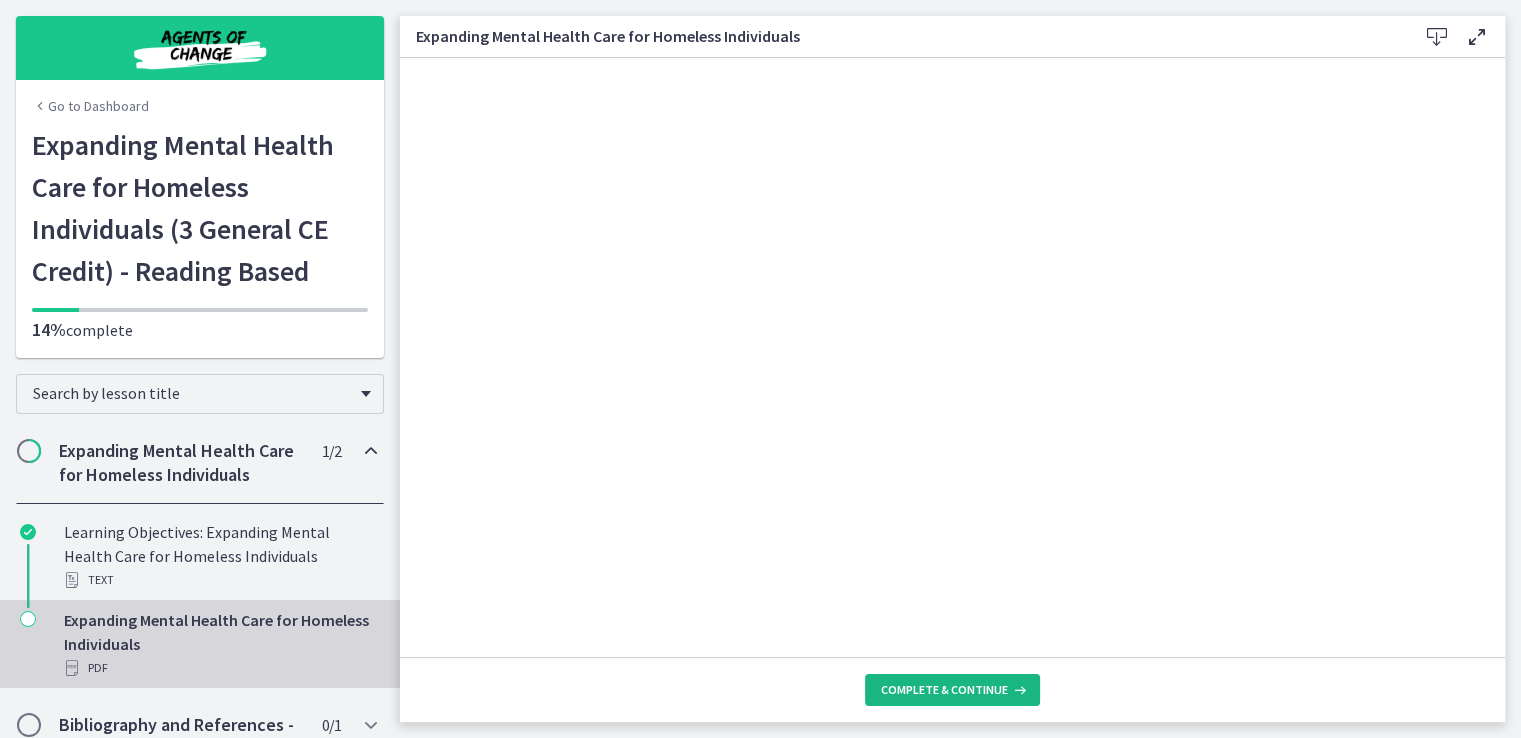 click on "Complete & continue" at bounding box center [944, 690] 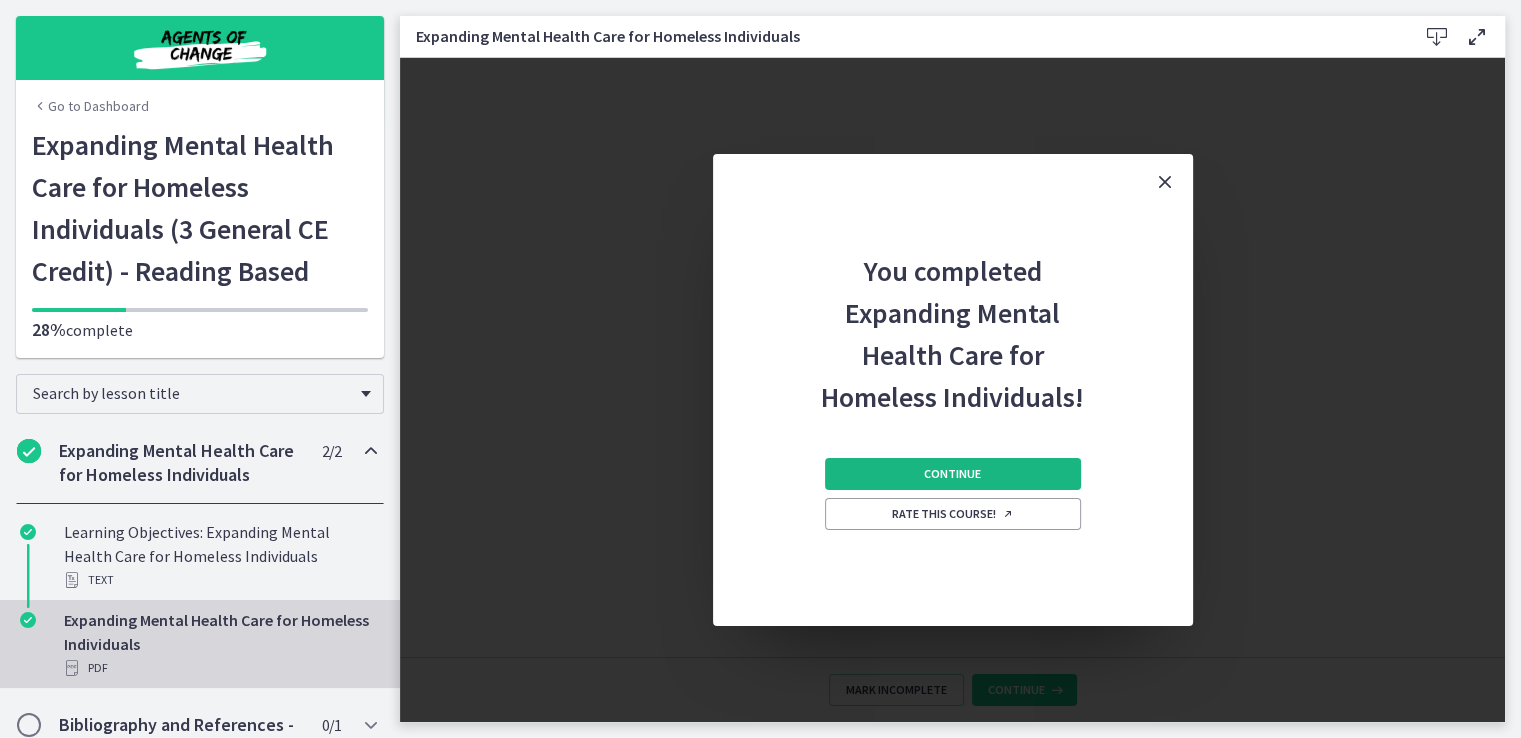 click on "Continue" at bounding box center (952, 474) 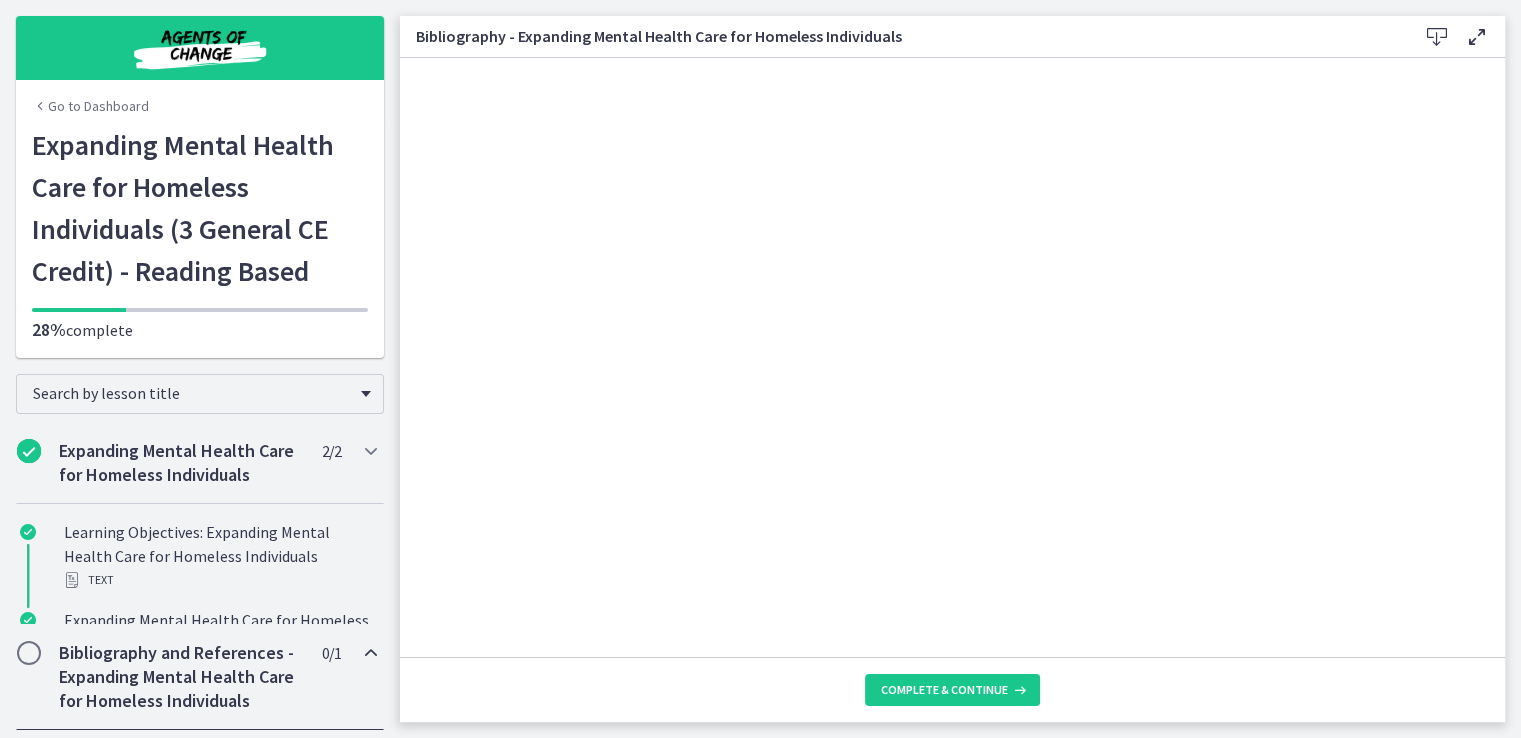 scroll, scrollTop: 0, scrollLeft: 0, axis: both 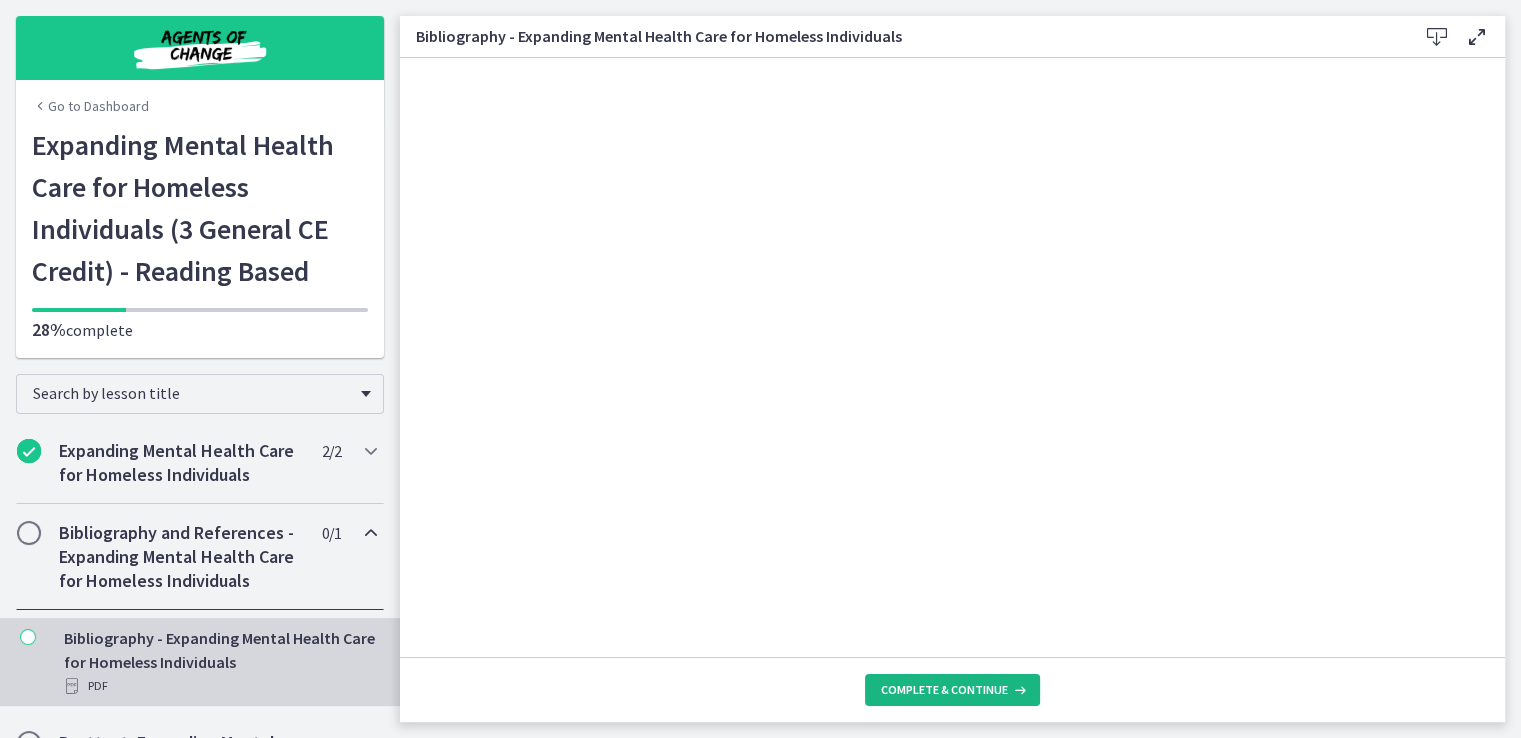 click on "Complete & continue" at bounding box center [944, 690] 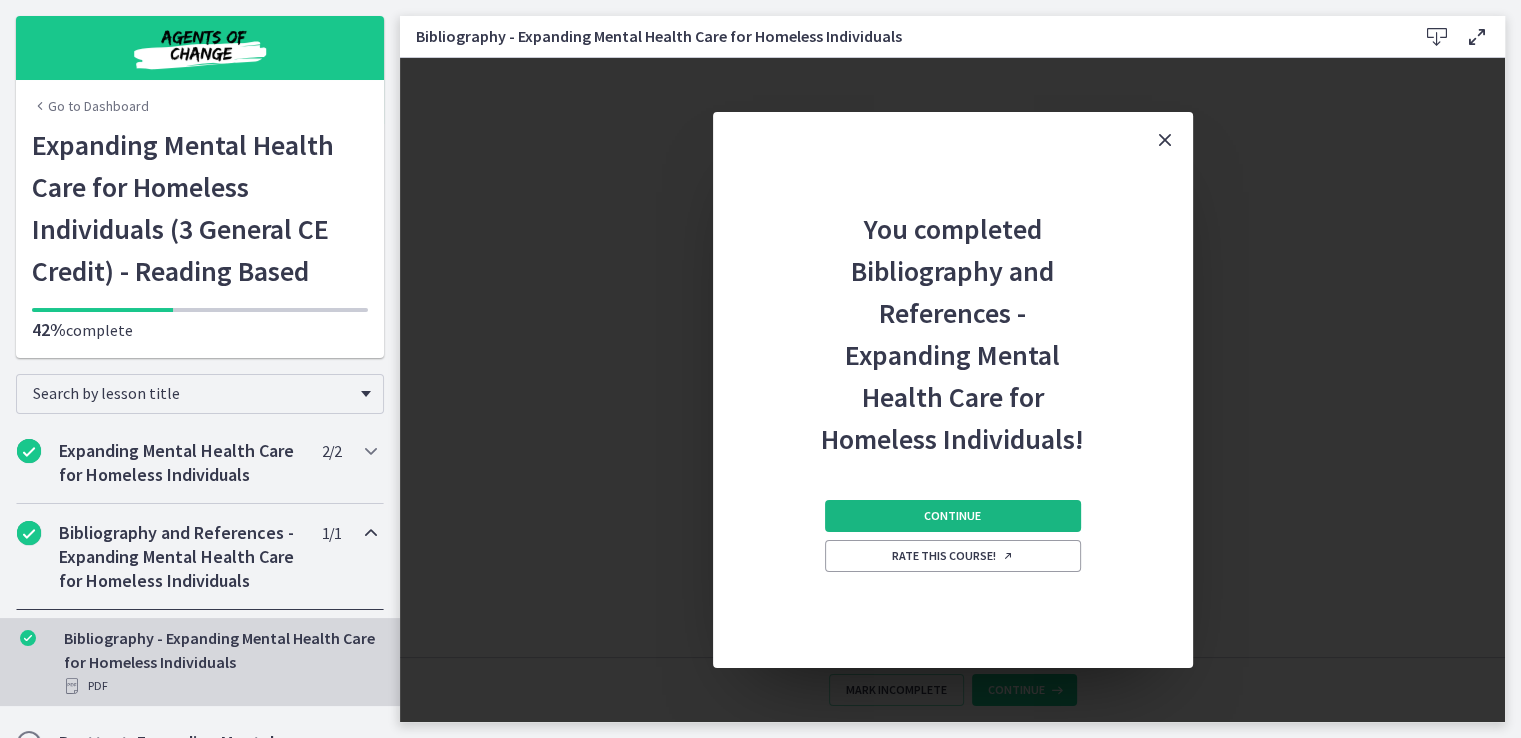 click on "Continue" at bounding box center (952, 516) 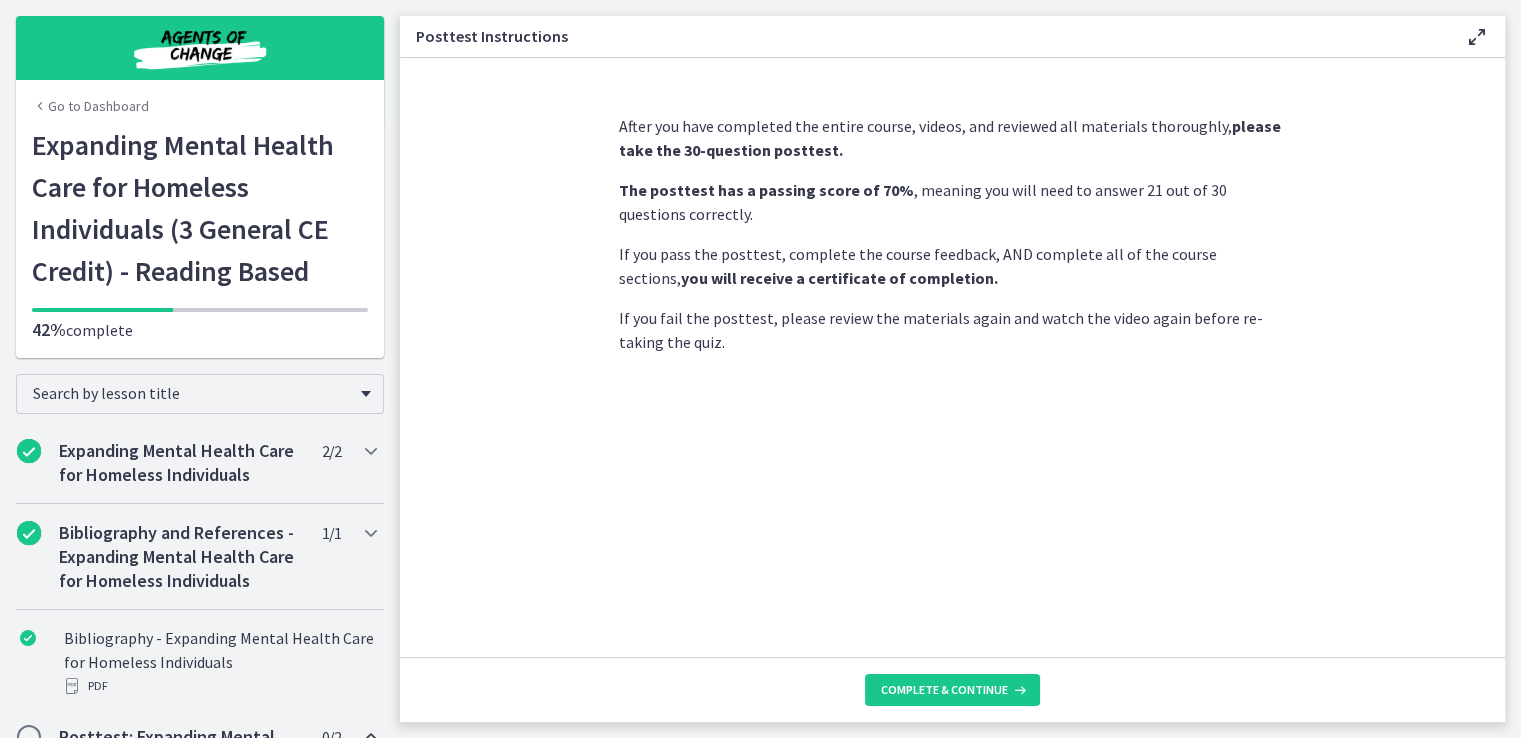 scroll, scrollTop: 0, scrollLeft: 0, axis: both 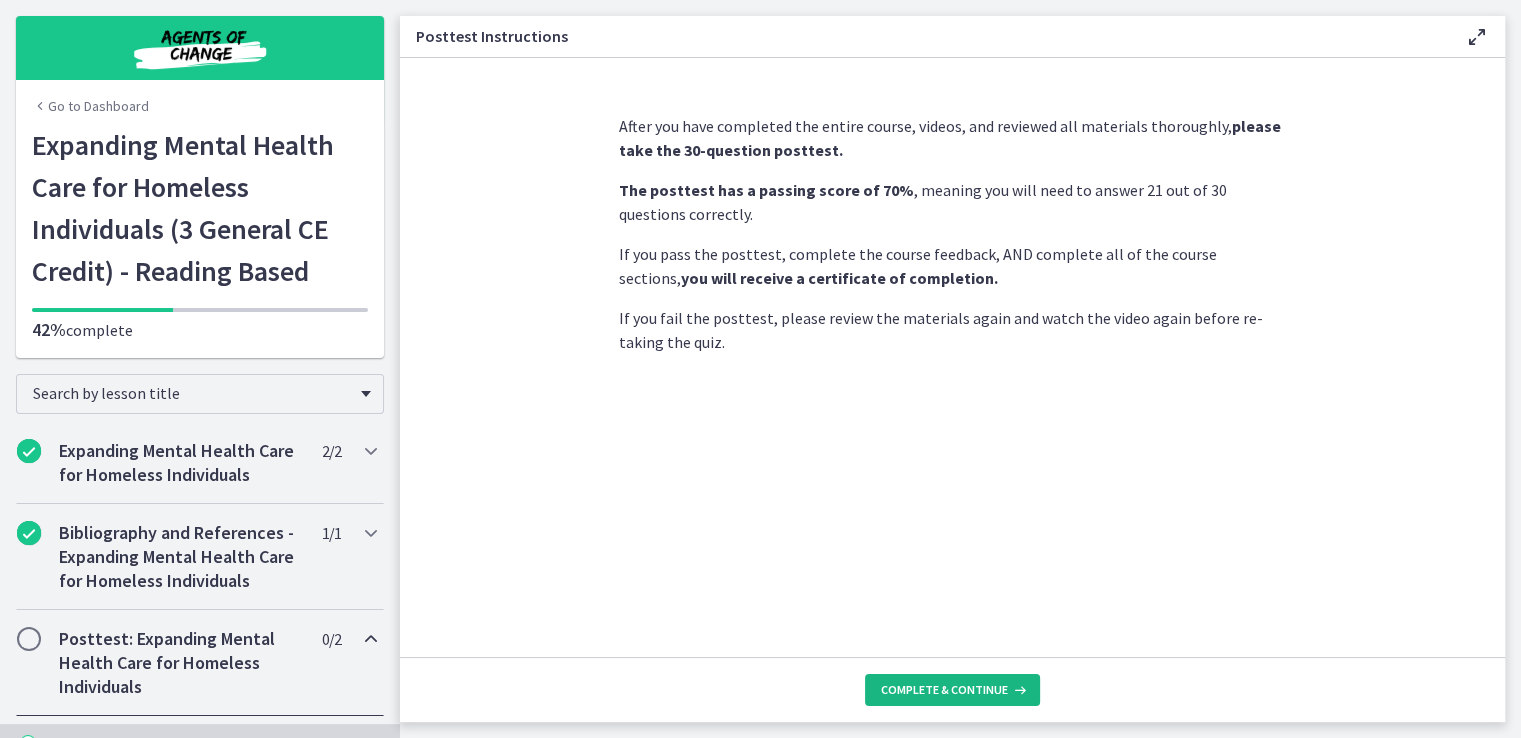click on "Complete & continue" at bounding box center (944, 690) 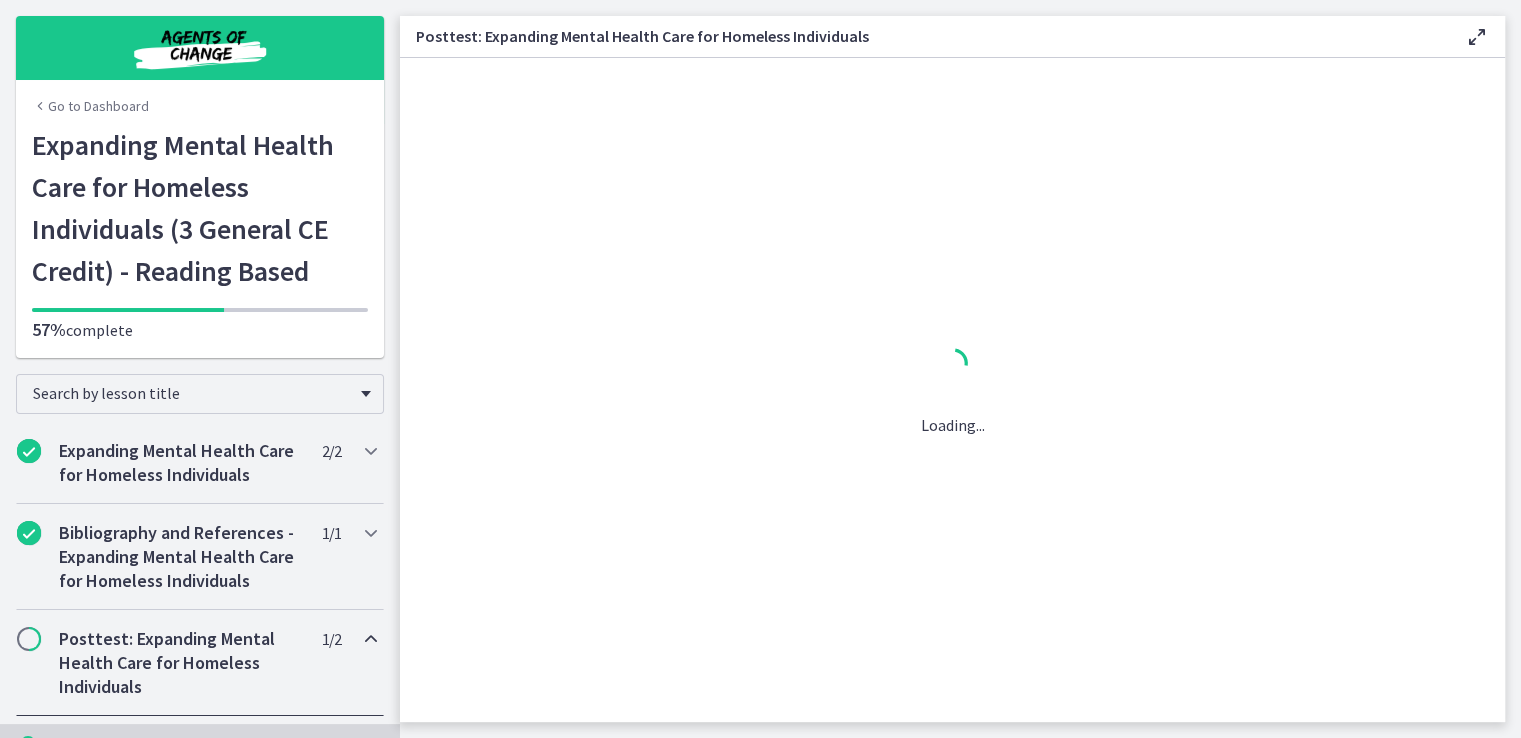 scroll, scrollTop: 0, scrollLeft: 0, axis: both 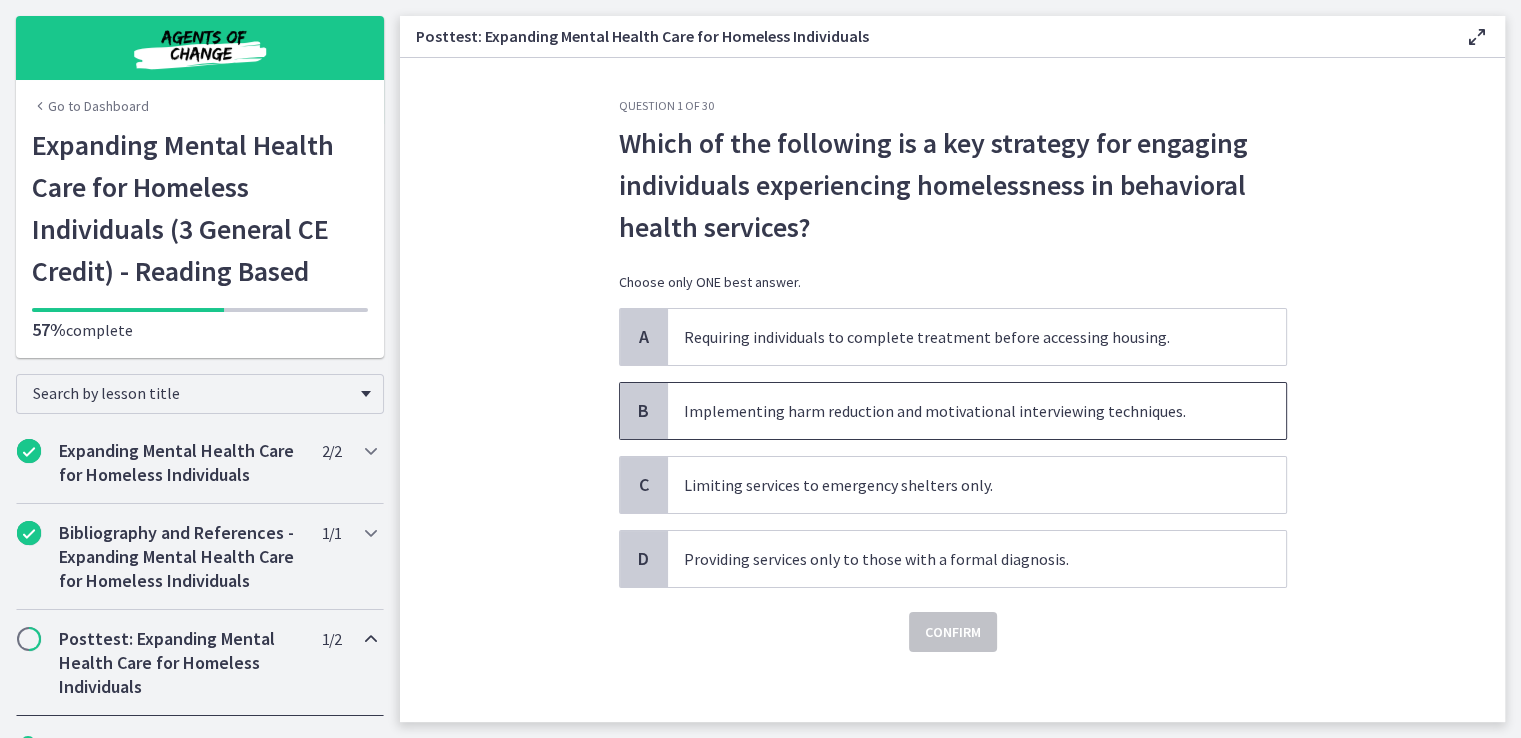 click on "Implementing harm reduction and motivational interviewing techniques." at bounding box center [977, 411] 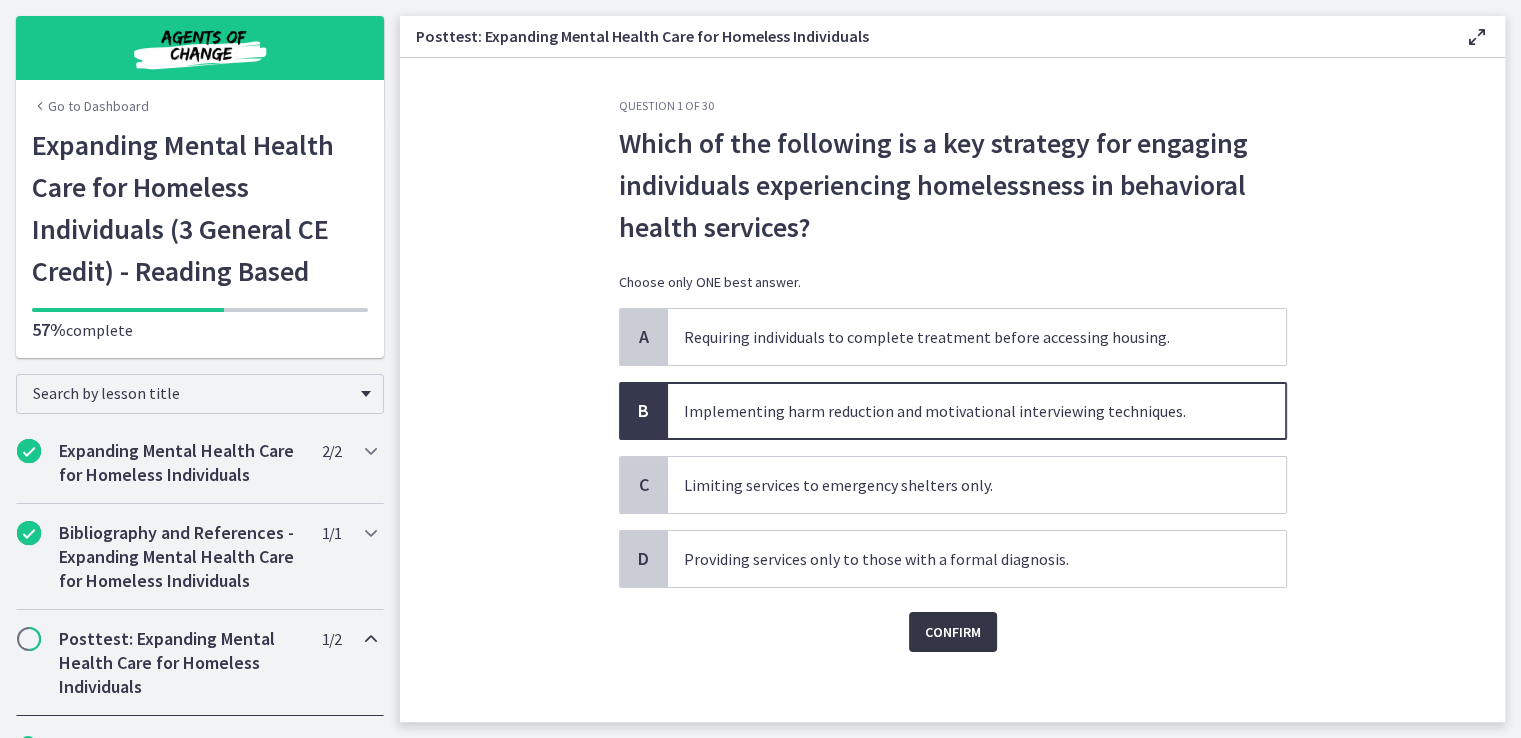 click on "Confirm" at bounding box center [953, 632] 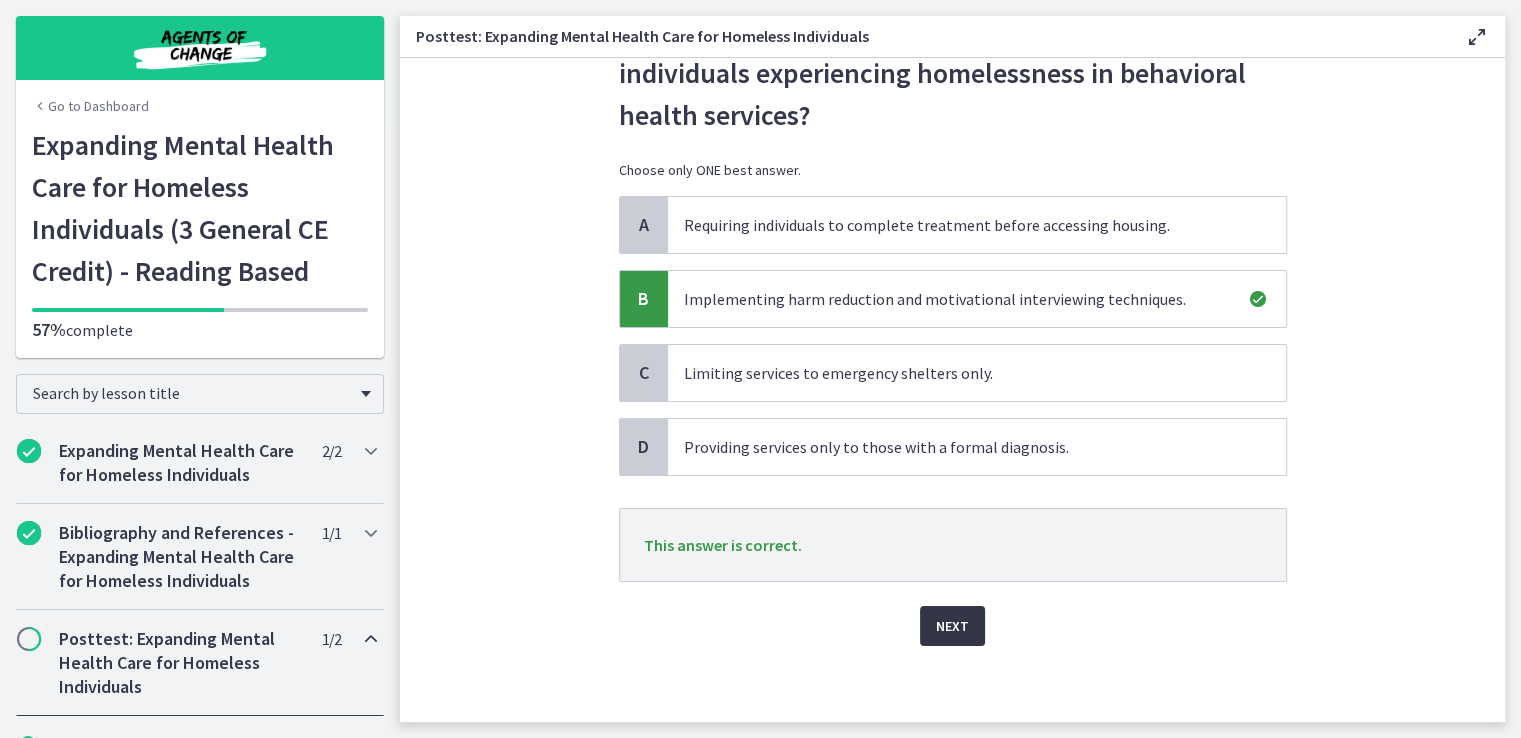 scroll, scrollTop: 114, scrollLeft: 0, axis: vertical 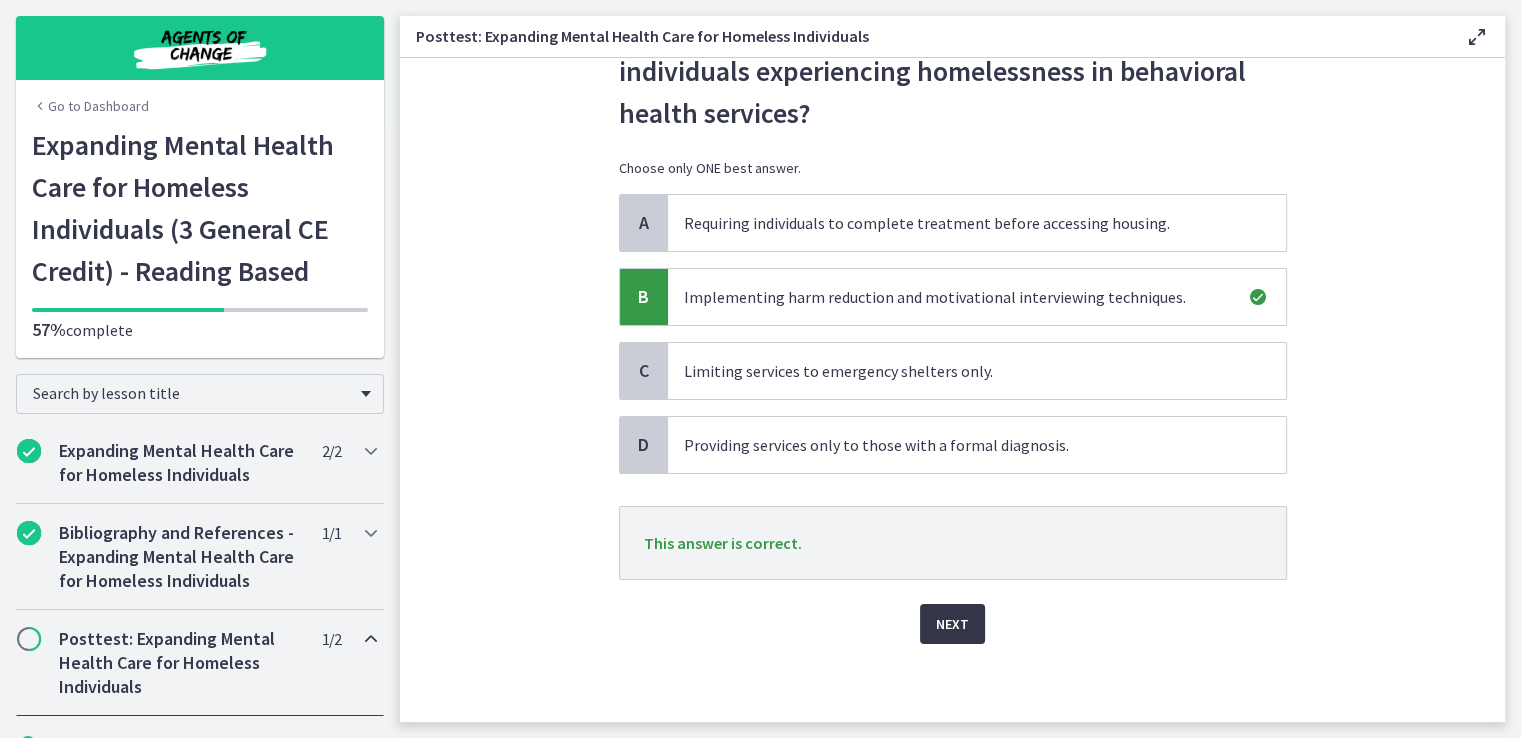click on "Next" at bounding box center [952, 624] 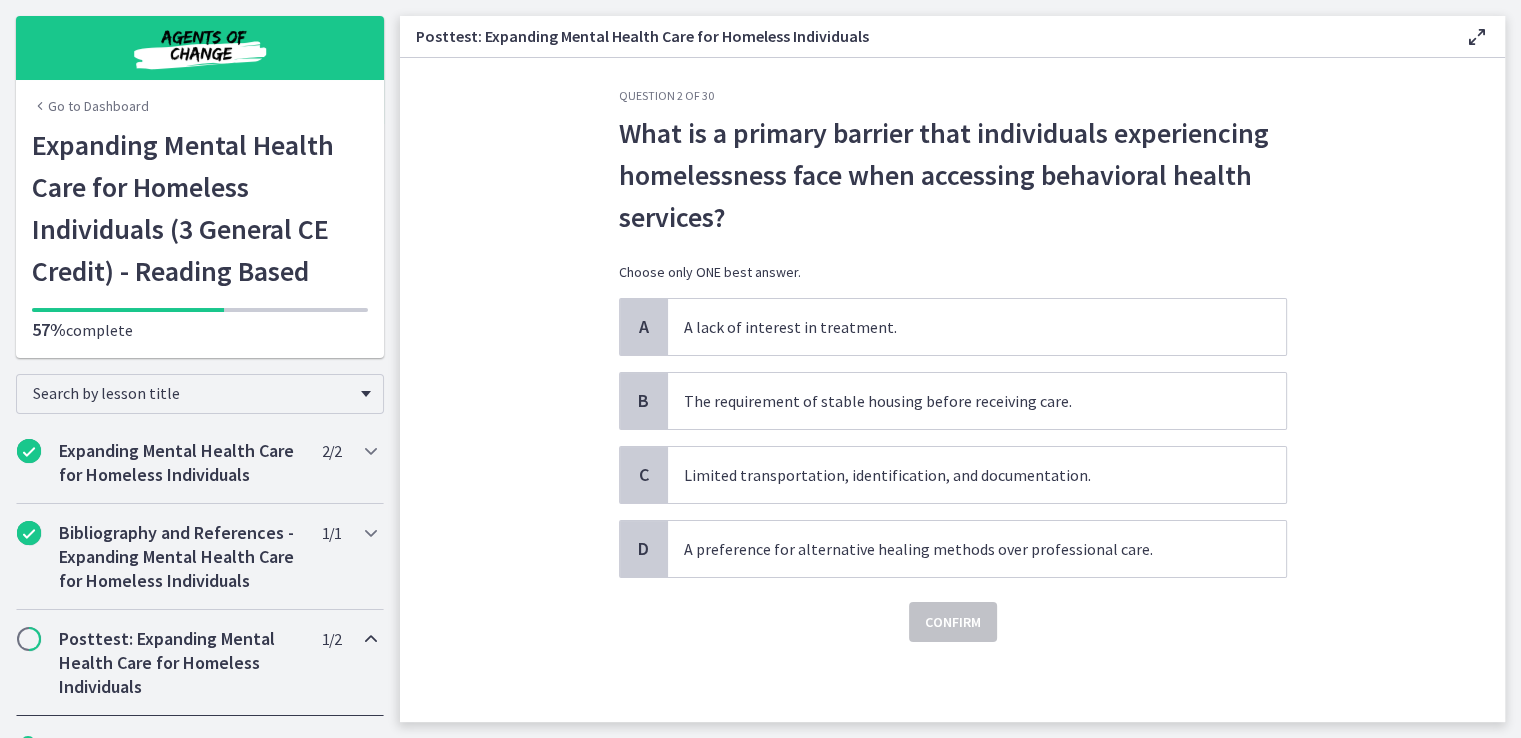 scroll, scrollTop: 0, scrollLeft: 0, axis: both 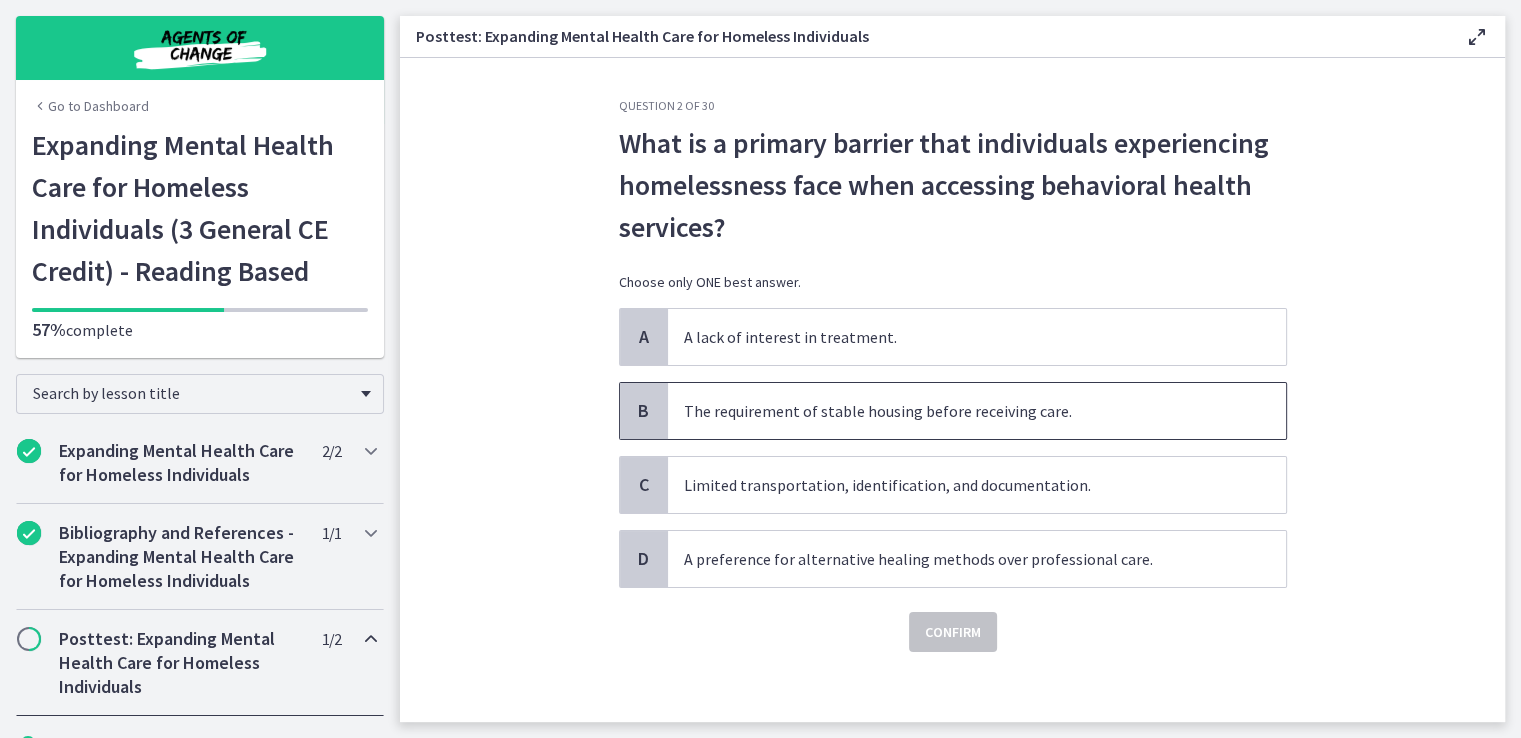 click on "The requirement of stable housing before receiving care." at bounding box center [977, 411] 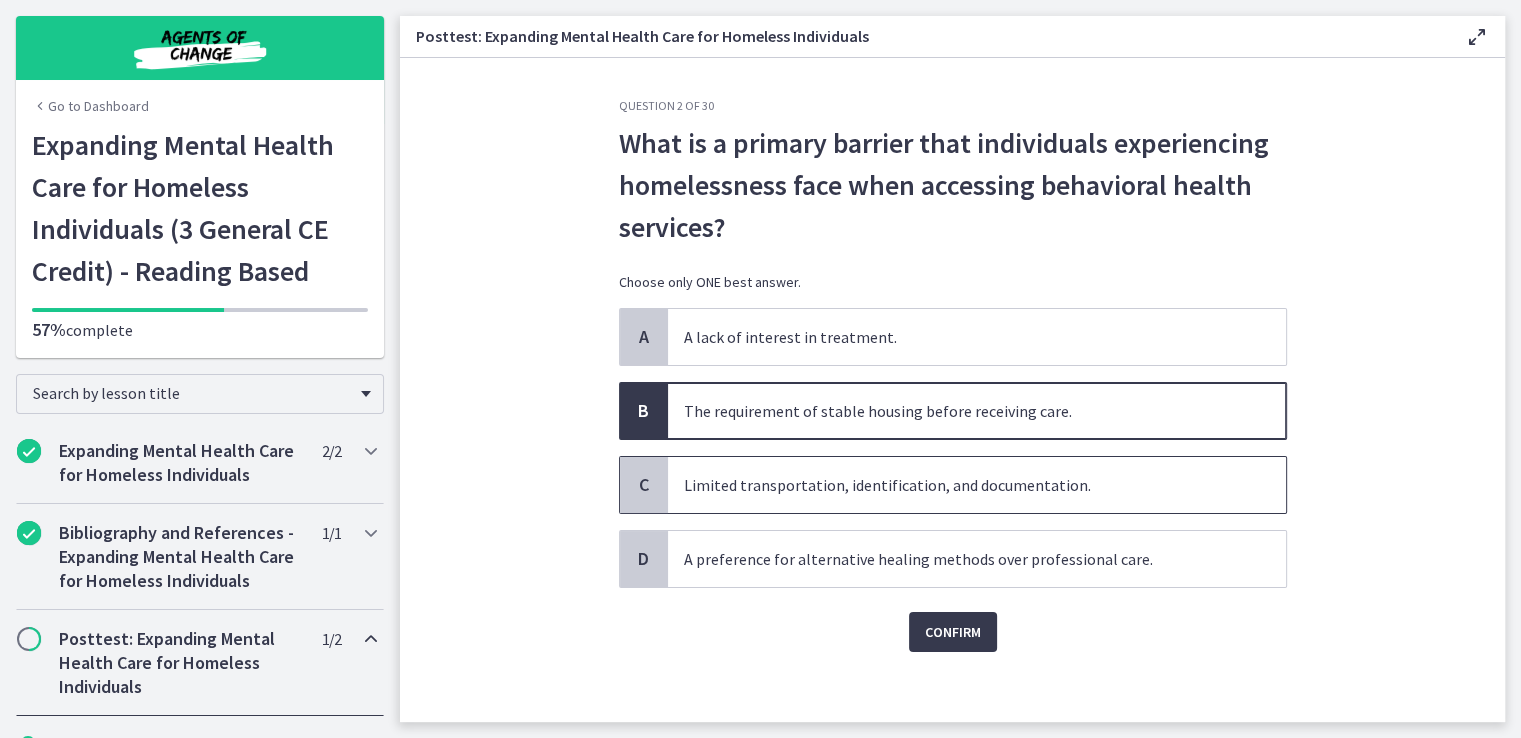click on "Limited transportation, identification, and documentation." at bounding box center (977, 485) 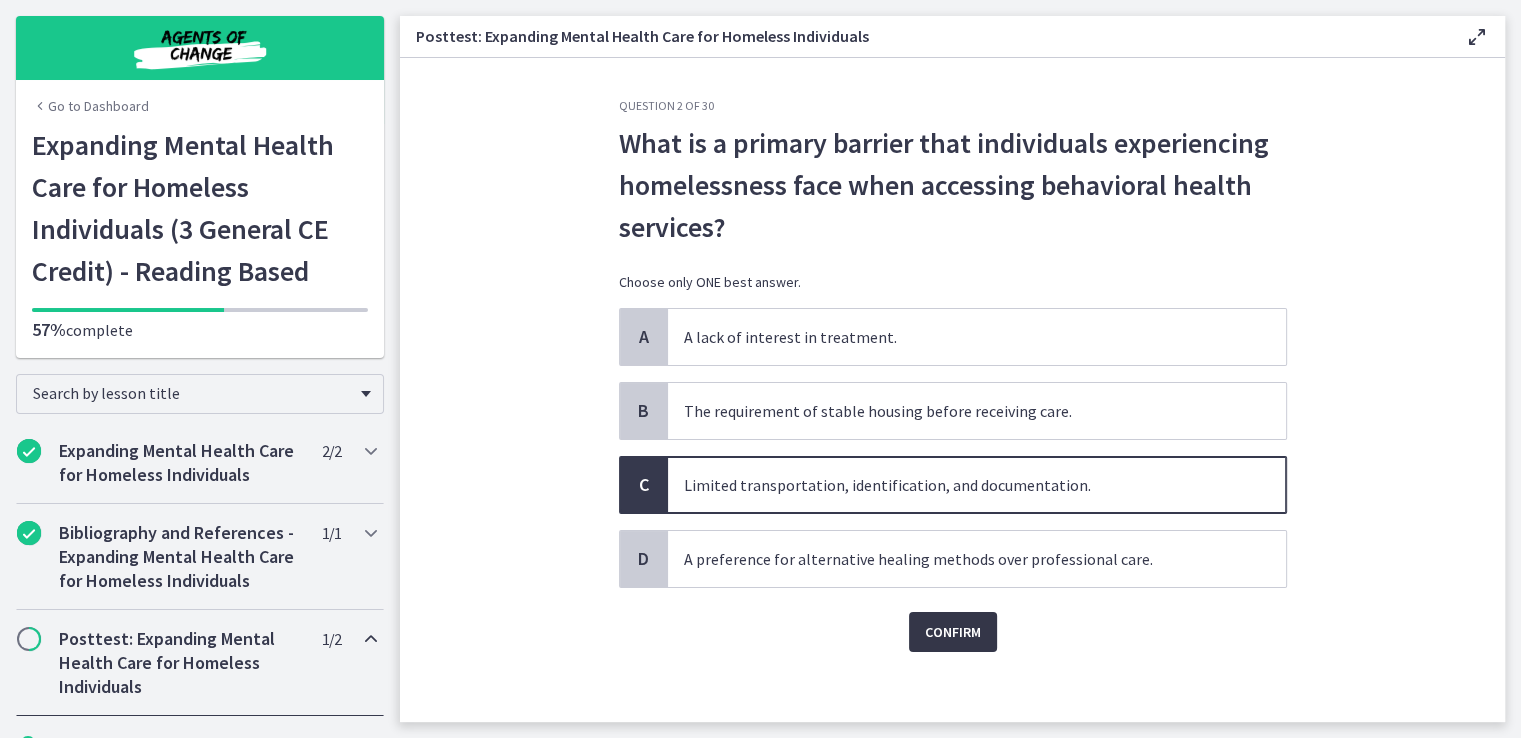click on "Confirm" at bounding box center (953, 632) 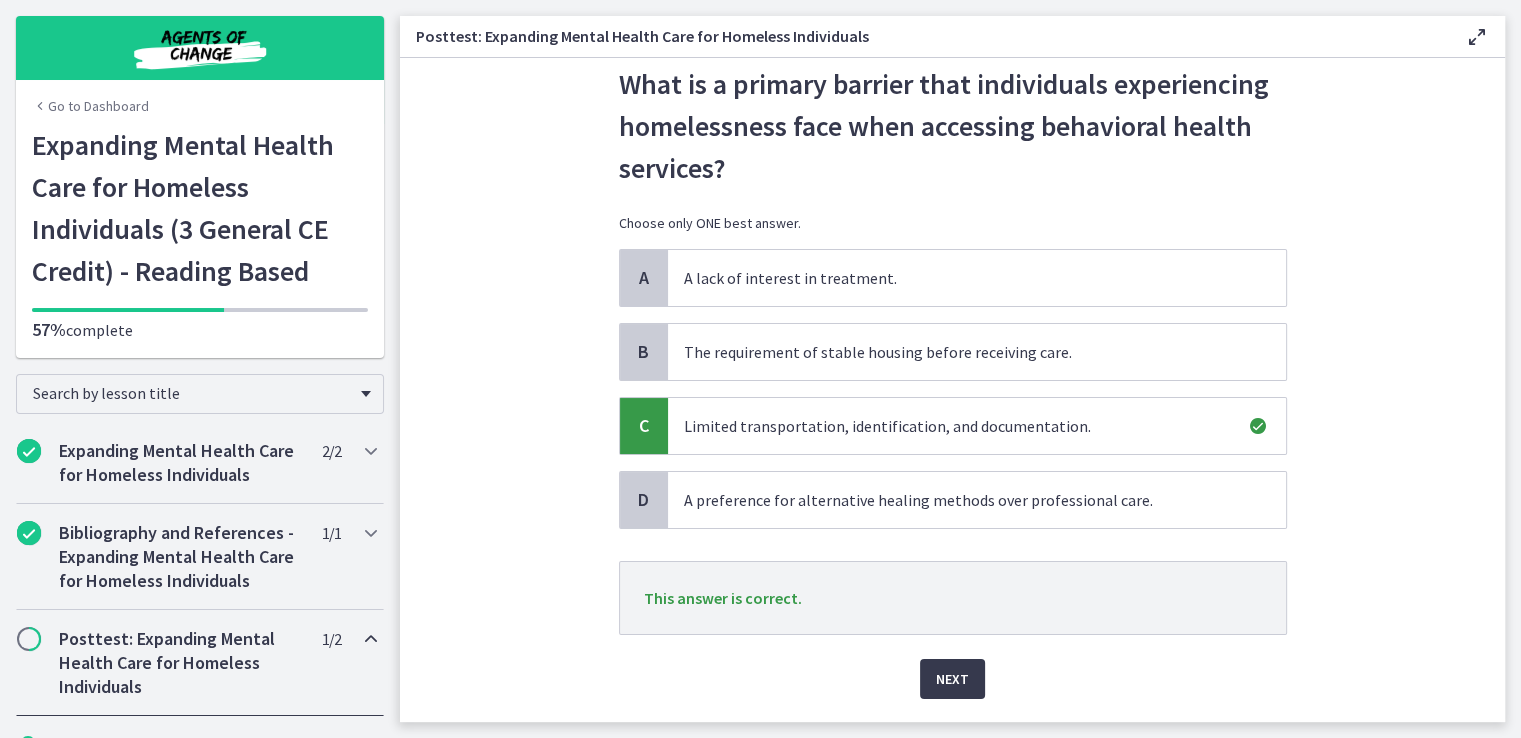 scroll, scrollTop: 114, scrollLeft: 0, axis: vertical 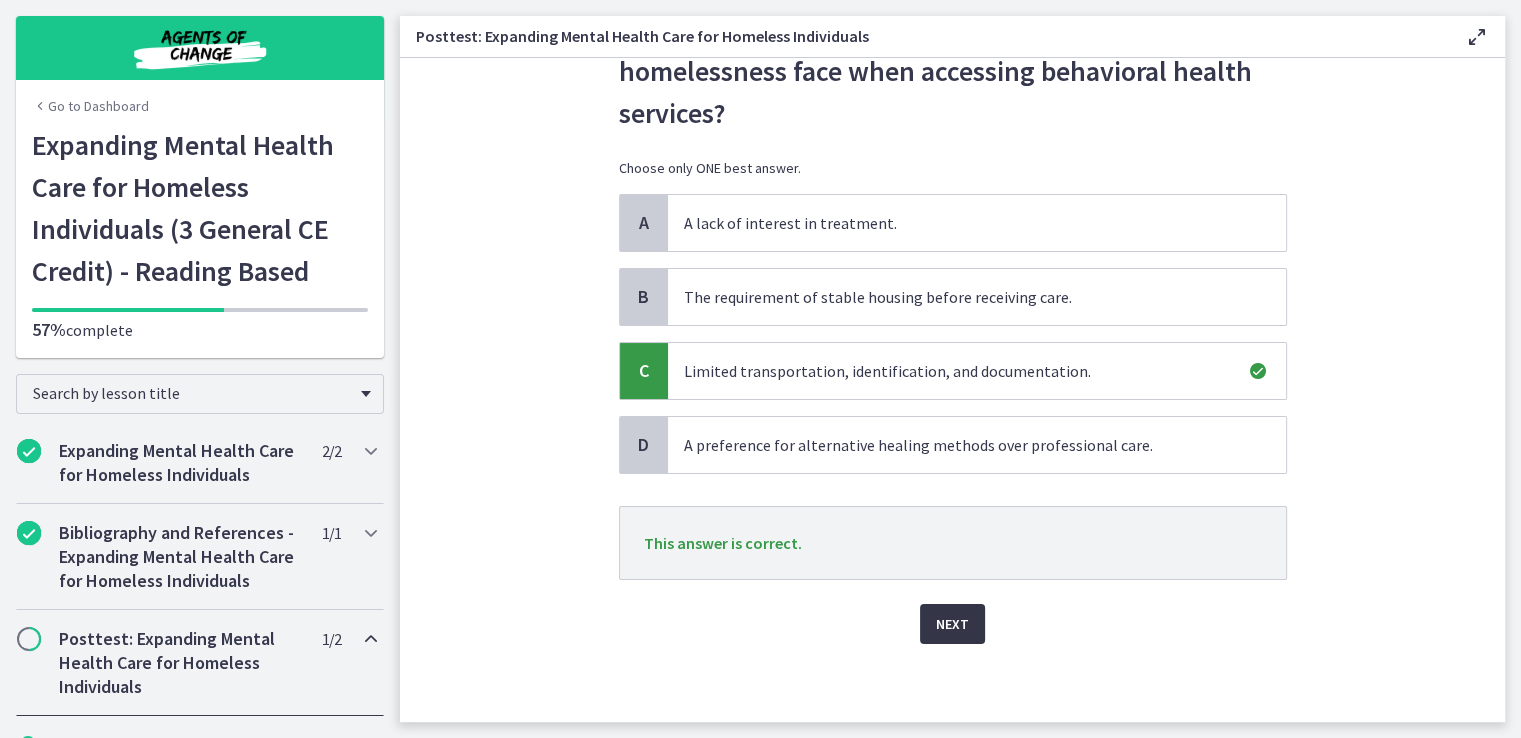 click on "Next" at bounding box center (952, 624) 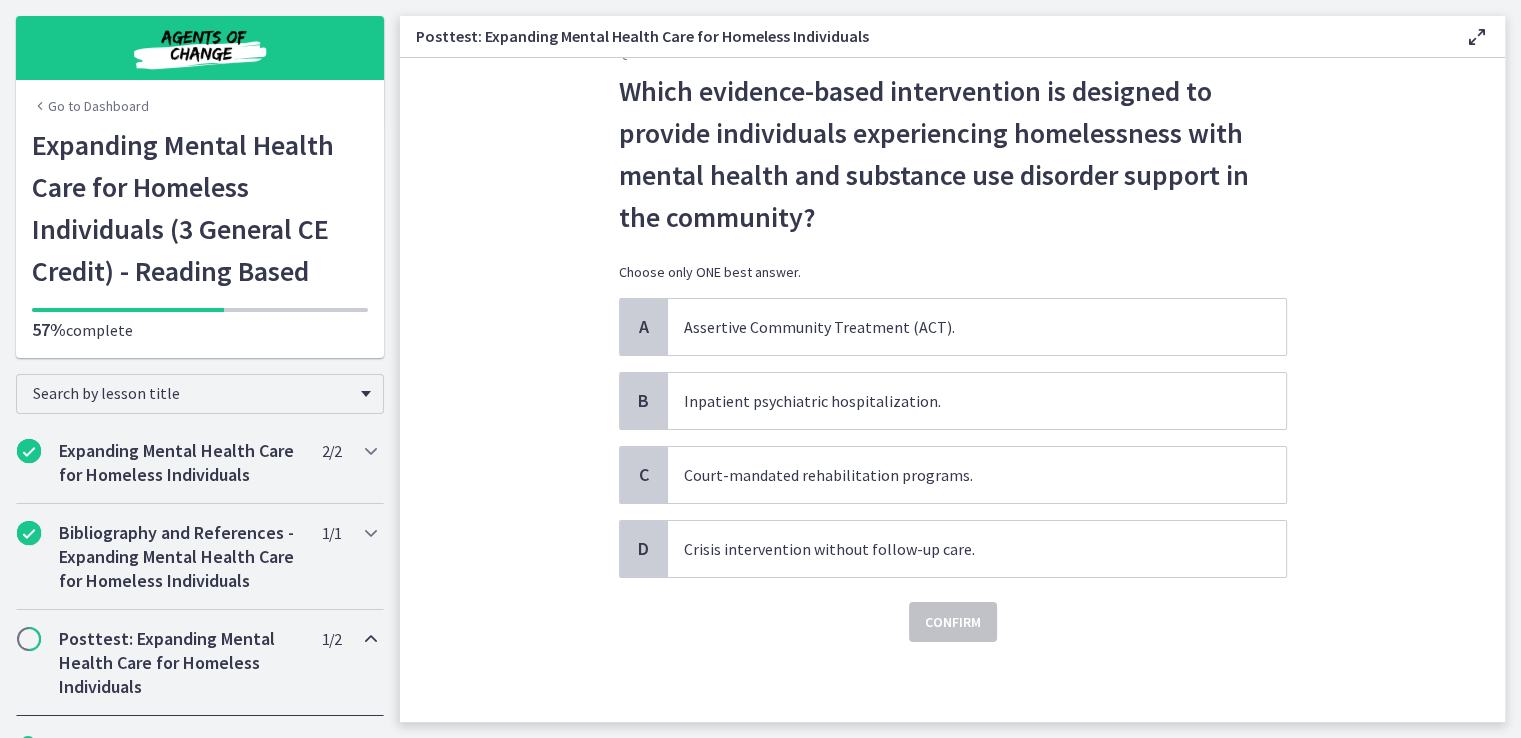 scroll, scrollTop: 0, scrollLeft: 0, axis: both 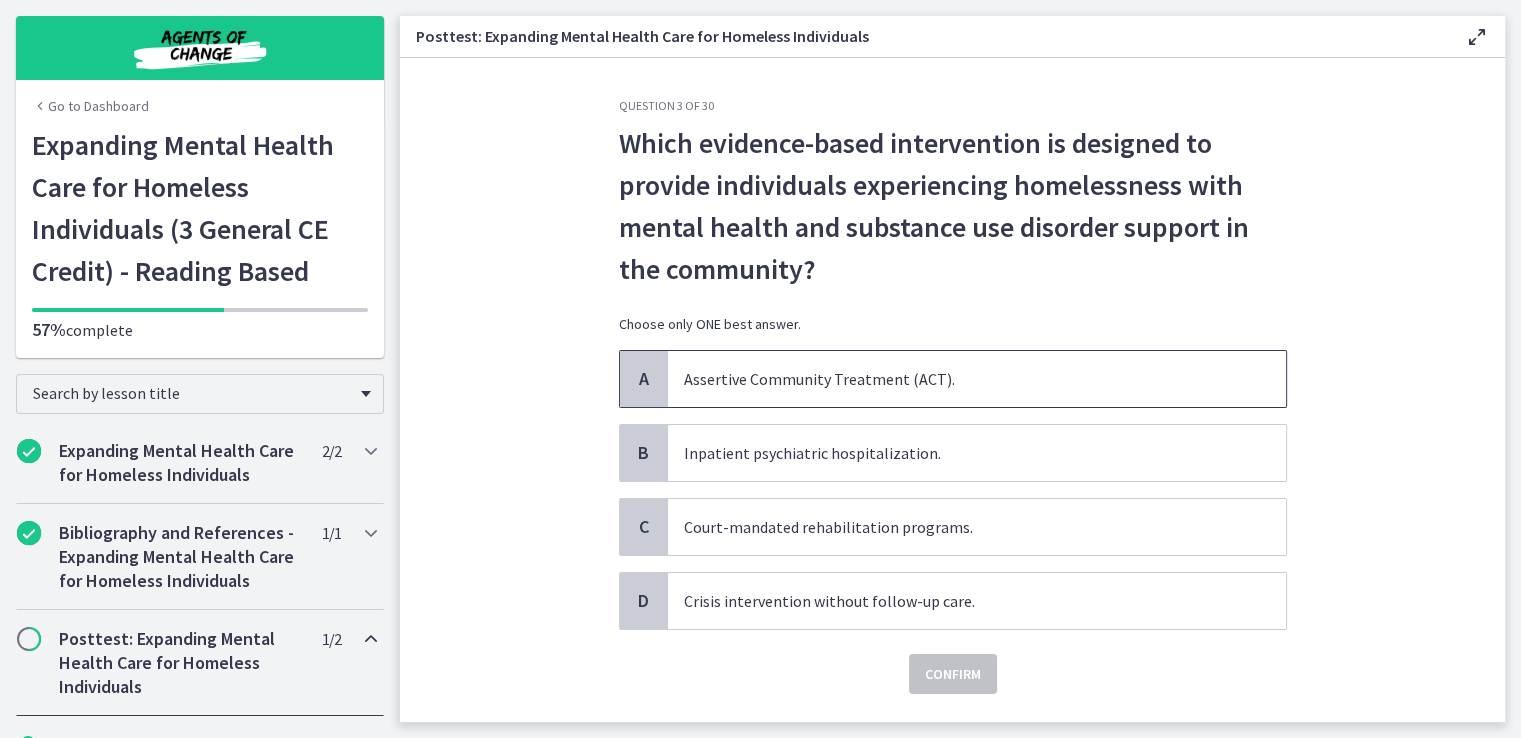 click on "Assertive Community Treatment (ACT)." at bounding box center (977, 379) 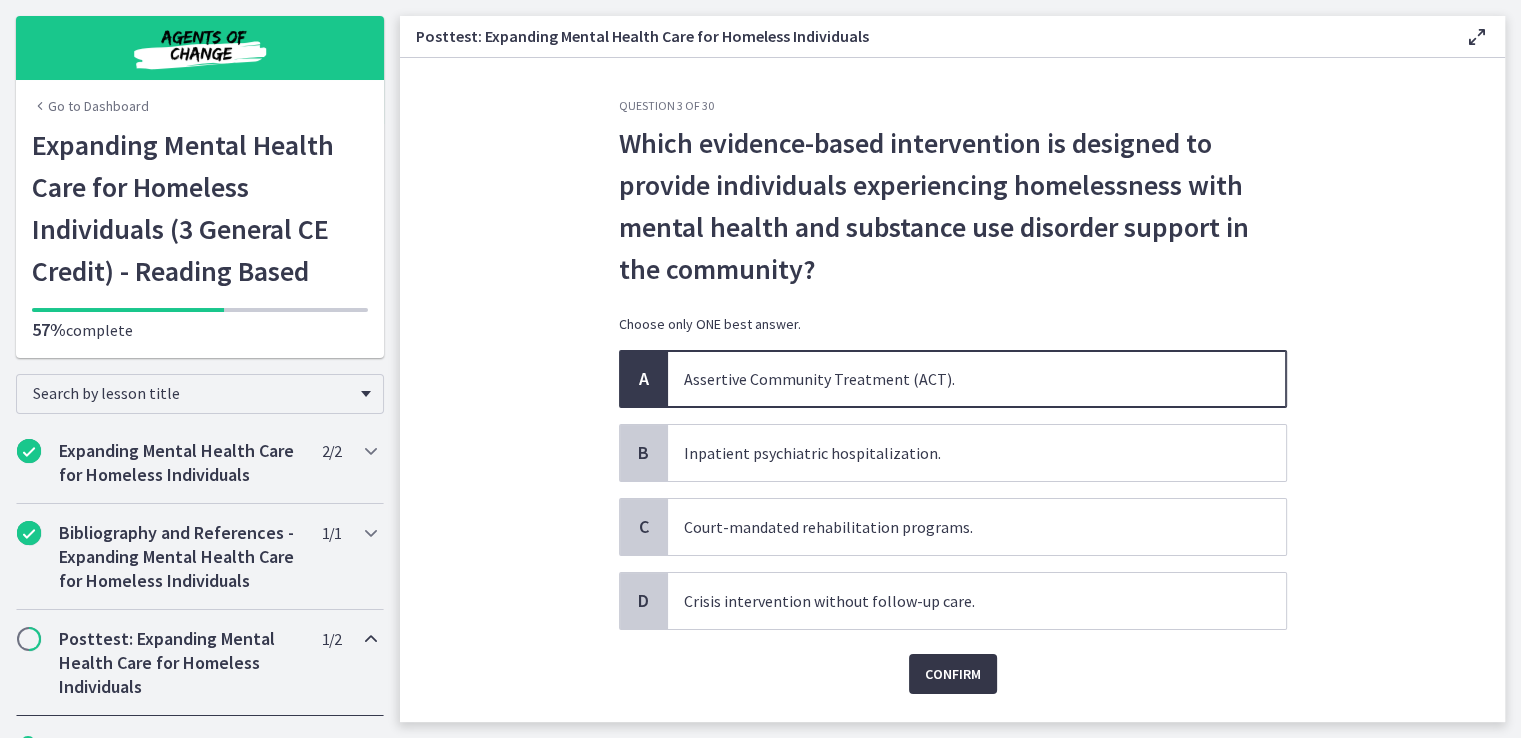 click on "Confirm" at bounding box center (953, 674) 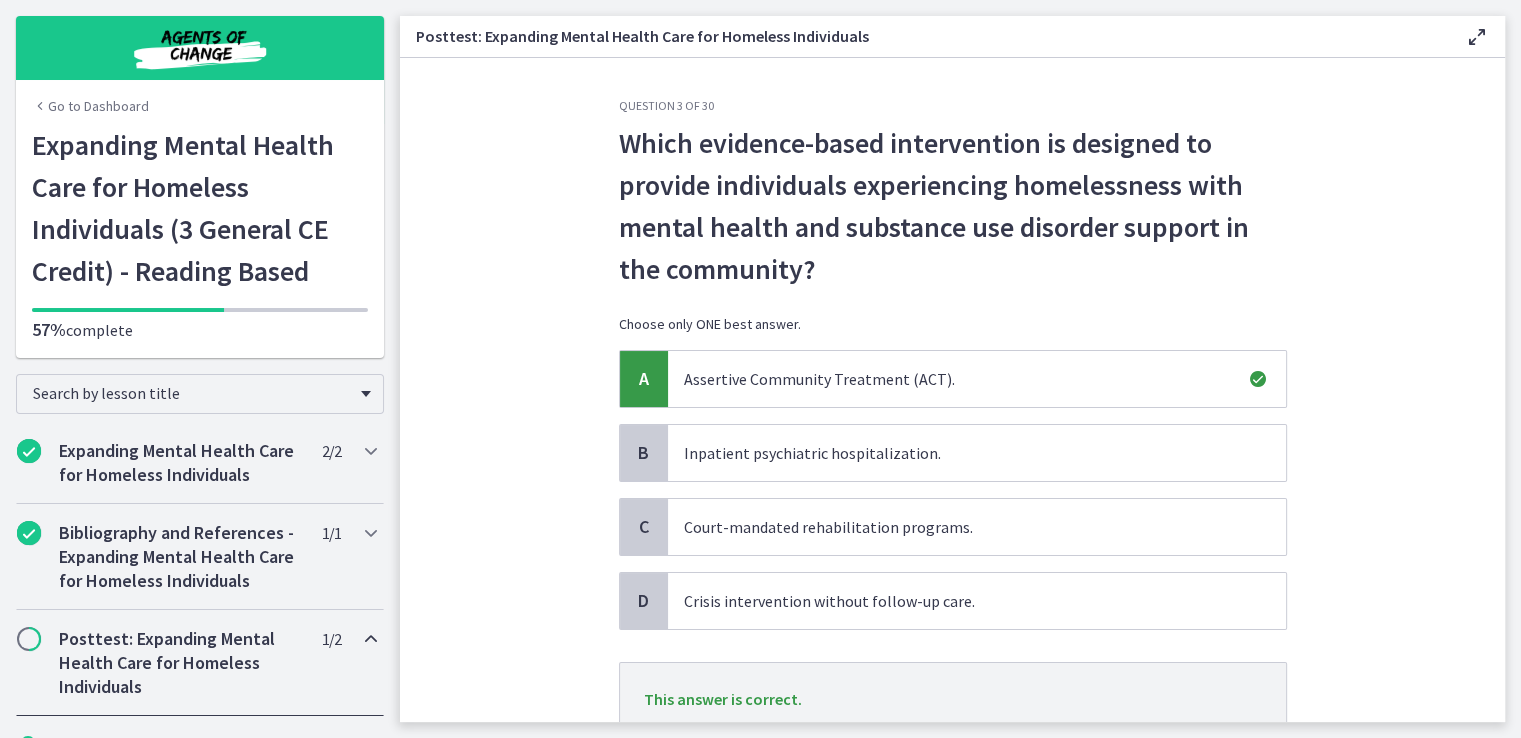 scroll, scrollTop: 156, scrollLeft: 0, axis: vertical 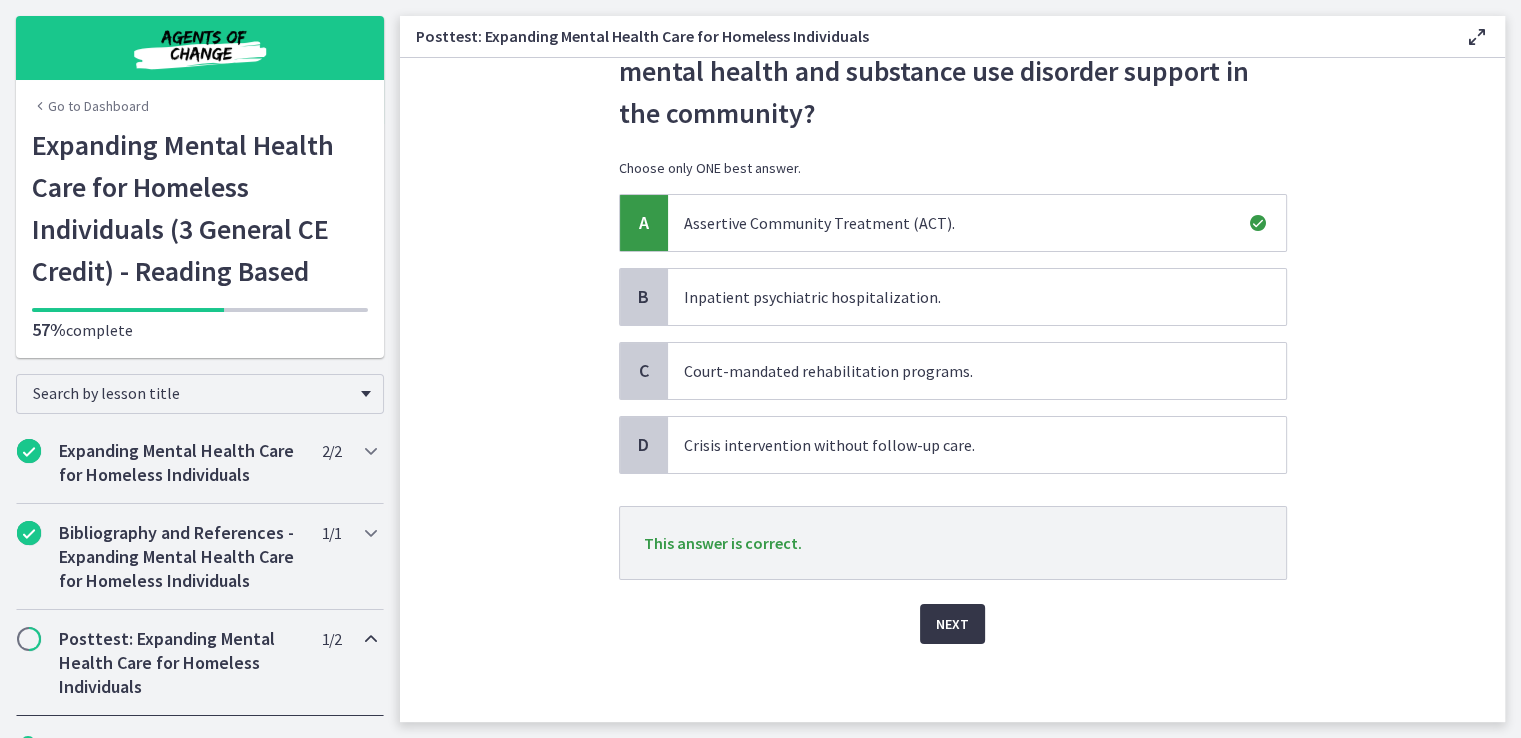 click on "Next" at bounding box center [952, 624] 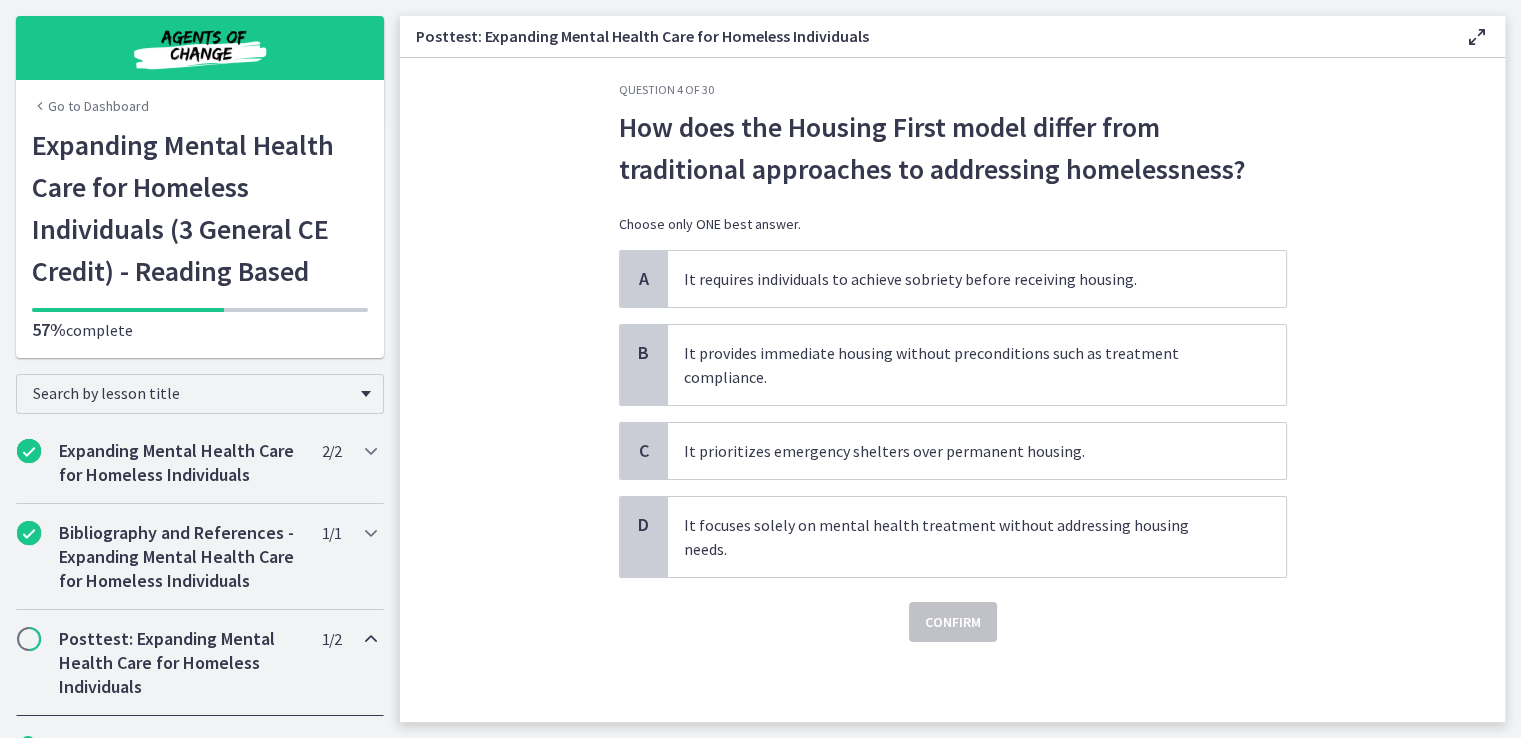 scroll, scrollTop: 0, scrollLeft: 0, axis: both 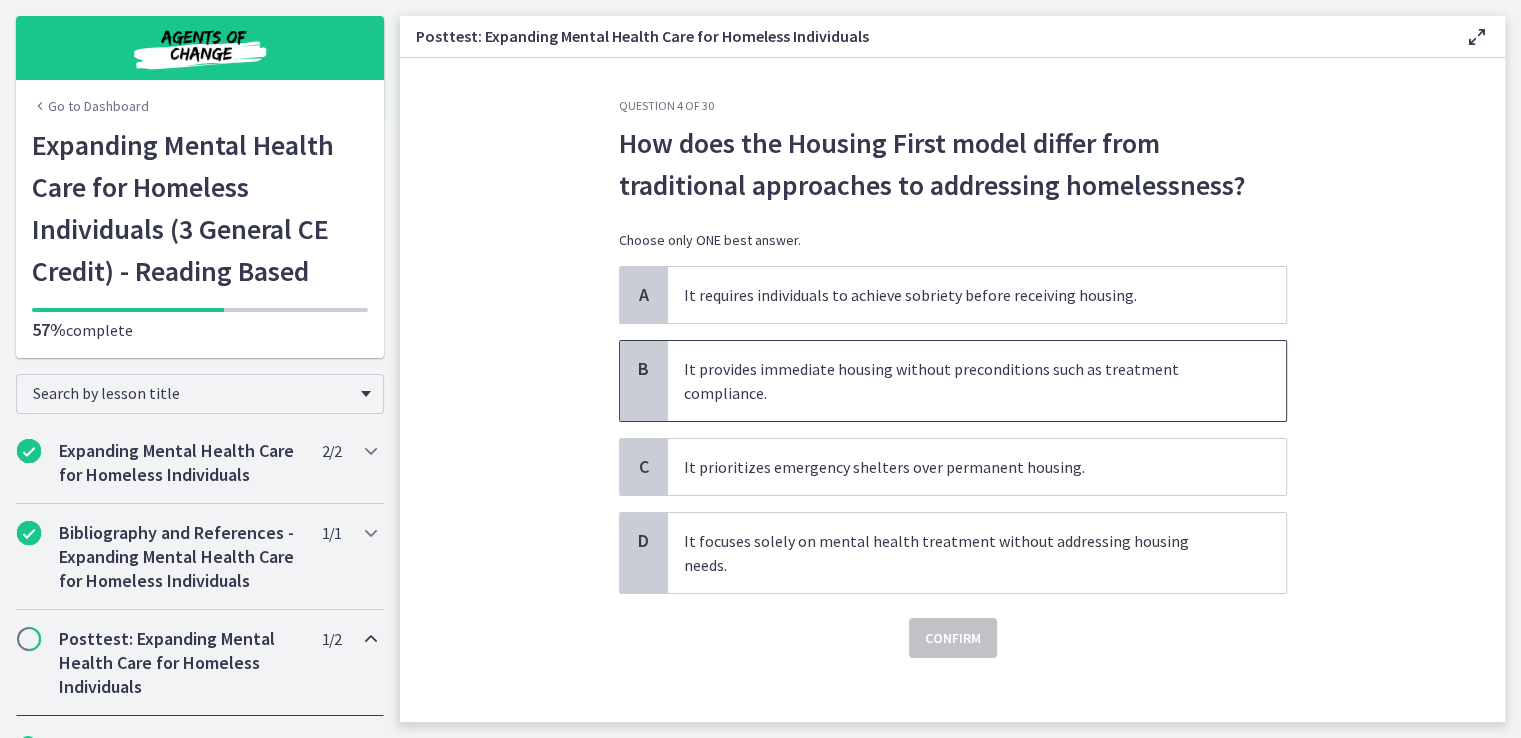 click on "It provides immediate housing without preconditions such as treatment compliance." at bounding box center [977, 381] 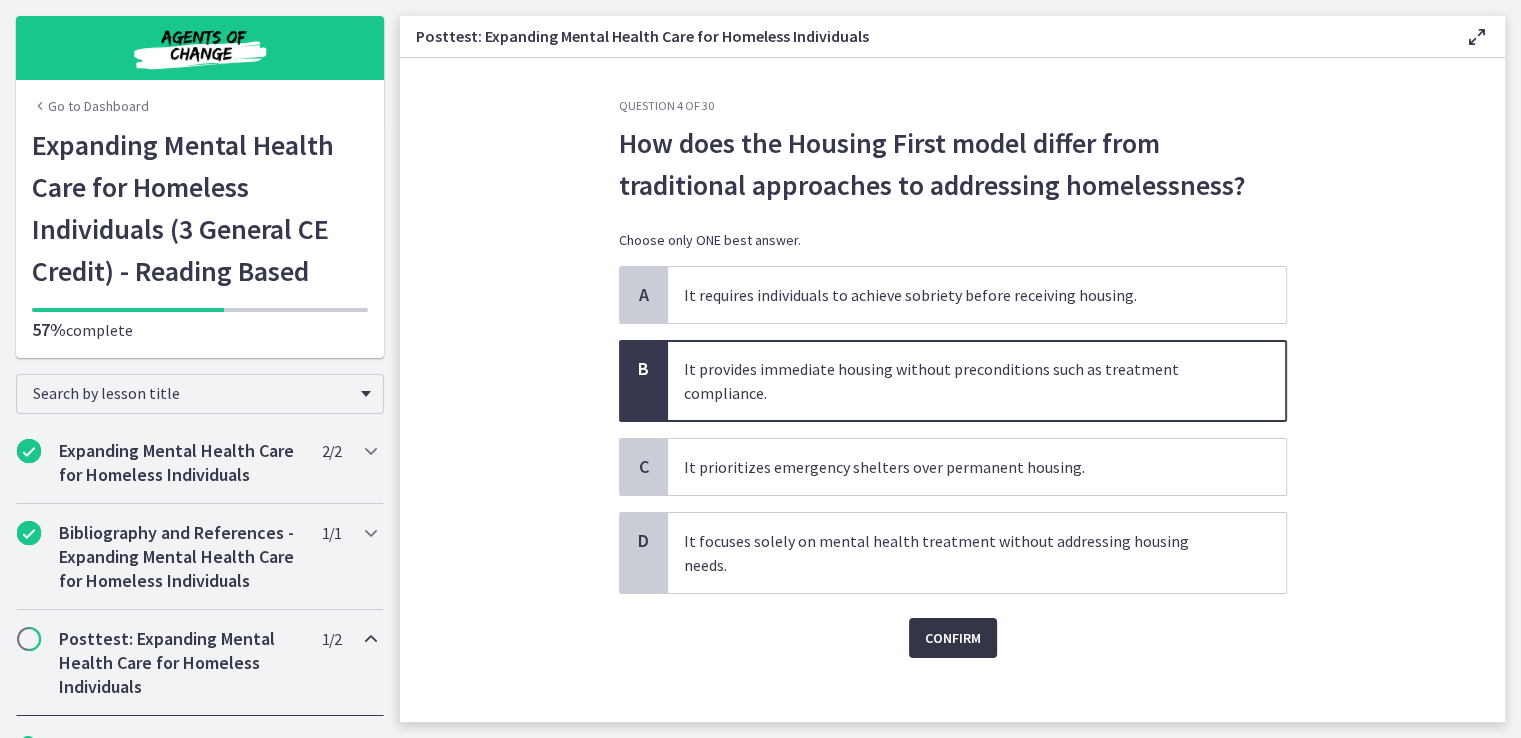 click on "Confirm" at bounding box center [953, 638] 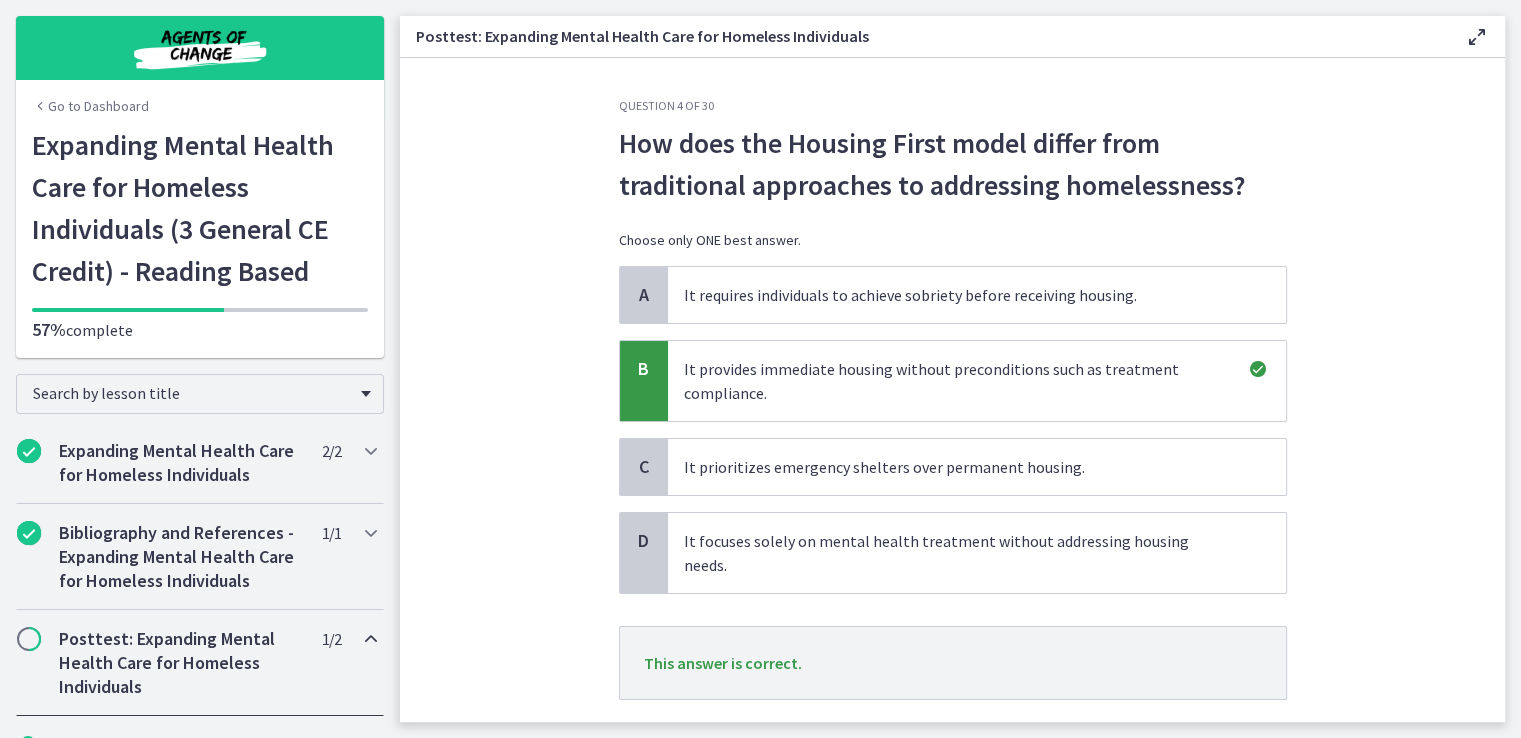 scroll, scrollTop: 96, scrollLeft: 0, axis: vertical 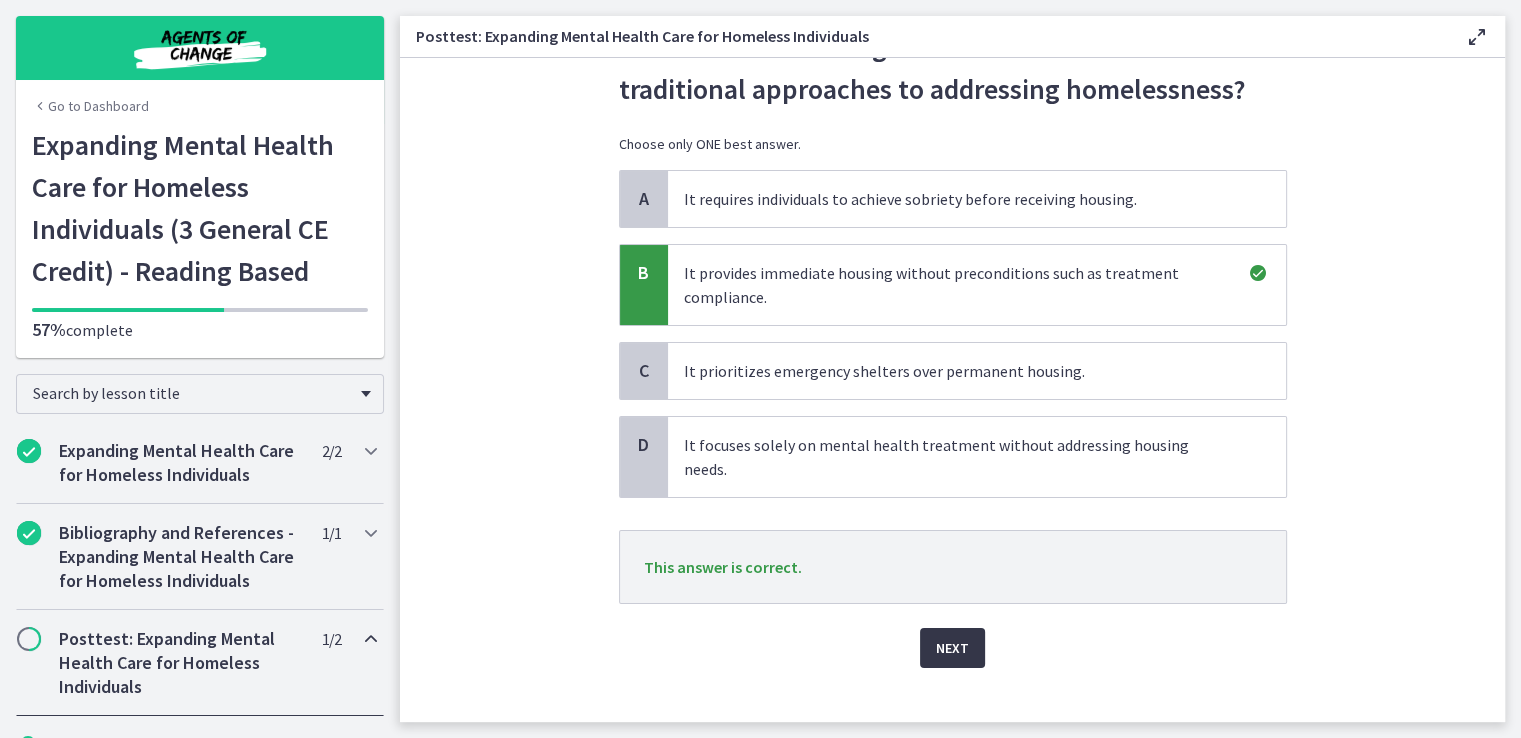 click on "Next" at bounding box center [952, 648] 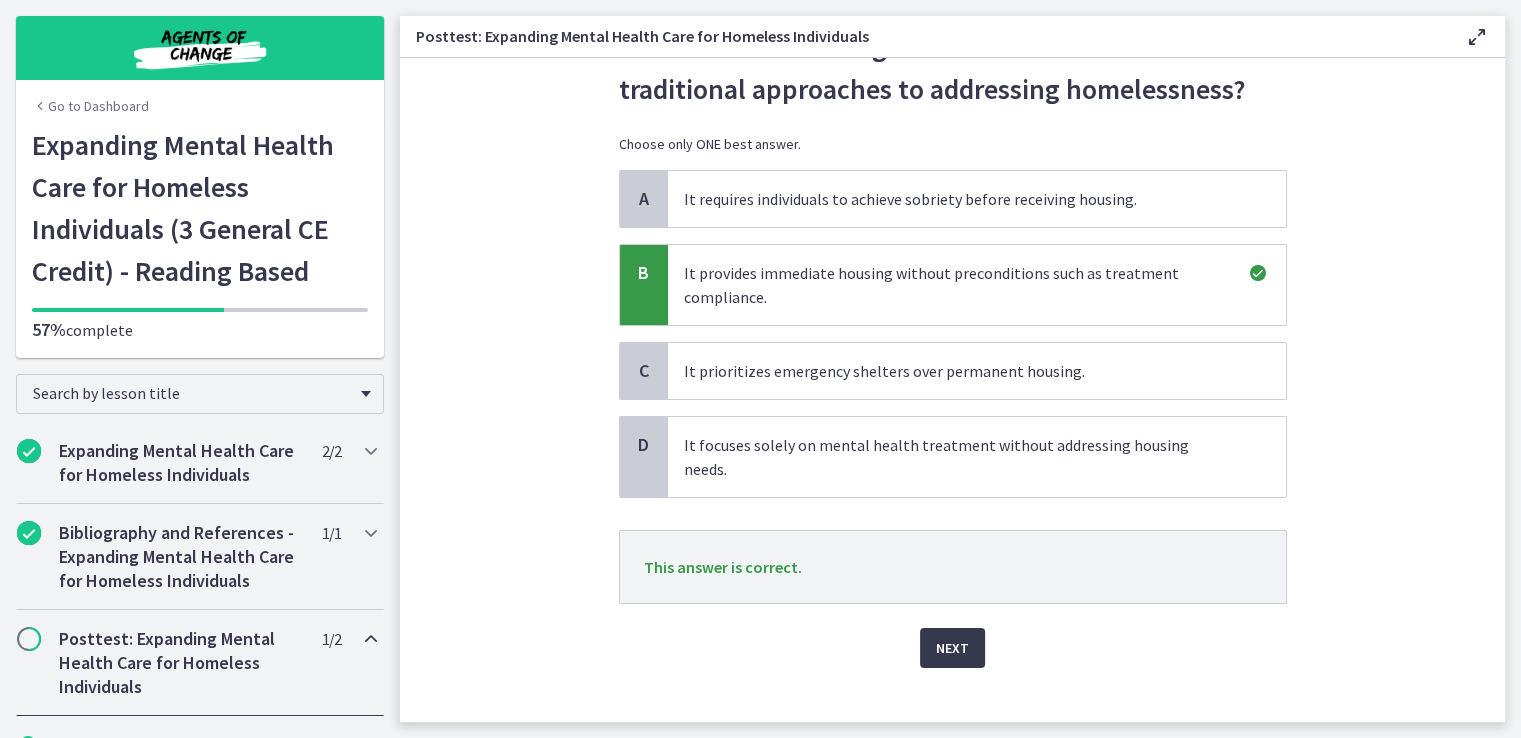 scroll, scrollTop: 0, scrollLeft: 0, axis: both 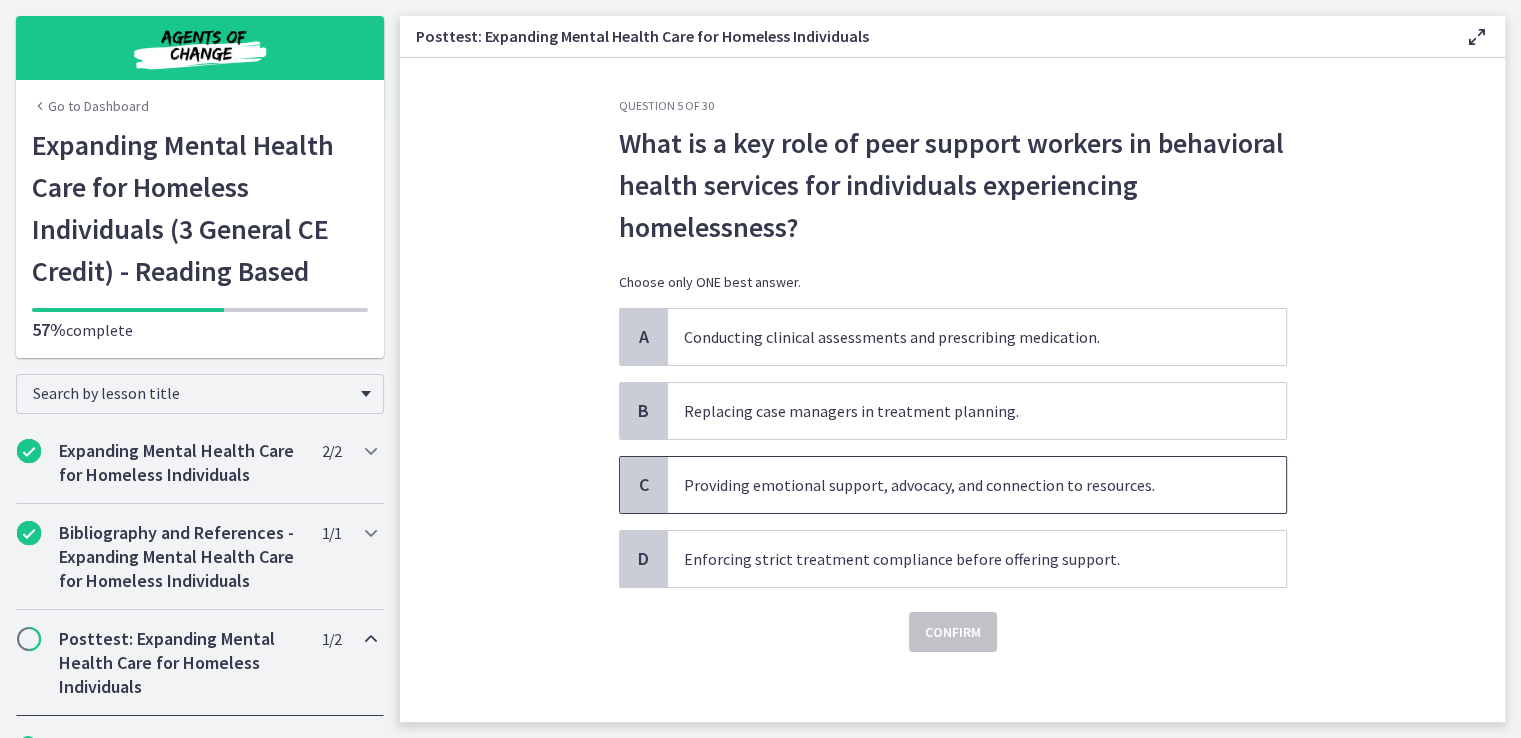 click on "Providing emotional support, advocacy, and connection to resources." at bounding box center [977, 485] 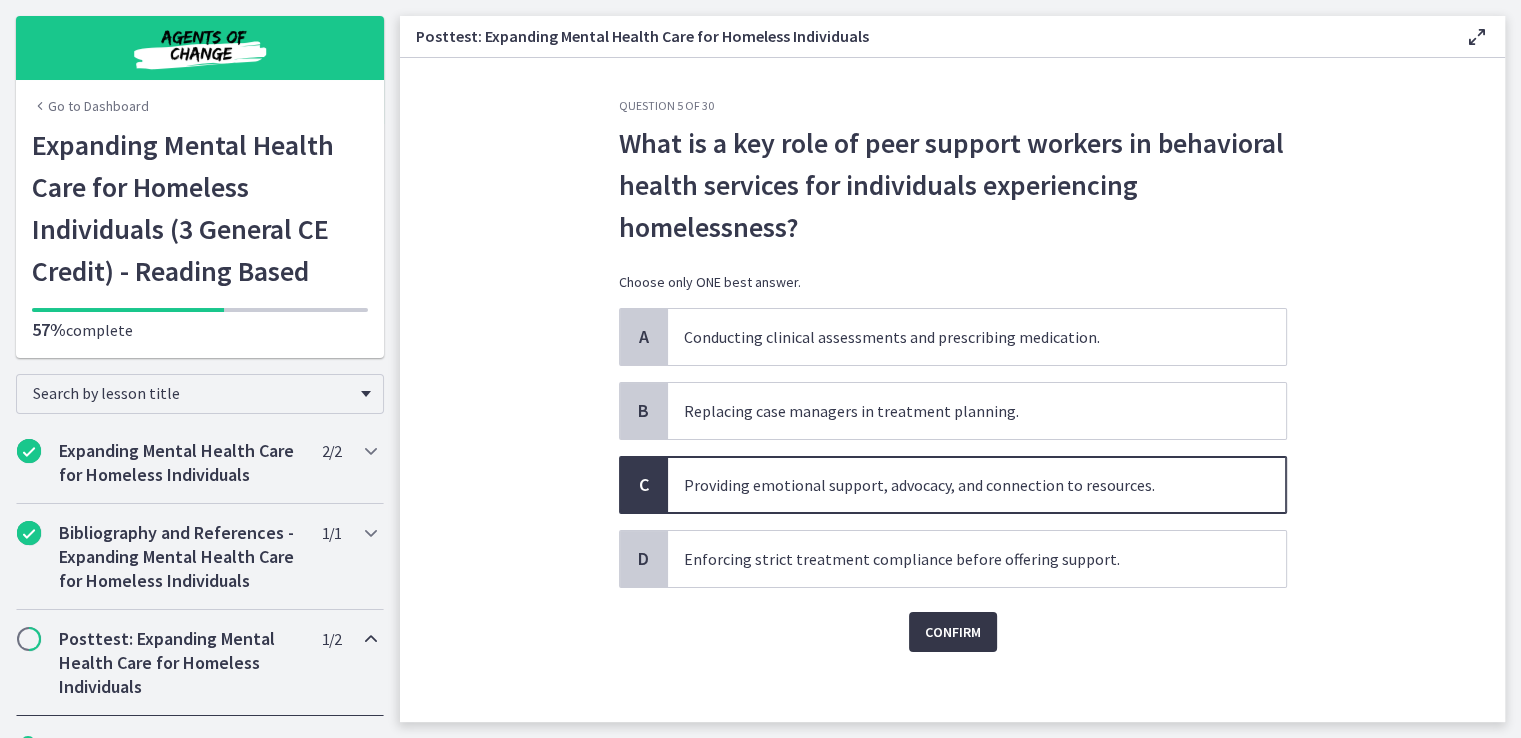 click on "Confirm" at bounding box center (953, 632) 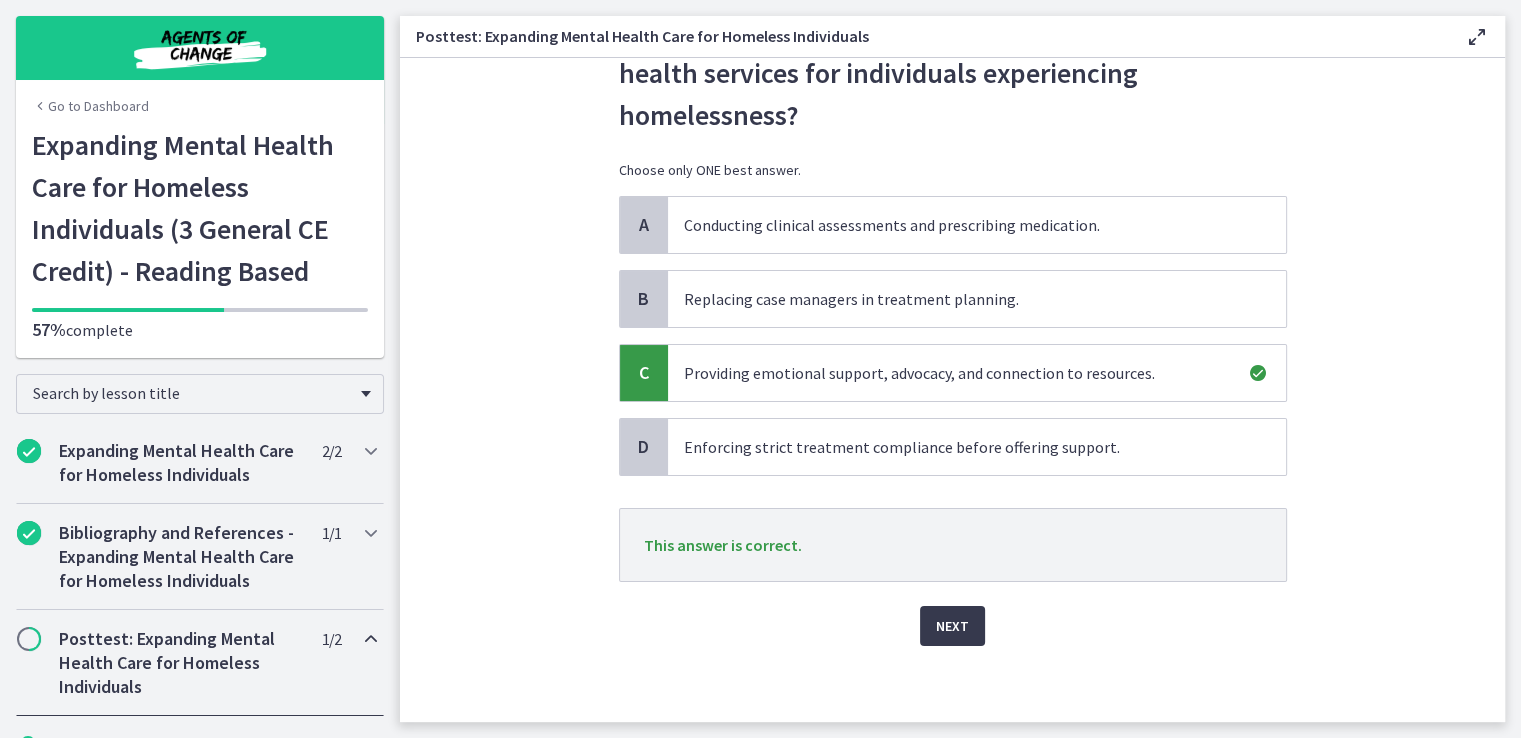 scroll, scrollTop: 114, scrollLeft: 0, axis: vertical 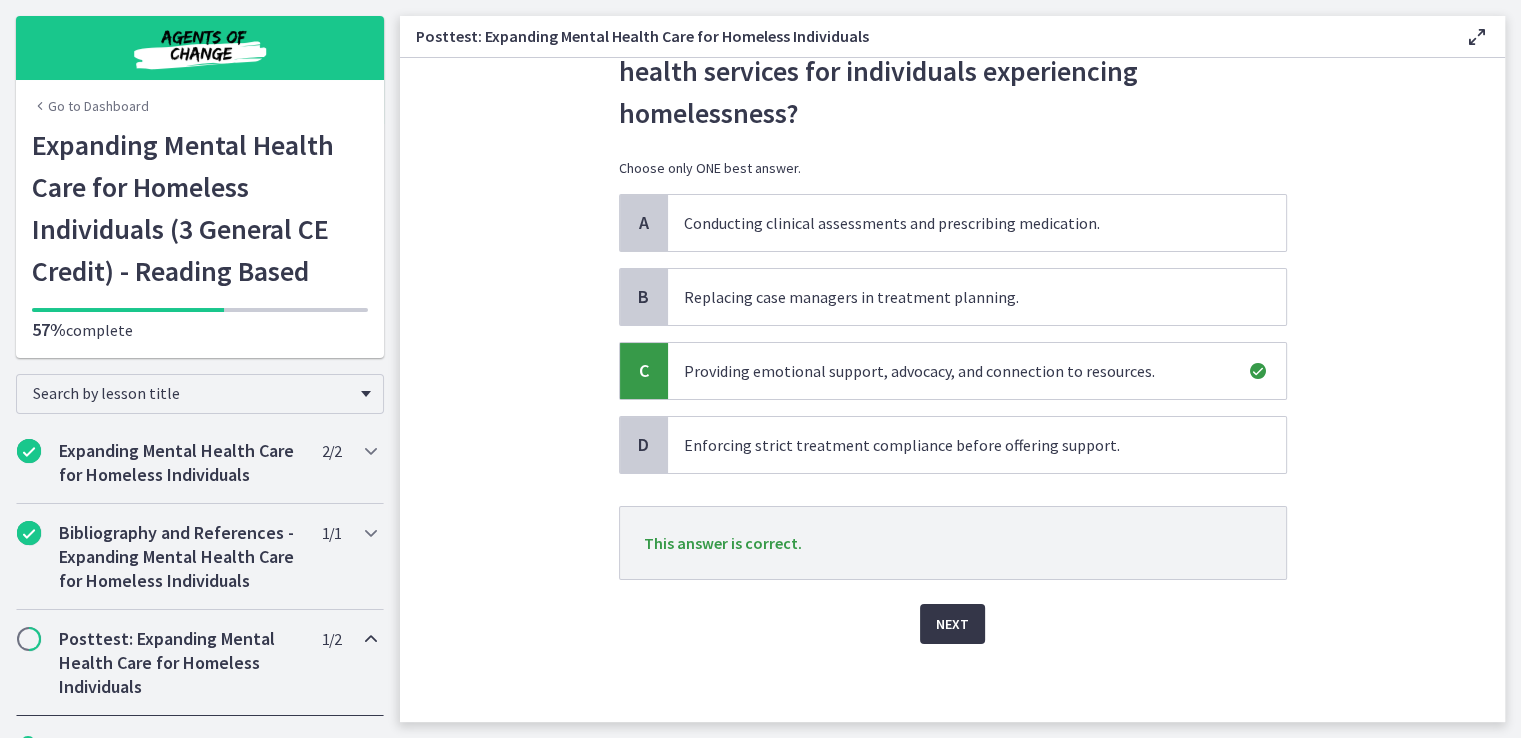 click on "Next" at bounding box center (952, 624) 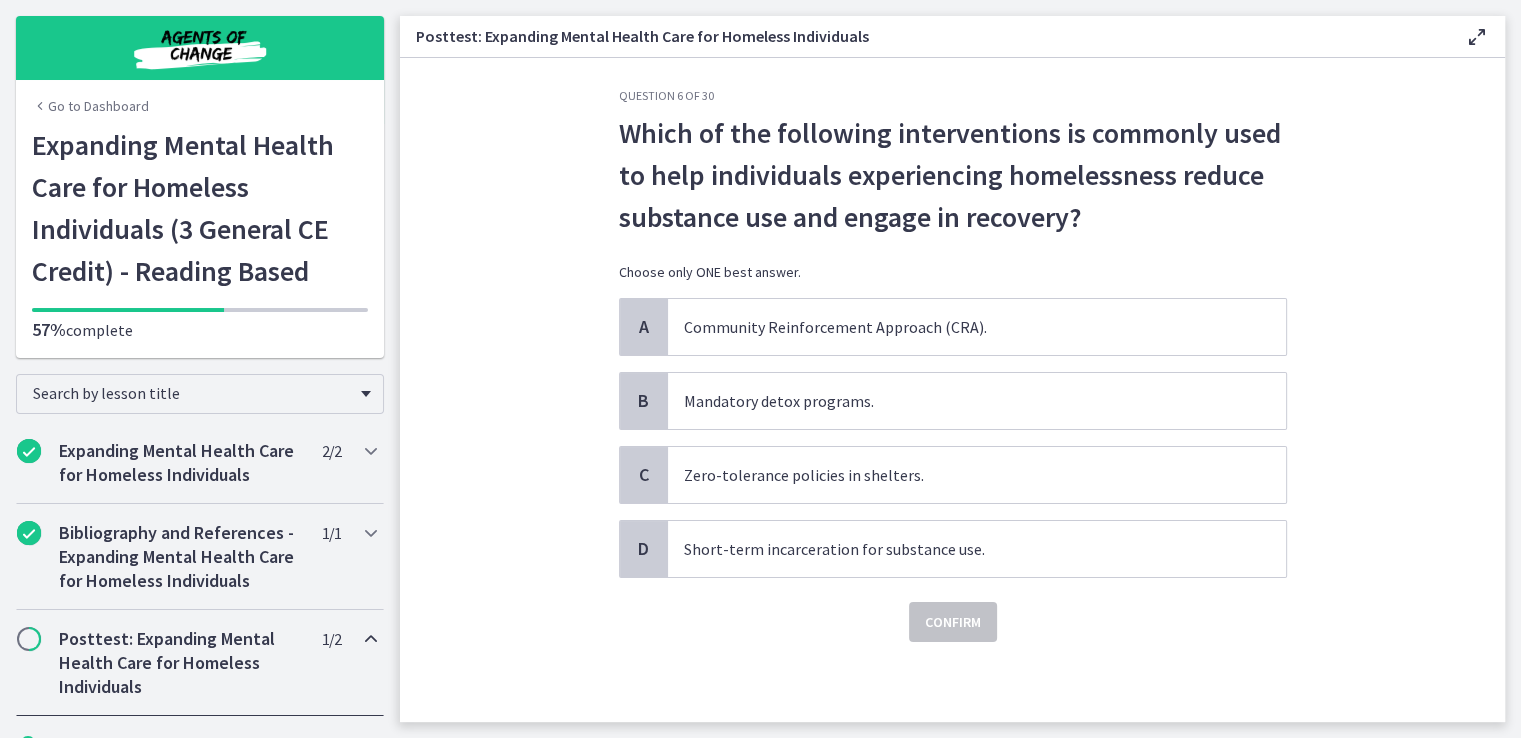 scroll, scrollTop: 0, scrollLeft: 0, axis: both 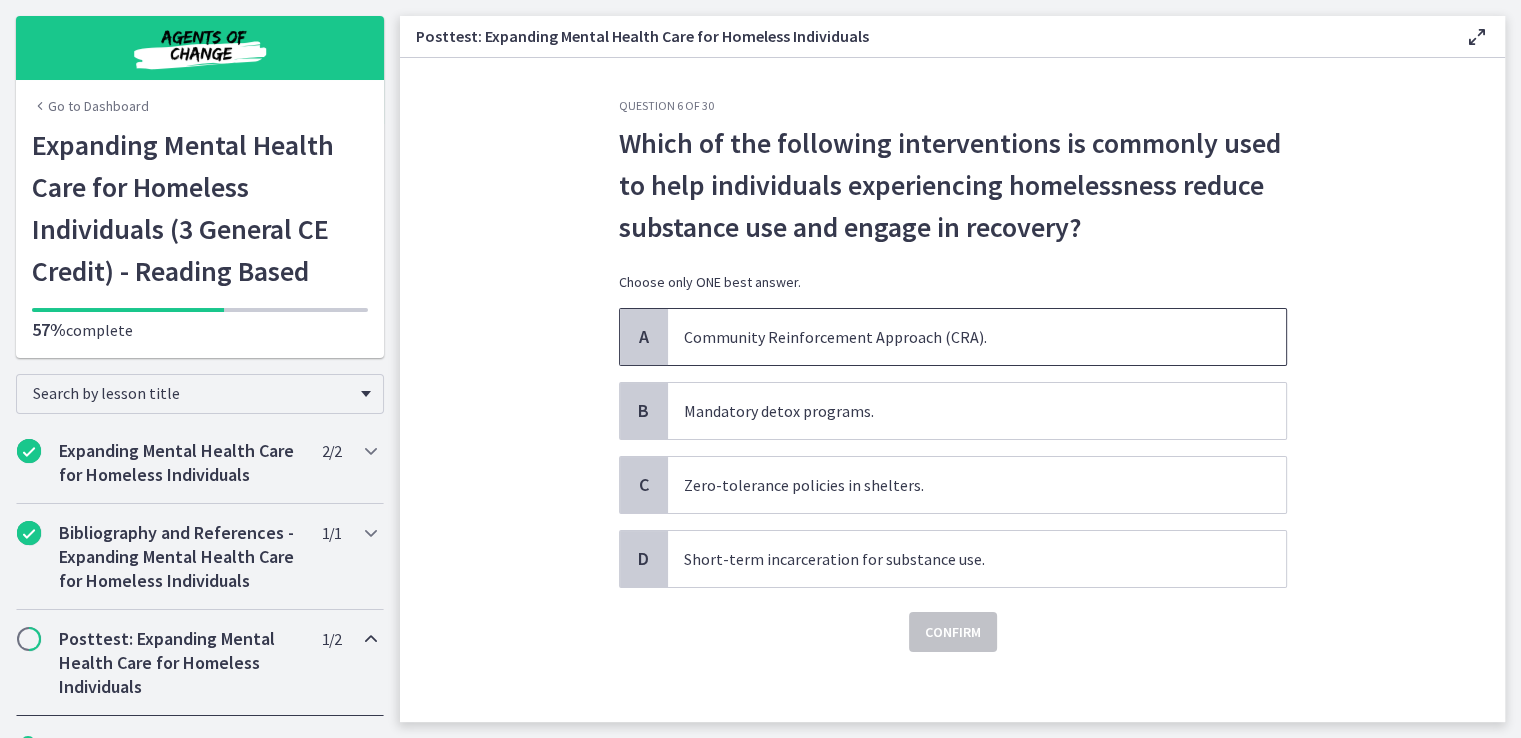 click on "Community Reinforcement Approach (CRA)." at bounding box center (977, 337) 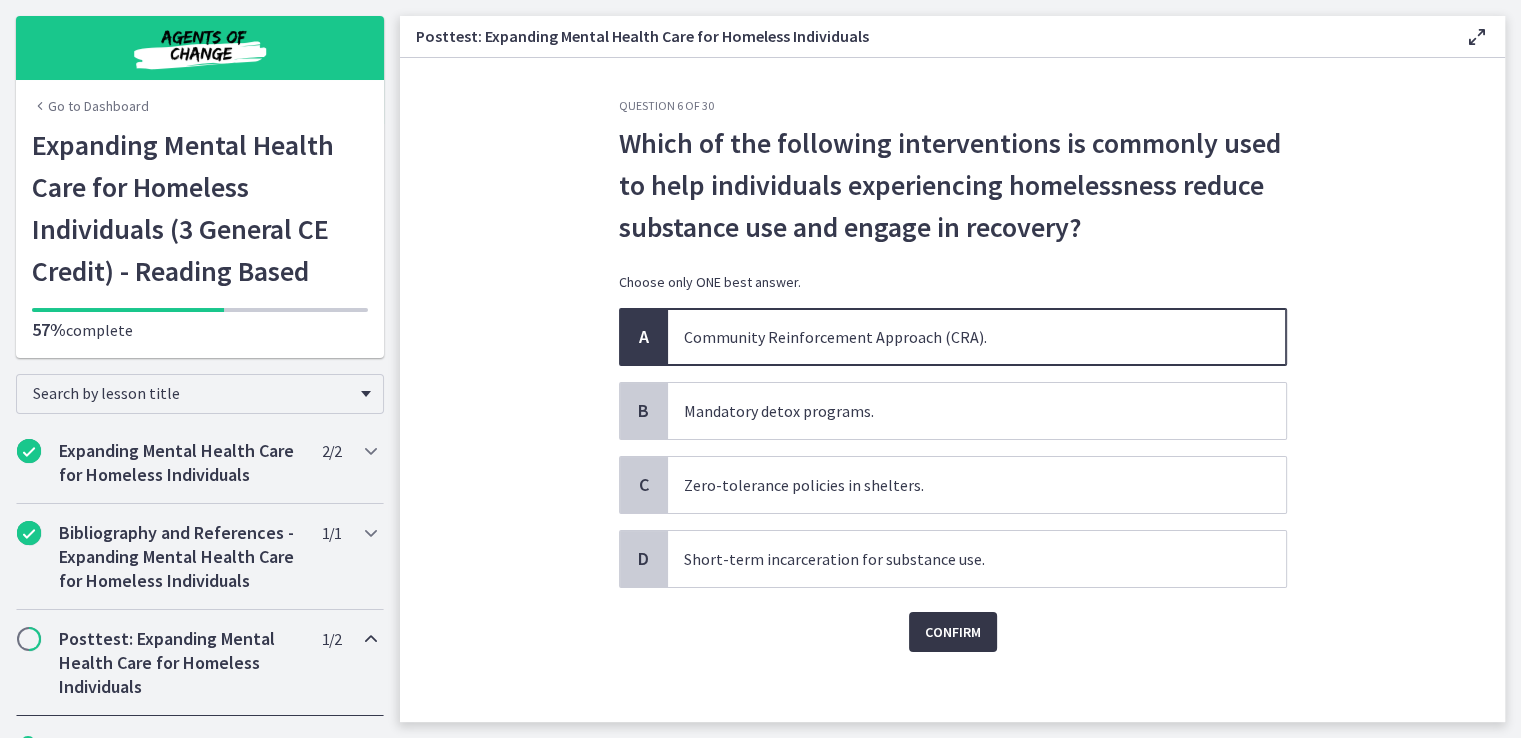 click on "Confirm" at bounding box center [953, 632] 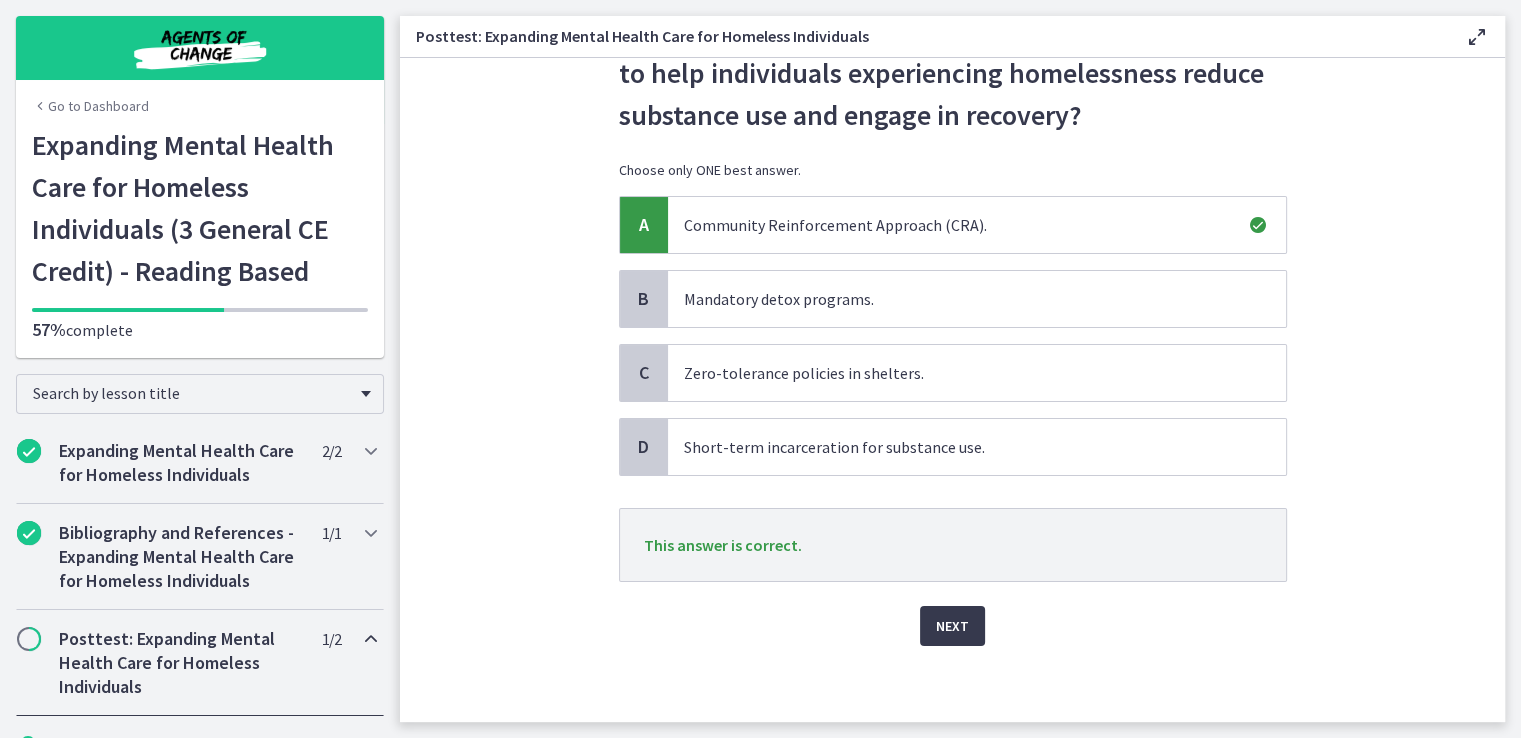 scroll, scrollTop: 114, scrollLeft: 0, axis: vertical 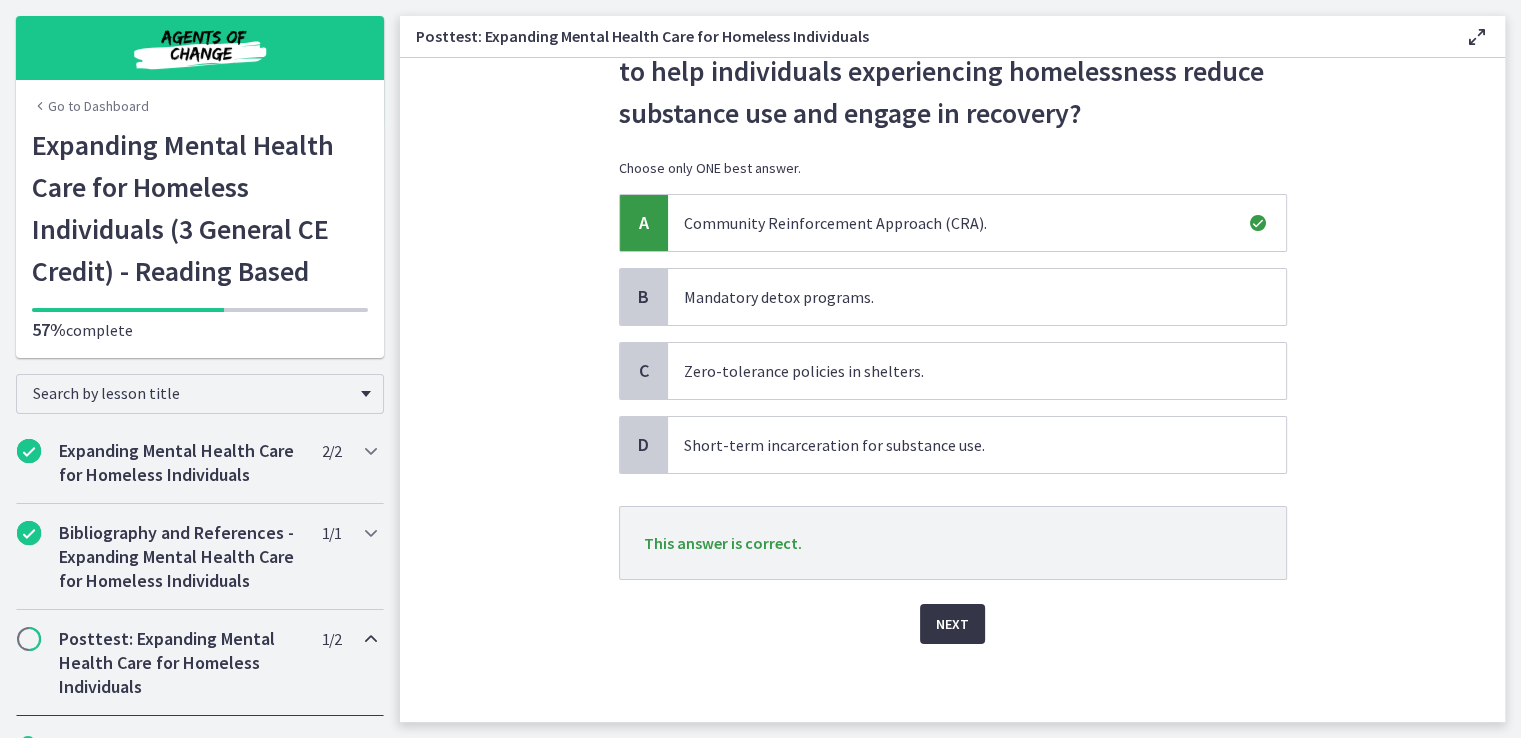 click on "Next" at bounding box center (952, 624) 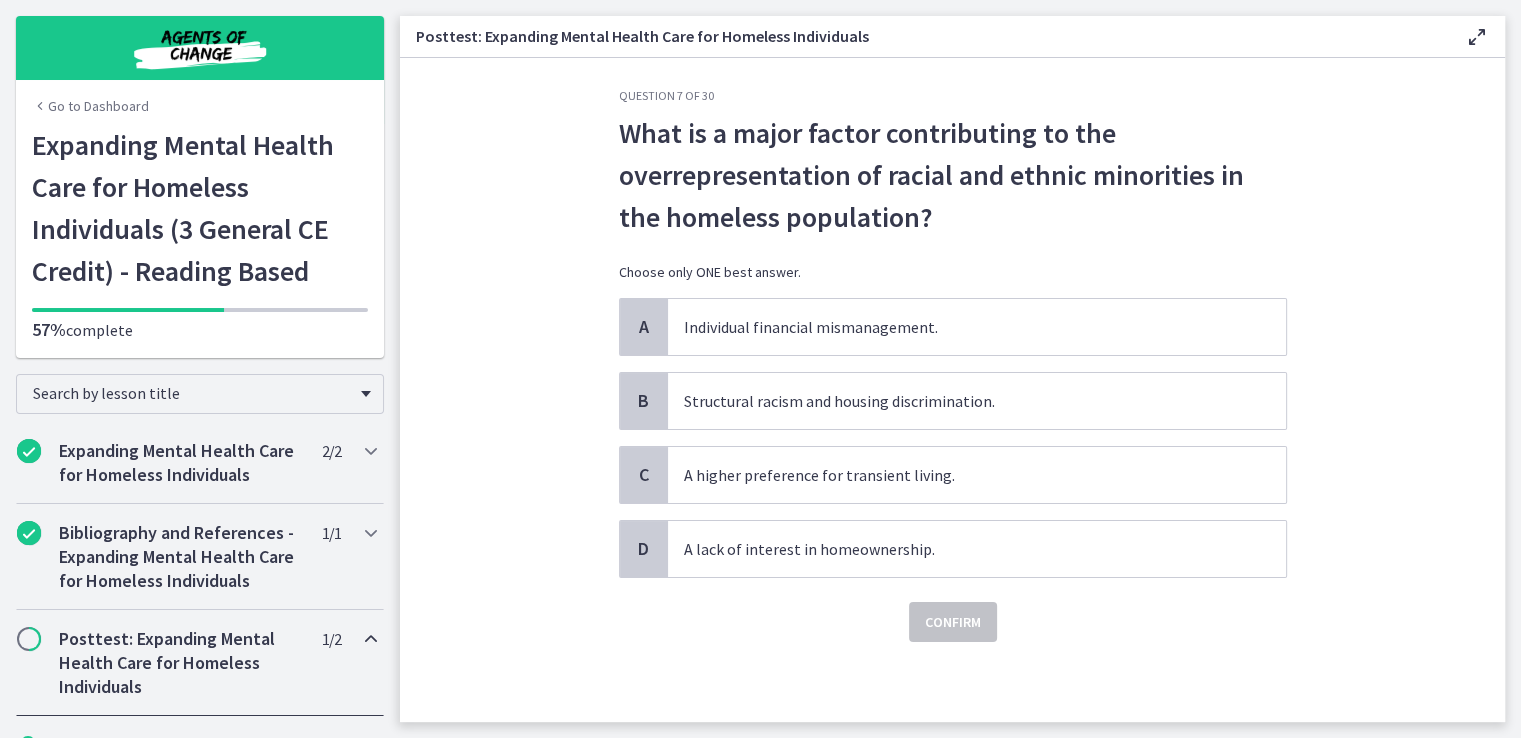scroll, scrollTop: 0, scrollLeft: 0, axis: both 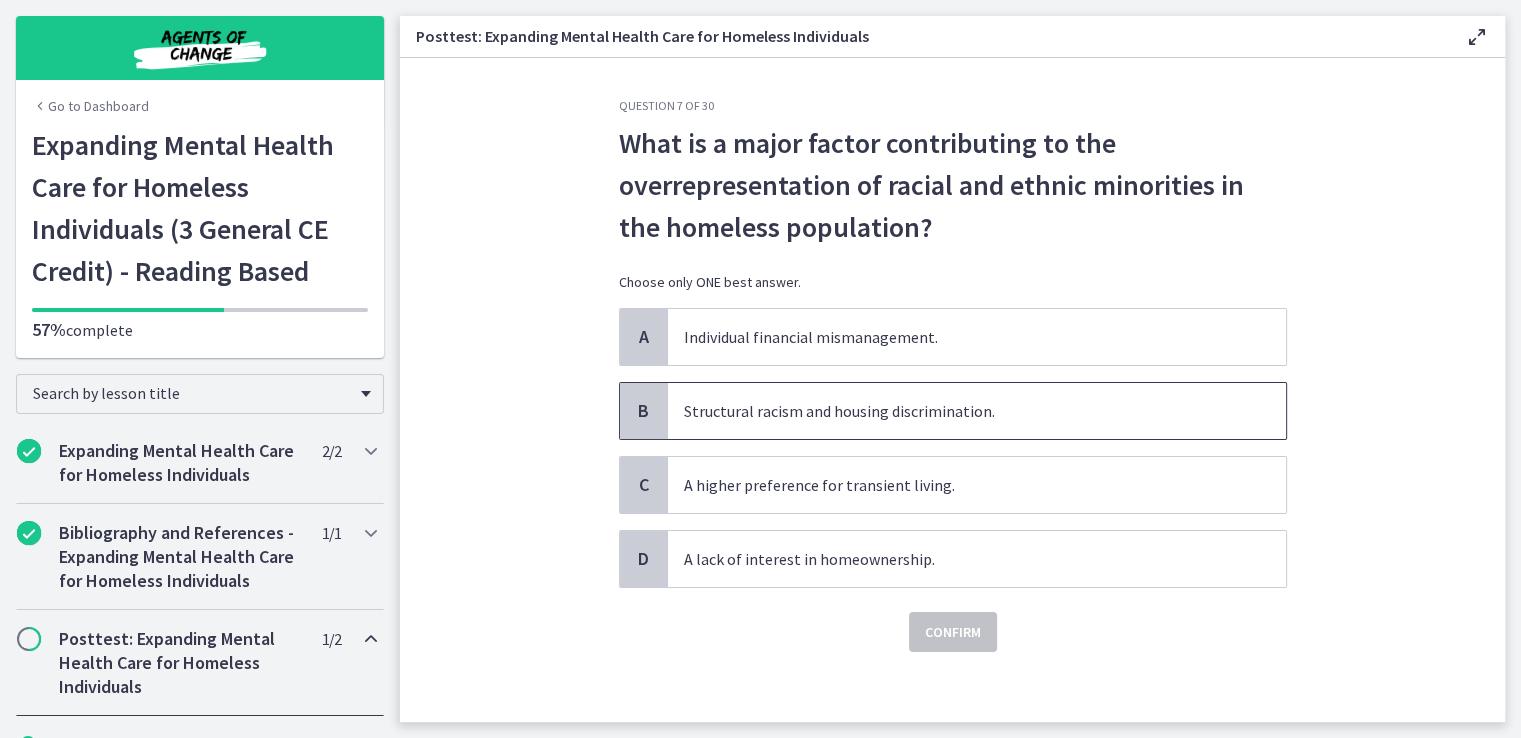 click on "Structural racism and housing discrimination." at bounding box center (977, 411) 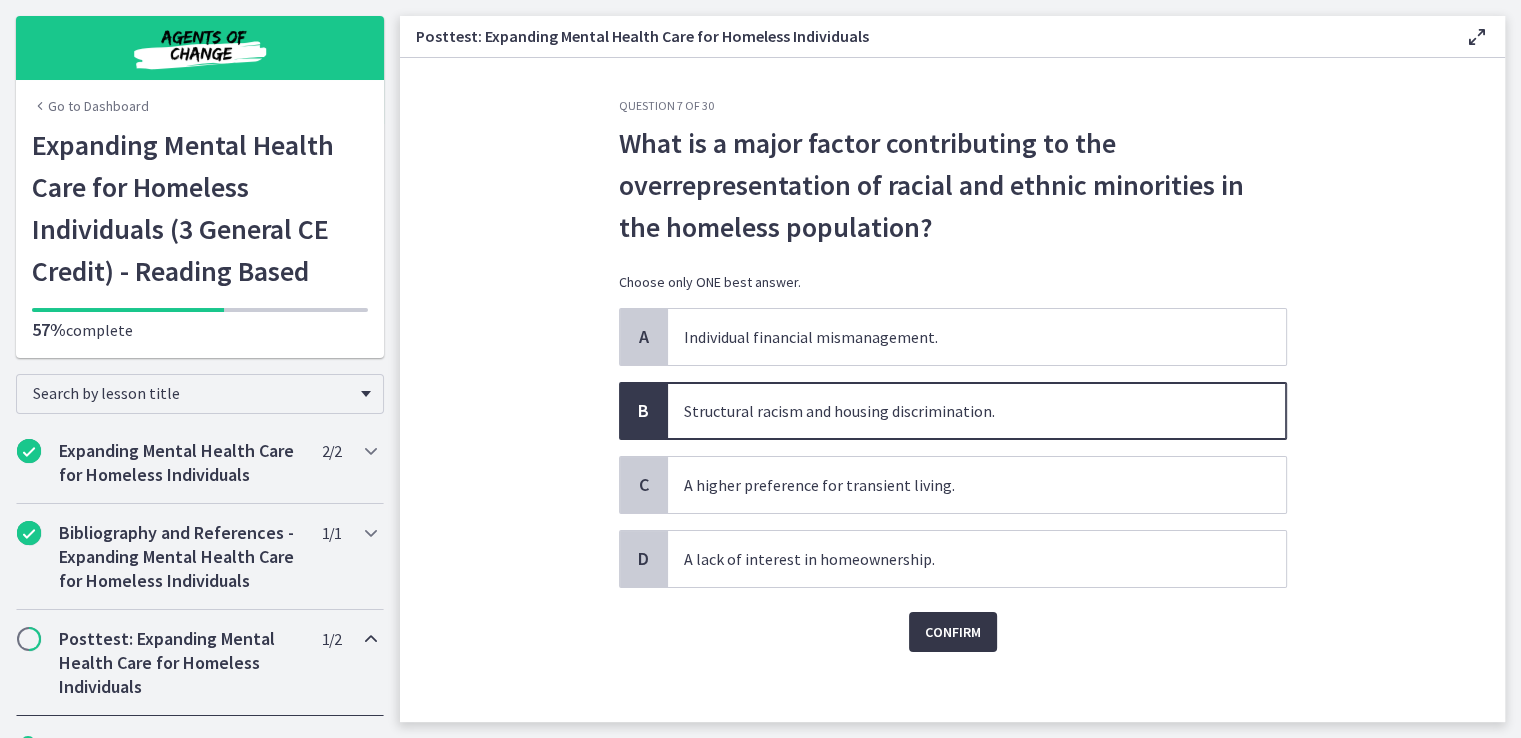 click on "Confirm" at bounding box center (953, 632) 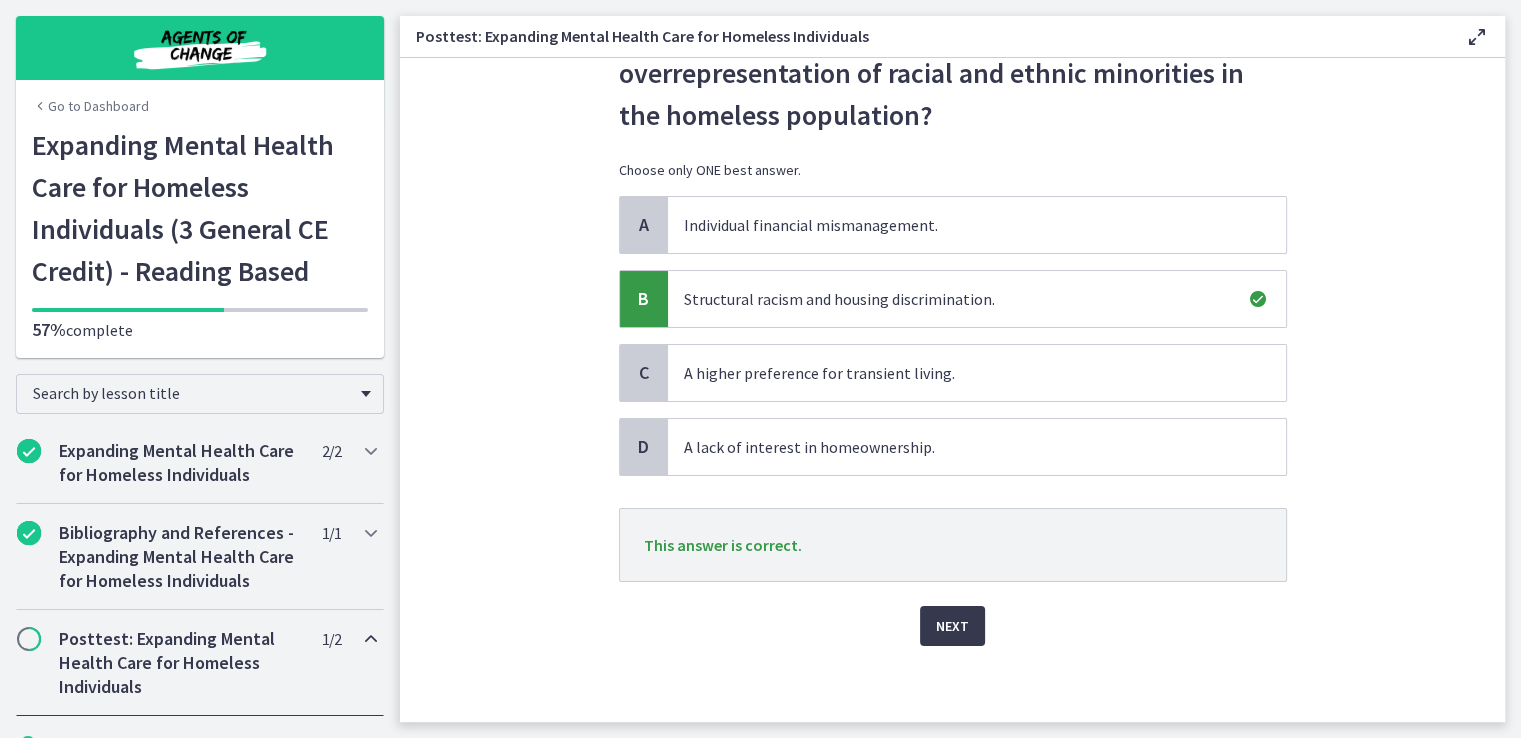scroll, scrollTop: 114, scrollLeft: 0, axis: vertical 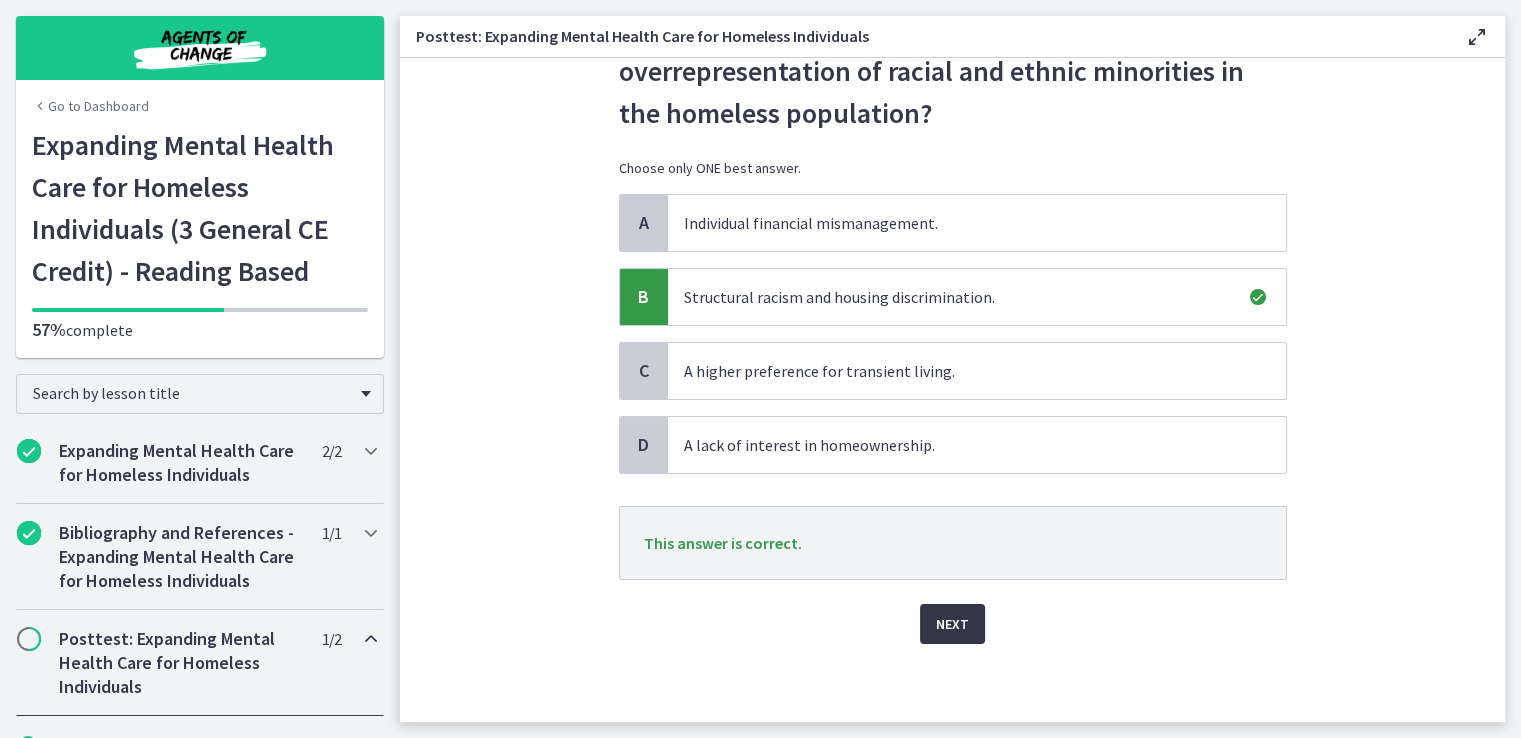 drag, startPoint x: 948, startPoint y: 628, endPoint x: 762, endPoint y: 185, distance: 480.46332 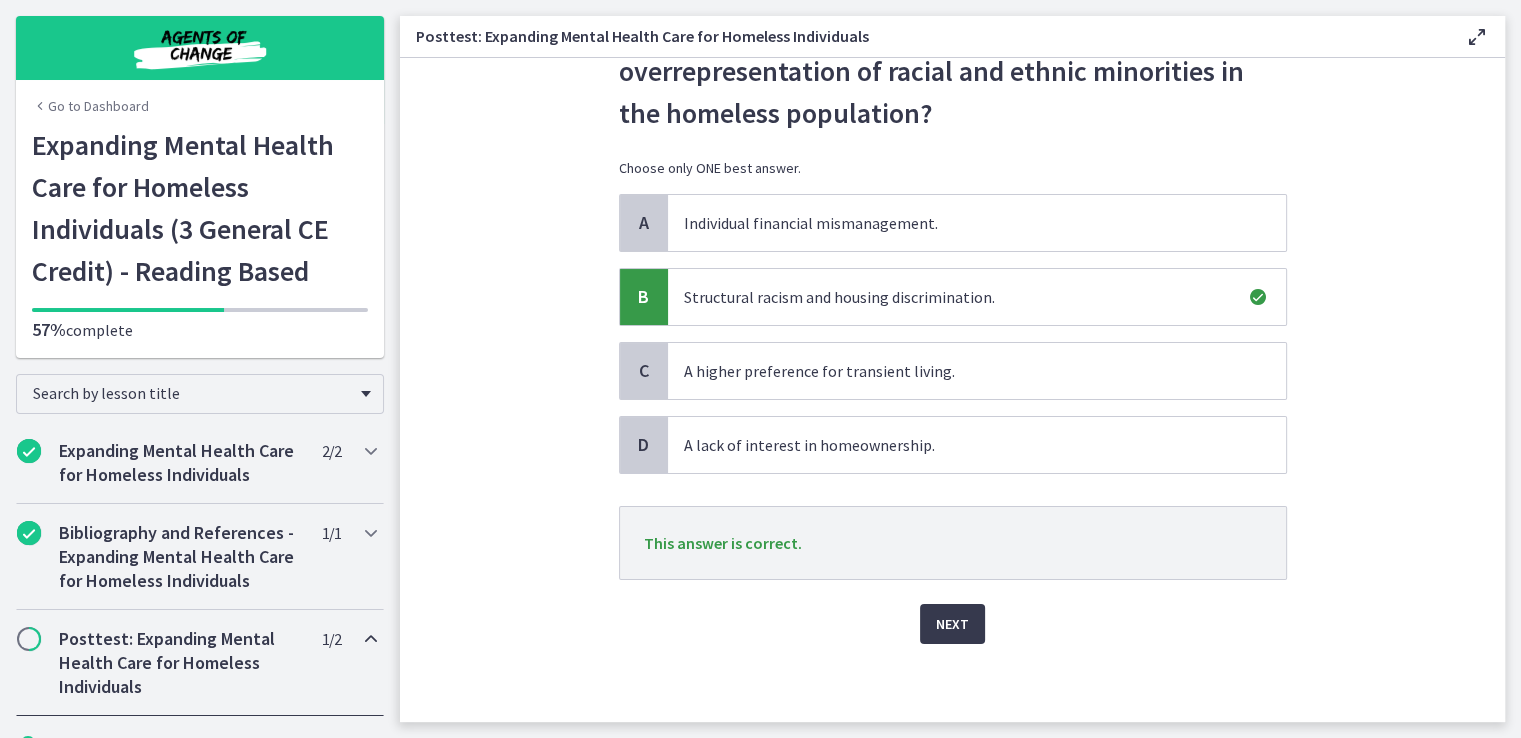 scroll, scrollTop: 0, scrollLeft: 0, axis: both 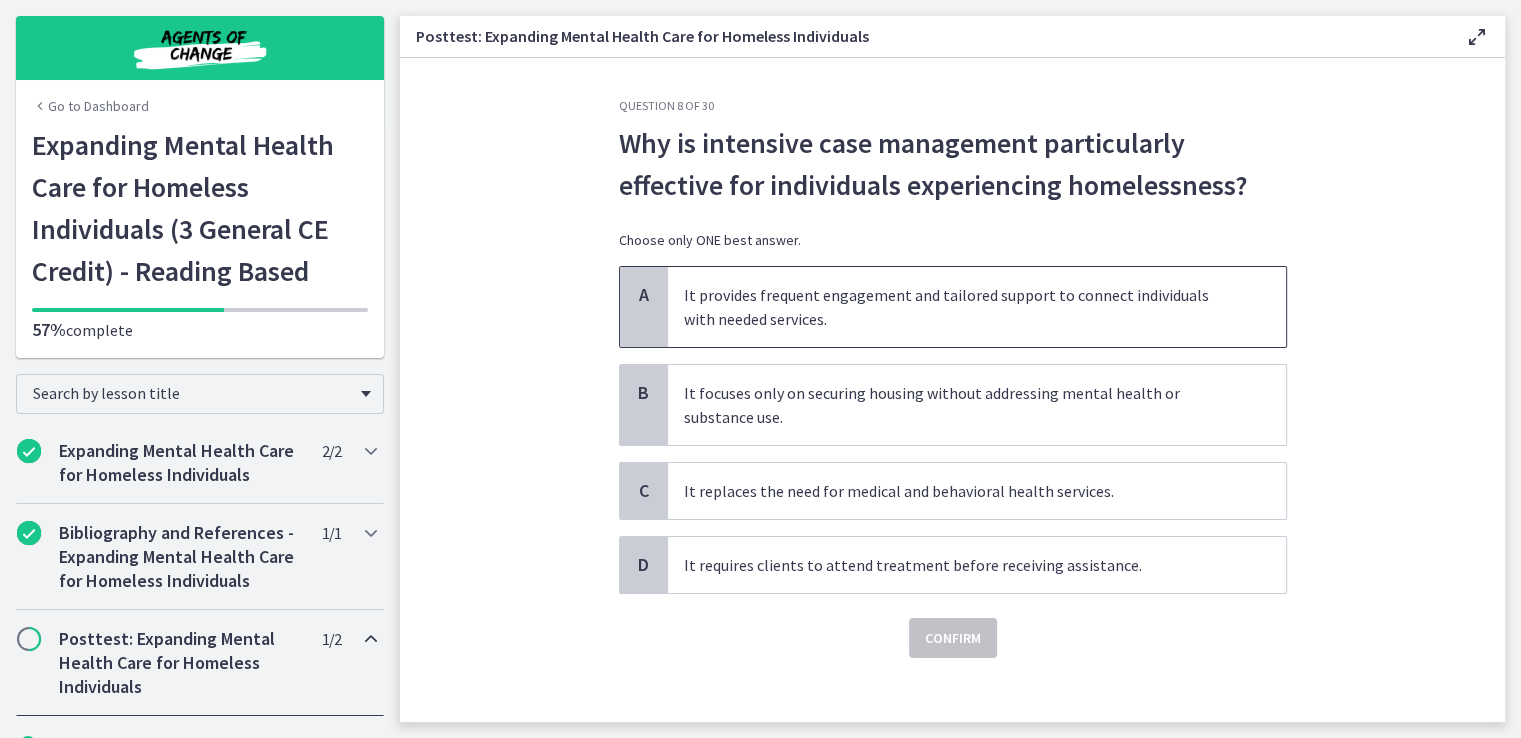 click on "It provides frequent engagement and tailored support to connect individuals with needed services." at bounding box center (977, 307) 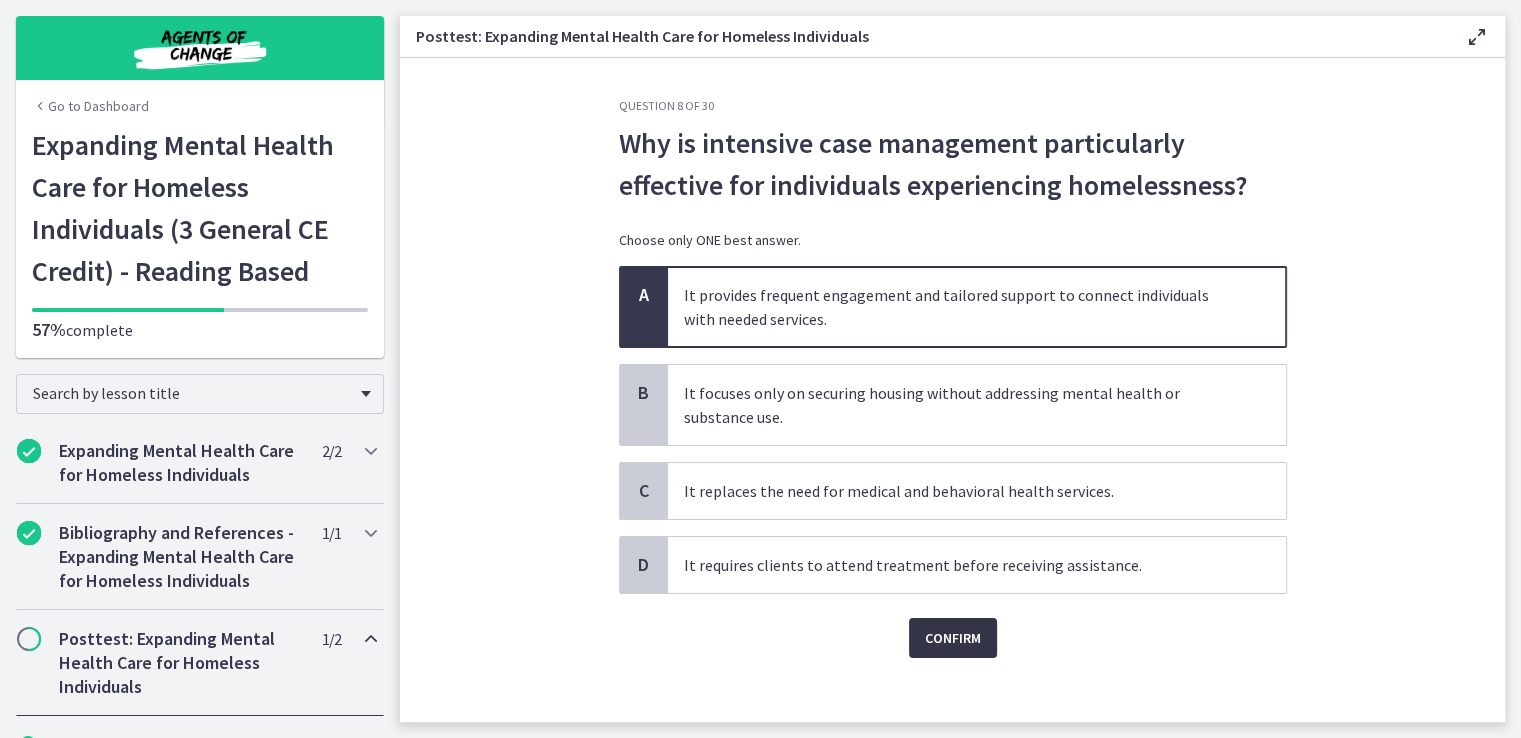 click on "Confirm" at bounding box center [953, 638] 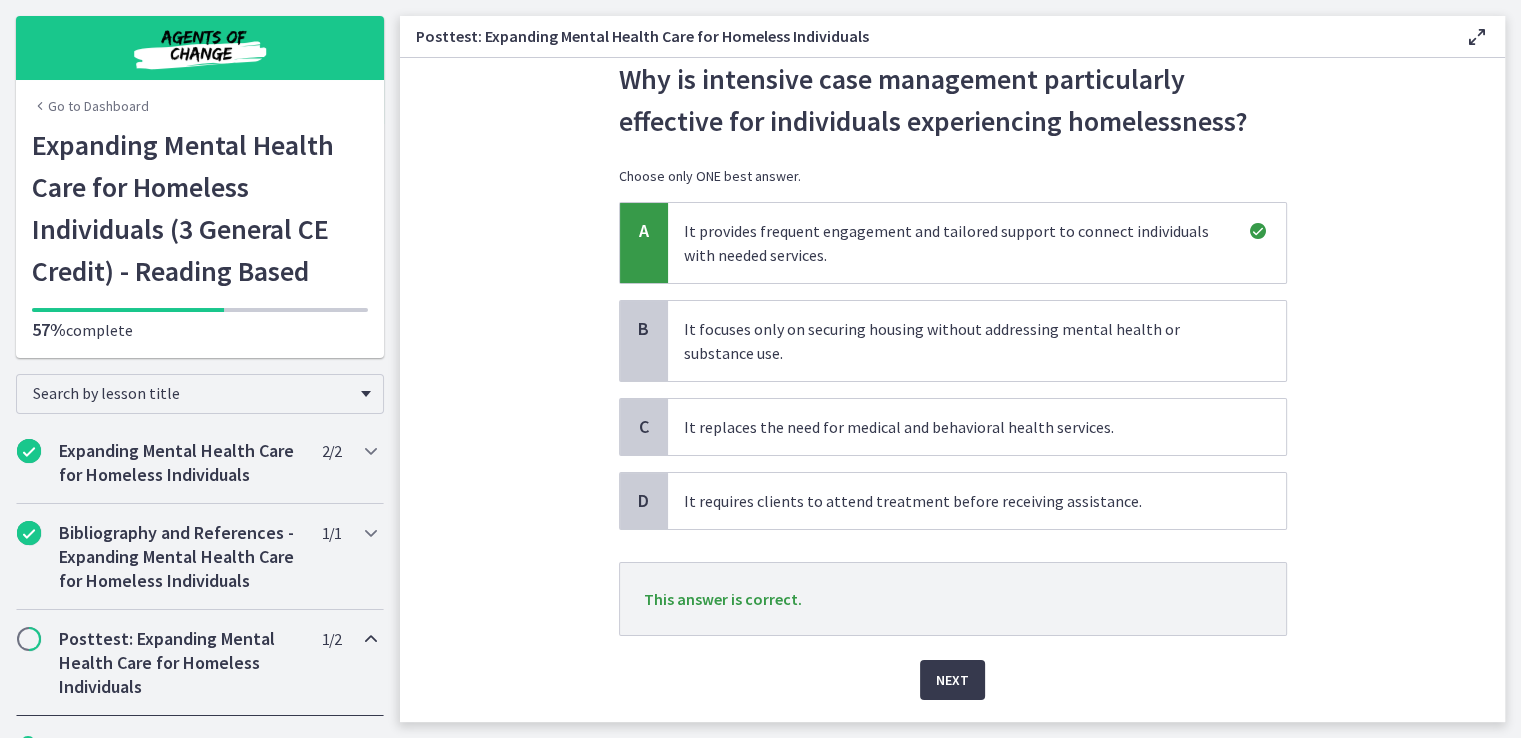 scroll, scrollTop: 120, scrollLeft: 0, axis: vertical 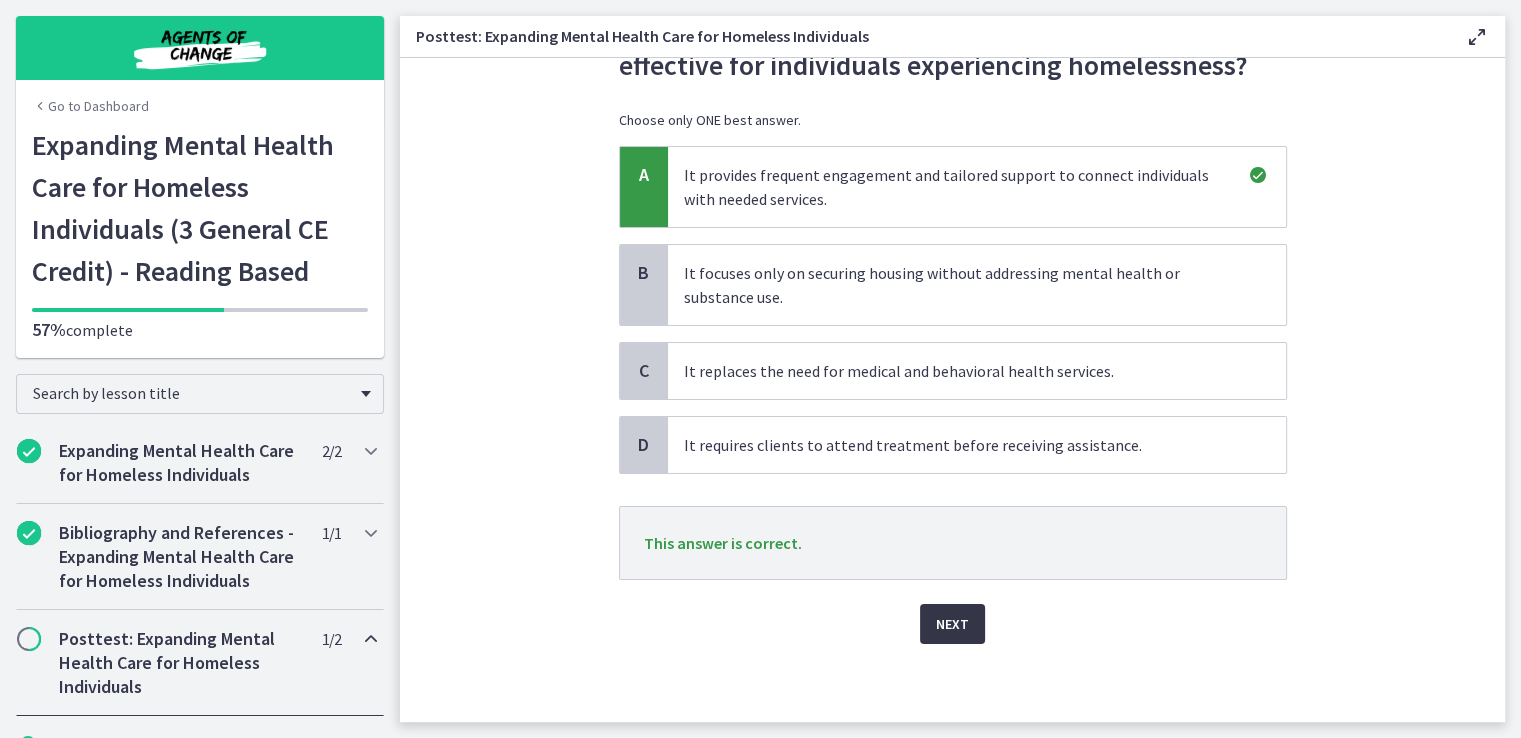 drag, startPoint x: 935, startPoint y: 628, endPoint x: 963, endPoint y: 595, distance: 43.27817 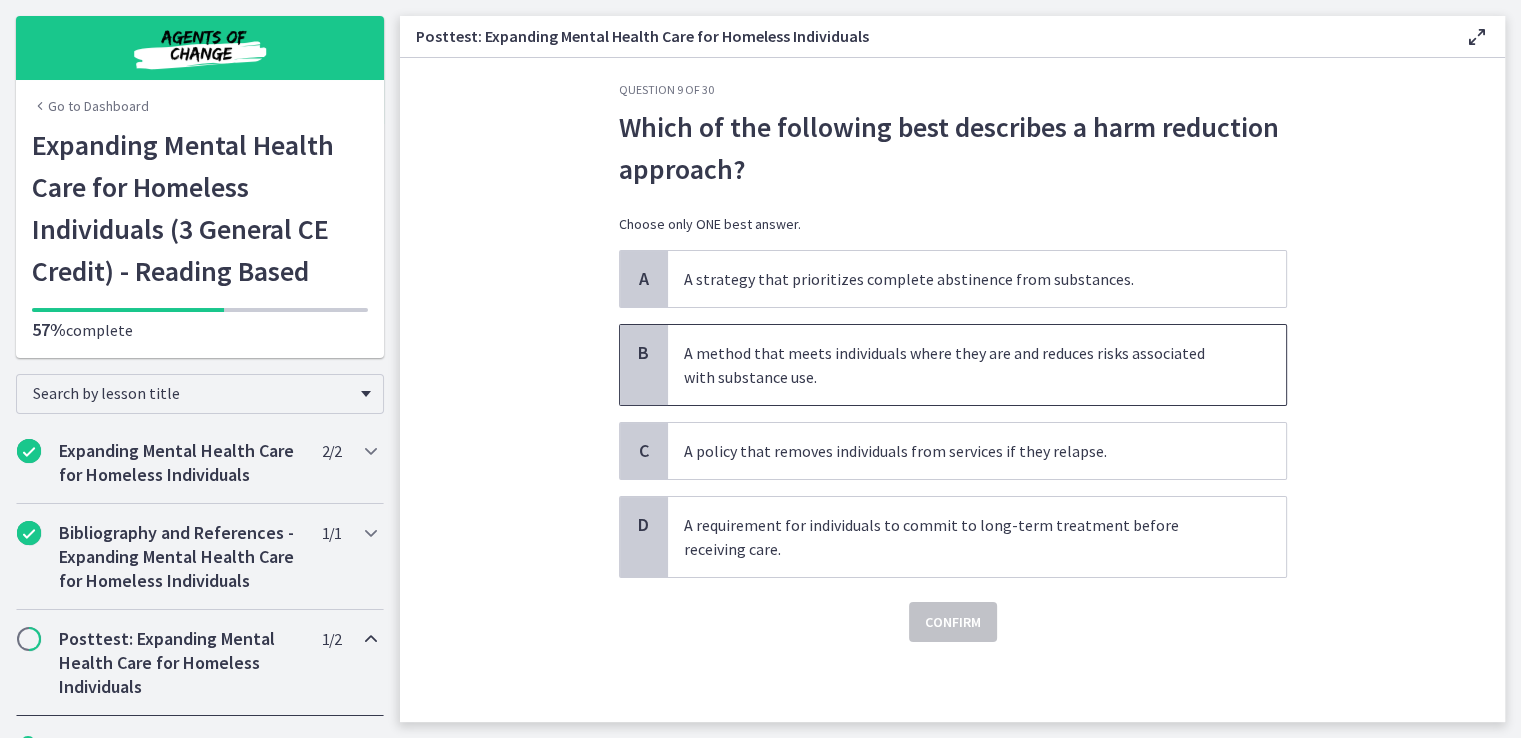 scroll, scrollTop: 0, scrollLeft: 0, axis: both 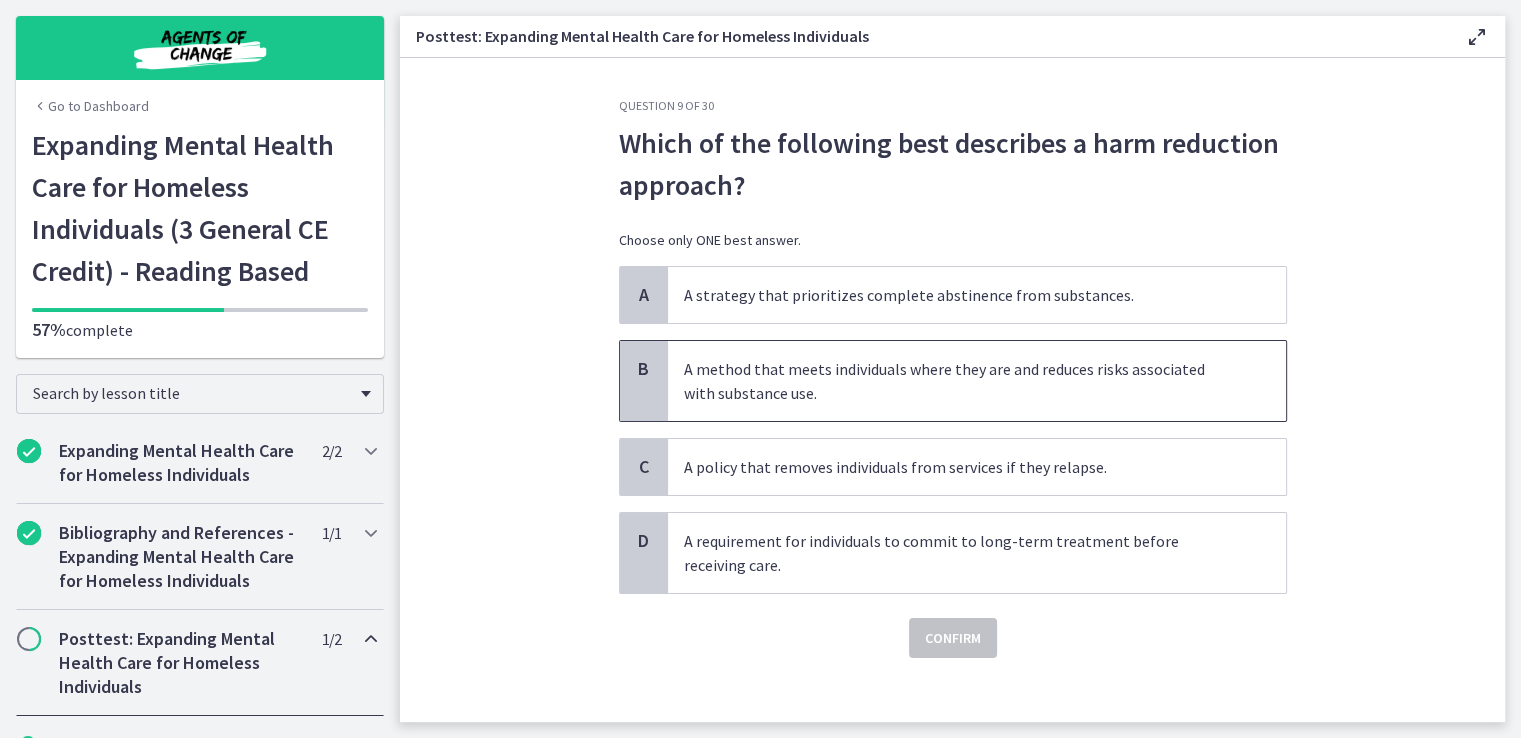 click on "A method that meets individuals where they are and reduces risks associated with substance use." at bounding box center [977, 381] 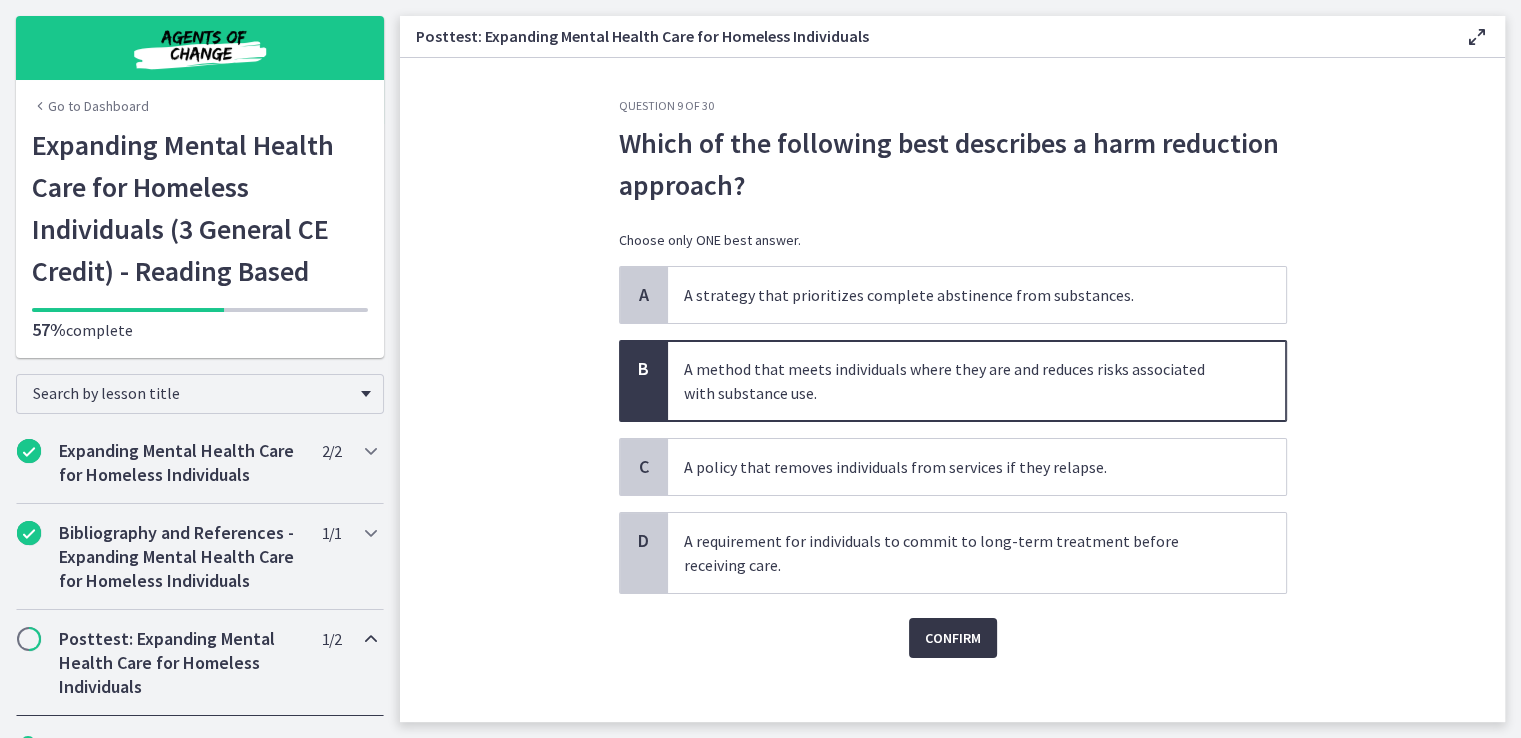 click on "Confirm" at bounding box center (953, 638) 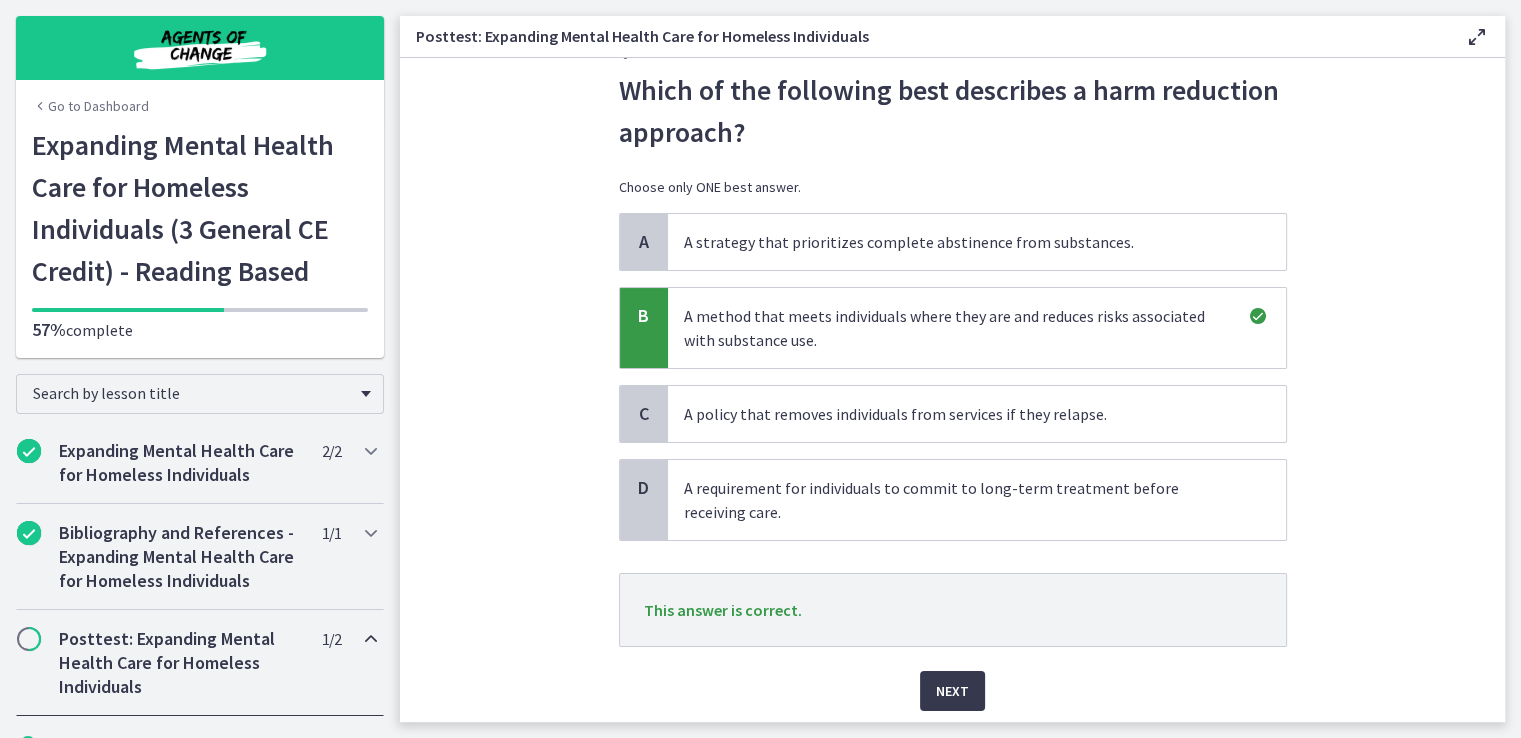 scroll, scrollTop: 120, scrollLeft: 0, axis: vertical 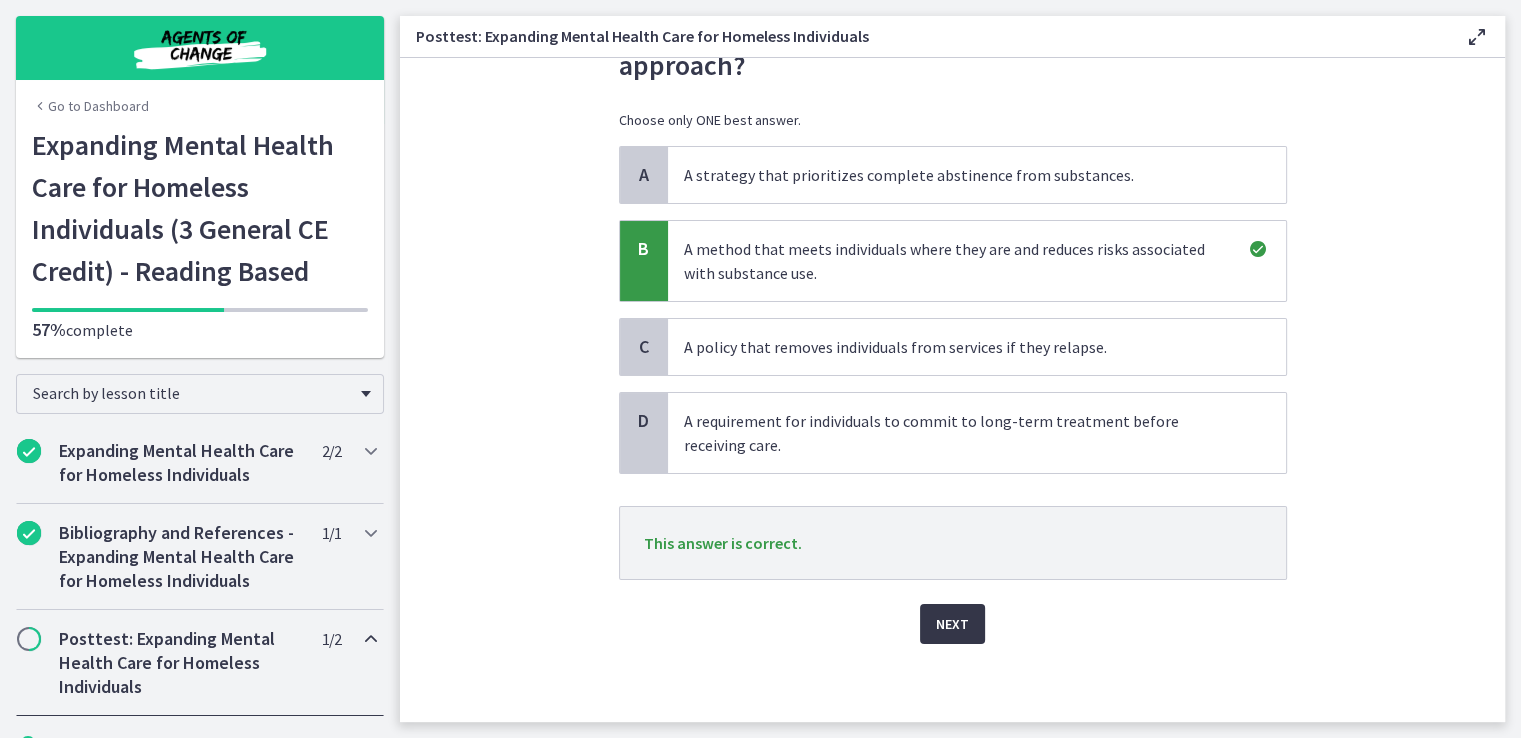 click on "Next" at bounding box center [952, 624] 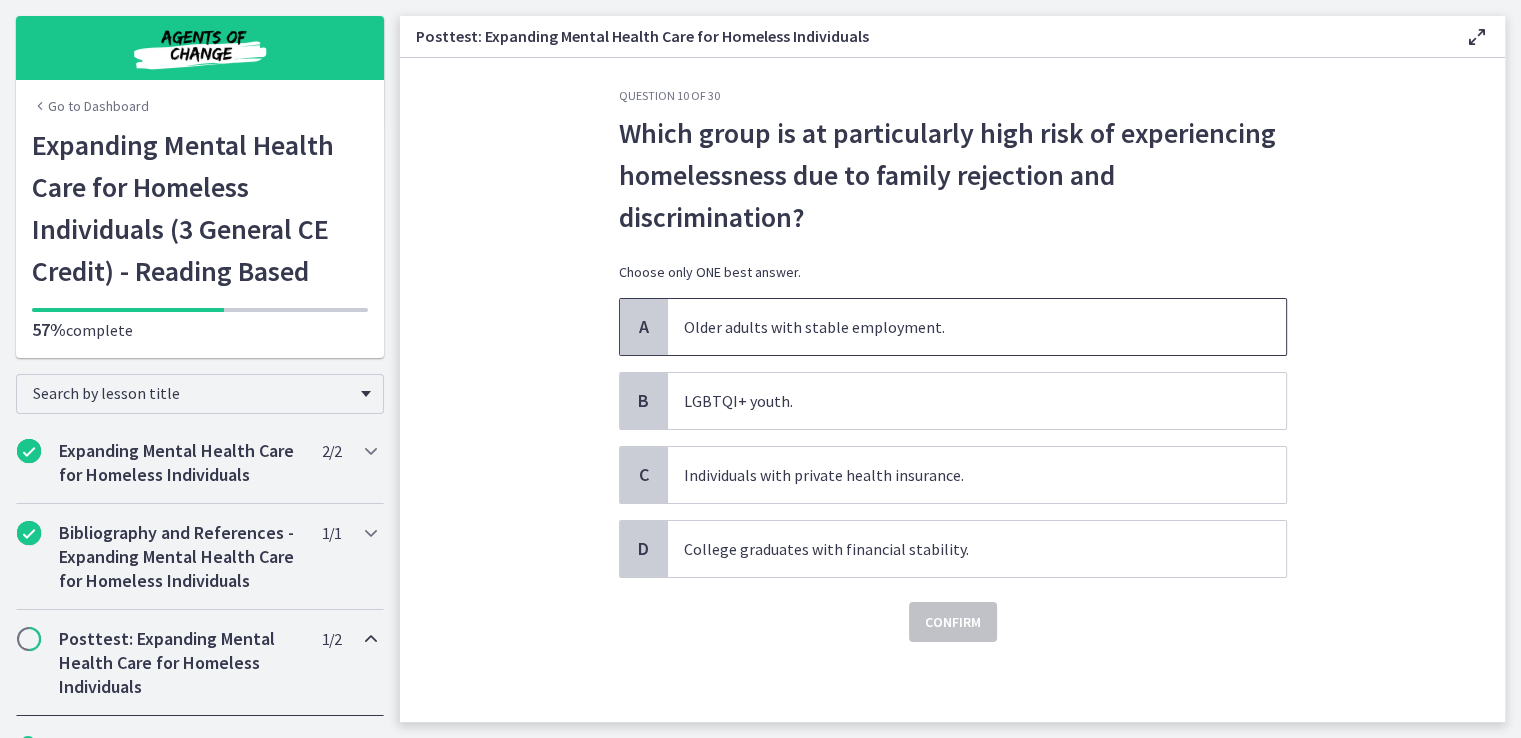 scroll, scrollTop: 0, scrollLeft: 0, axis: both 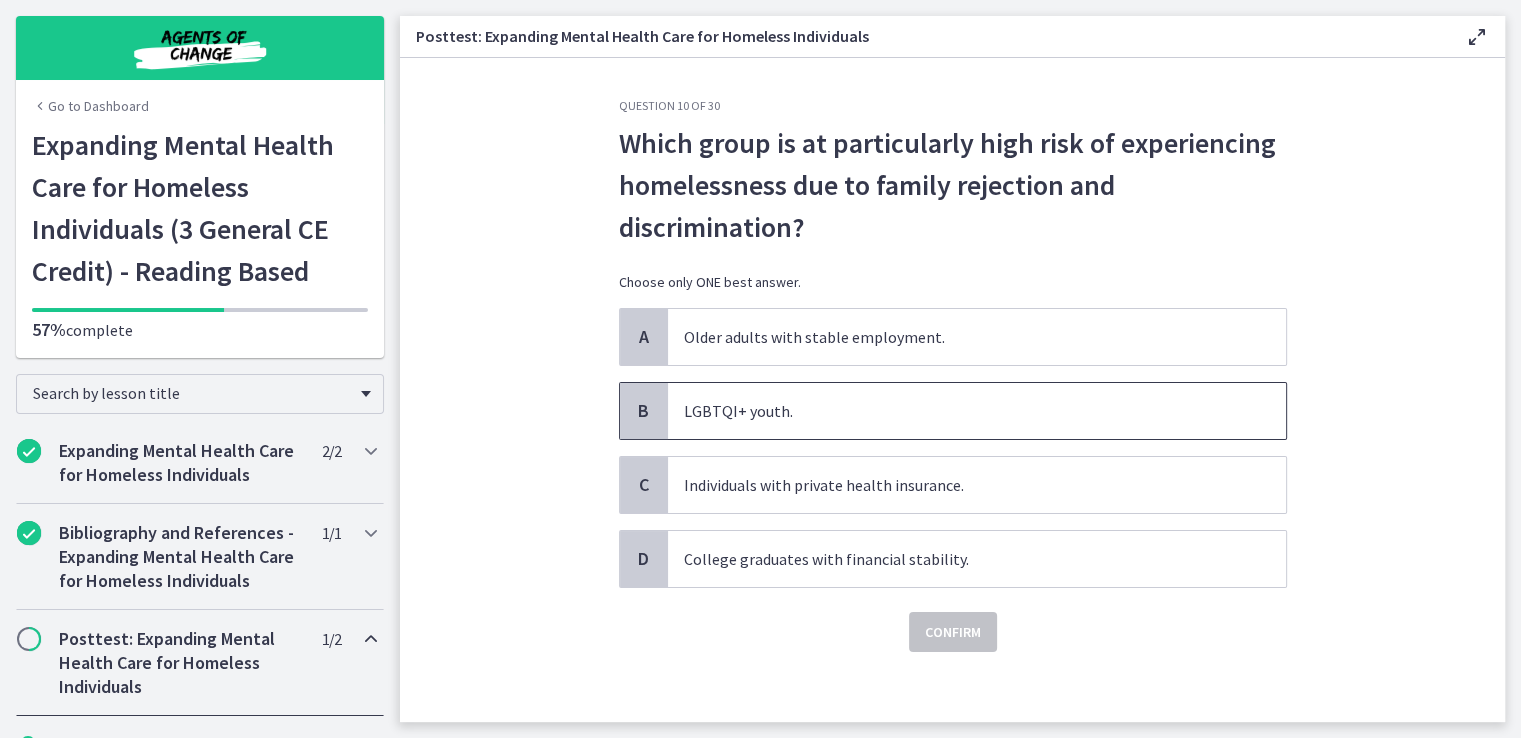 click on "LGBTQI+ youth." at bounding box center (977, 411) 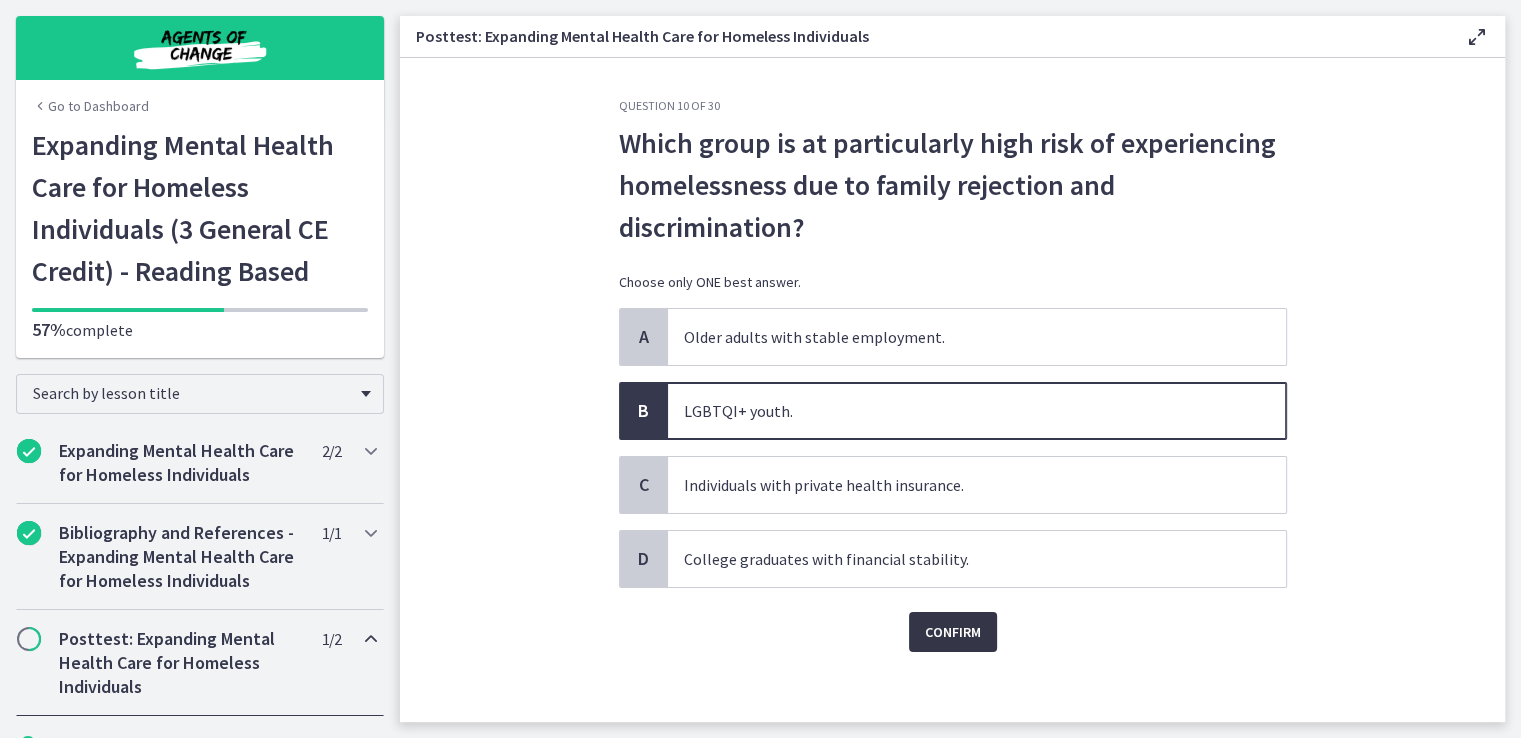 click on "Confirm" at bounding box center (953, 632) 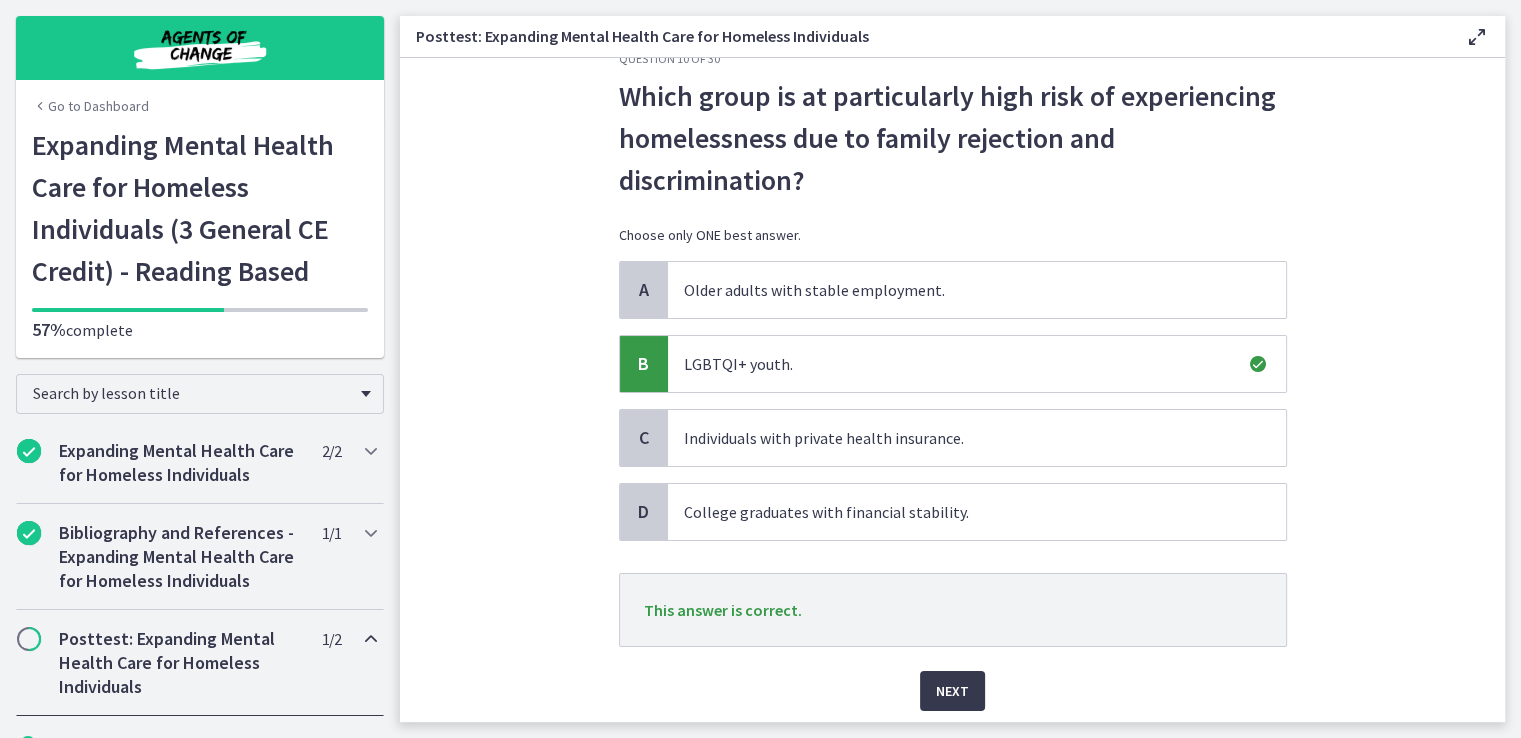scroll, scrollTop: 114, scrollLeft: 0, axis: vertical 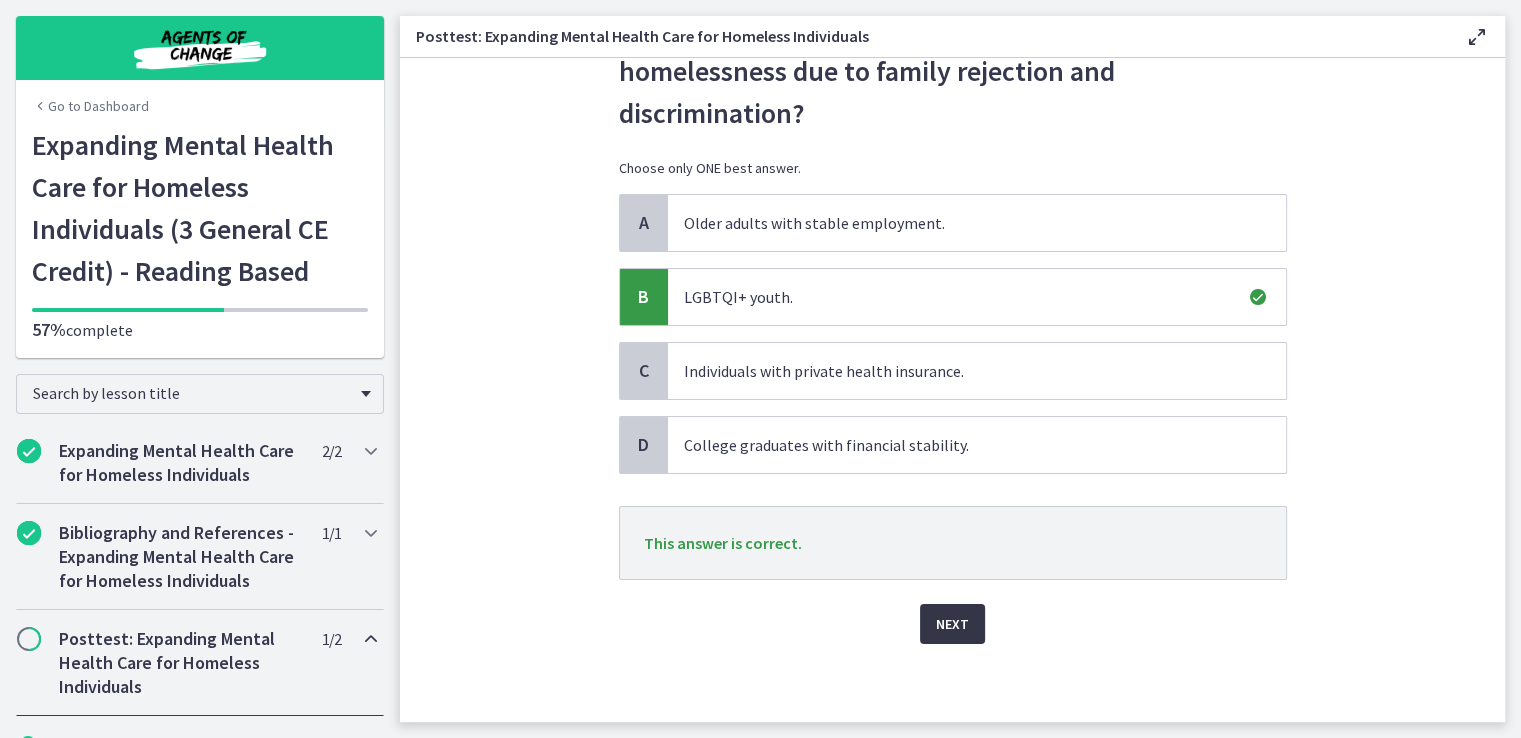 click on "Next" at bounding box center [952, 624] 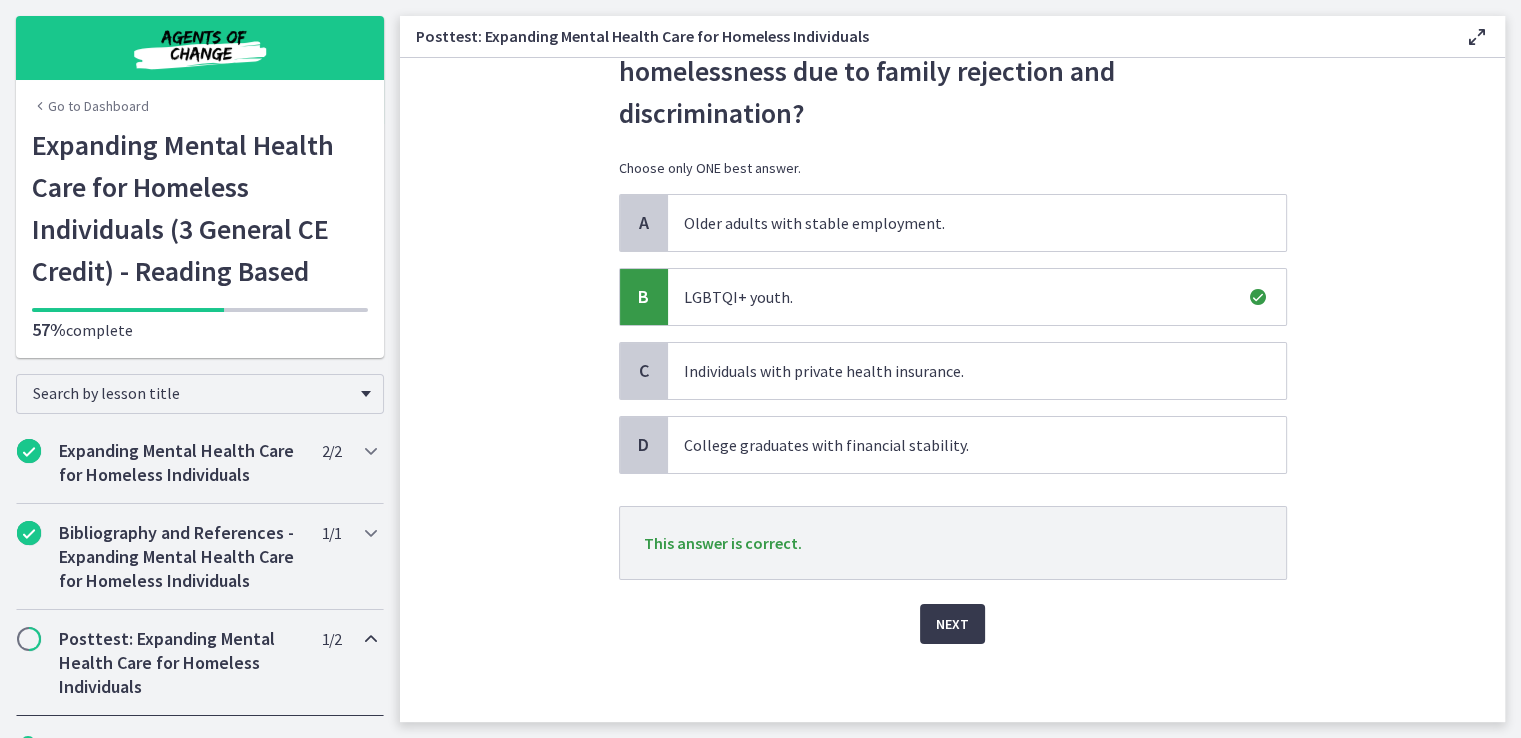 scroll, scrollTop: 0, scrollLeft: 0, axis: both 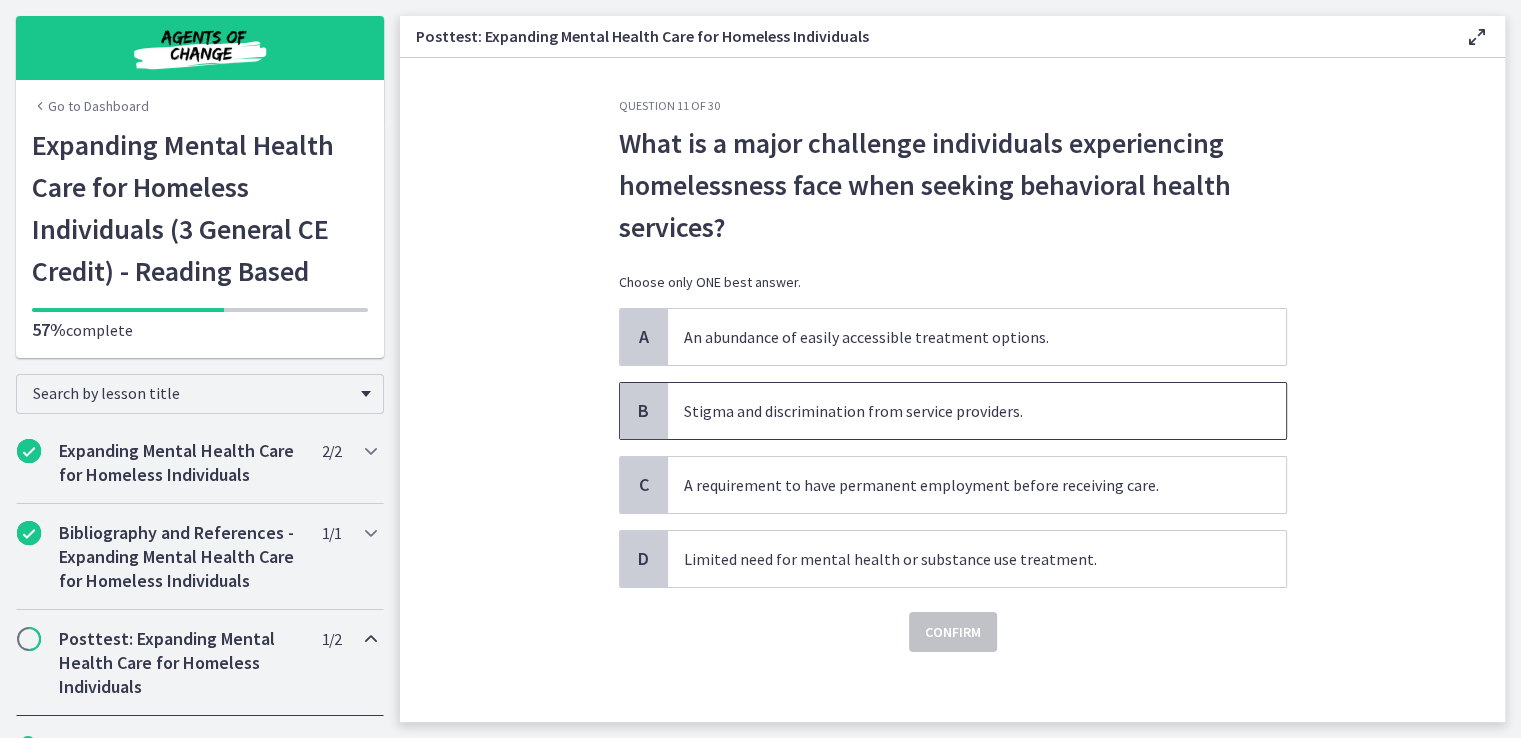 click on "Stigma and discrimination from service providers." at bounding box center (977, 411) 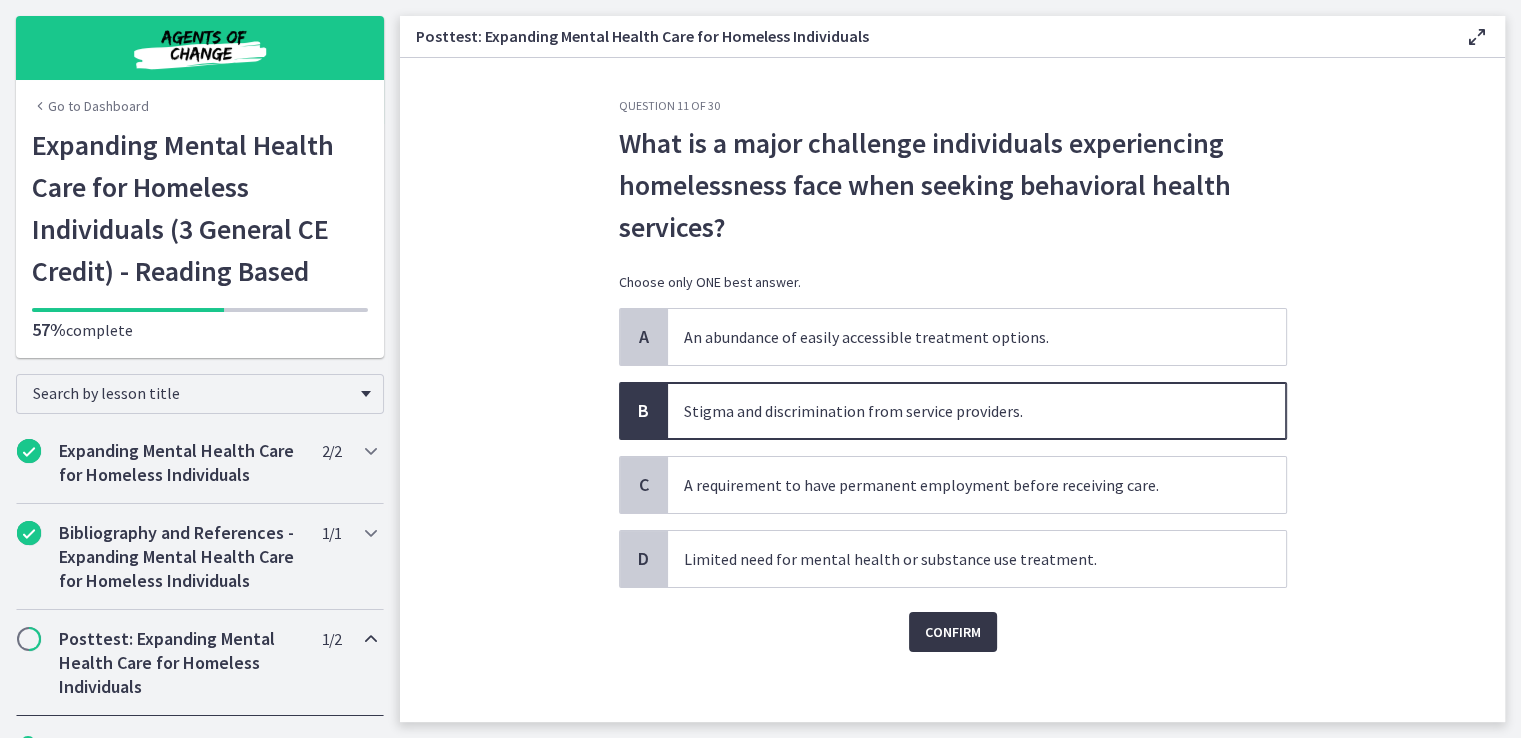 click on "Confirm" at bounding box center (953, 632) 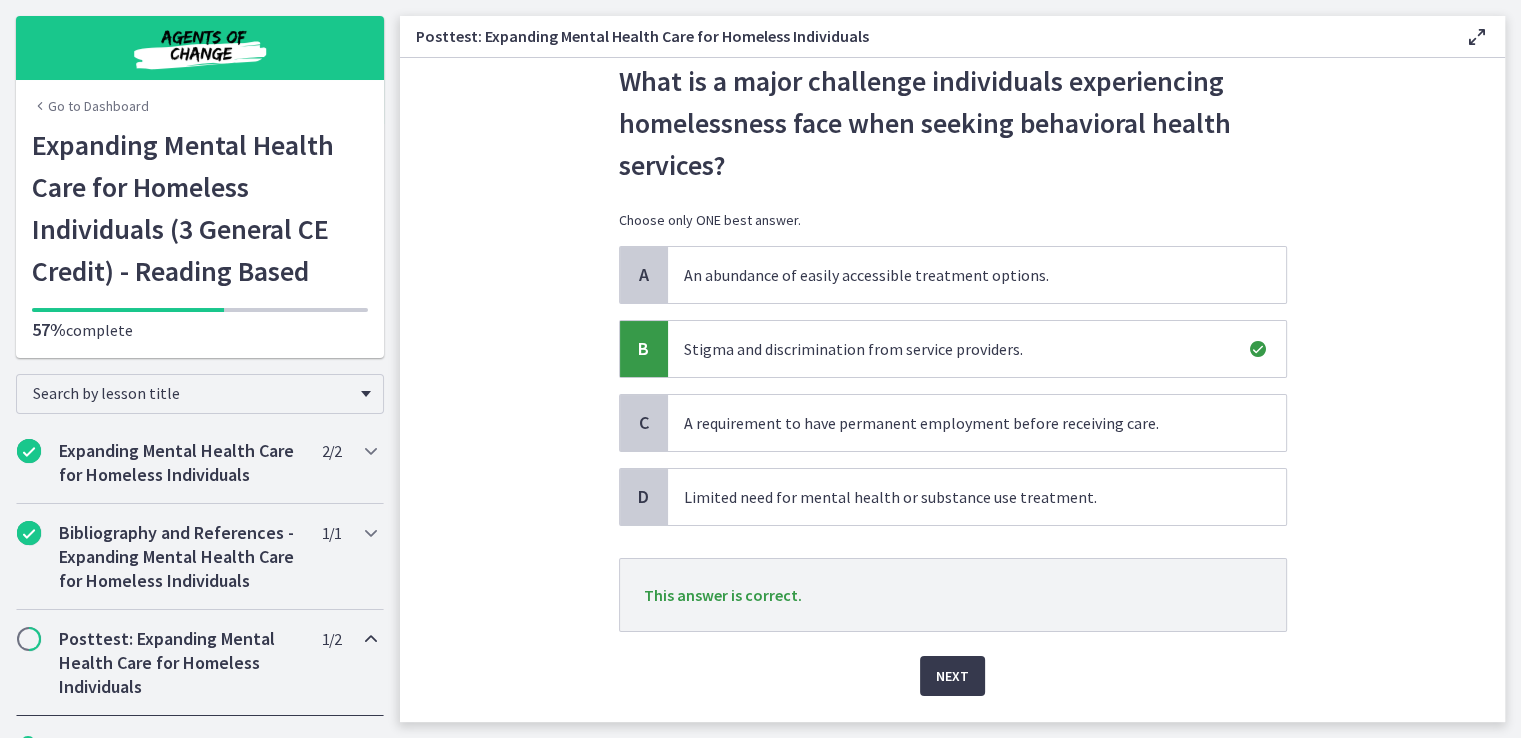 scroll, scrollTop: 114, scrollLeft: 0, axis: vertical 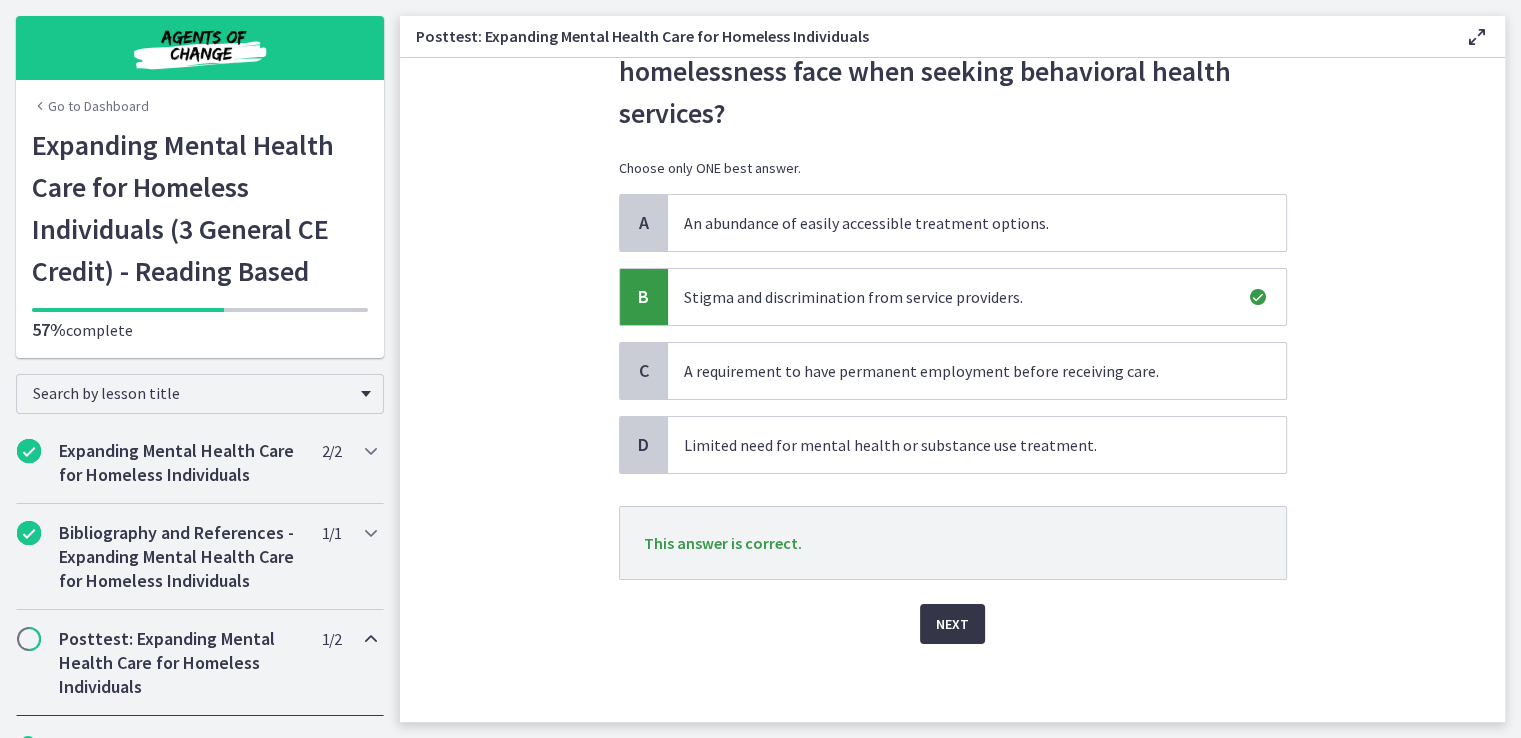 click on "Next" at bounding box center [952, 624] 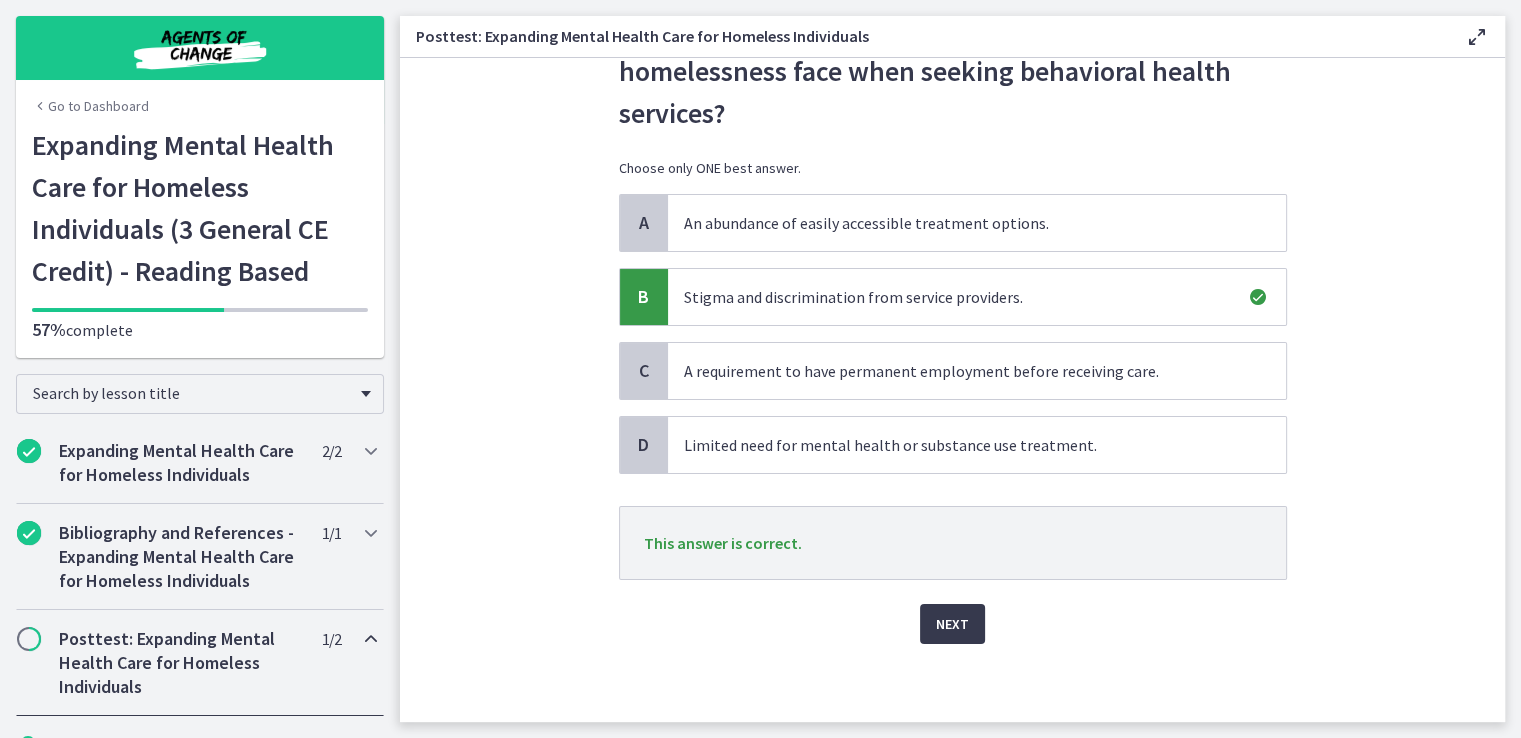 scroll, scrollTop: 0, scrollLeft: 0, axis: both 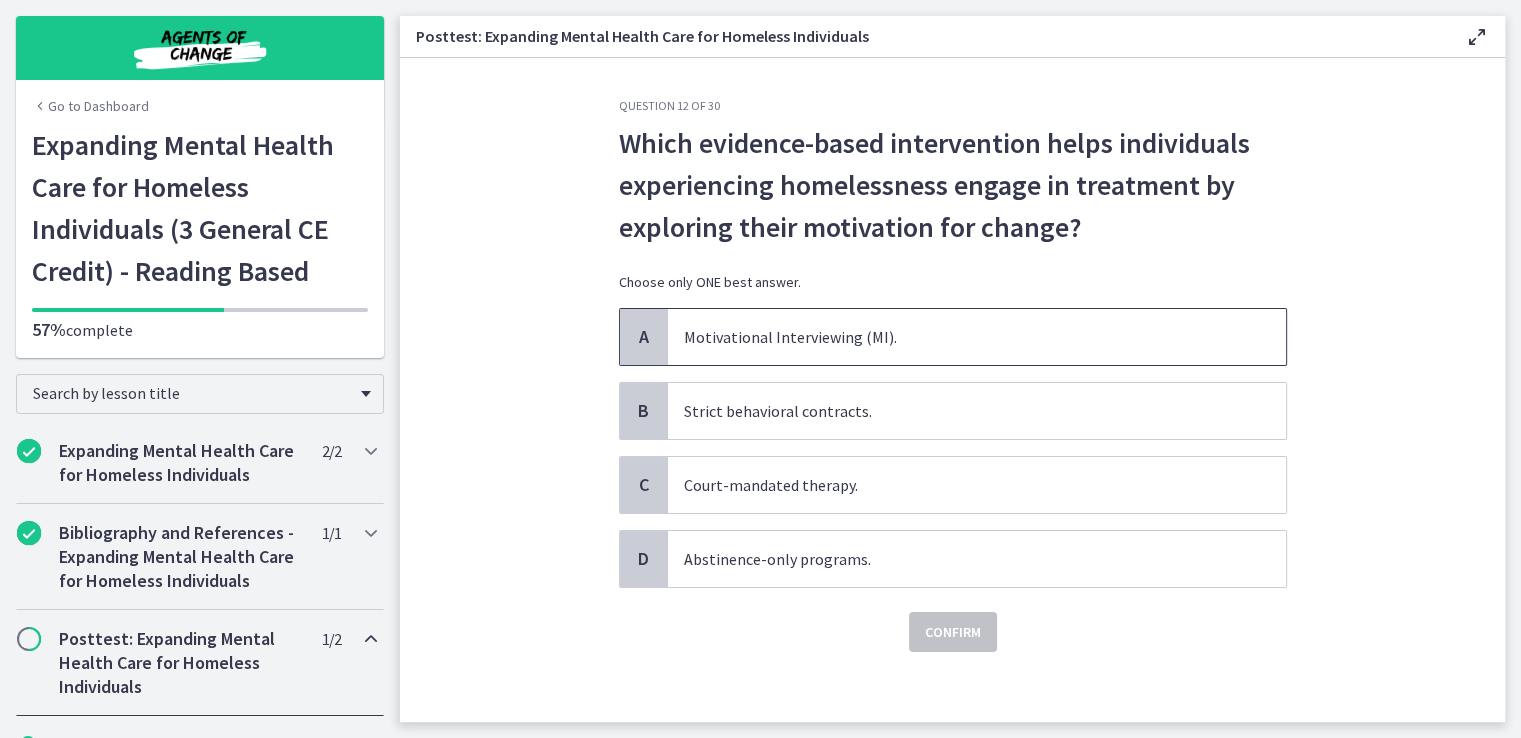 click on "Motivational Interviewing (MI)." at bounding box center [977, 337] 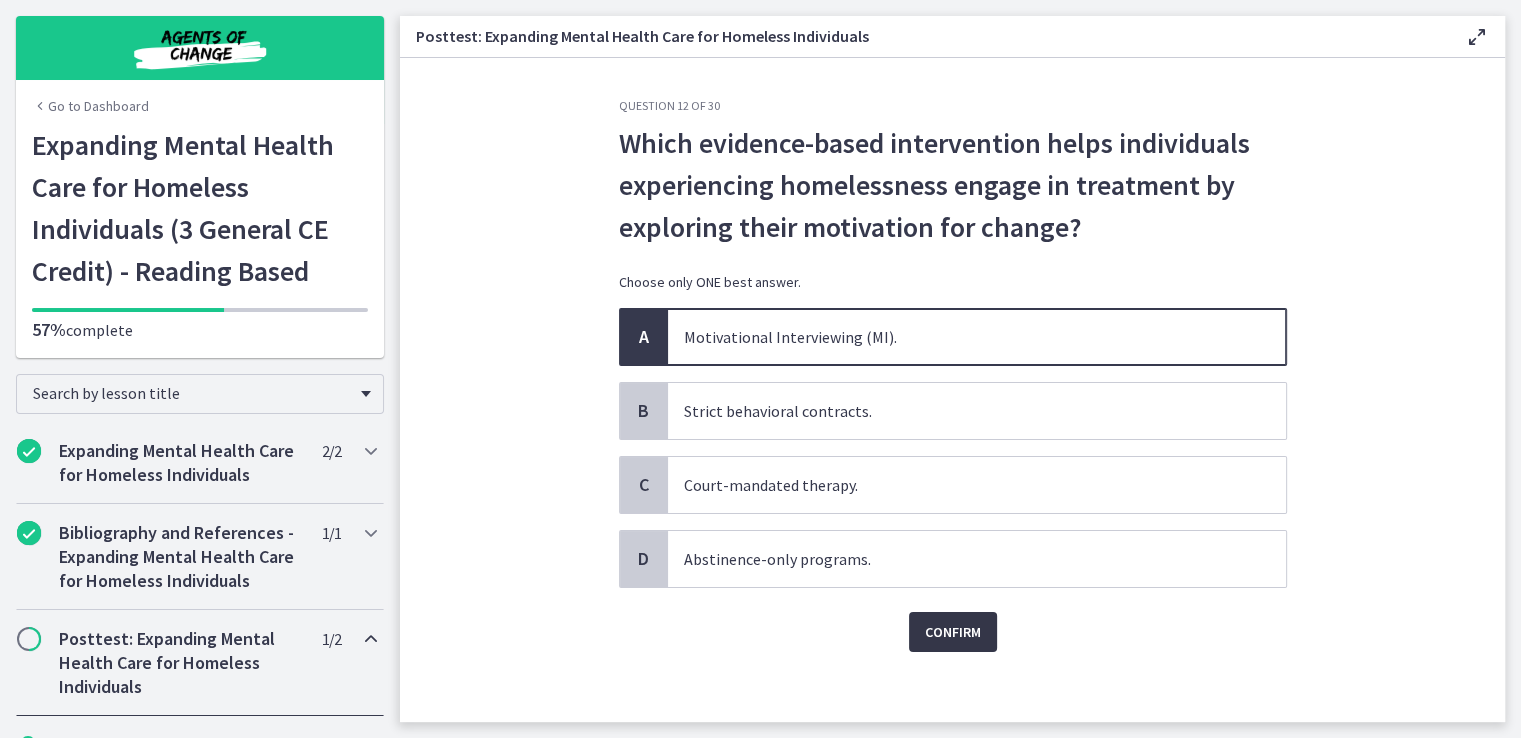click on "Confirm" at bounding box center [953, 632] 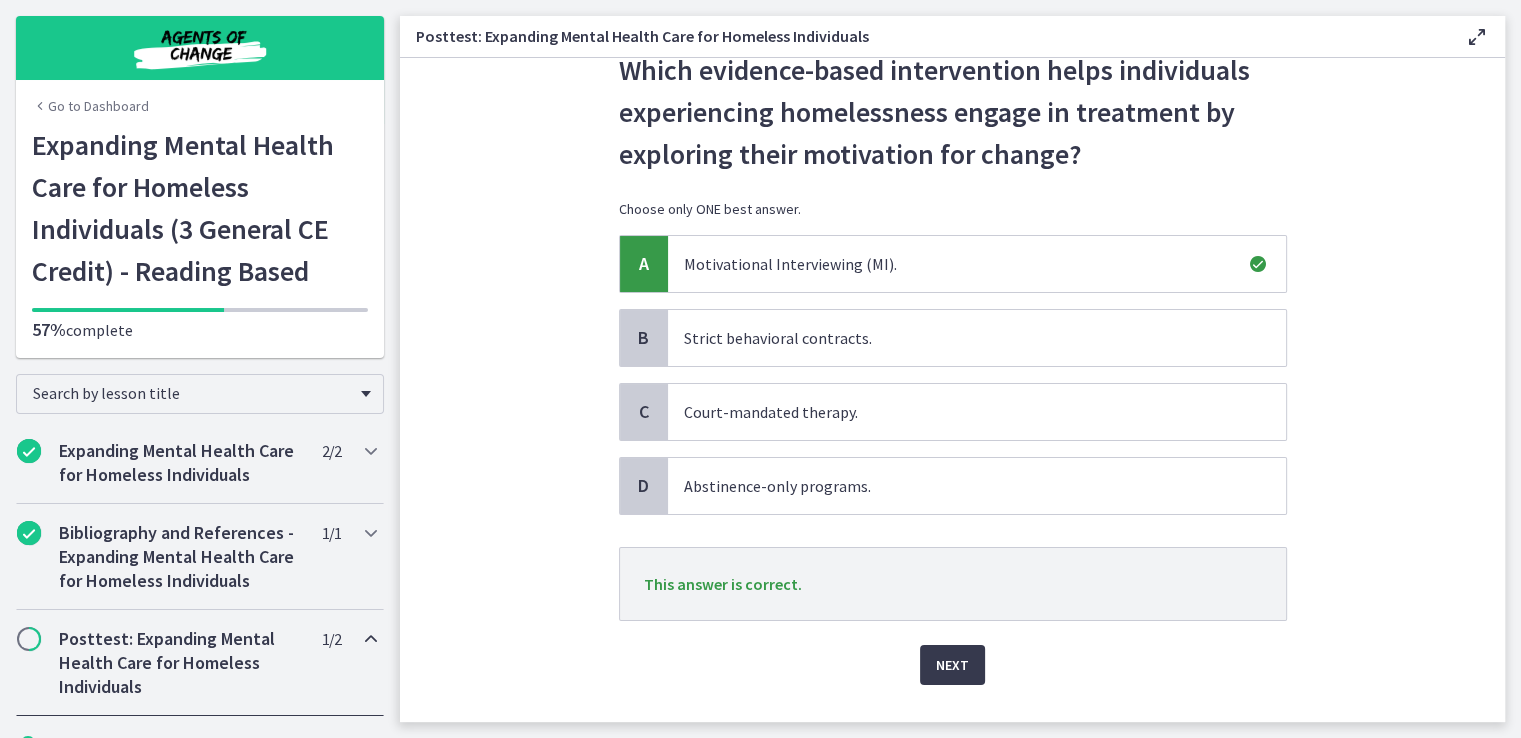 scroll, scrollTop: 114, scrollLeft: 0, axis: vertical 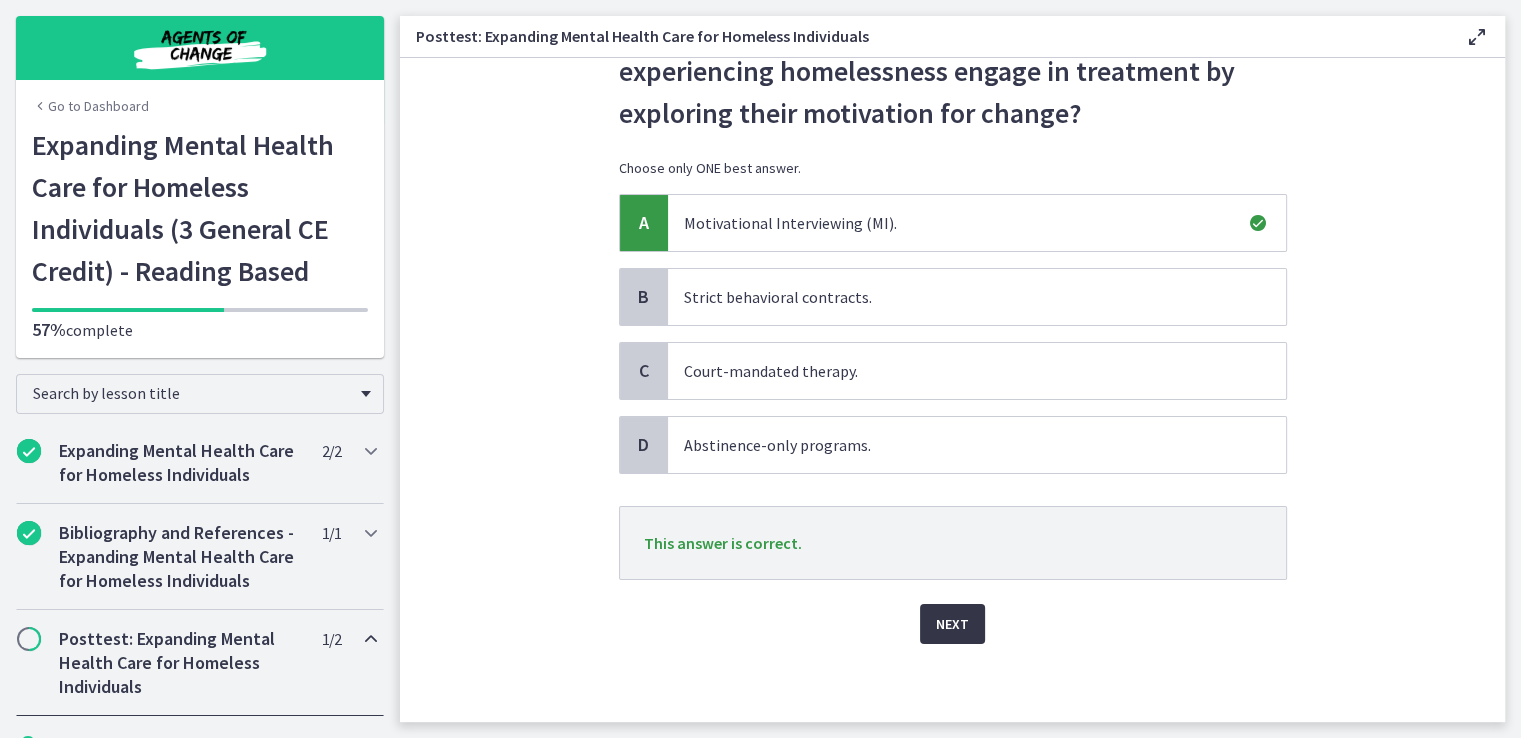 click on "Next" at bounding box center (952, 624) 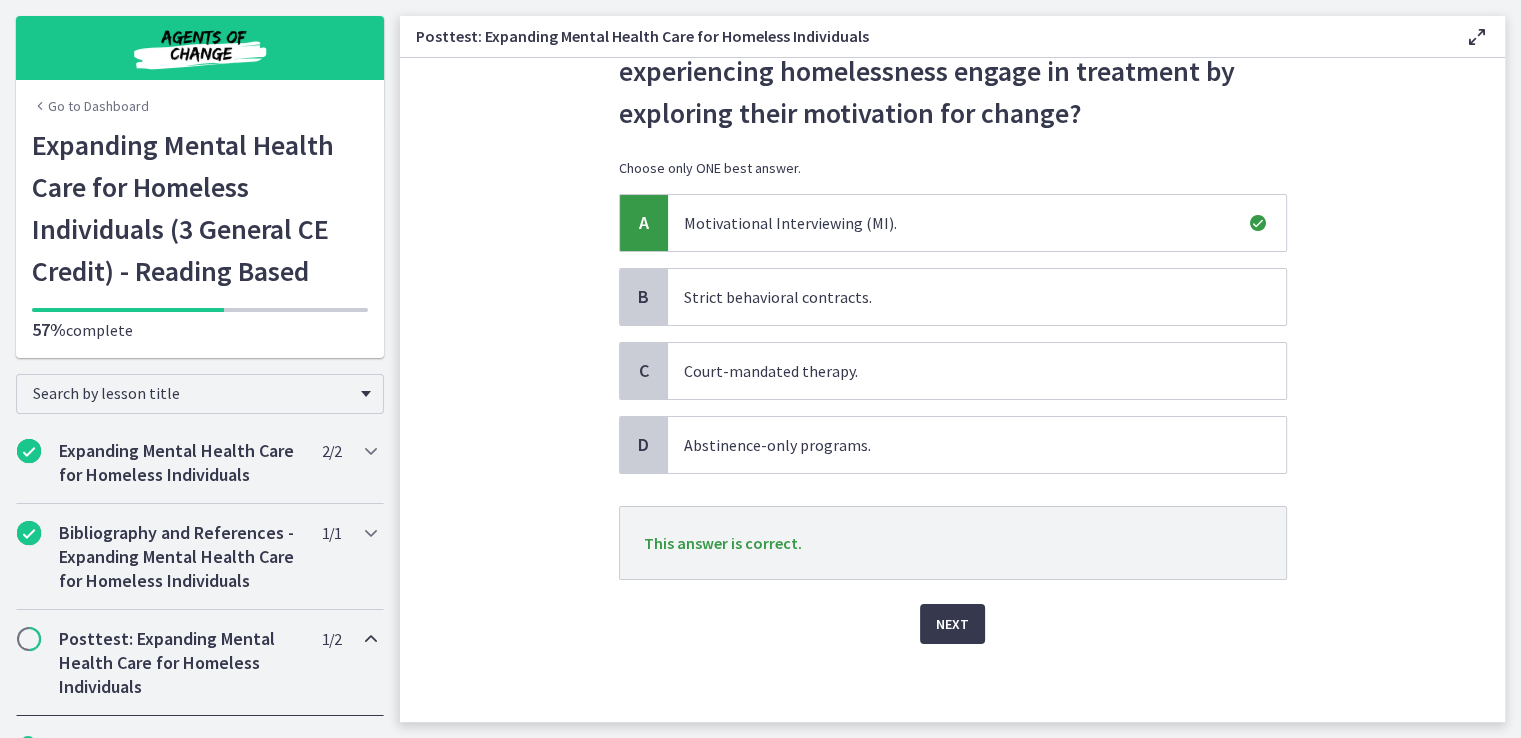 scroll, scrollTop: 0, scrollLeft: 0, axis: both 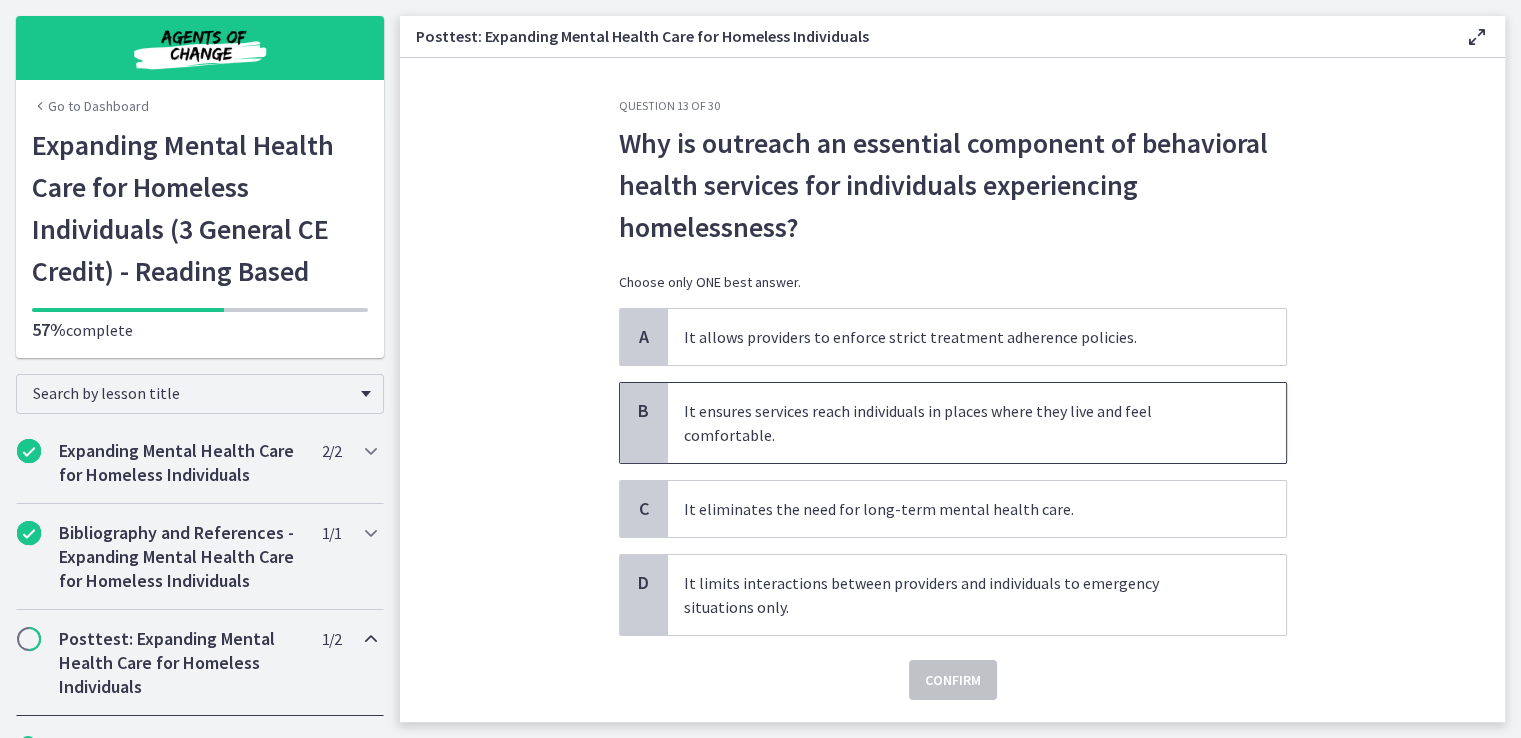 click on "It ensures services reach individuals in places where they live and feel comfortable." at bounding box center (977, 423) 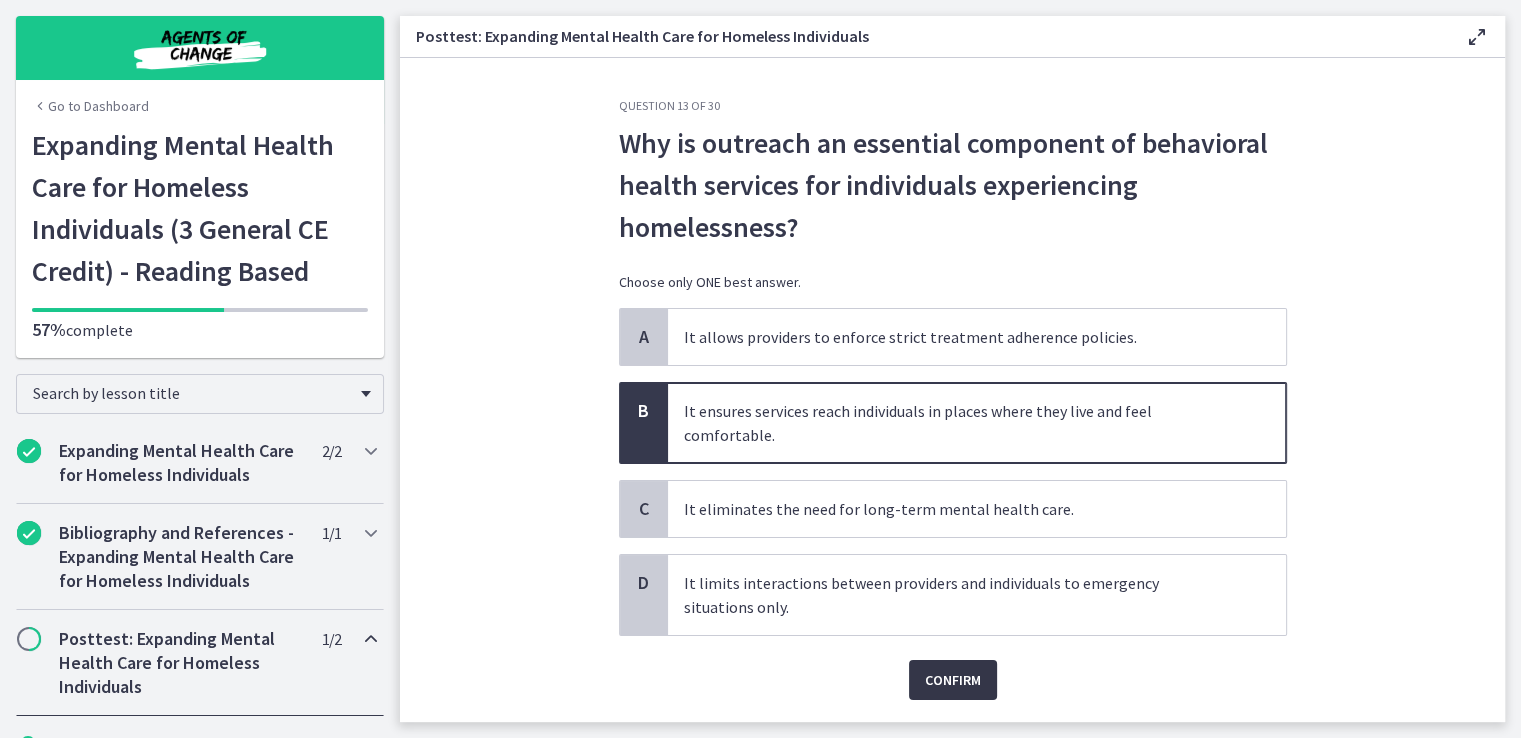 click on "Confirm" at bounding box center (953, 680) 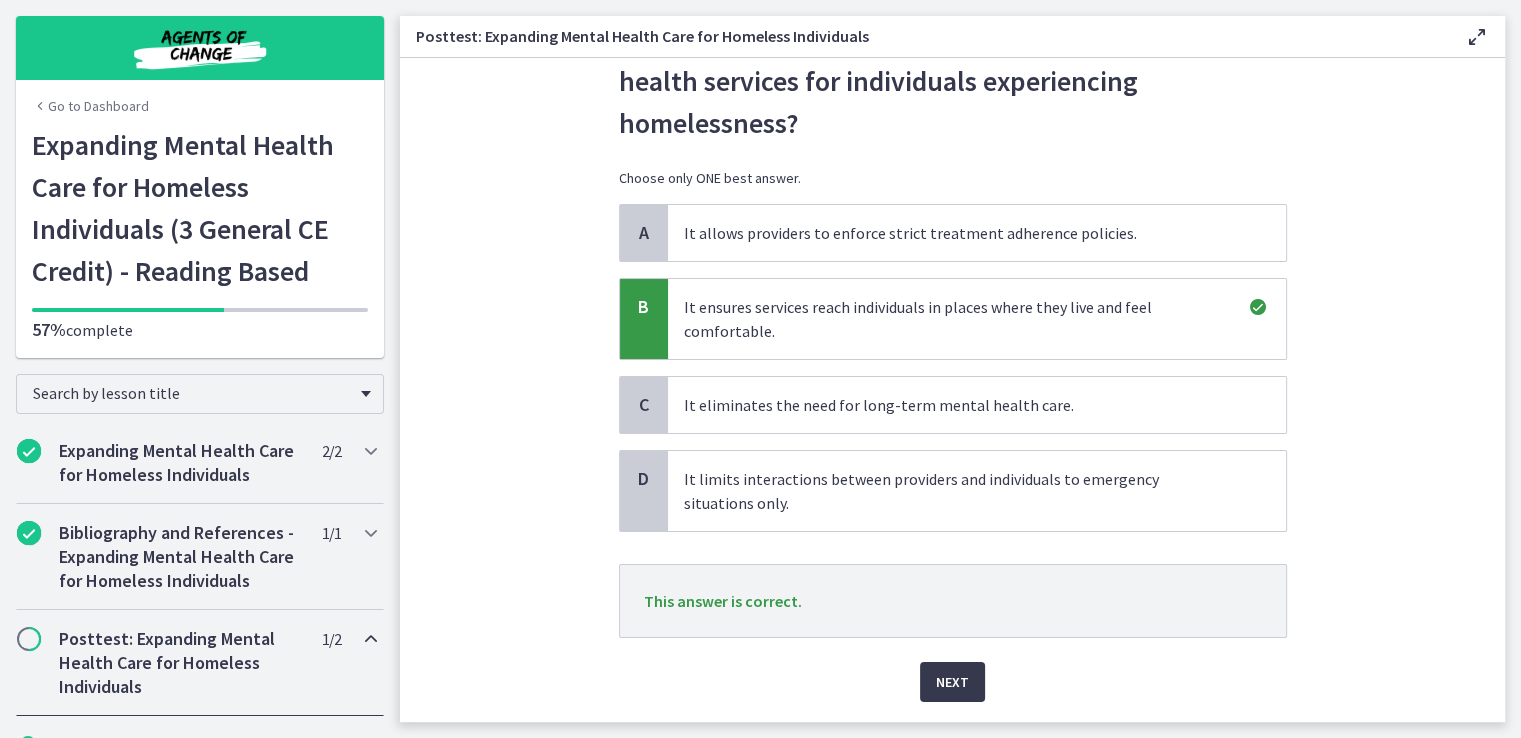 scroll, scrollTop: 162, scrollLeft: 0, axis: vertical 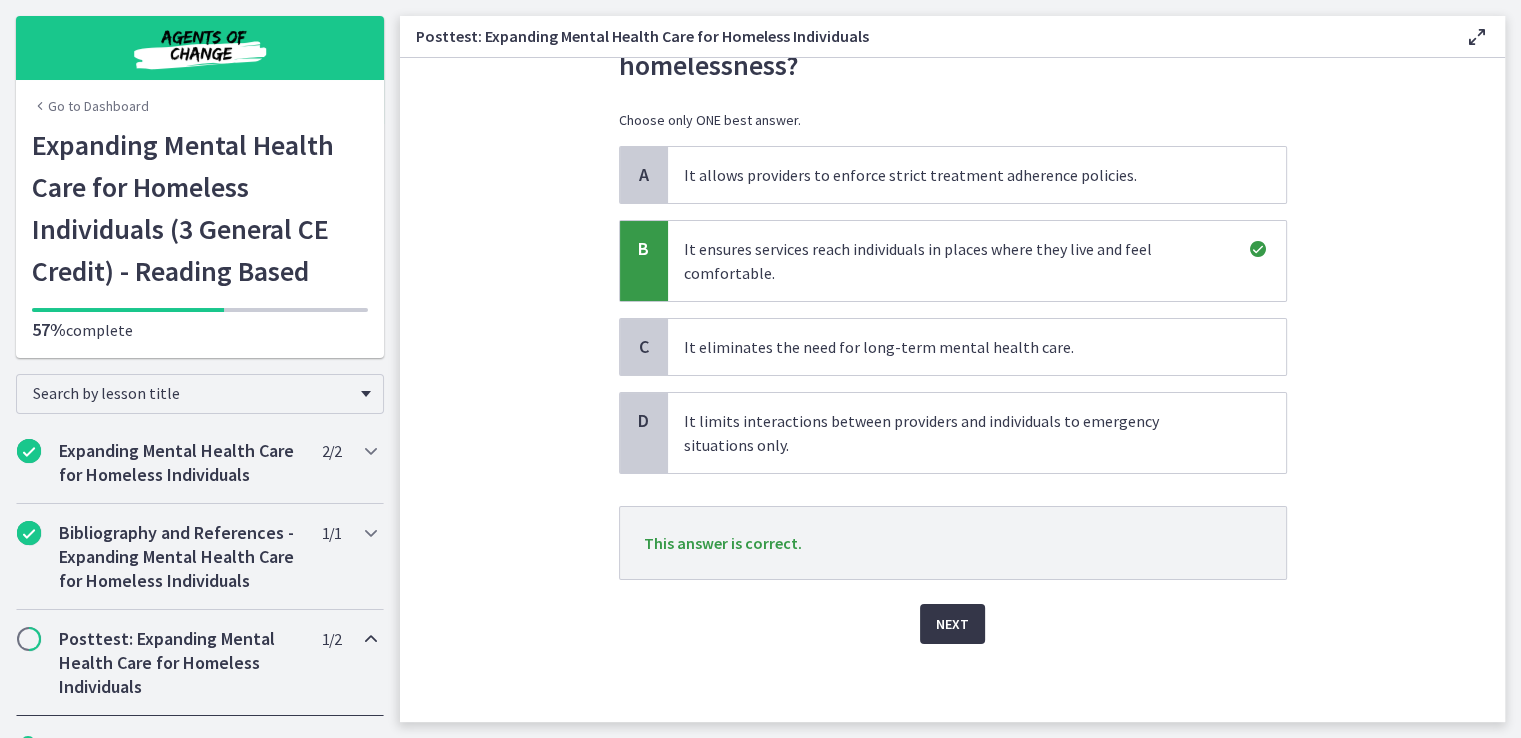click on "Next" at bounding box center (952, 624) 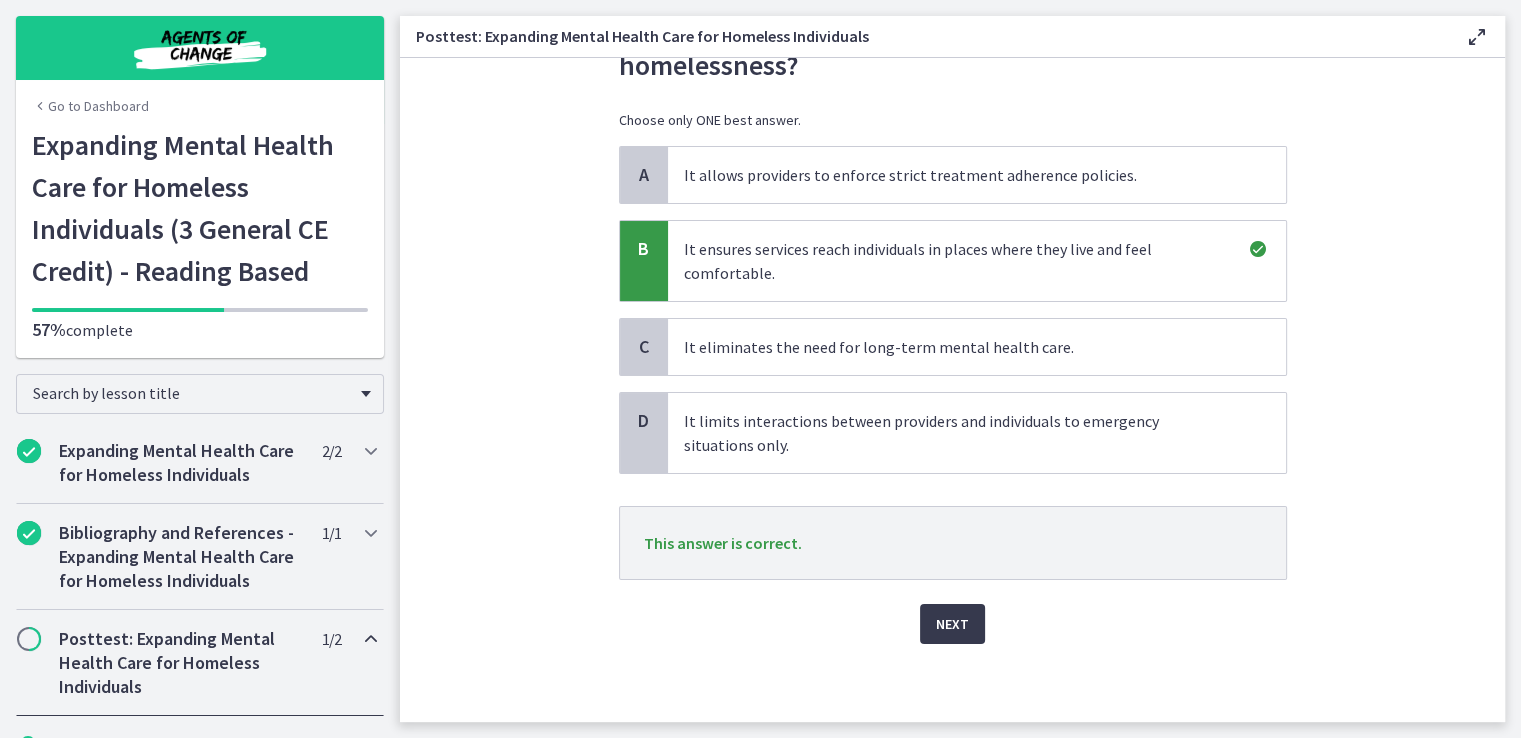 scroll, scrollTop: 0, scrollLeft: 0, axis: both 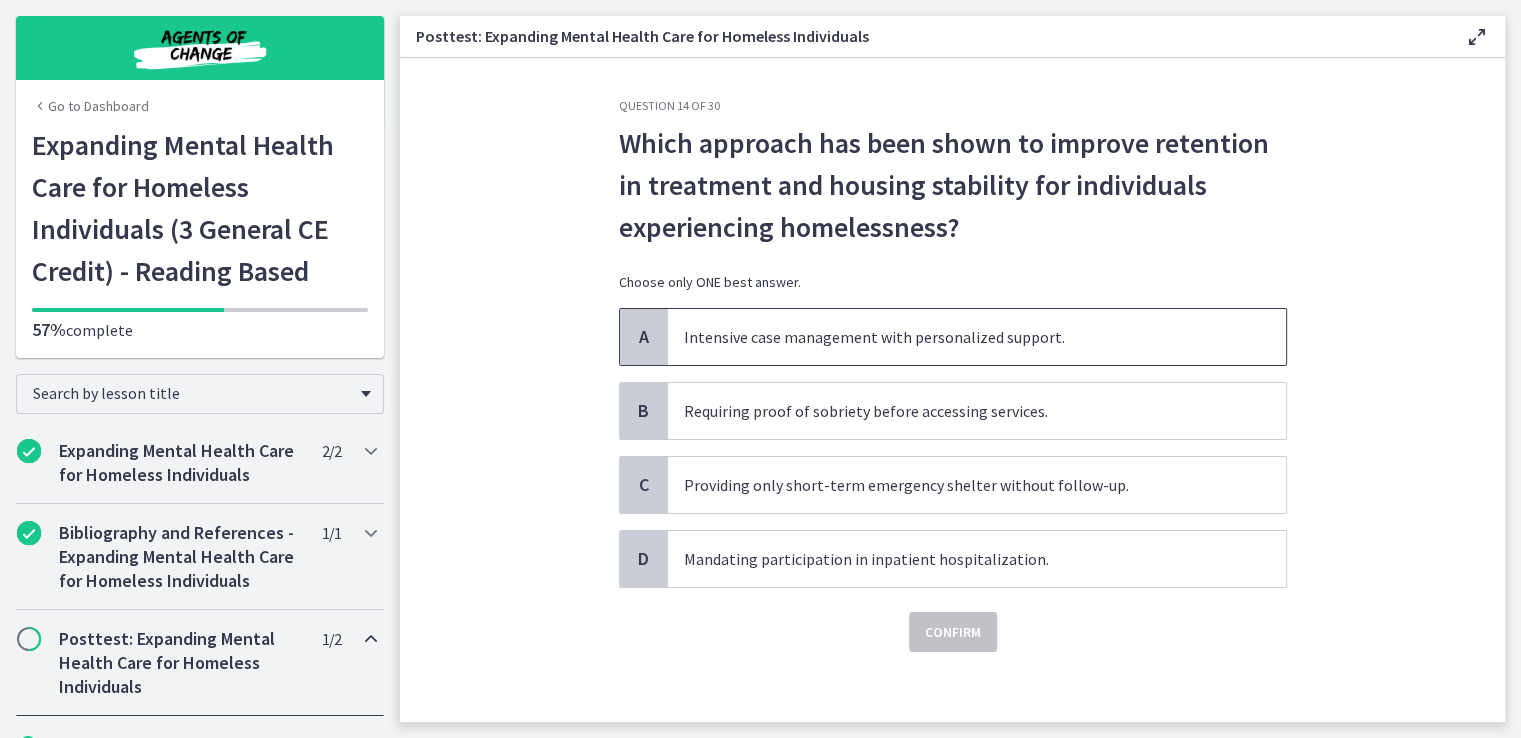 click on "Intensive case management with personalized support." at bounding box center [977, 337] 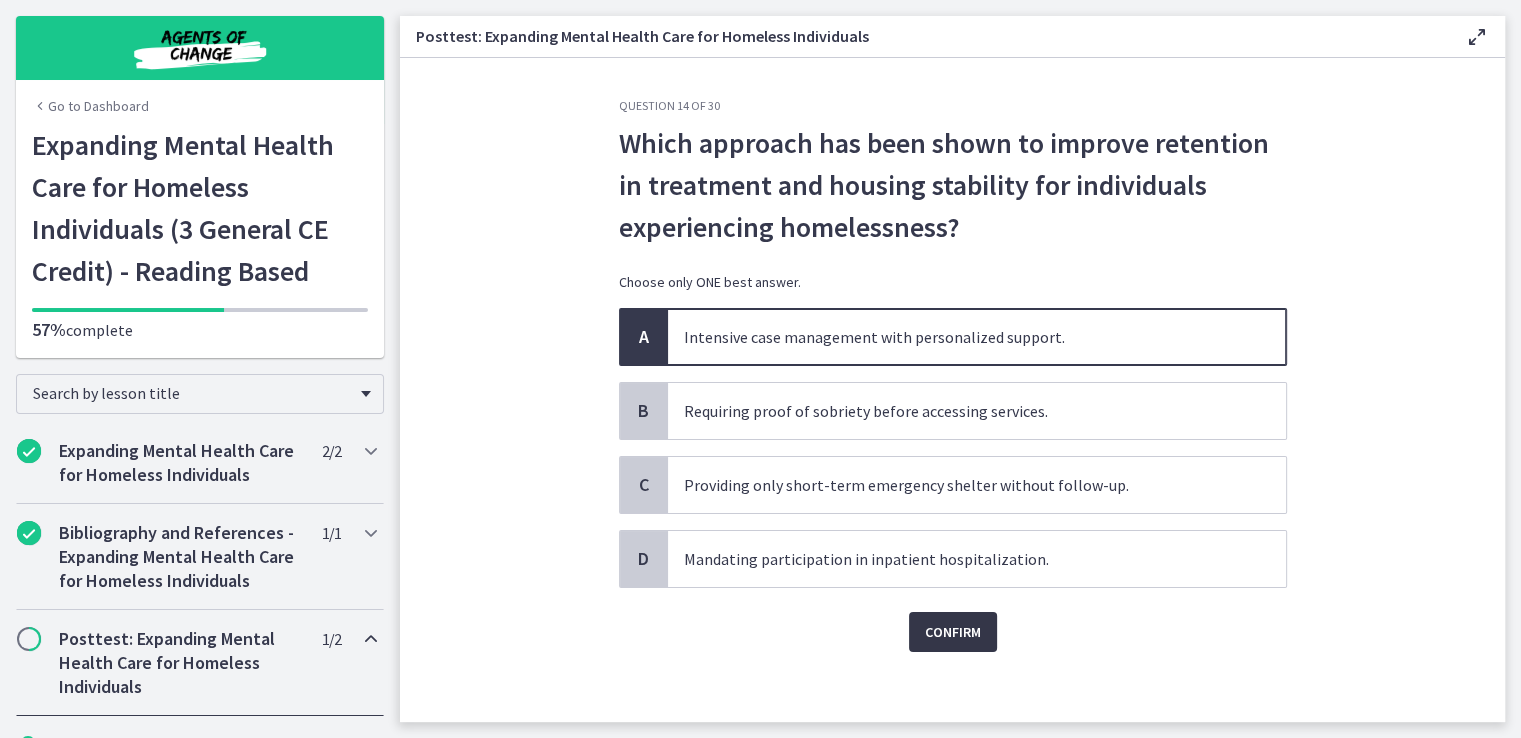 click on "Confirm" at bounding box center (953, 632) 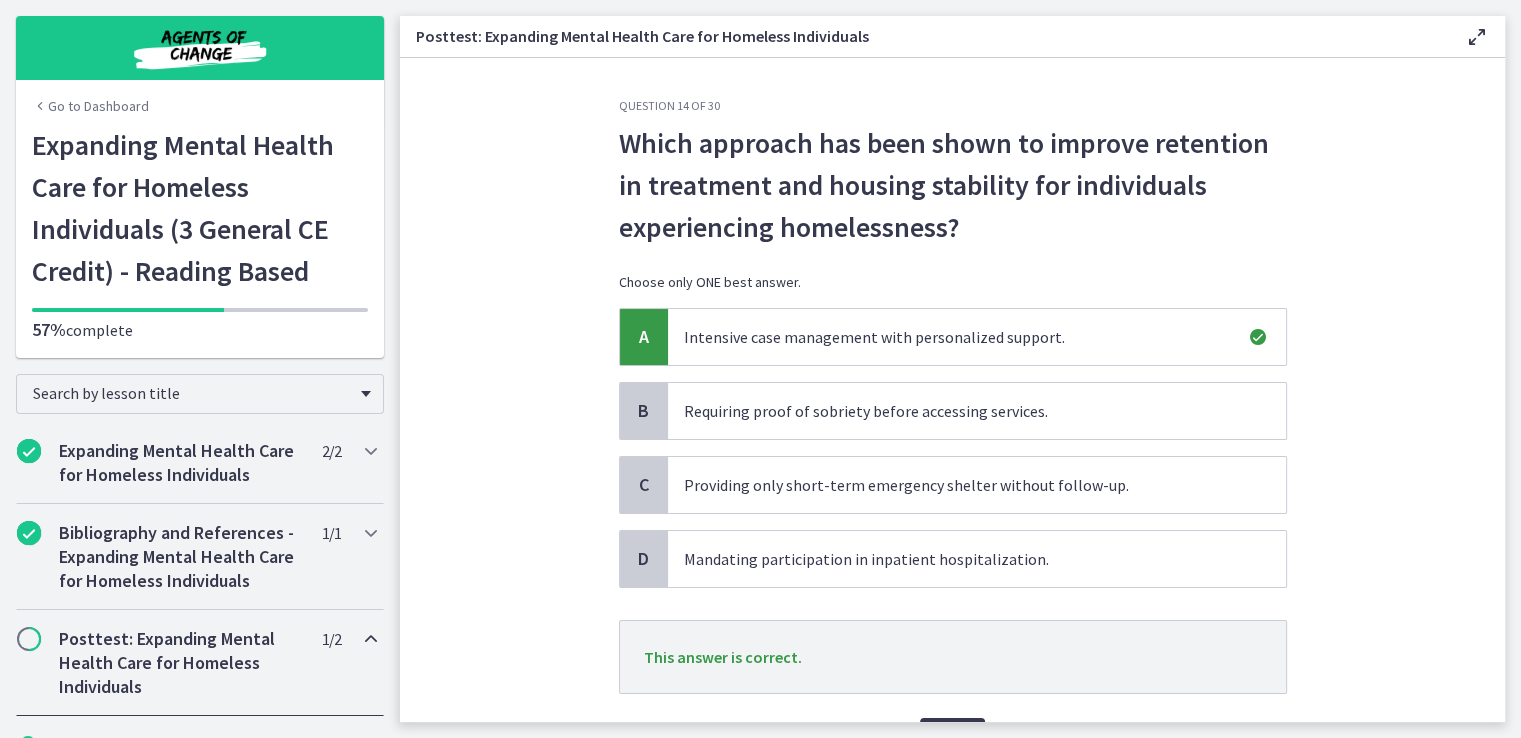 scroll, scrollTop: 114, scrollLeft: 0, axis: vertical 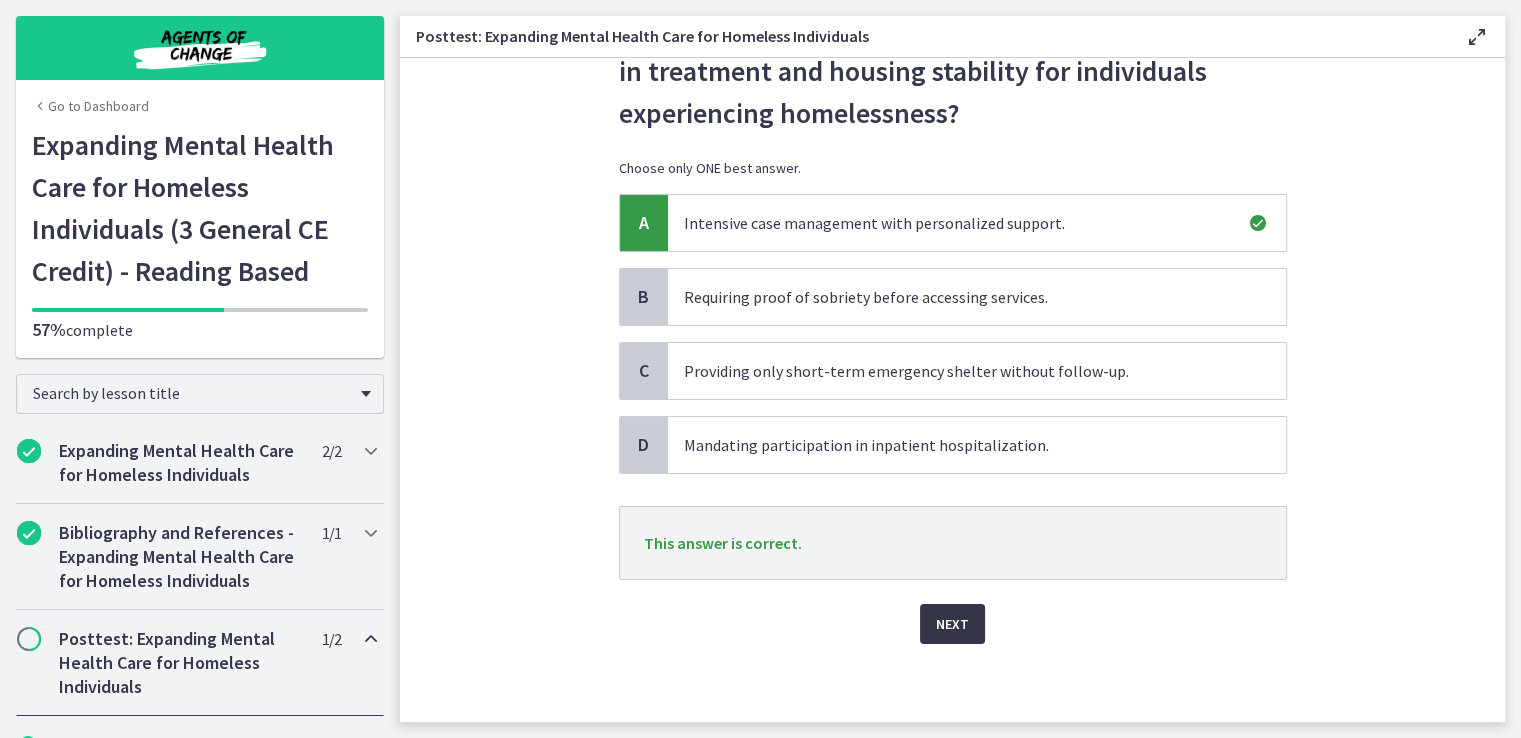 click on "Next" at bounding box center [952, 624] 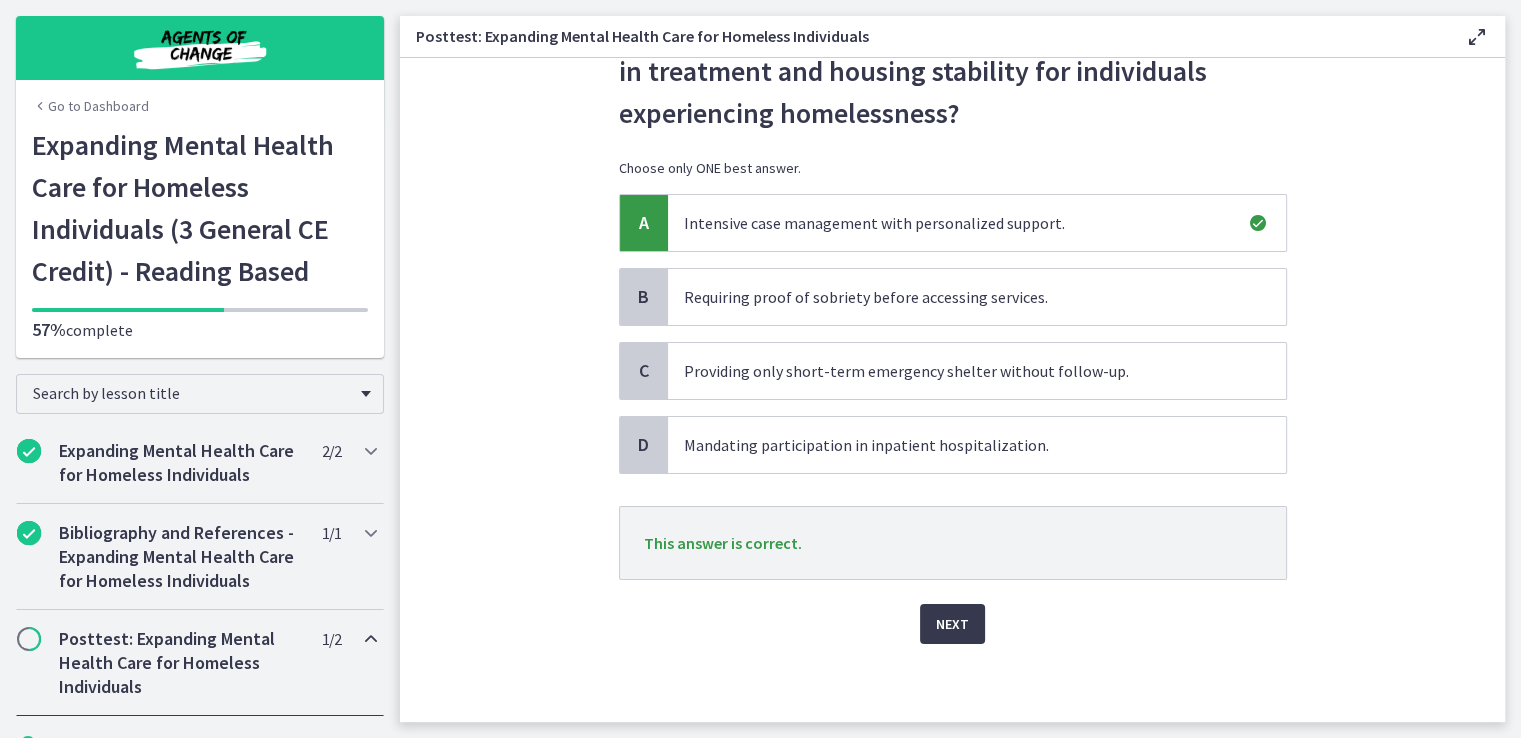 scroll, scrollTop: 0, scrollLeft: 0, axis: both 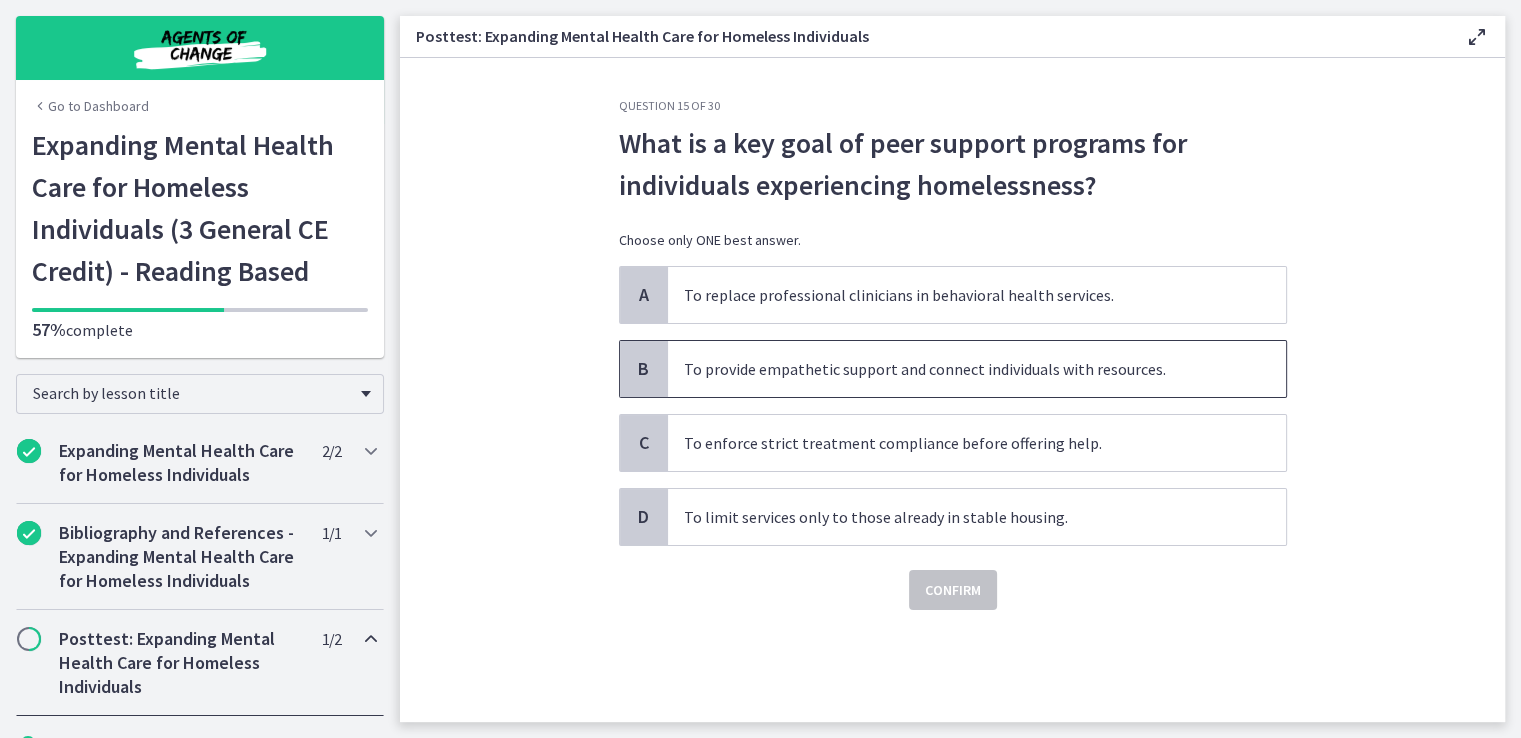 click on "To provide empathetic support and connect individuals with resources." at bounding box center [977, 369] 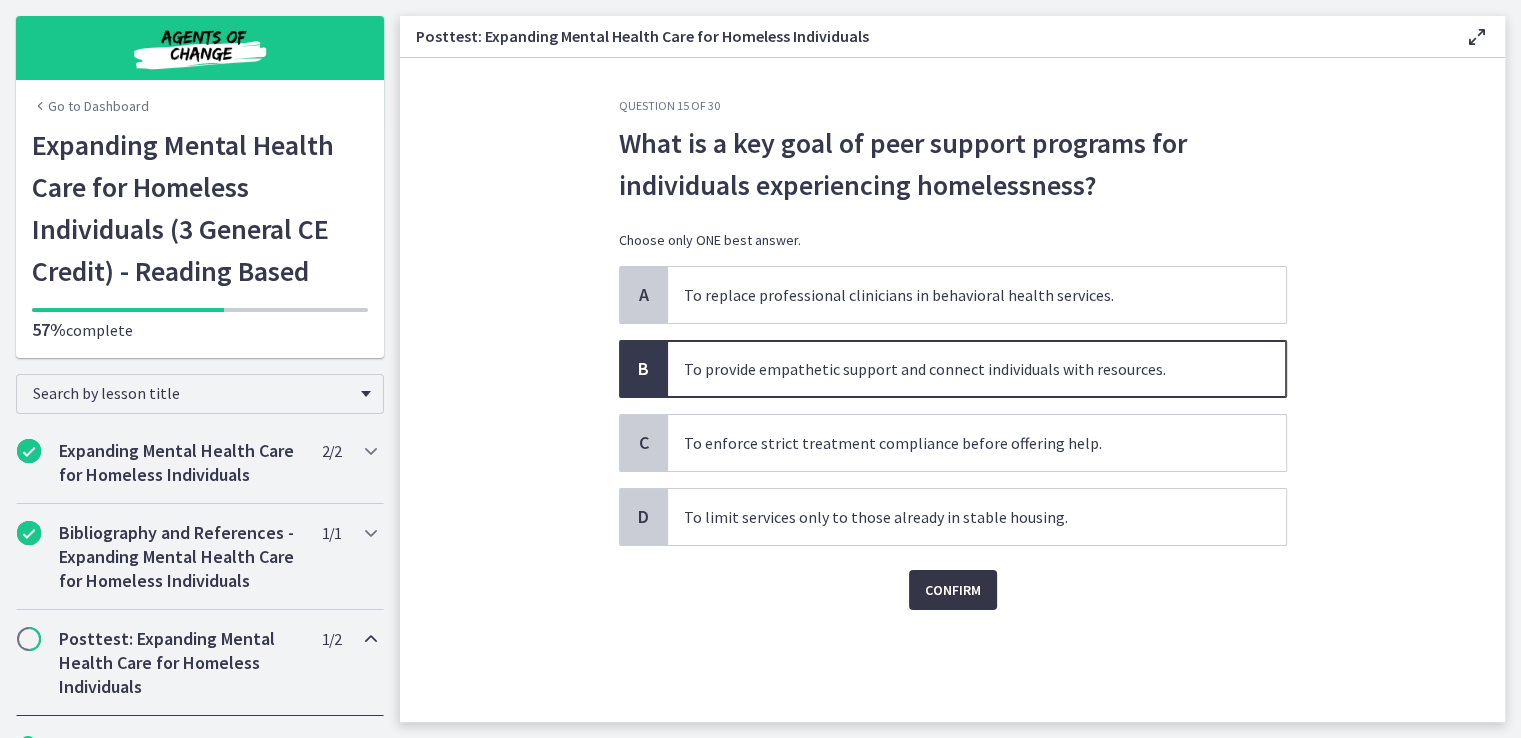 click on "Confirm" at bounding box center (953, 590) 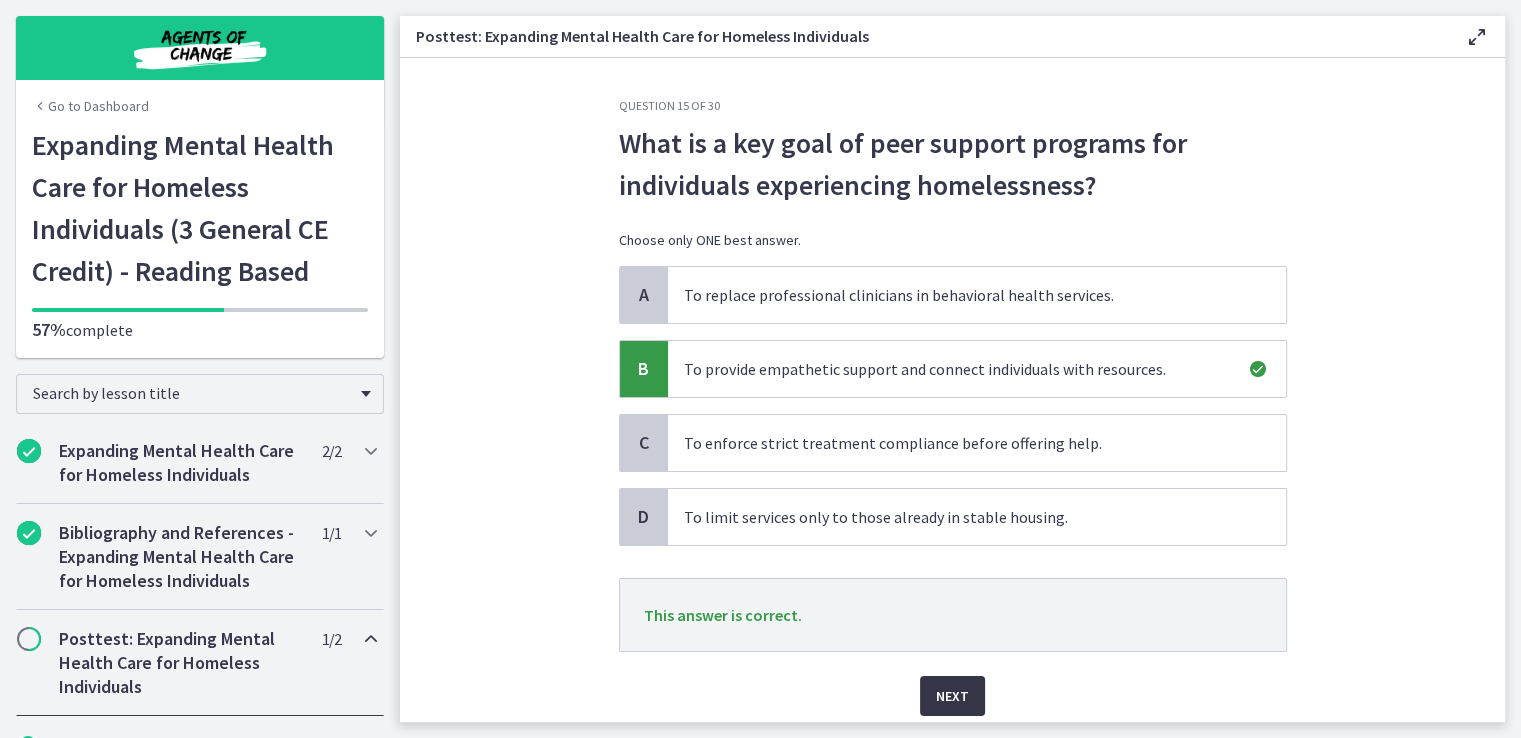 click on "Next" at bounding box center (952, 696) 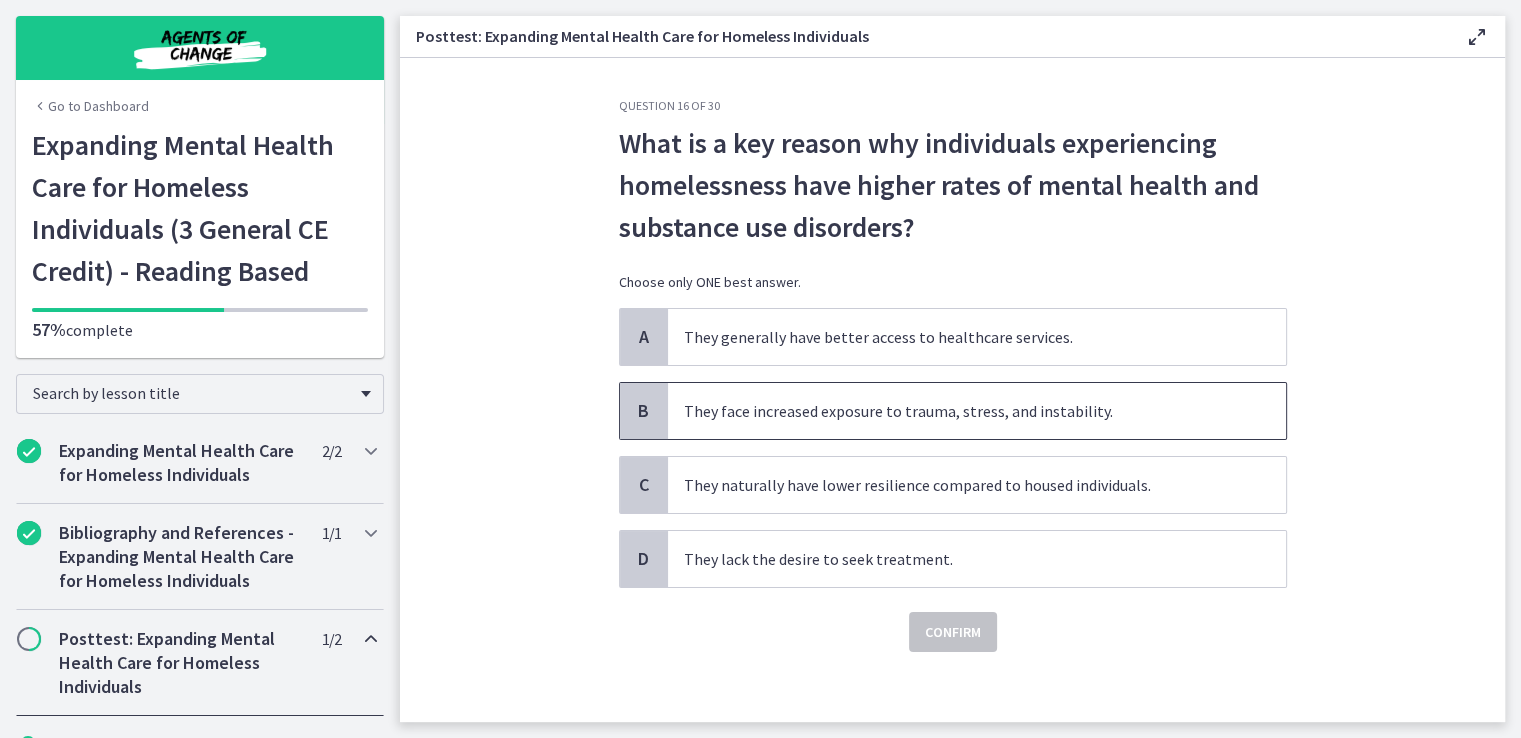 click on "They face increased exposure to trauma, stress, and instability." at bounding box center (977, 411) 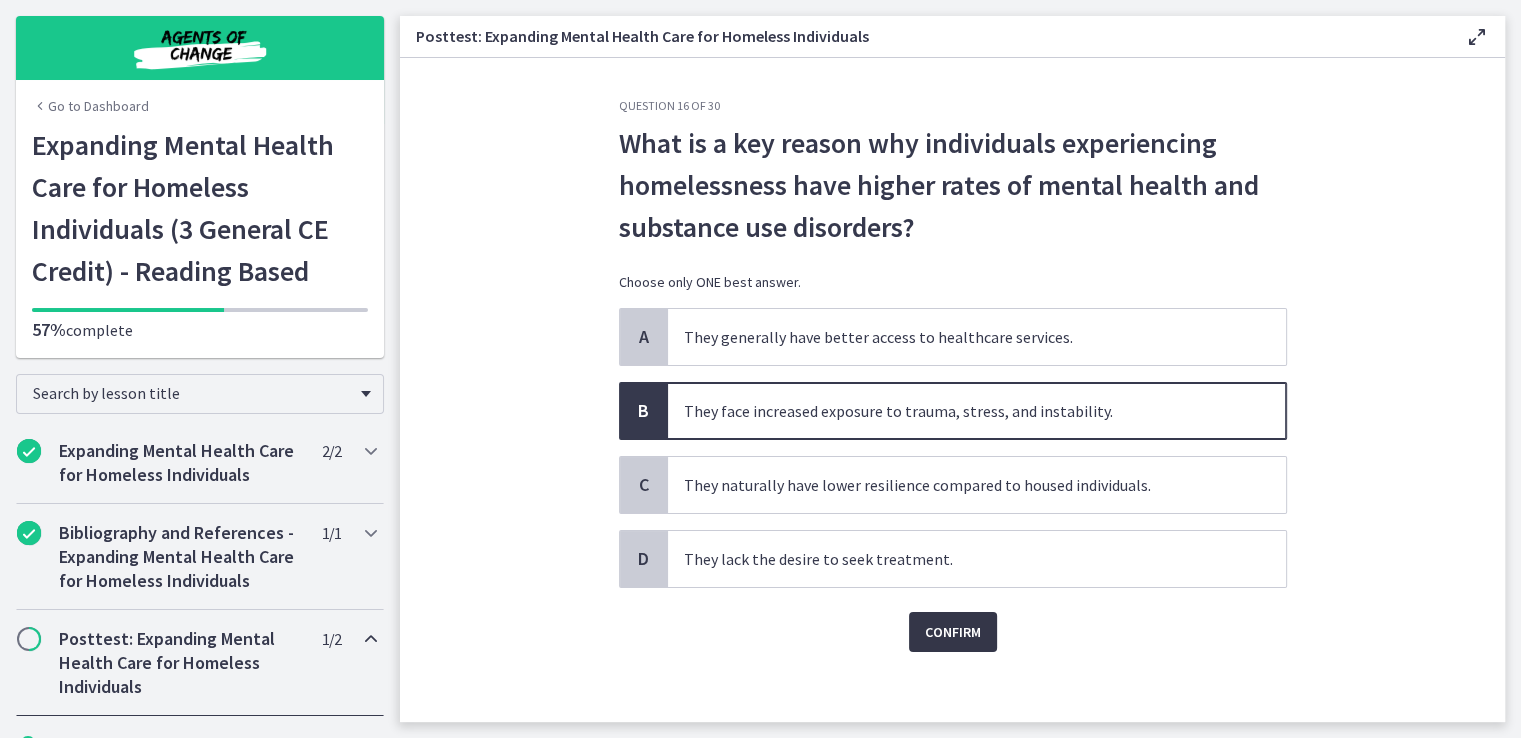 click on "Confirm" at bounding box center [953, 632] 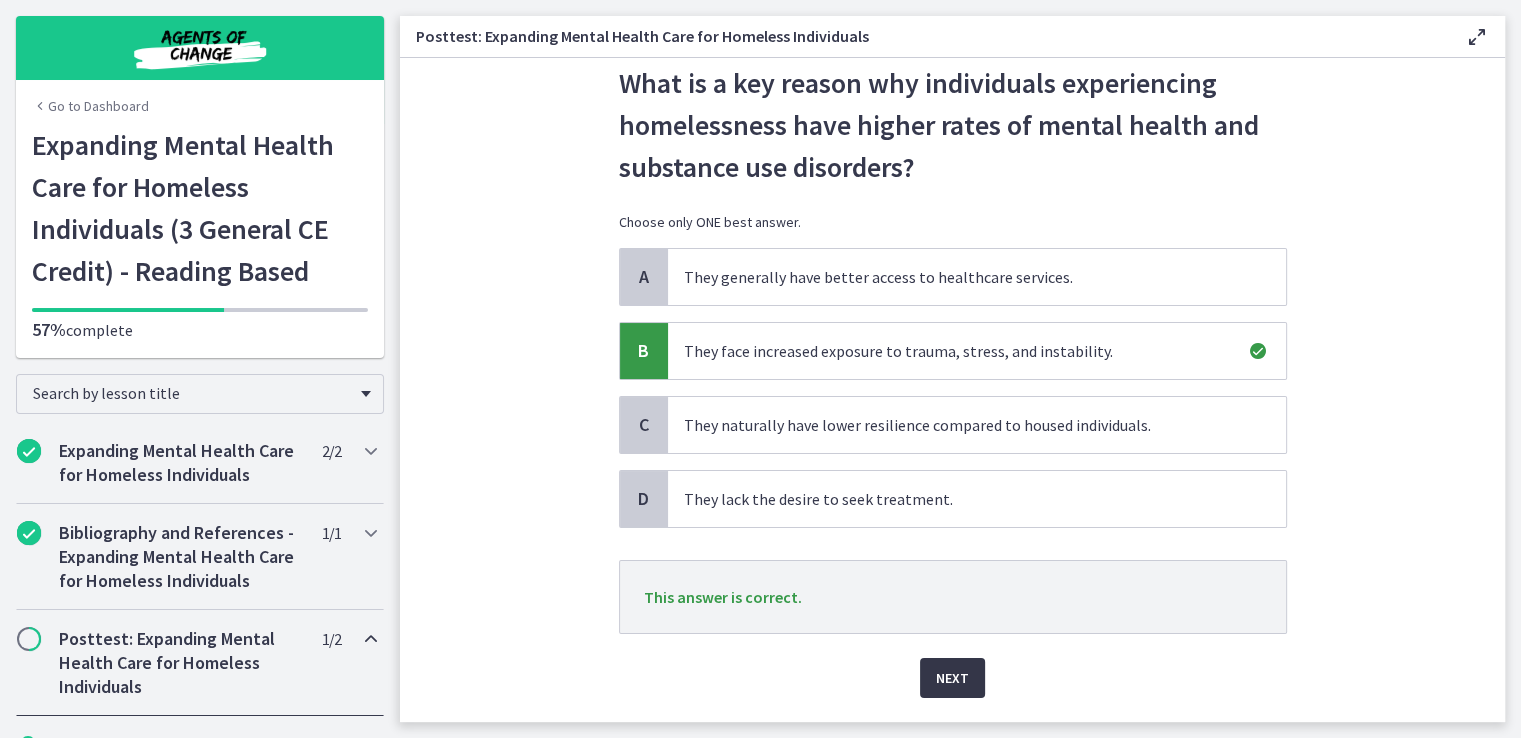 scroll, scrollTop: 114, scrollLeft: 0, axis: vertical 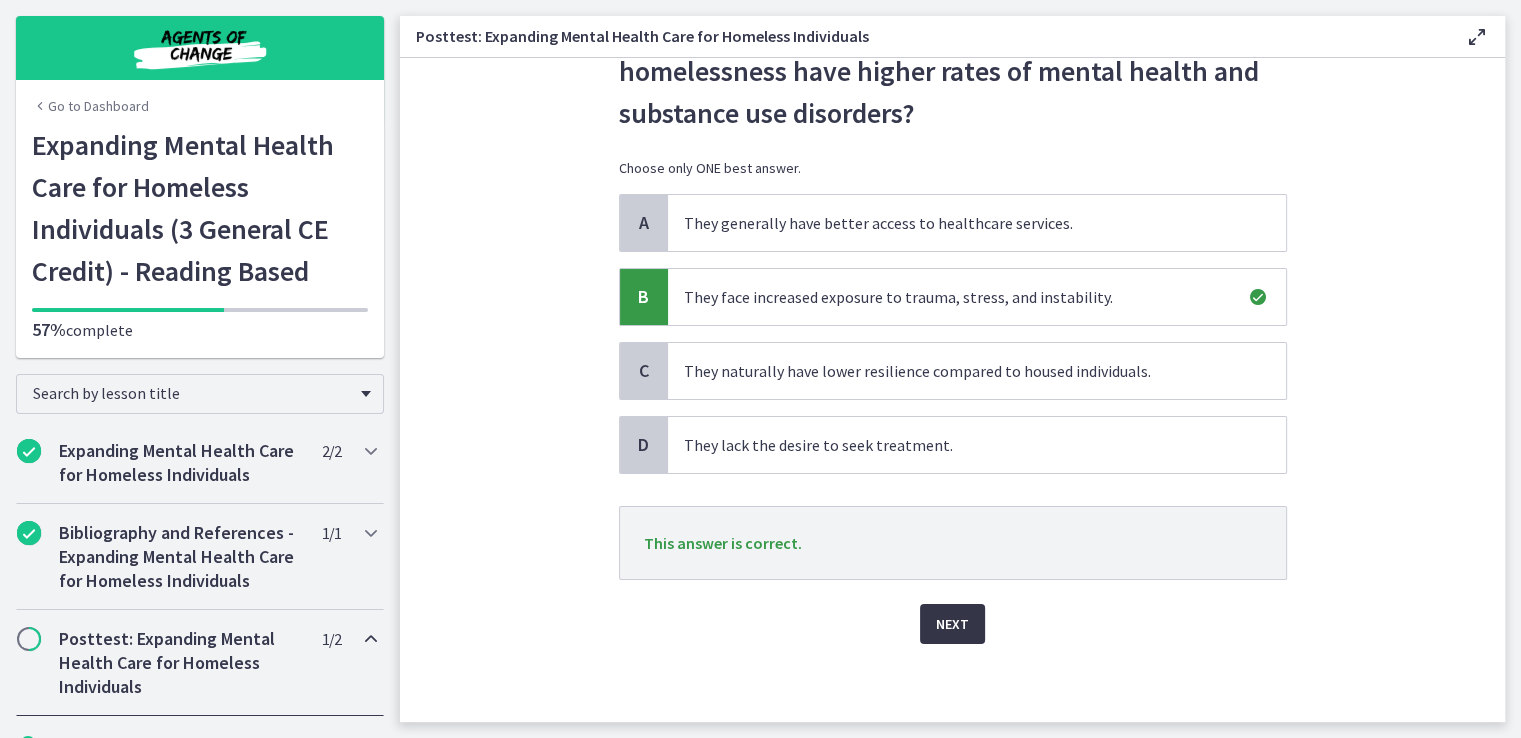 click on "Next" at bounding box center (952, 624) 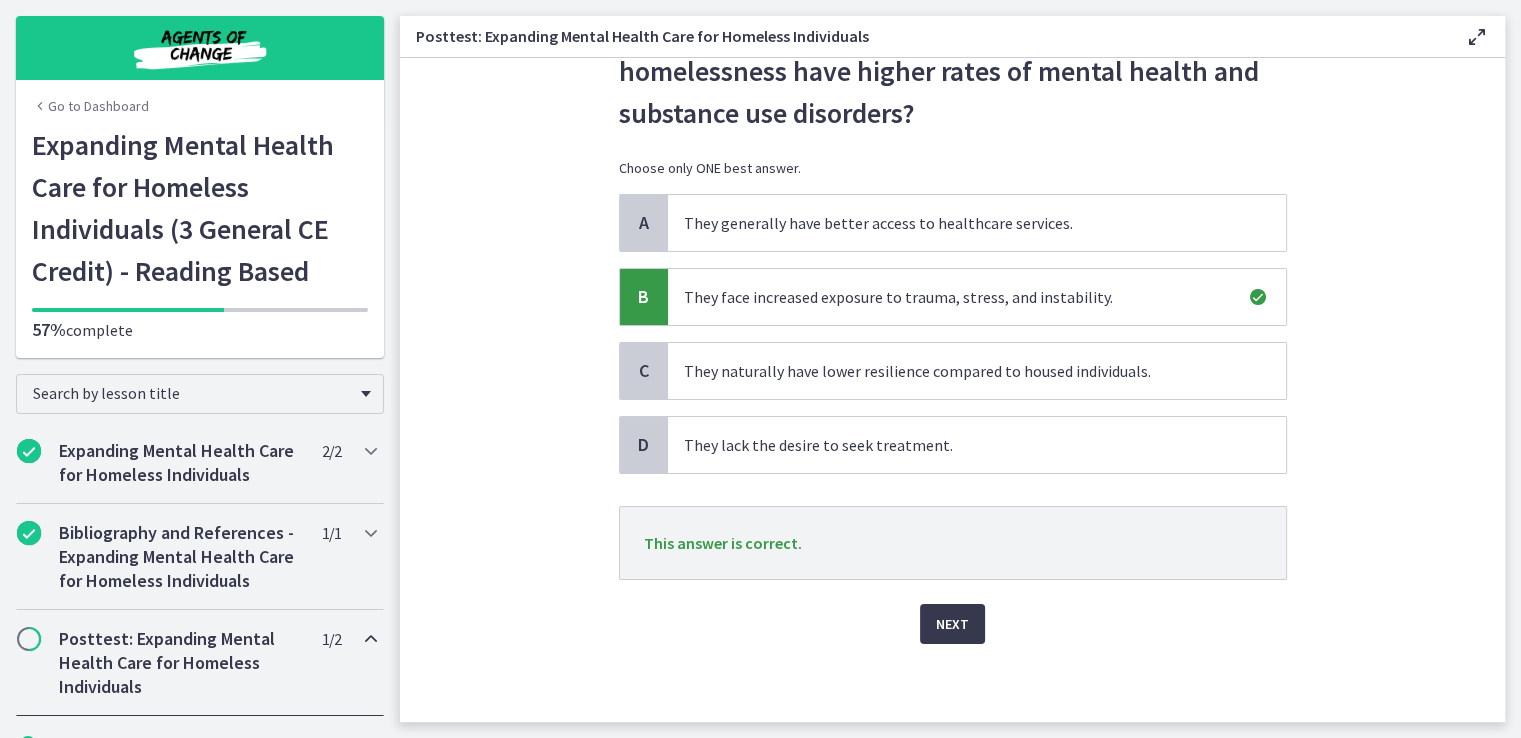 scroll, scrollTop: 0, scrollLeft: 0, axis: both 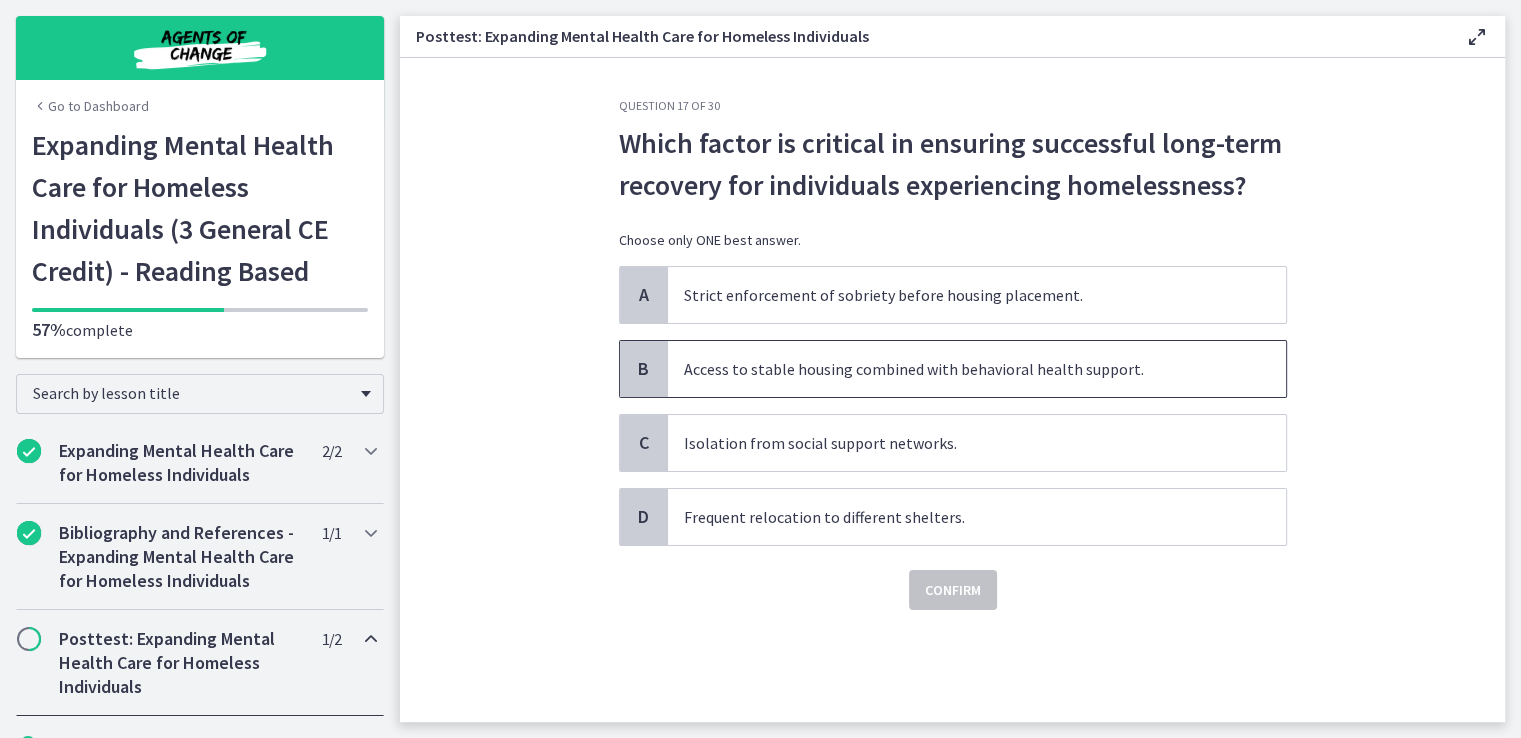 click on "Access to stable housing combined with behavioral health support." at bounding box center (977, 369) 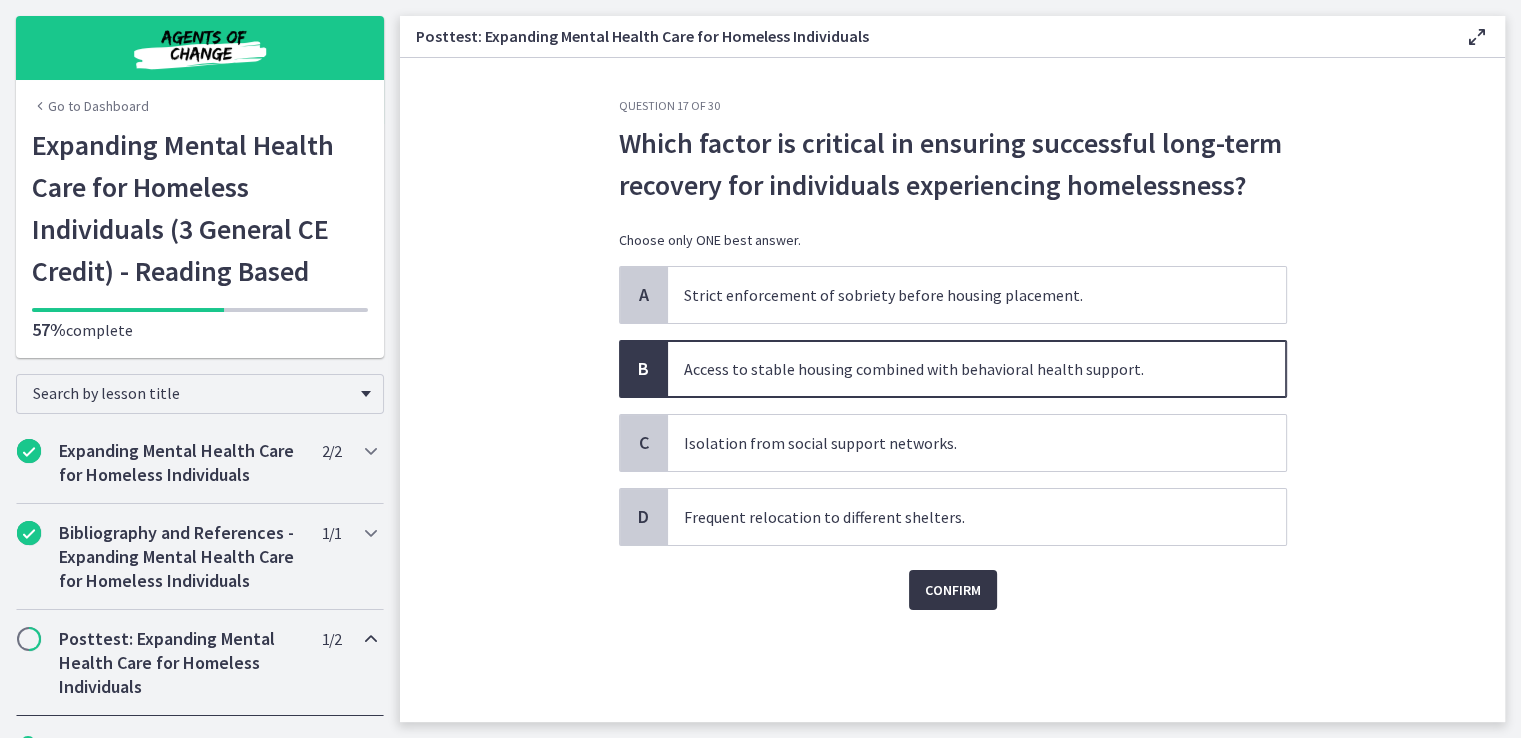 click on "Confirm" at bounding box center (953, 590) 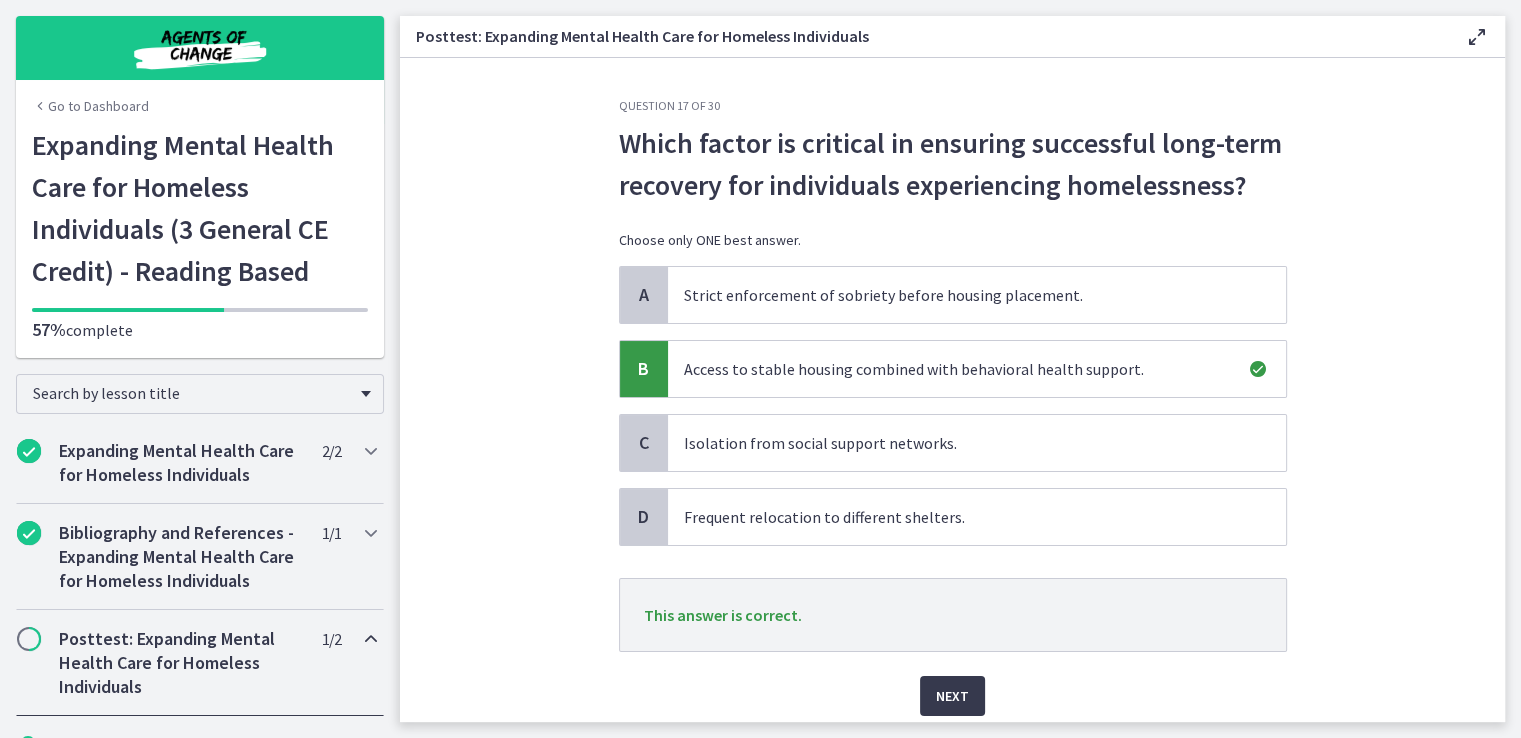 scroll, scrollTop: 72, scrollLeft: 0, axis: vertical 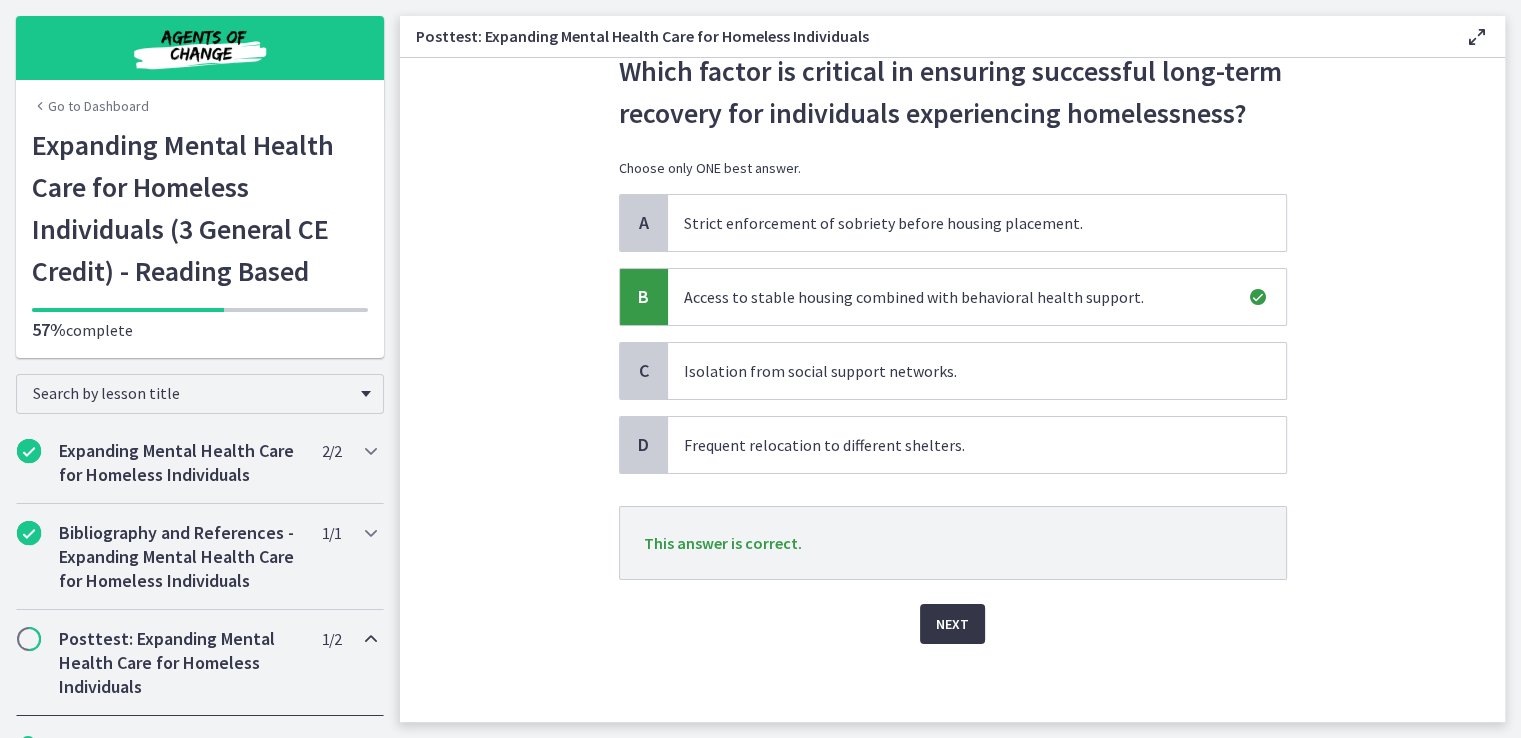 drag, startPoint x: 923, startPoint y: 634, endPoint x: 929, endPoint y: 604, distance: 30.594116 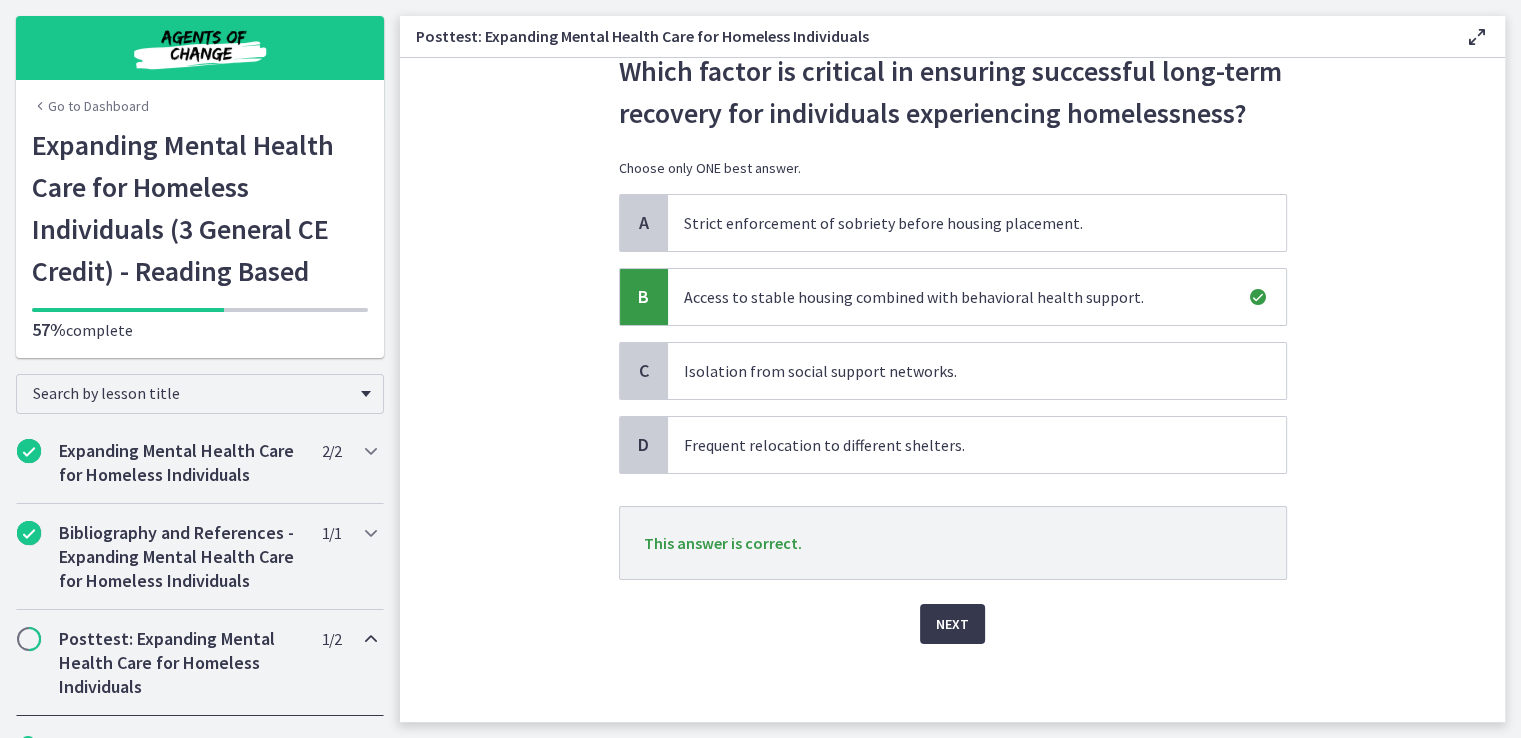 scroll, scrollTop: 0, scrollLeft: 0, axis: both 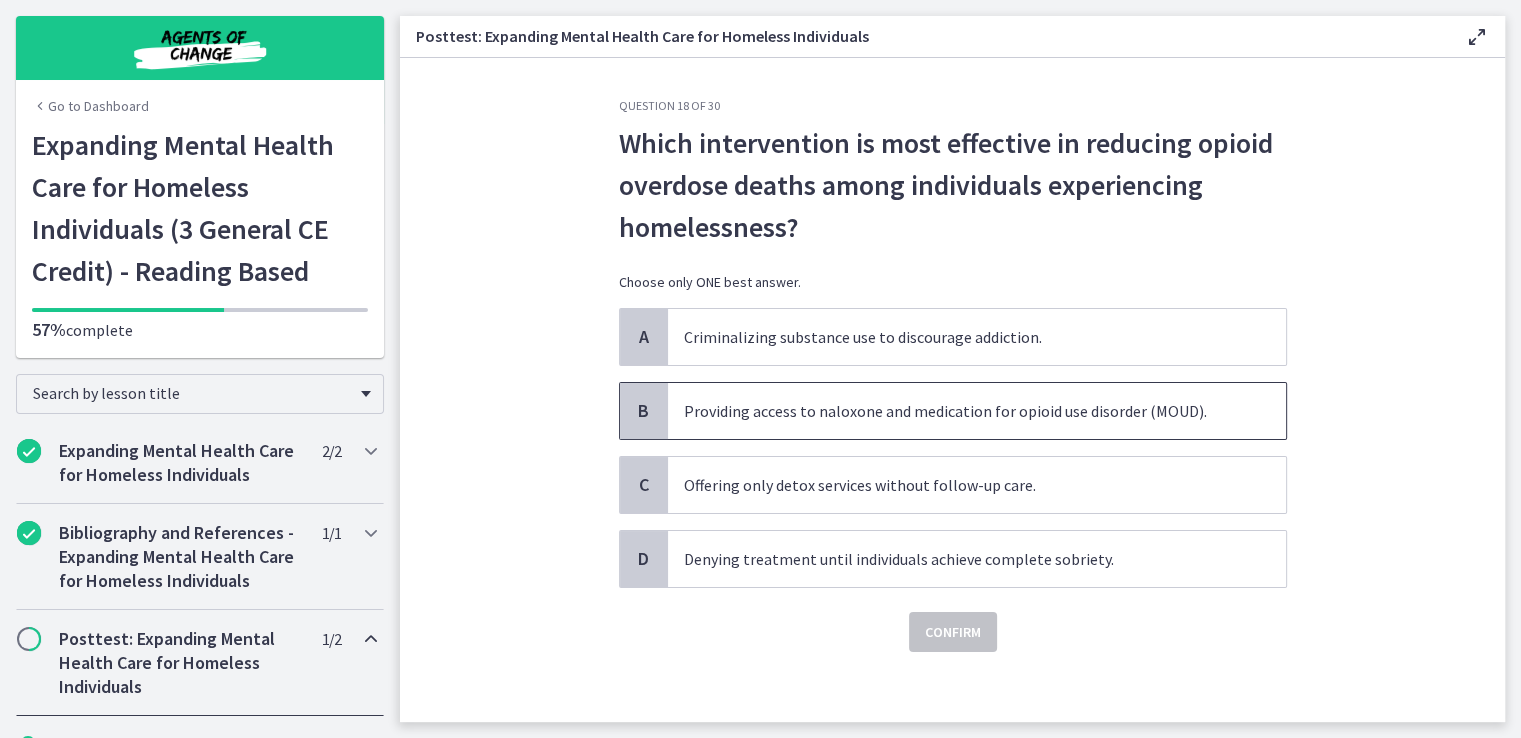 click on "Providing access to naloxone and medication for opioid use disorder (MOUD)." at bounding box center [977, 411] 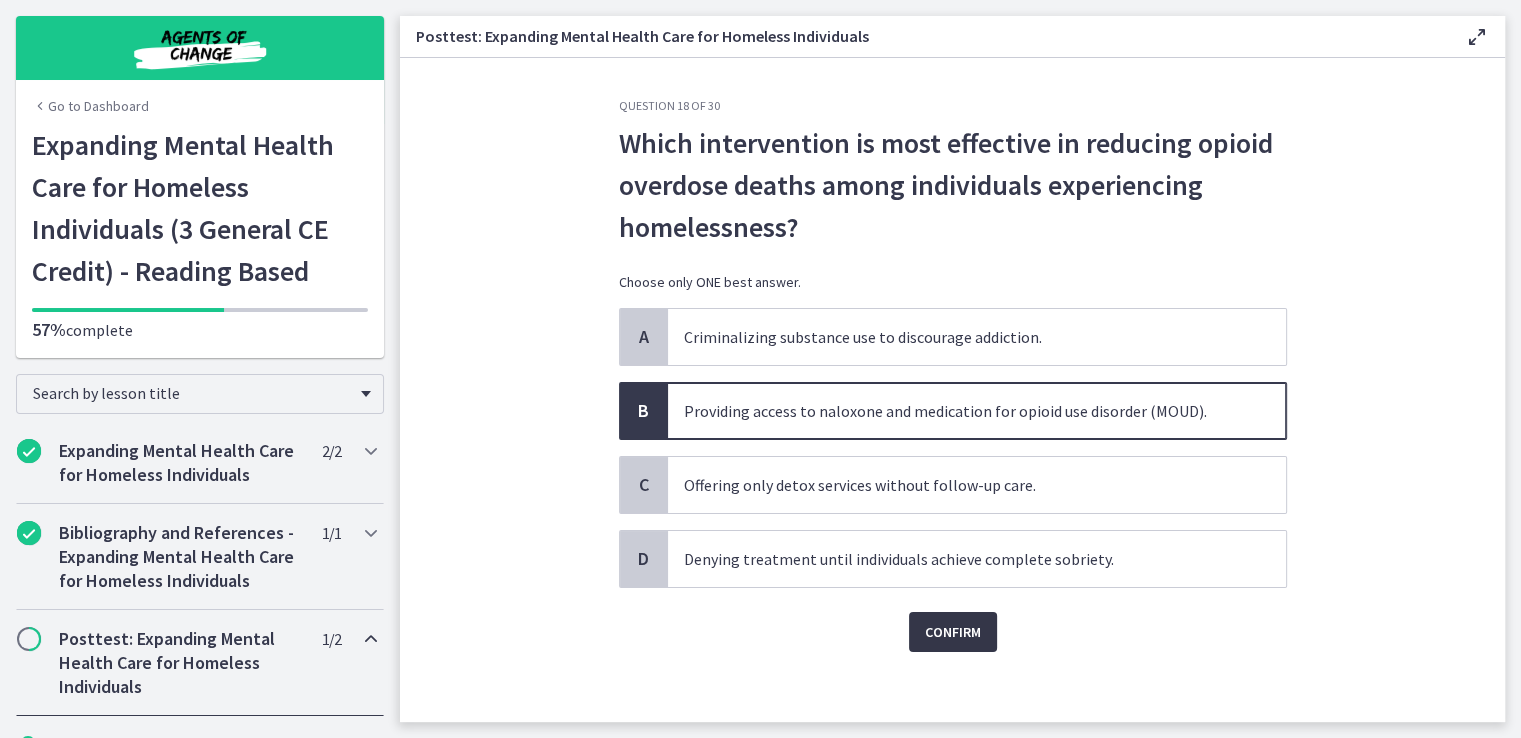 click on "Confirm" at bounding box center (953, 632) 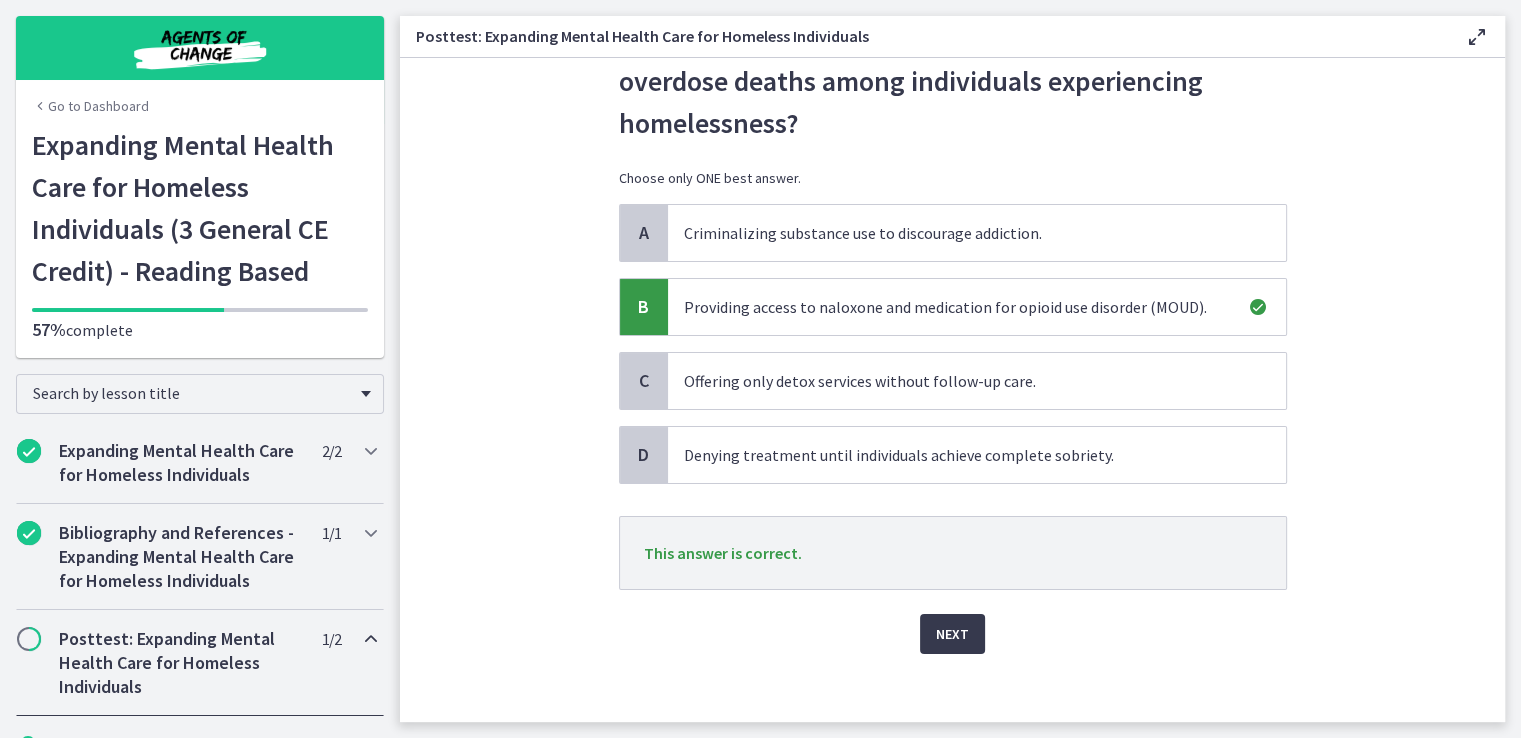 scroll, scrollTop: 114, scrollLeft: 0, axis: vertical 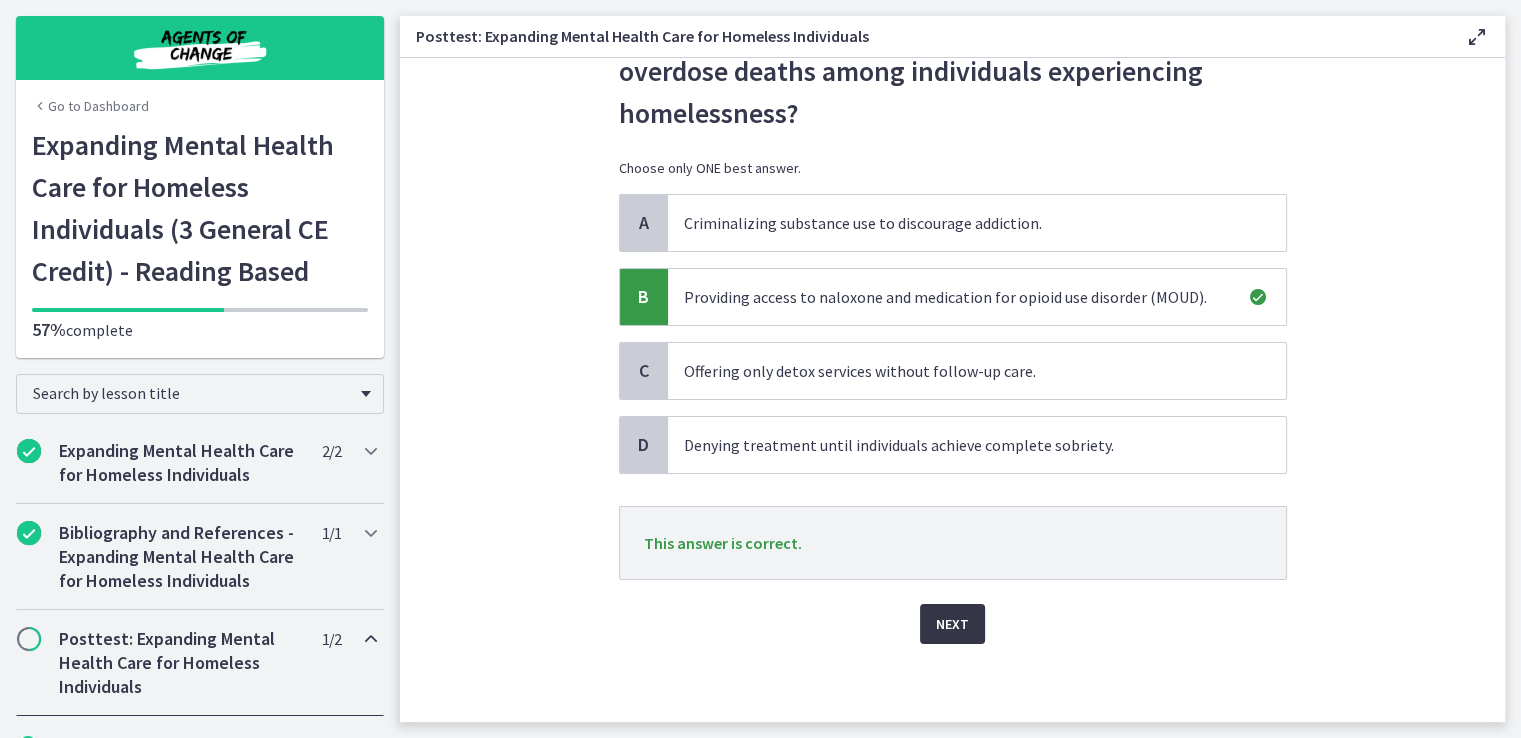 click on "Next" at bounding box center (952, 624) 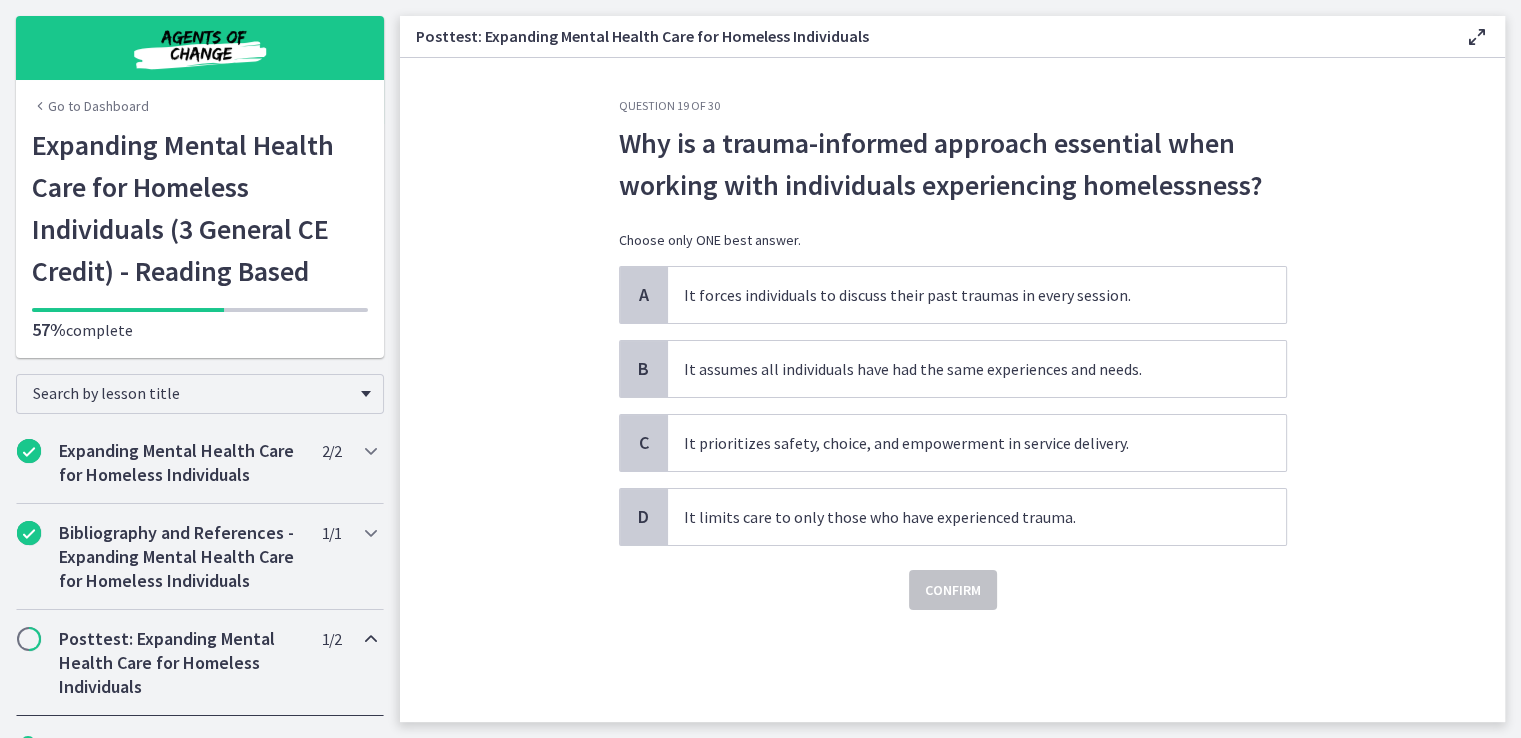 scroll, scrollTop: 0, scrollLeft: 0, axis: both 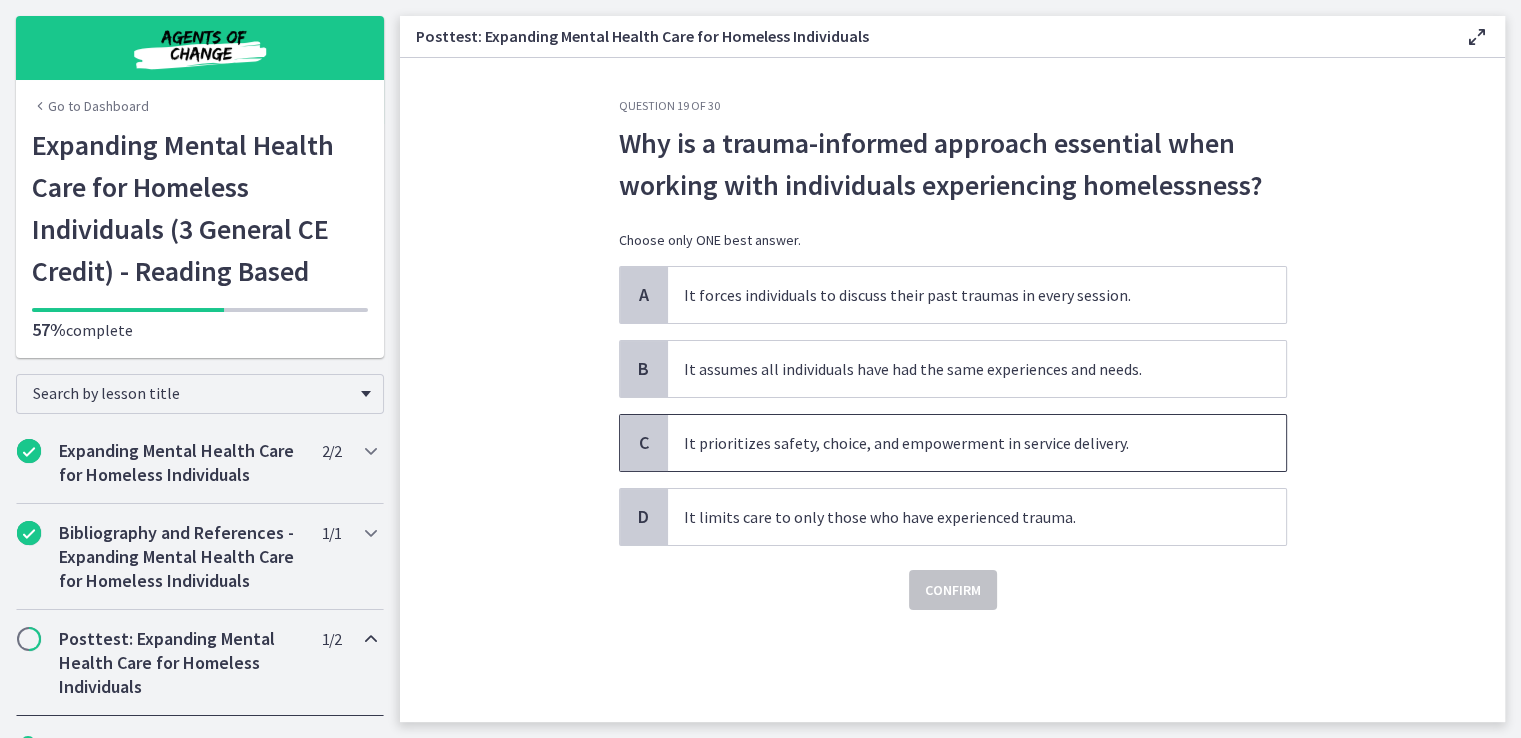 click on "It prioritizes safety, choice, and empowerment in service delivery." at bounding box center [977, 443] 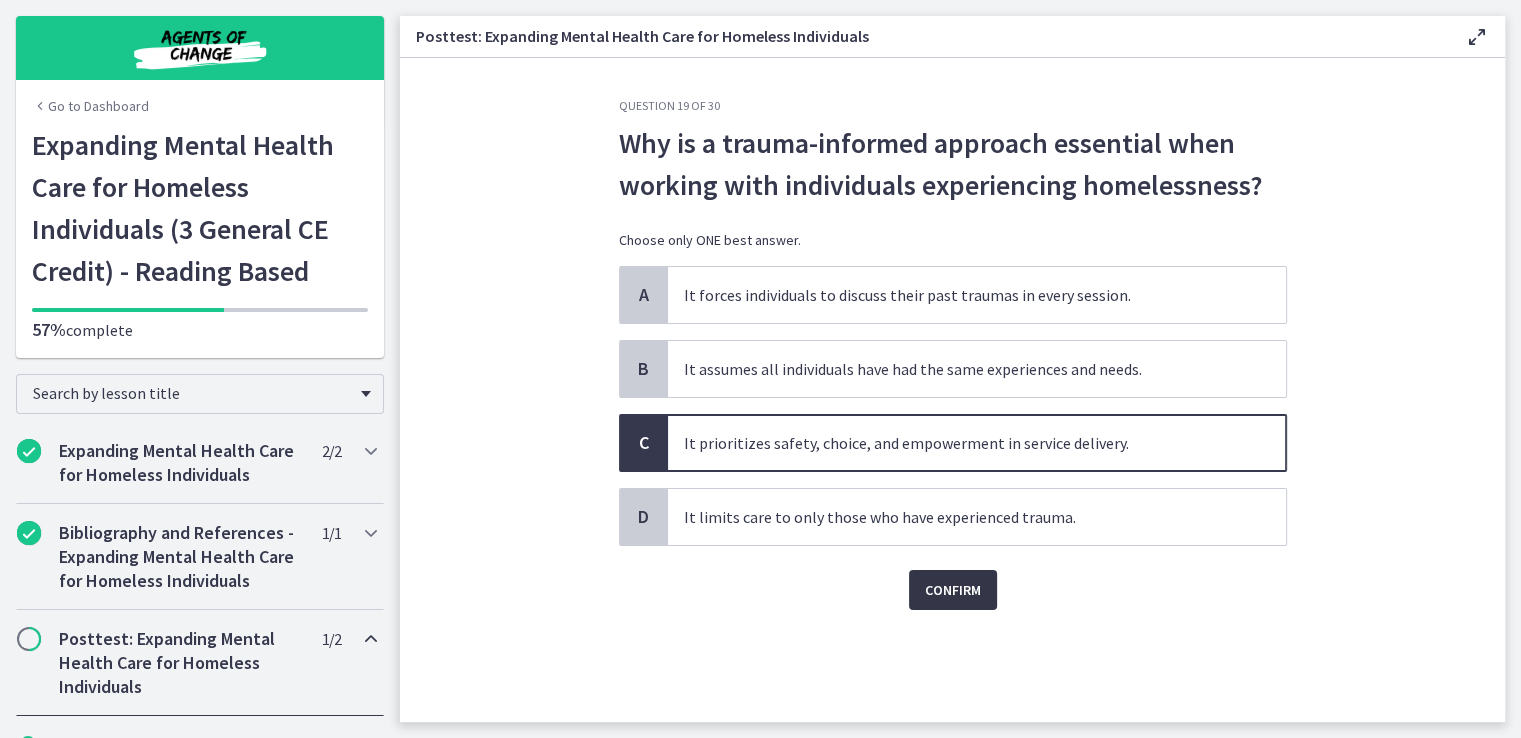 click on "Confirm" at bounding box center (953, 590) 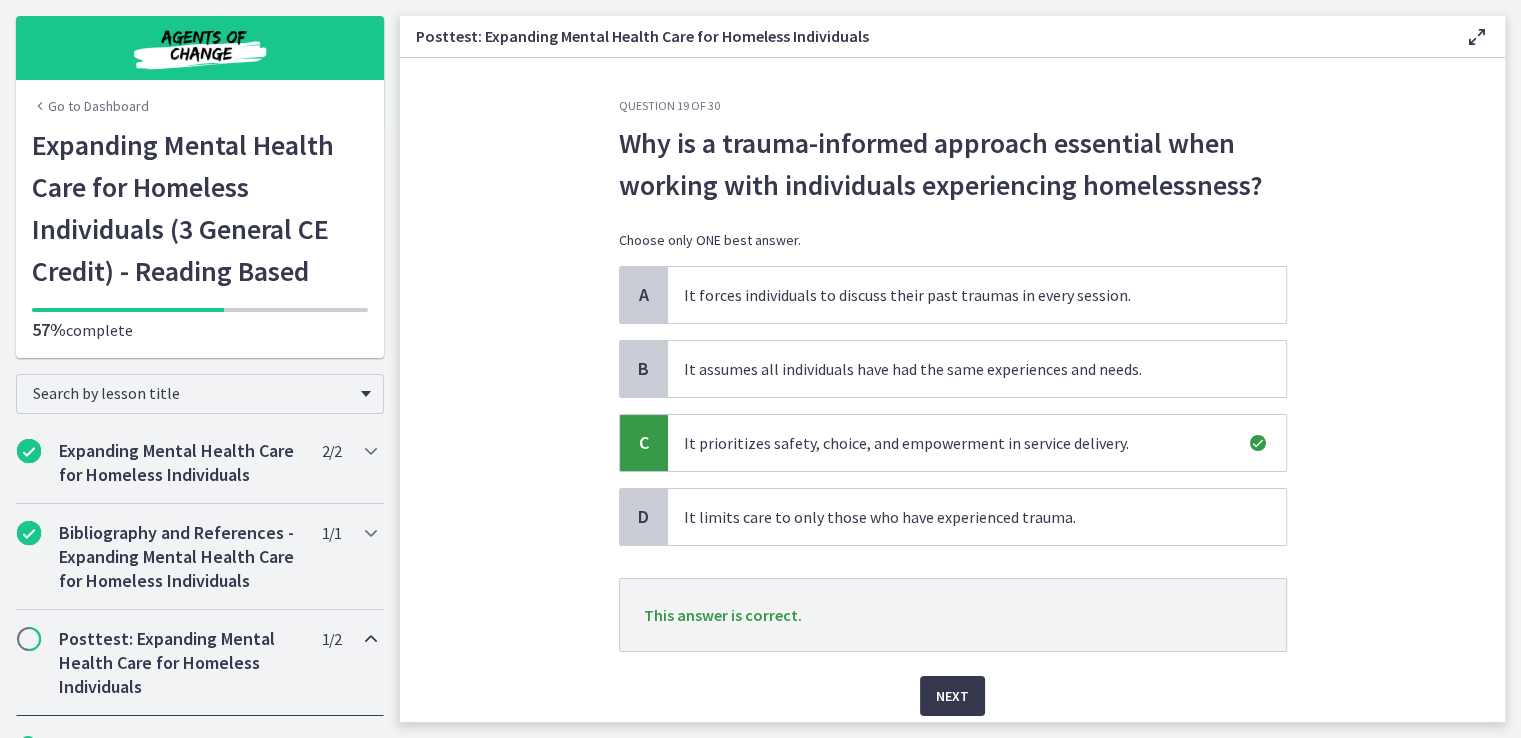 scroll, scrollTop: 72, scrollLeft: 0, axis: vertical 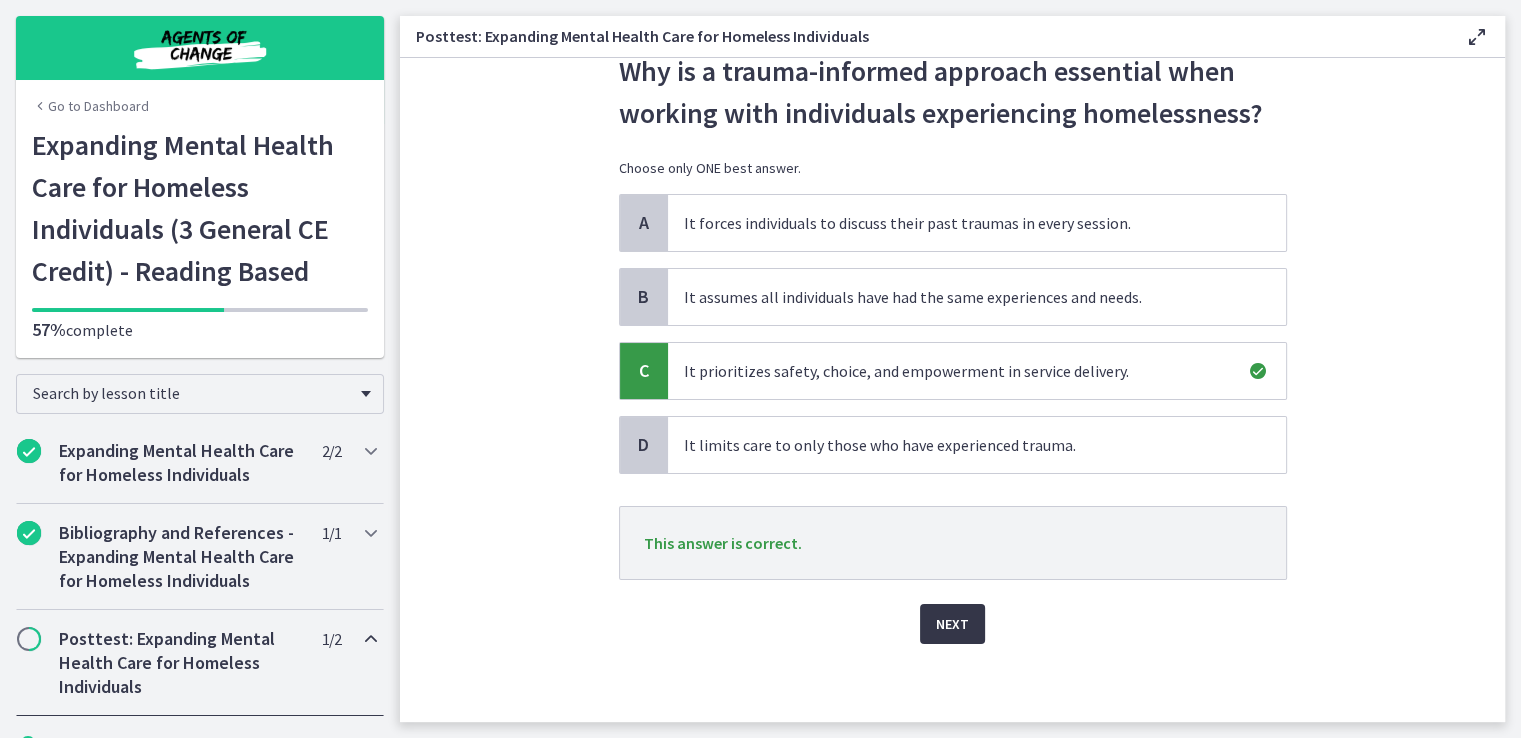 click on "Next" at bounding box center (952, 624) 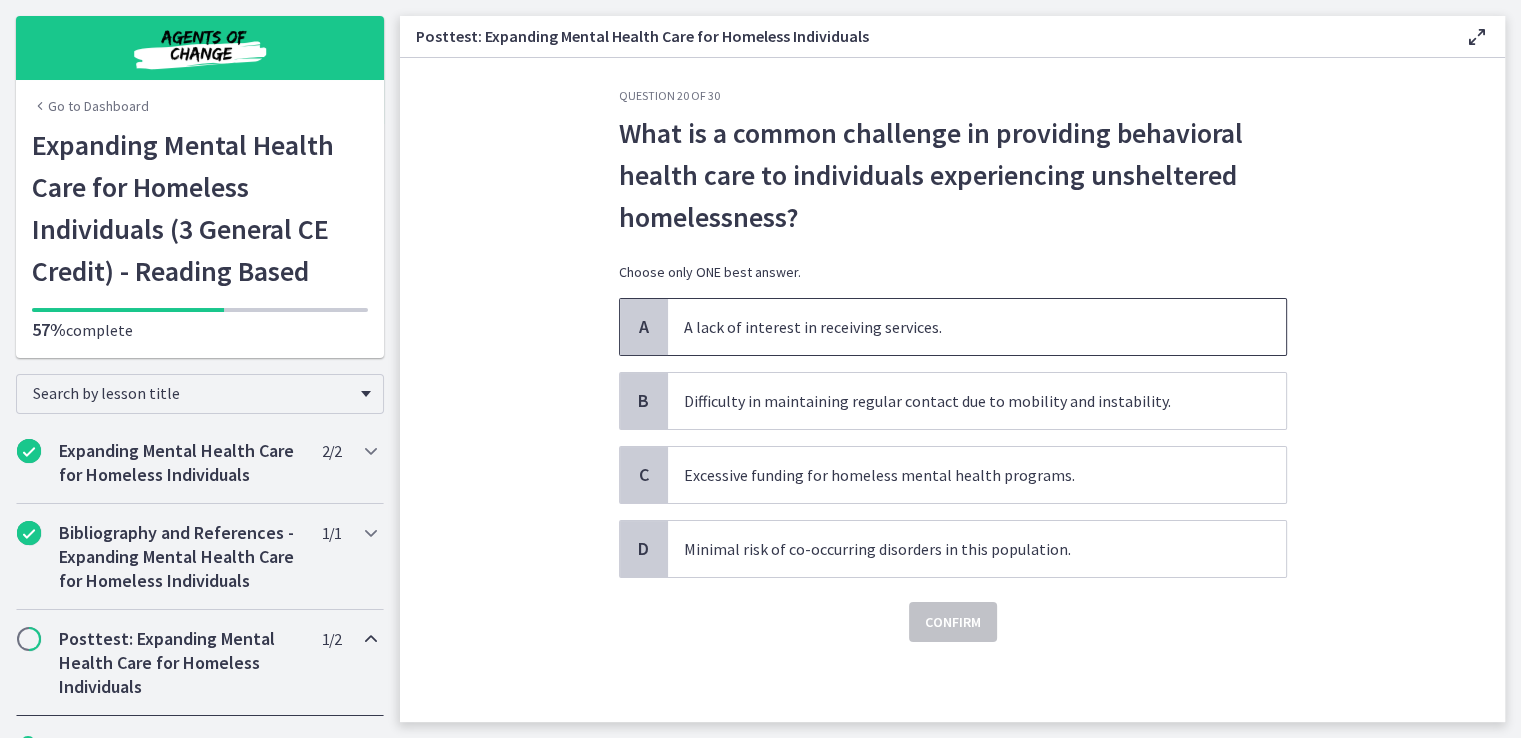 scroll, scrollTop: 0, scrollLeft: 0, axis: both 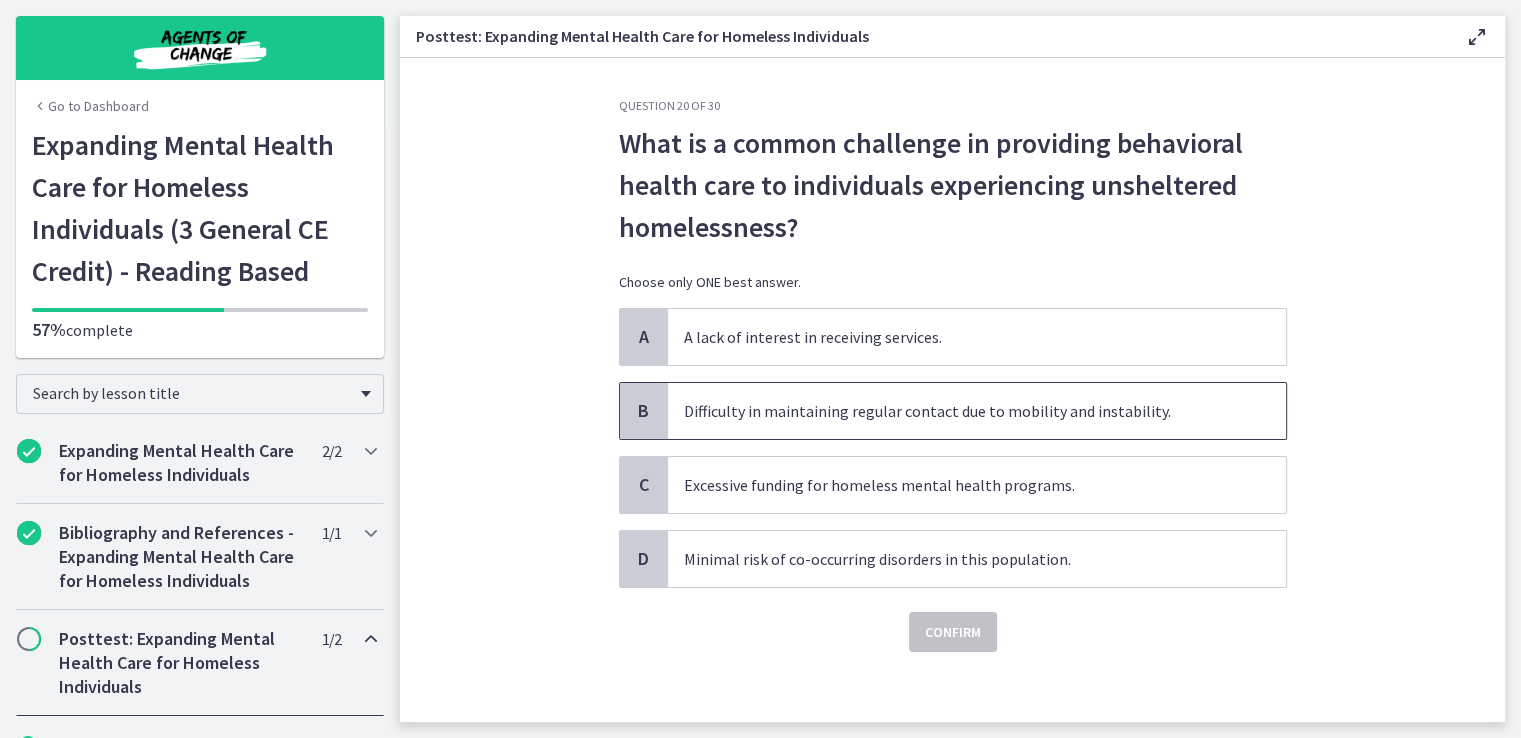 click on "Difficulty in maintaining regular contact due to mobility and instability." at bounding box center [977, 411] 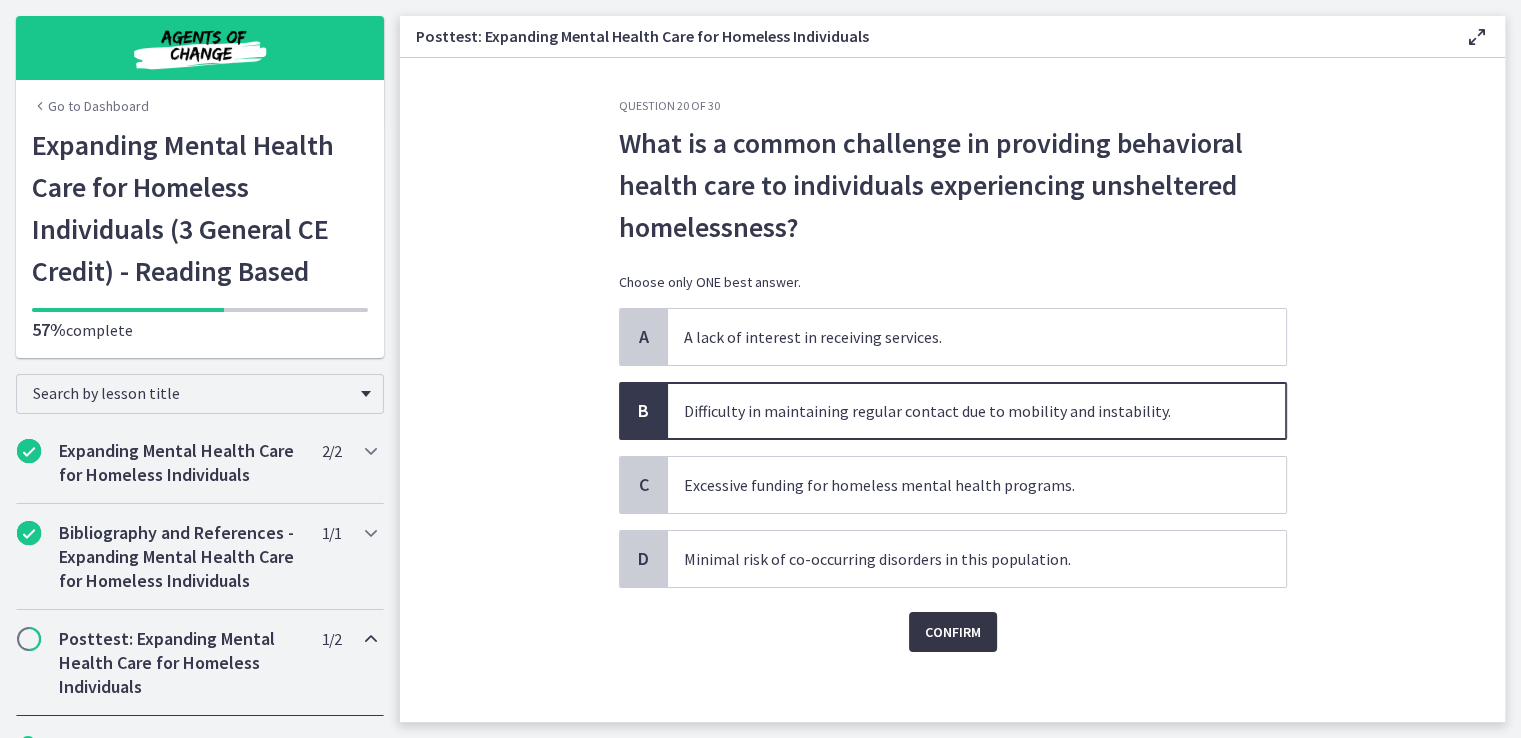 click on "Confirm" at bounding box center (953, 632) 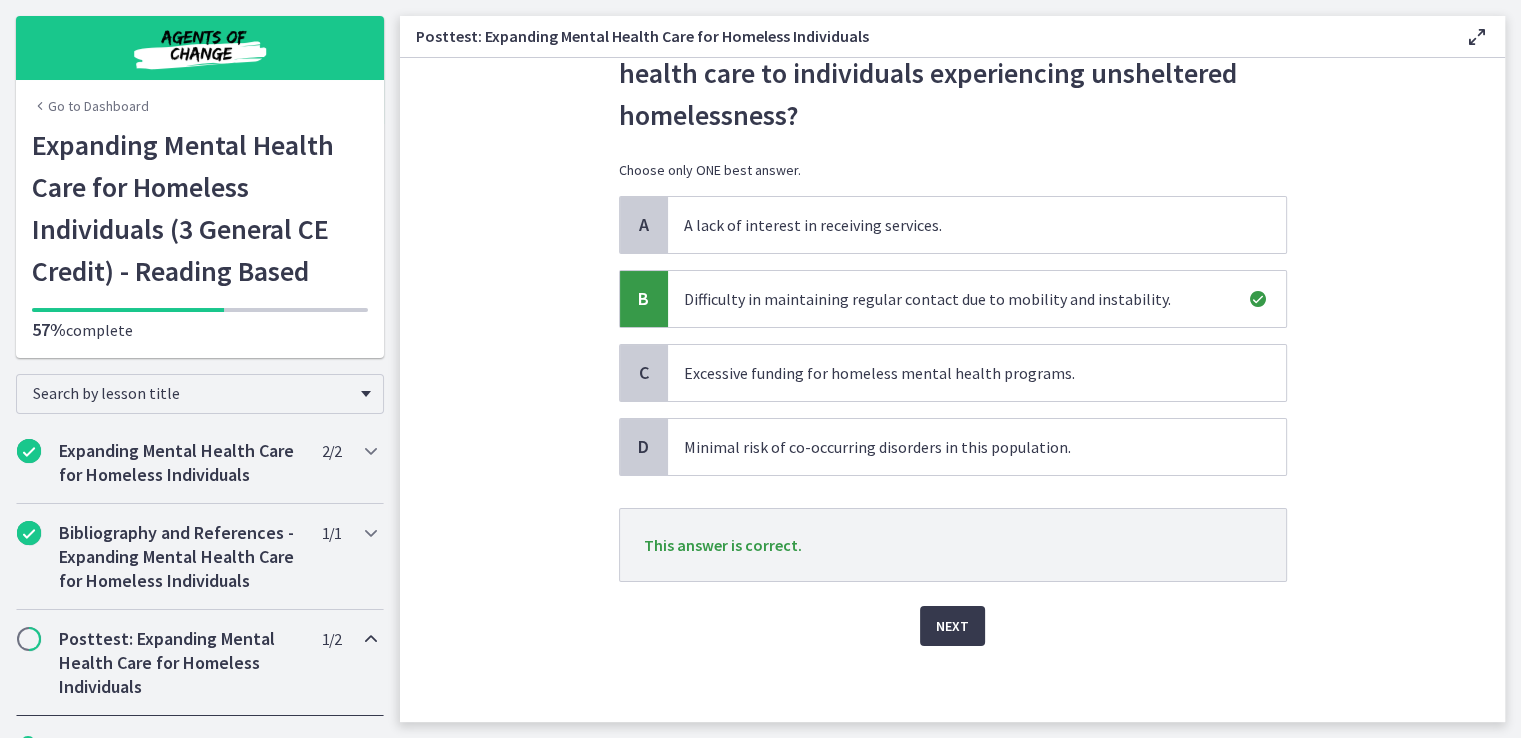 scroll, scrollTop: 114, scrollLeft: 0, axis: vertical 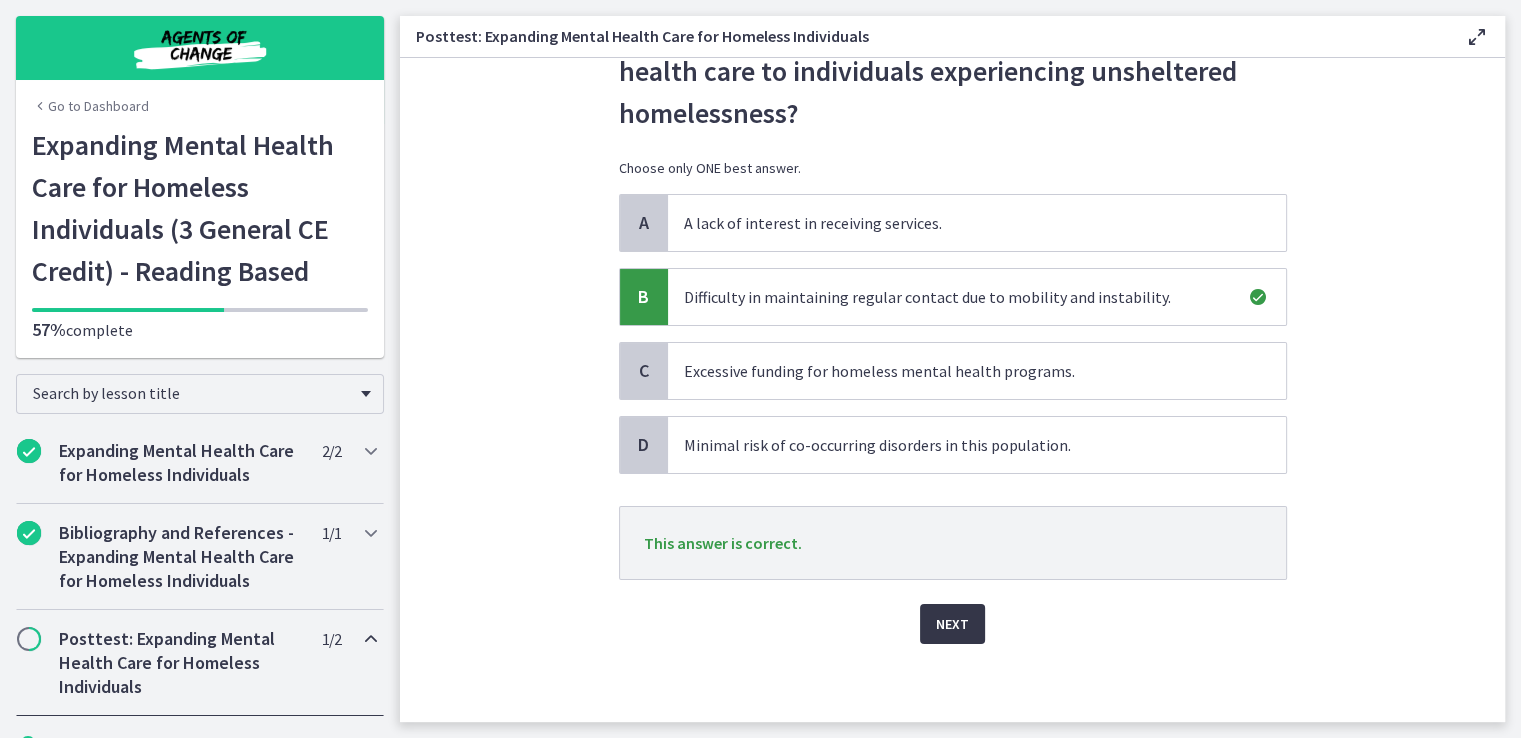 drag, startPoint x: 955, startPoint y: 617, endPoint x: 820, endPoint y: 440, distance: 222.60728 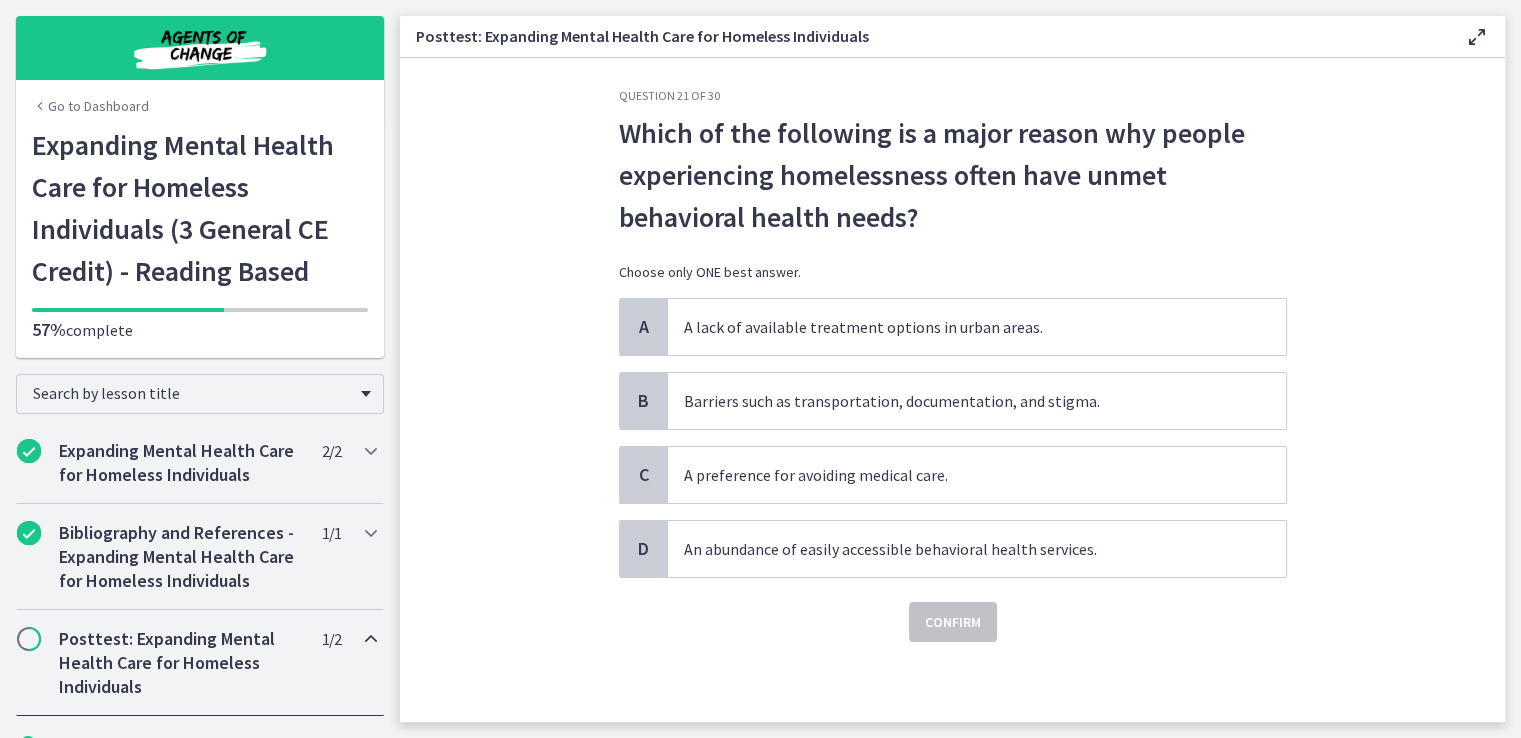 scroll, scrollTop: 0, scrollLeft: 0, axis: both 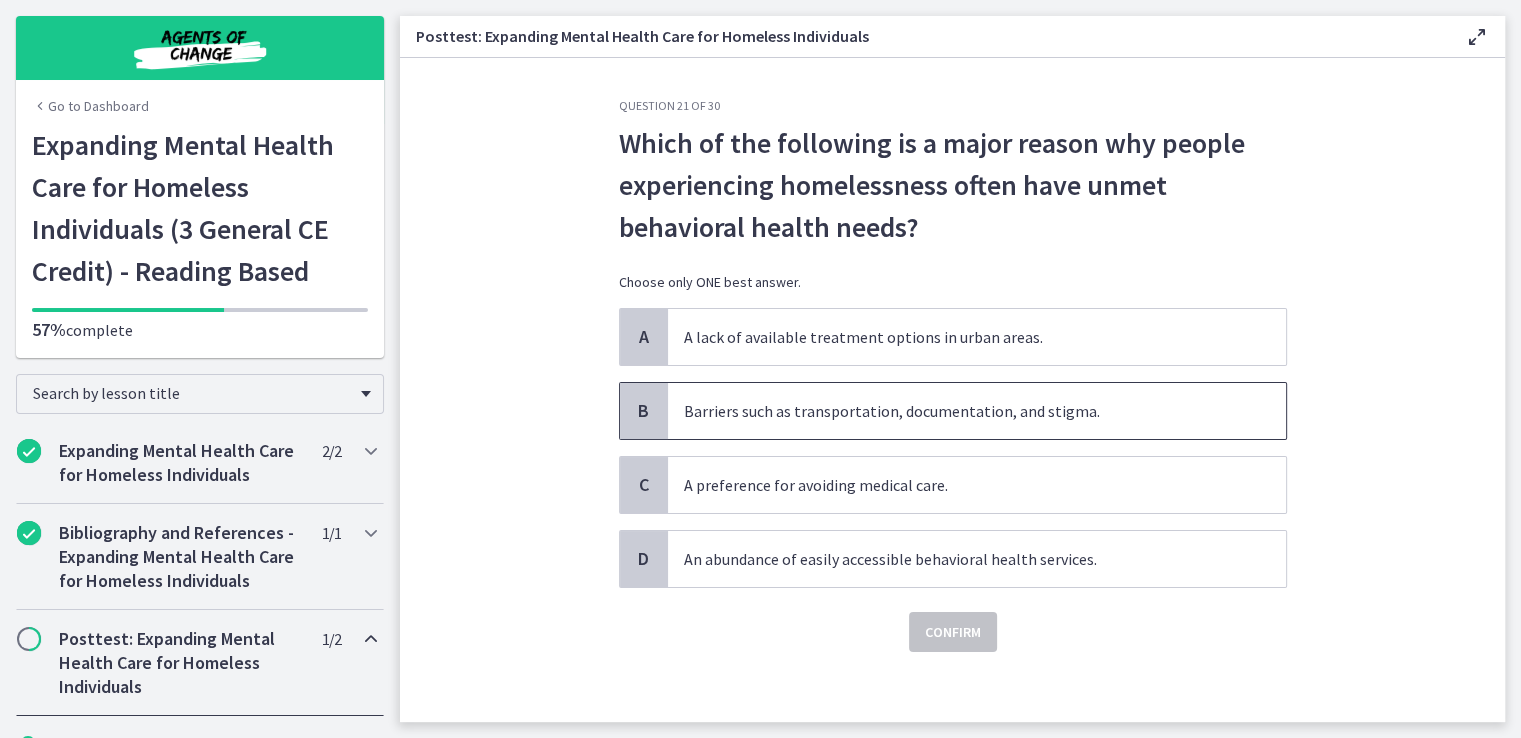 click on "Barriers such as transportation, documentation, and stigma." at bounding box center (977, 411) 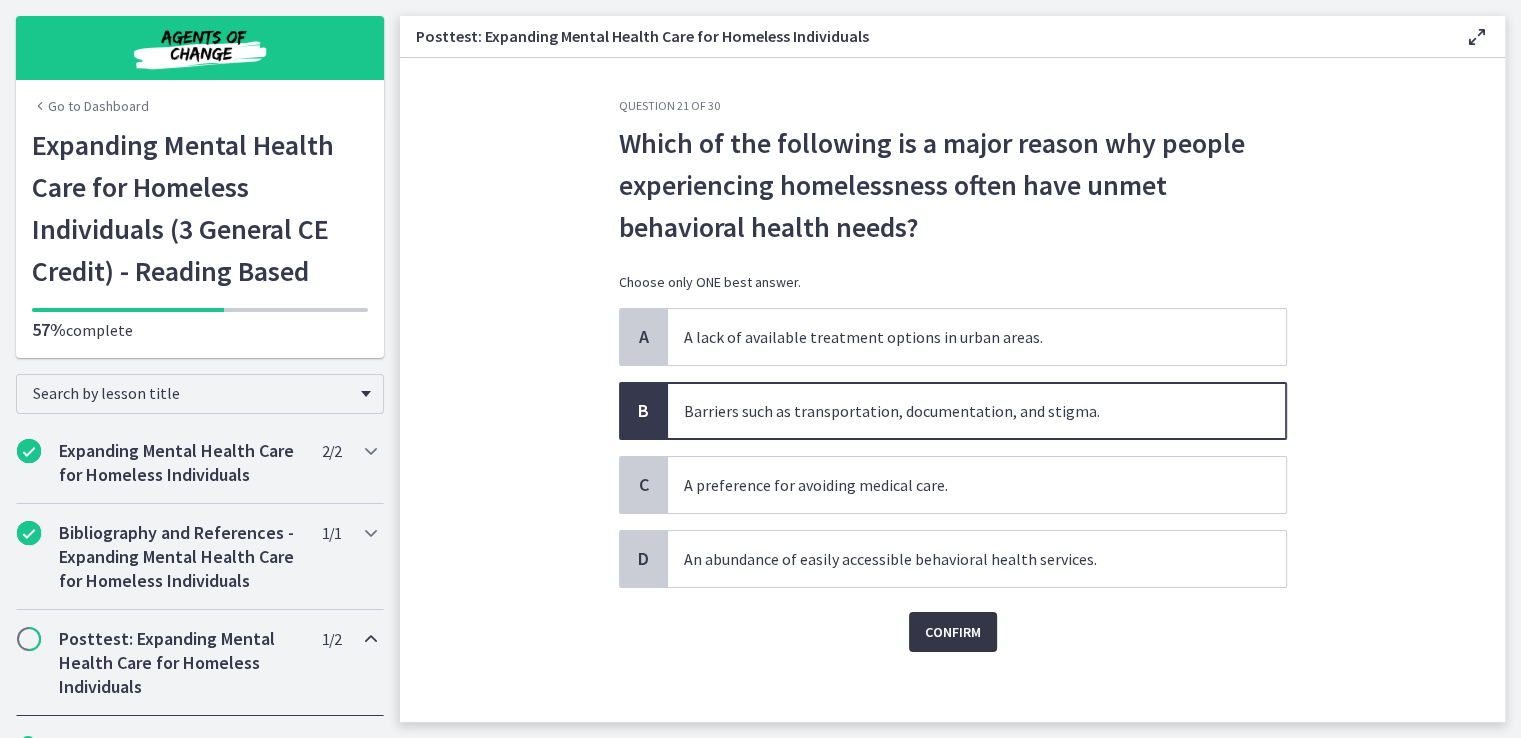 click on "Confirm" at bounding box center (953, 632) 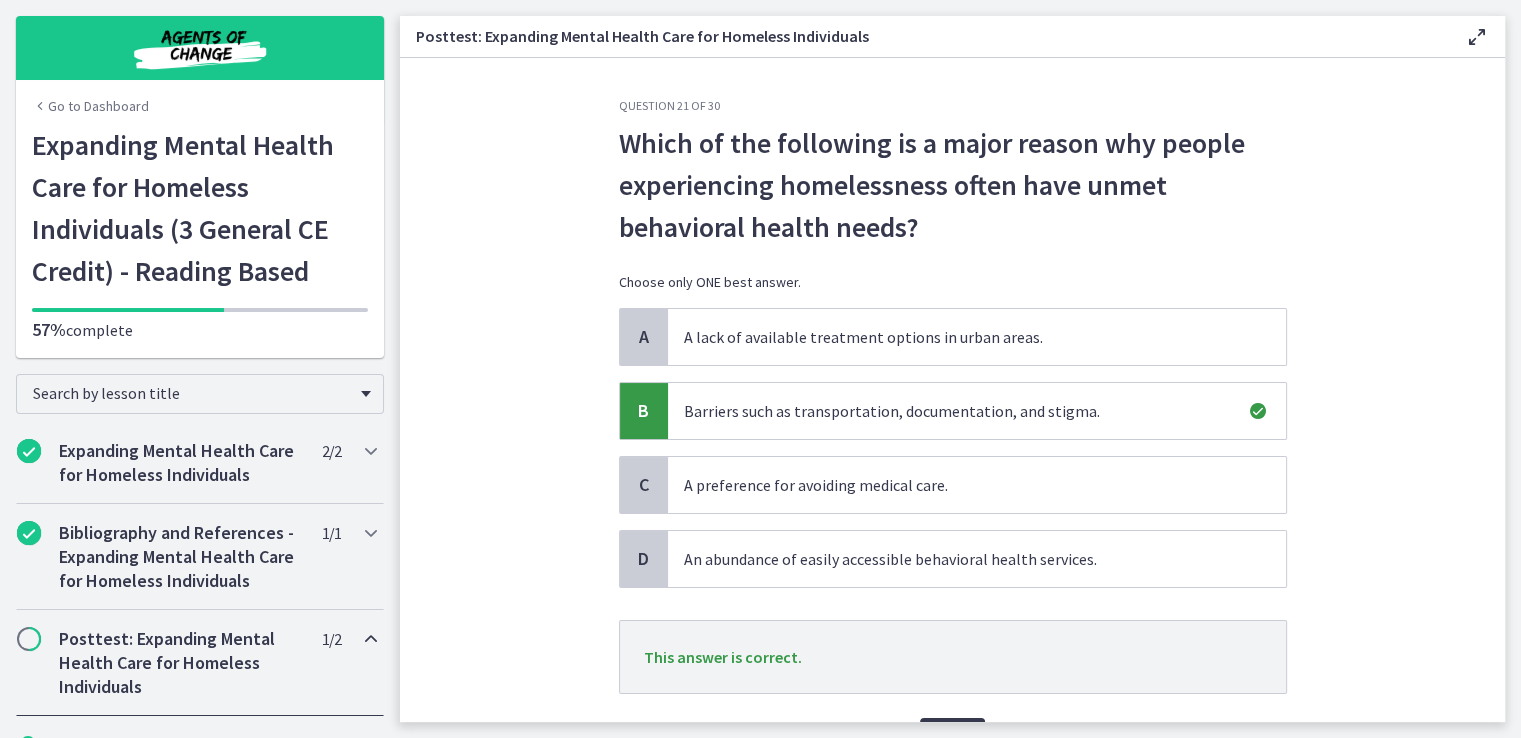 scroll, scrollTop: 114, scrollLeft: 0, axis: vertical 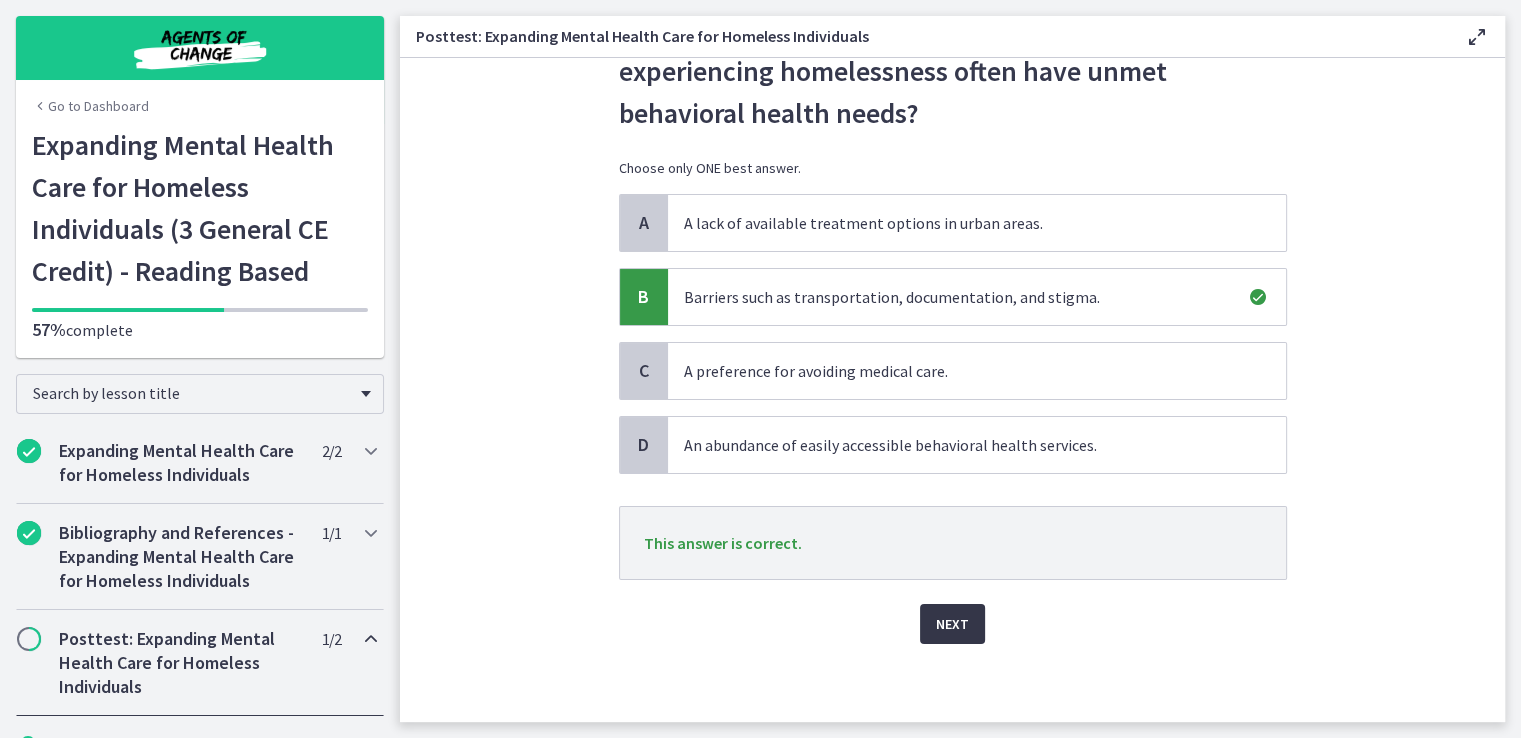 click on "Next" at bounding box center [952, 624] 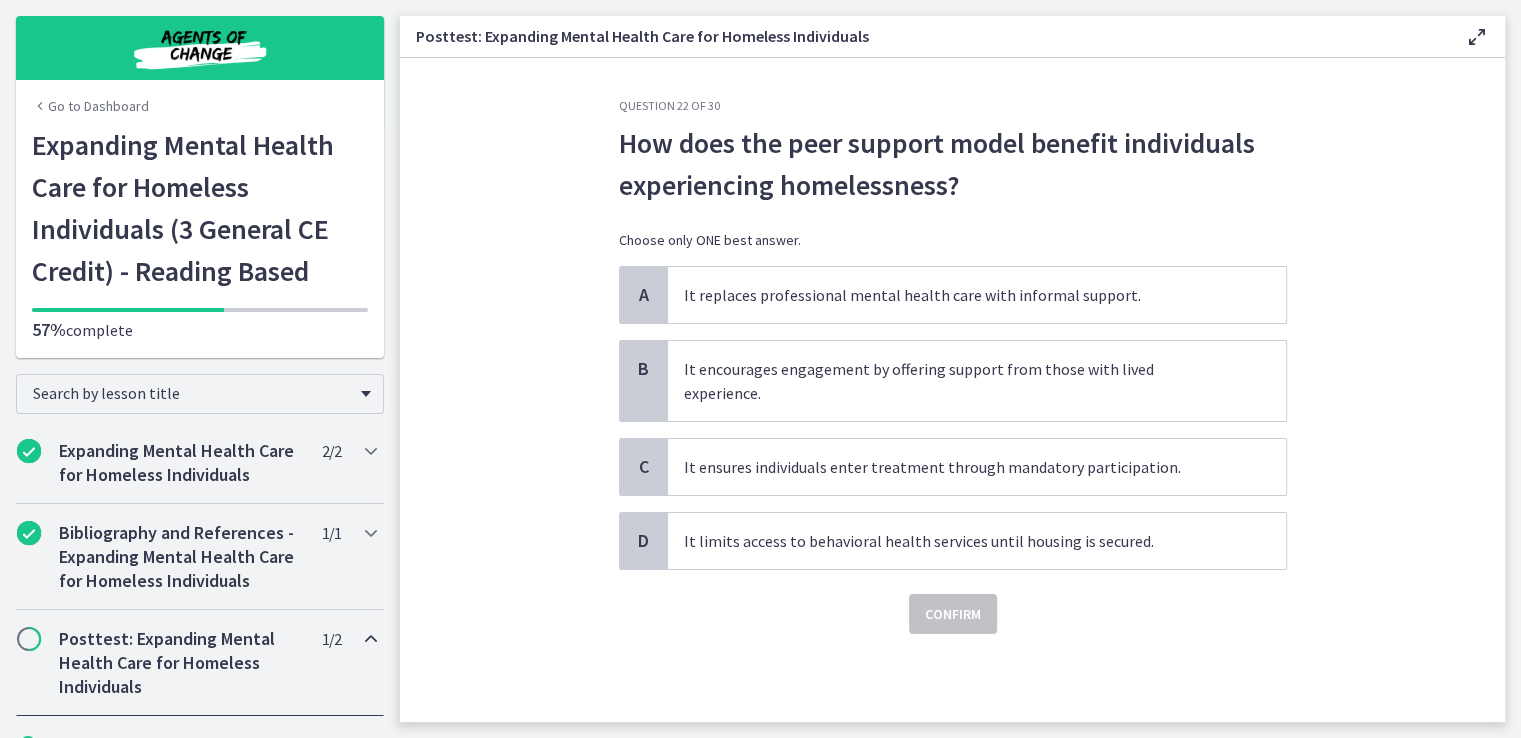 scroll, scrollTop: 0, scrollLeft: 0, axis: both 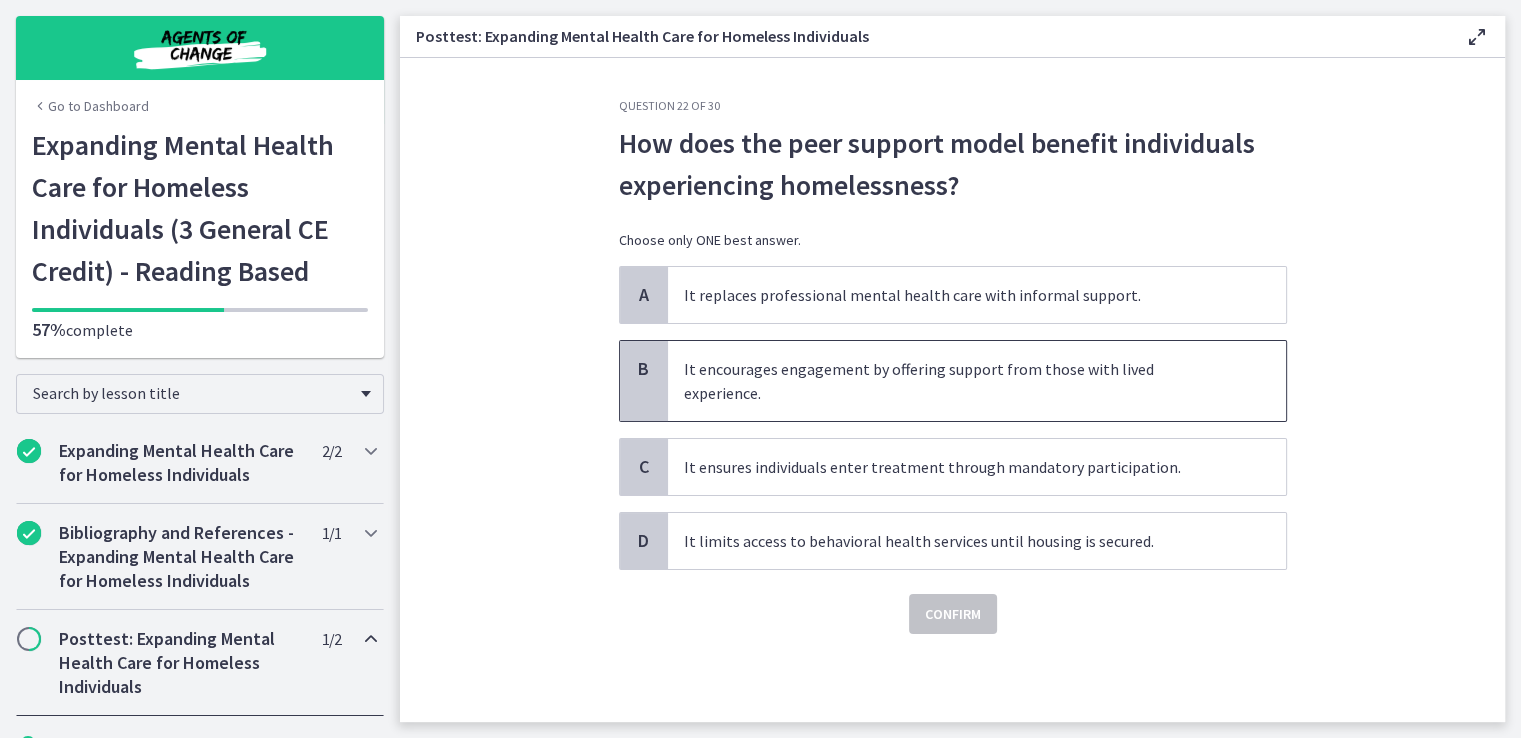 click on "It encourages engagement by offering support from those with lived experience." at bounding box center (977, 381) 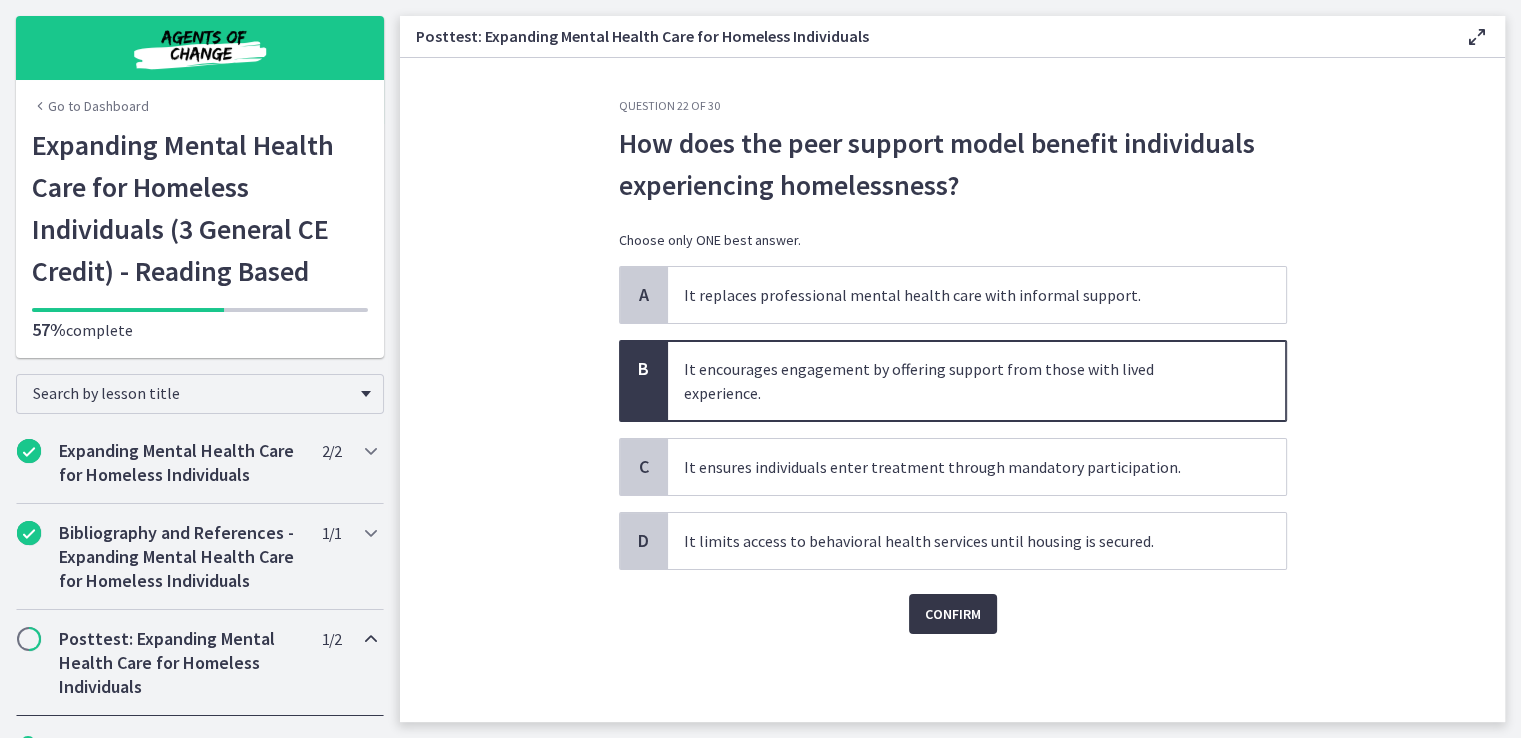click on "Confirm" at bounding box center [953, 614] 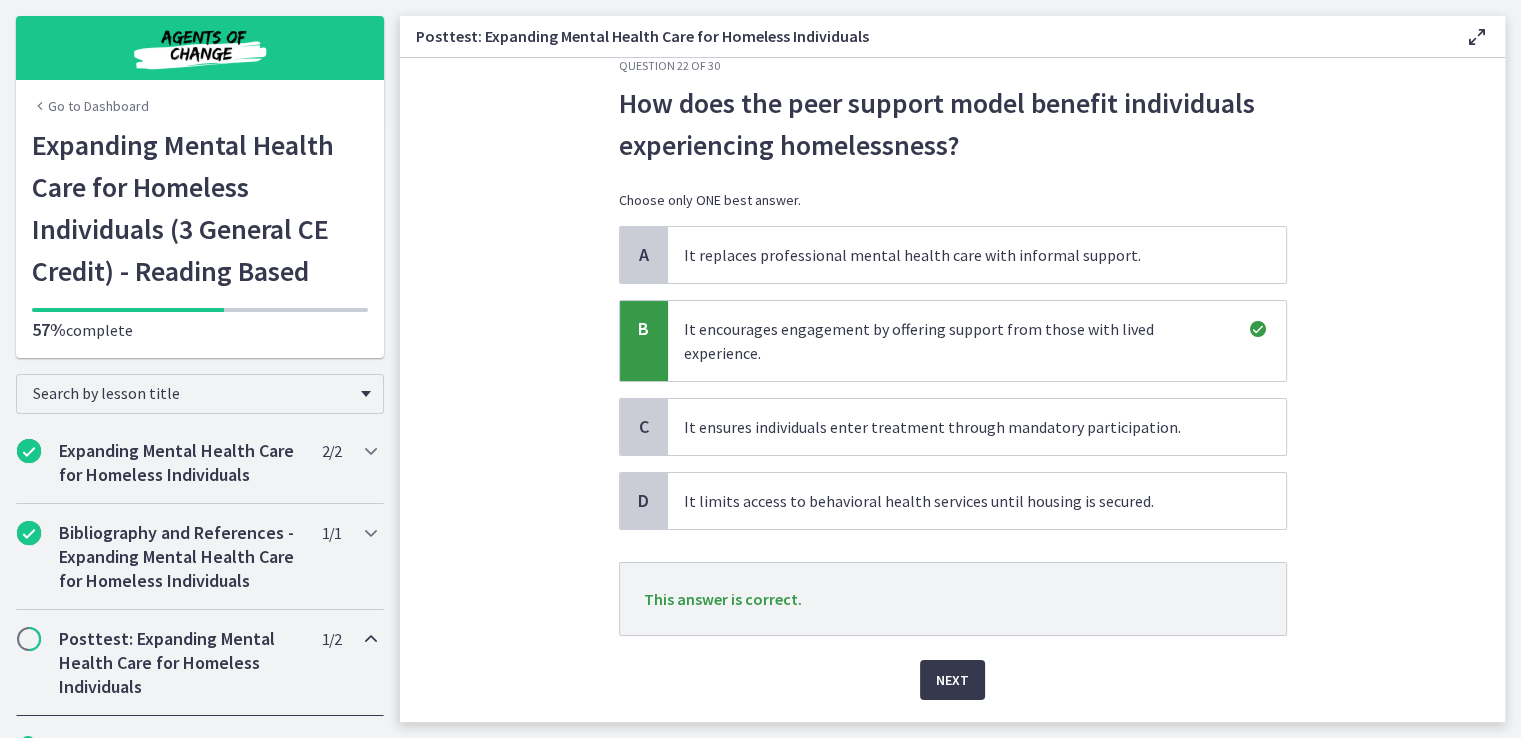 scroll, scrollTop: 72, scrollLeft: 0, axis: vertical 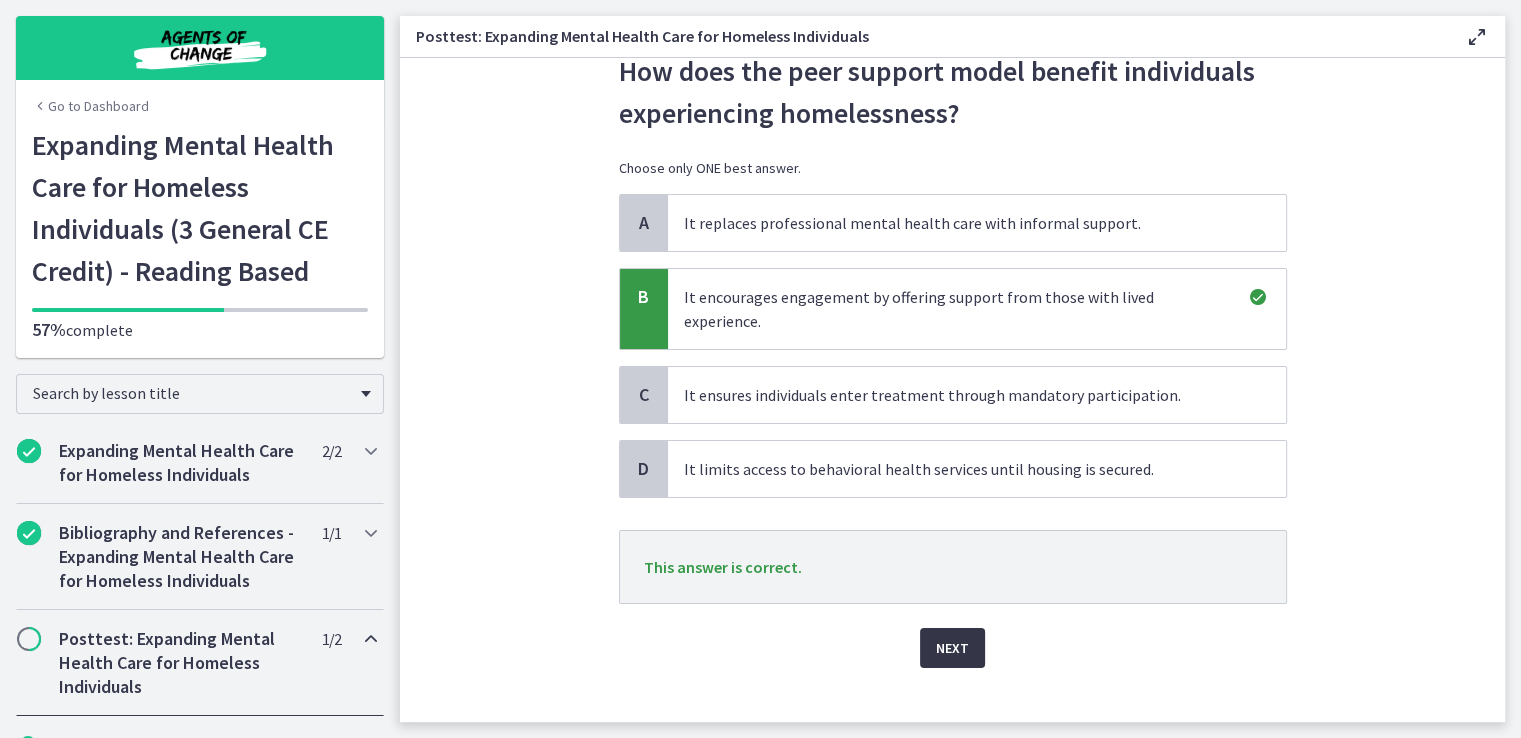 click on "Next" at bounding box center [952, 648] 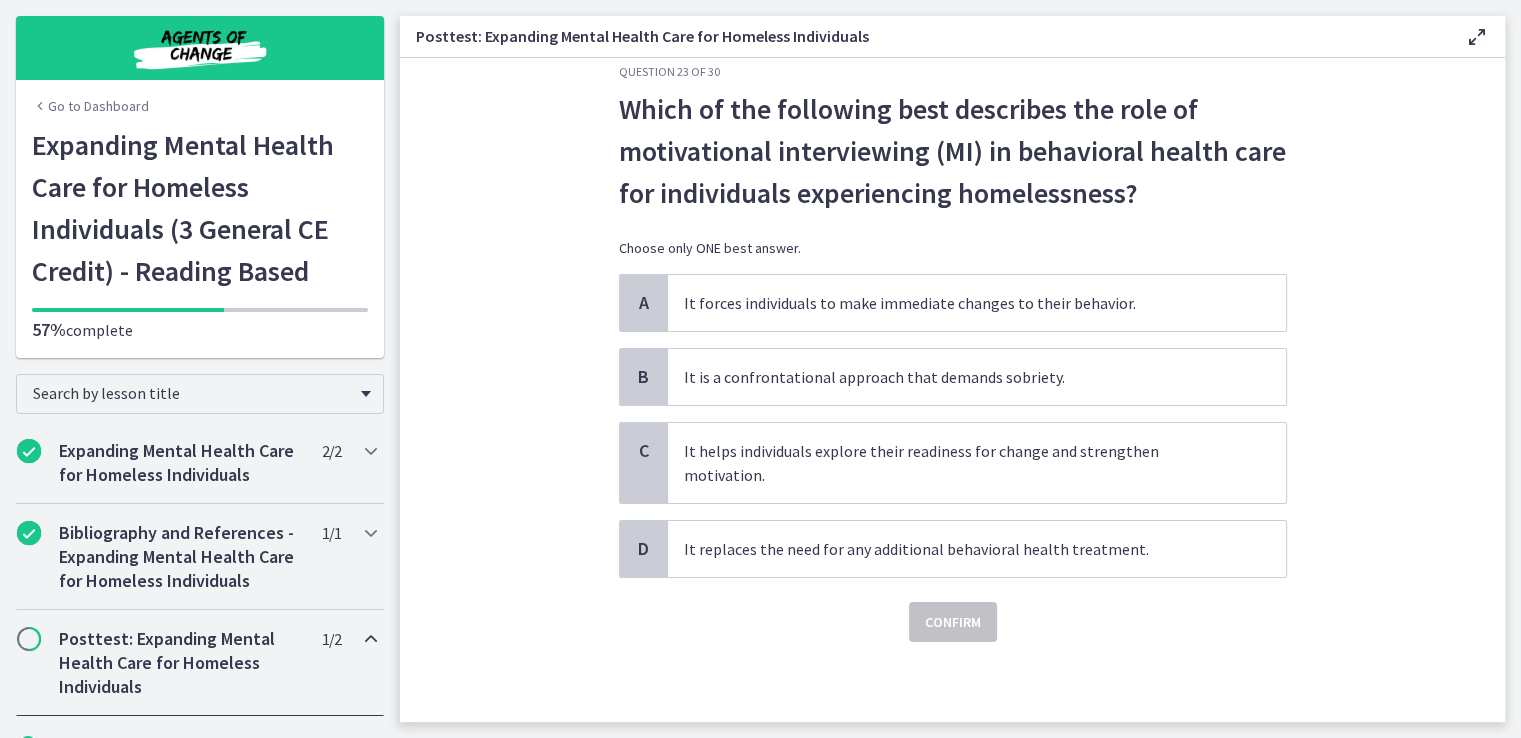 scroll, scrollTop: 0, scrollLeft: 0, axis: both 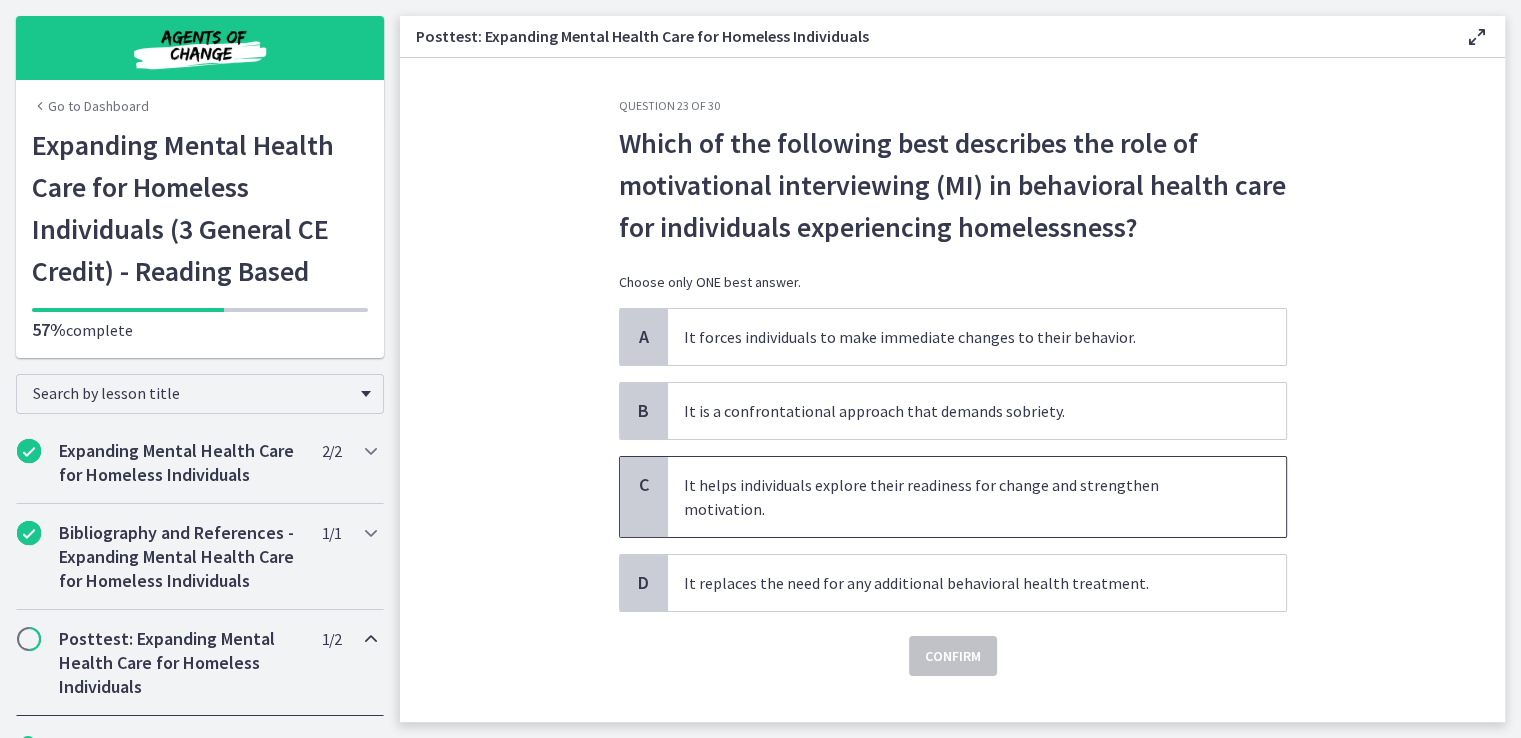 click on "It helps individuals explore their readiness for change and strengthen motivation." at bounding box center [977, 497] 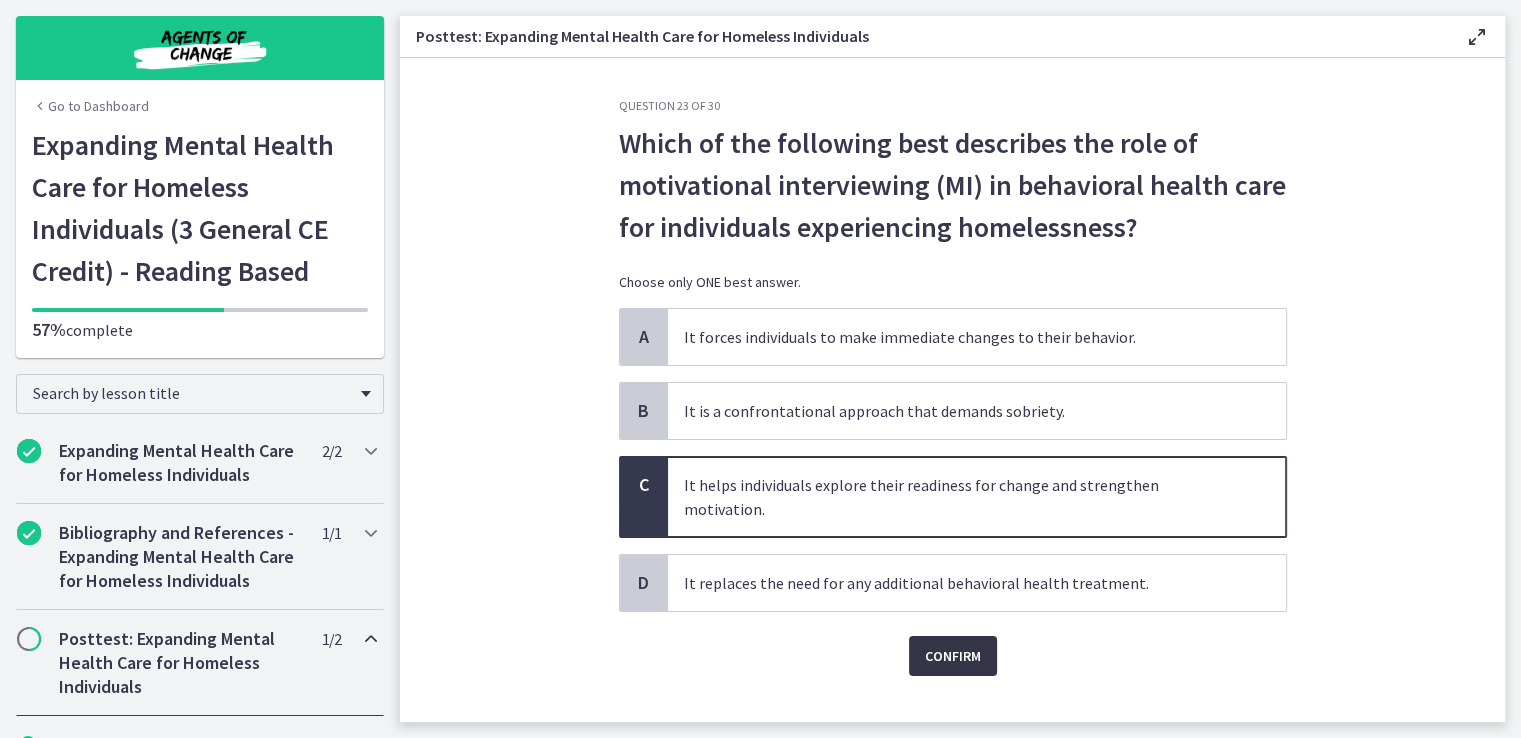 click on "Confirm" at bounding box center (953, 656) 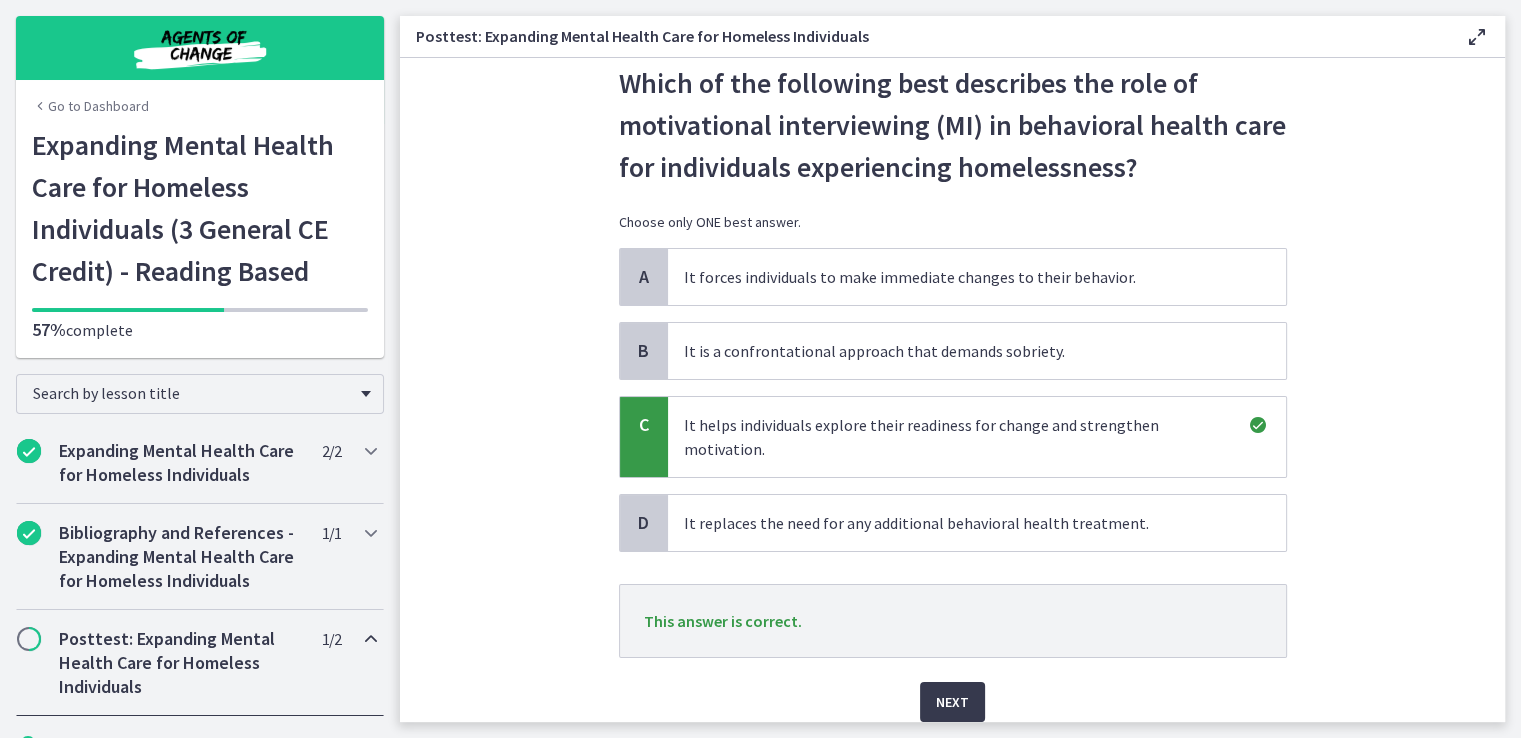scroll, scrollTop: 114, scrollLeft: 0, axis: vertical 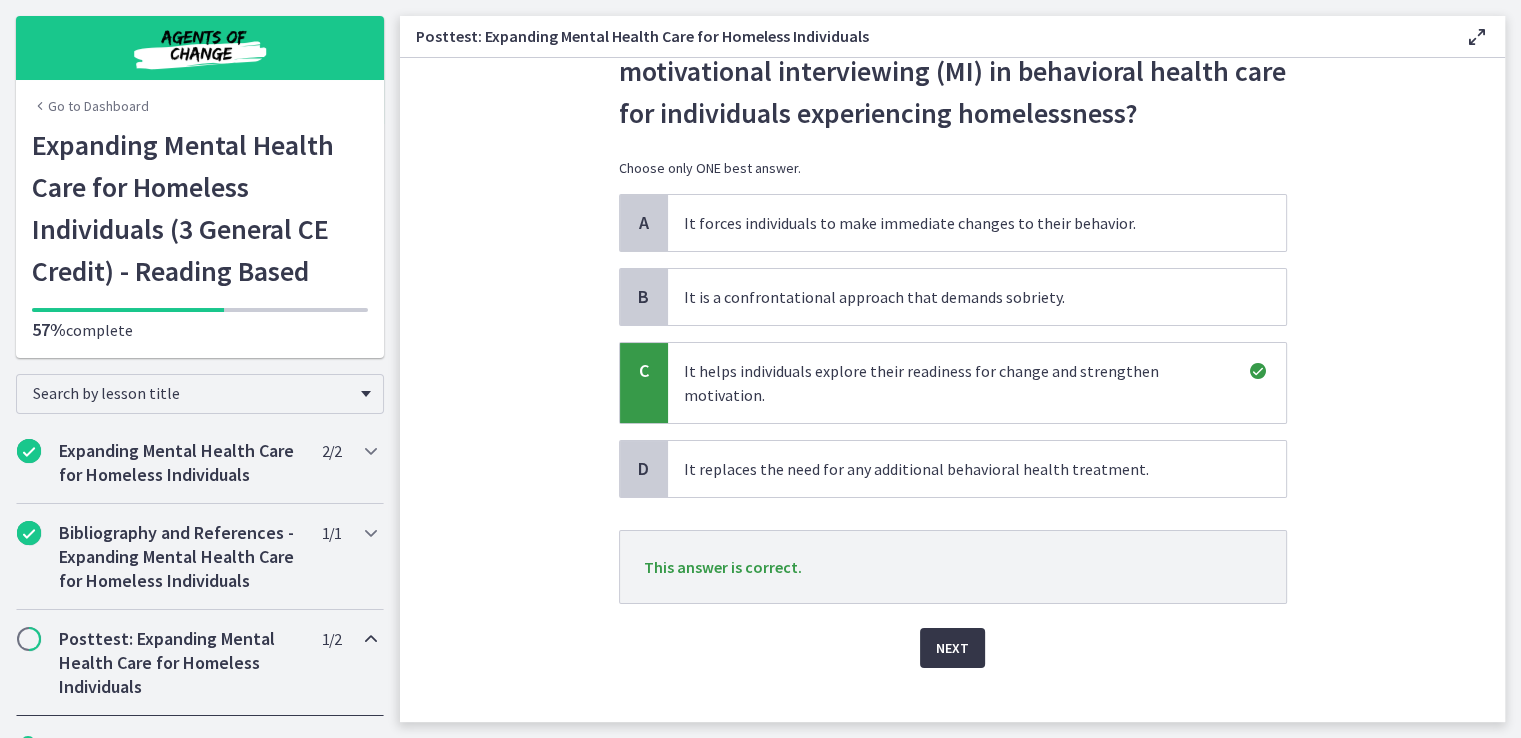 click on "Next" at bounding box center (952, 648) 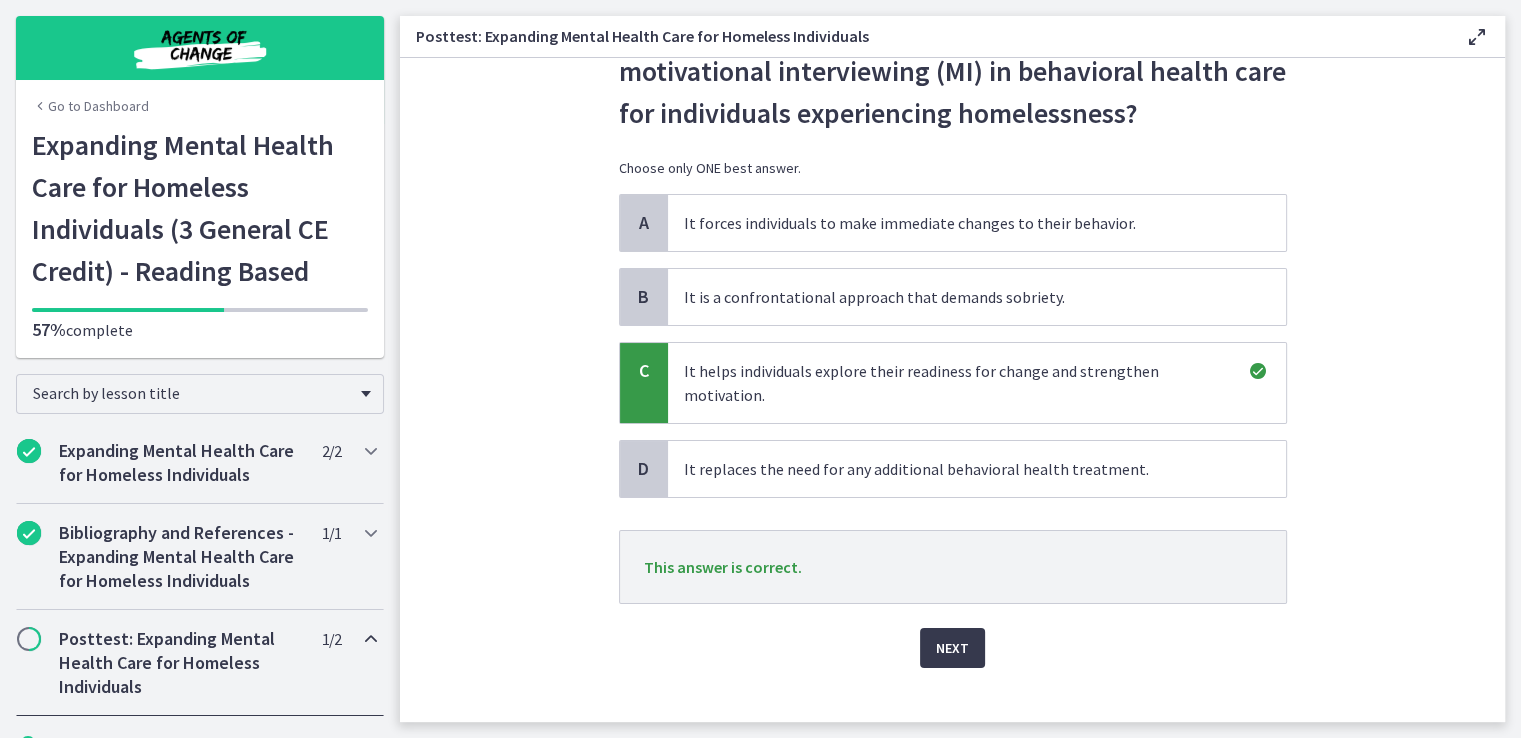 scroll, scrollTop: 0, scrollLeft: 0, axis: both 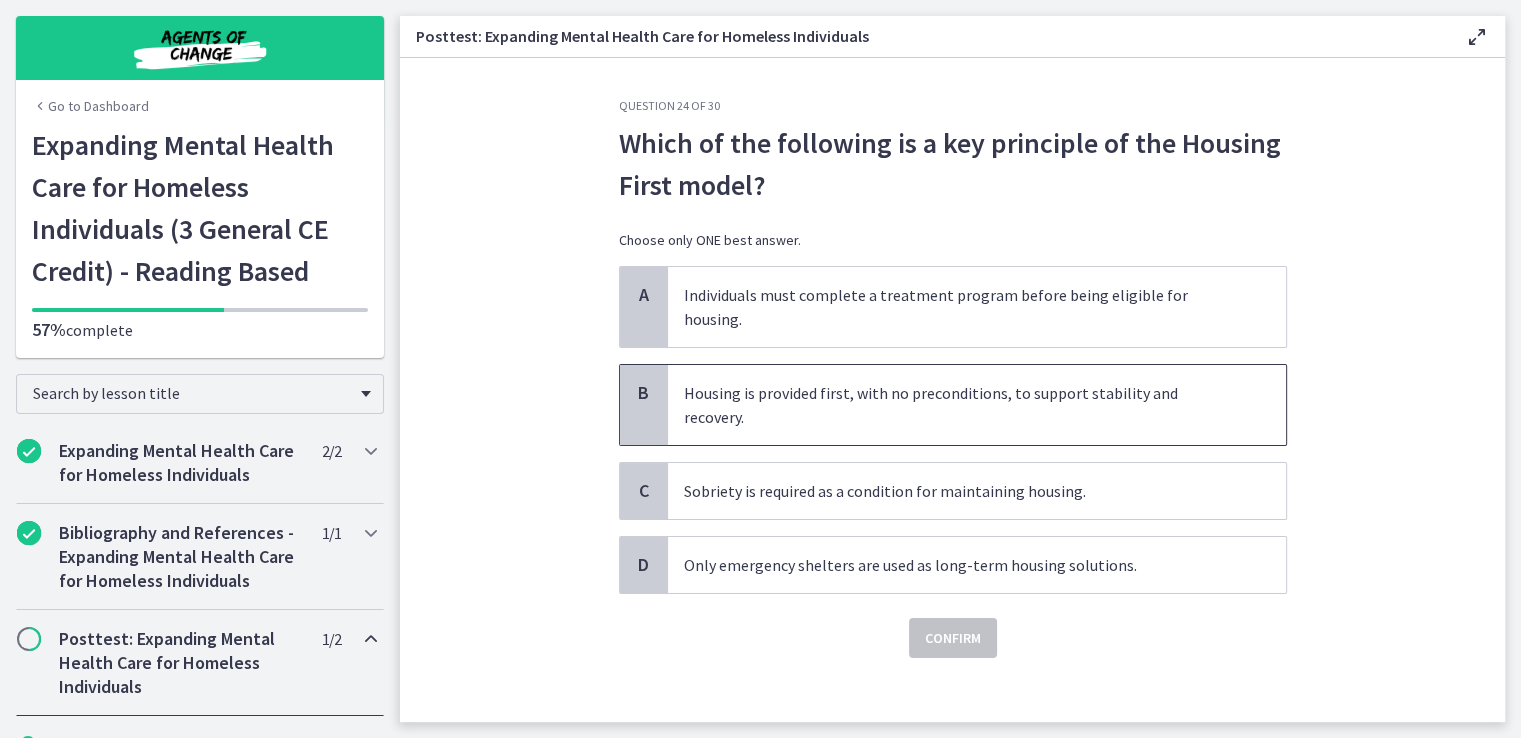 click on "Housing is provided first, with no preconditions, to support stability and recovery." at bounding box center [977, 405] 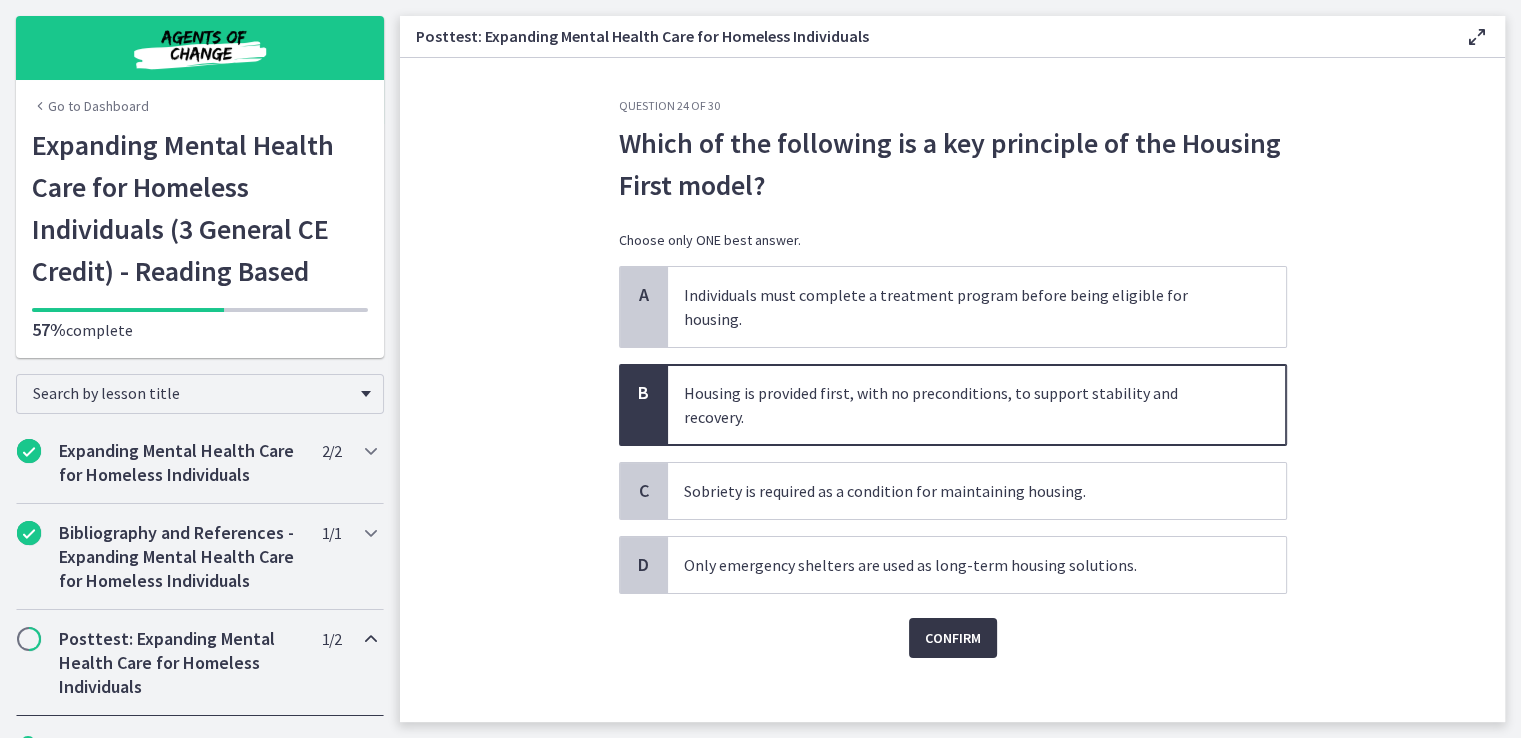 click on "Confirm" at bounding box center (953, 638) 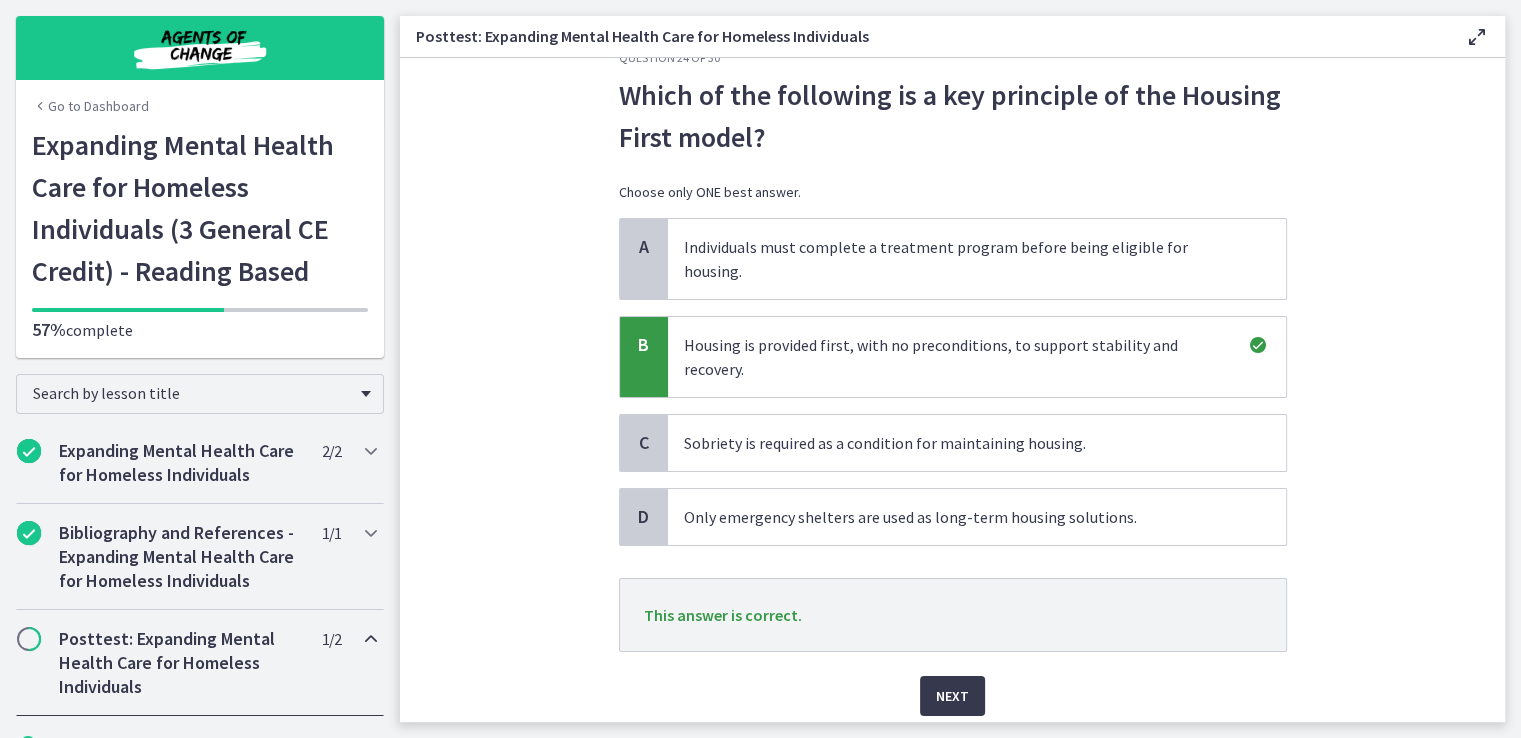 scroll, scrollTop: 72, scrollLeft: 0, axis: vertical 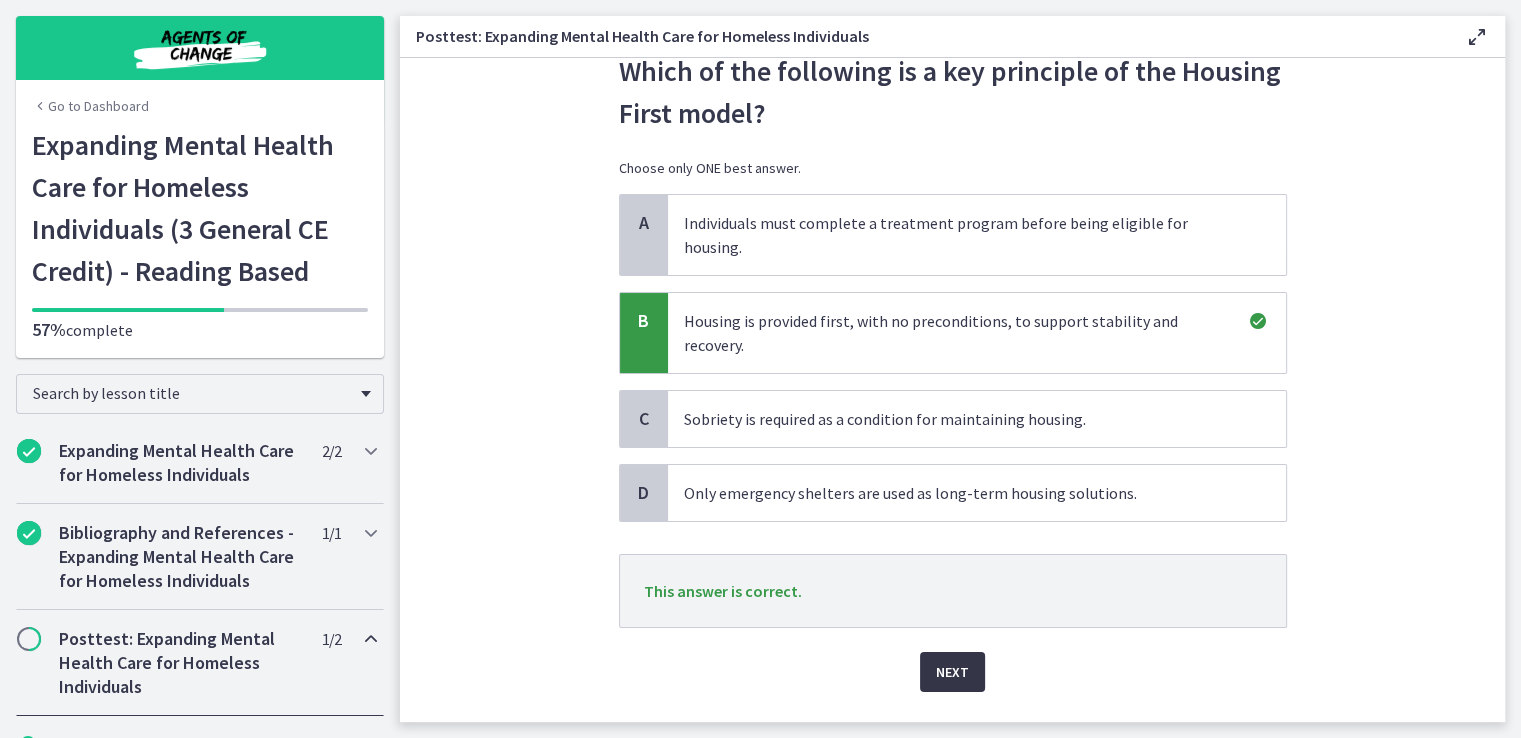 click on "Next" at bounding box center (952, 672) 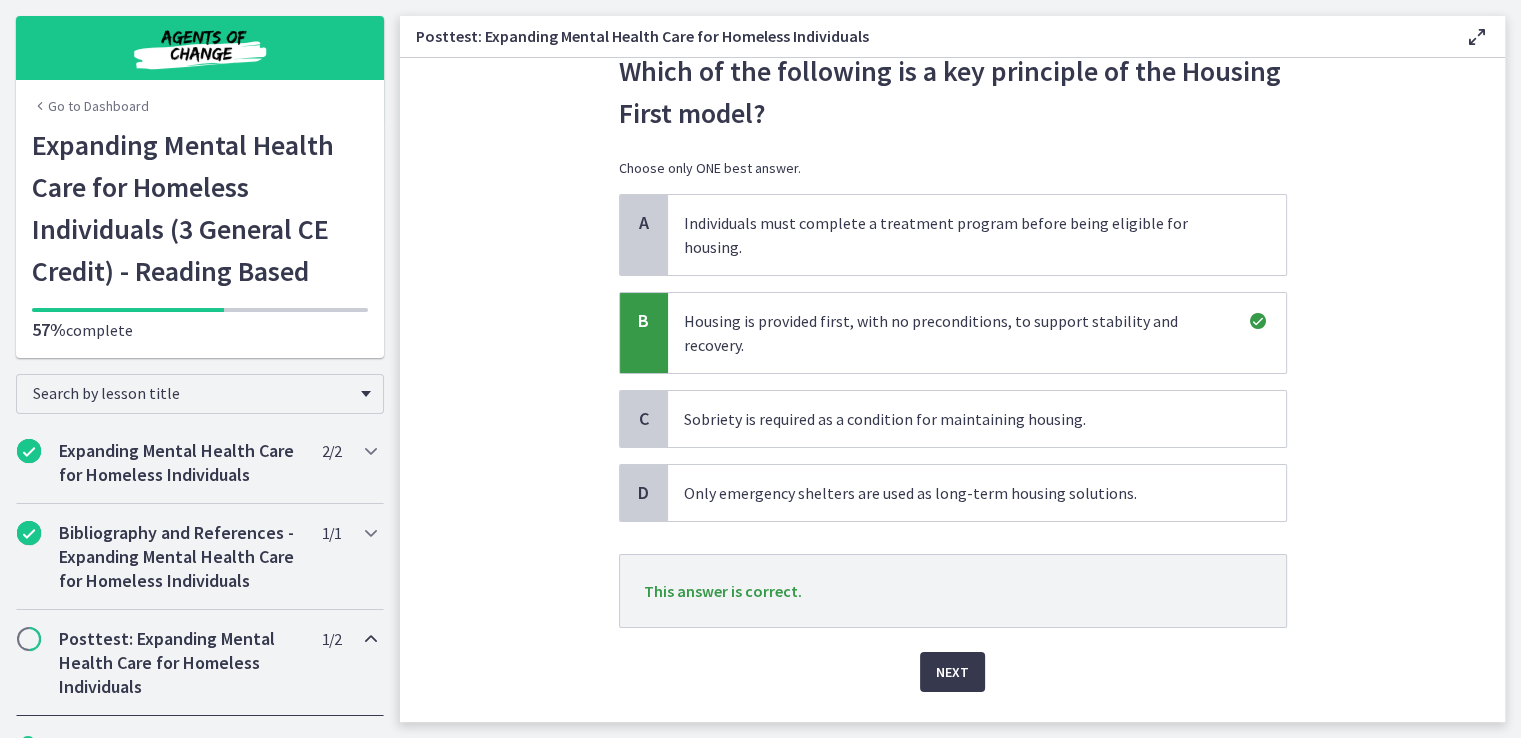 scroll, scrollTop: 0, scrollLeft: 0, axis: both 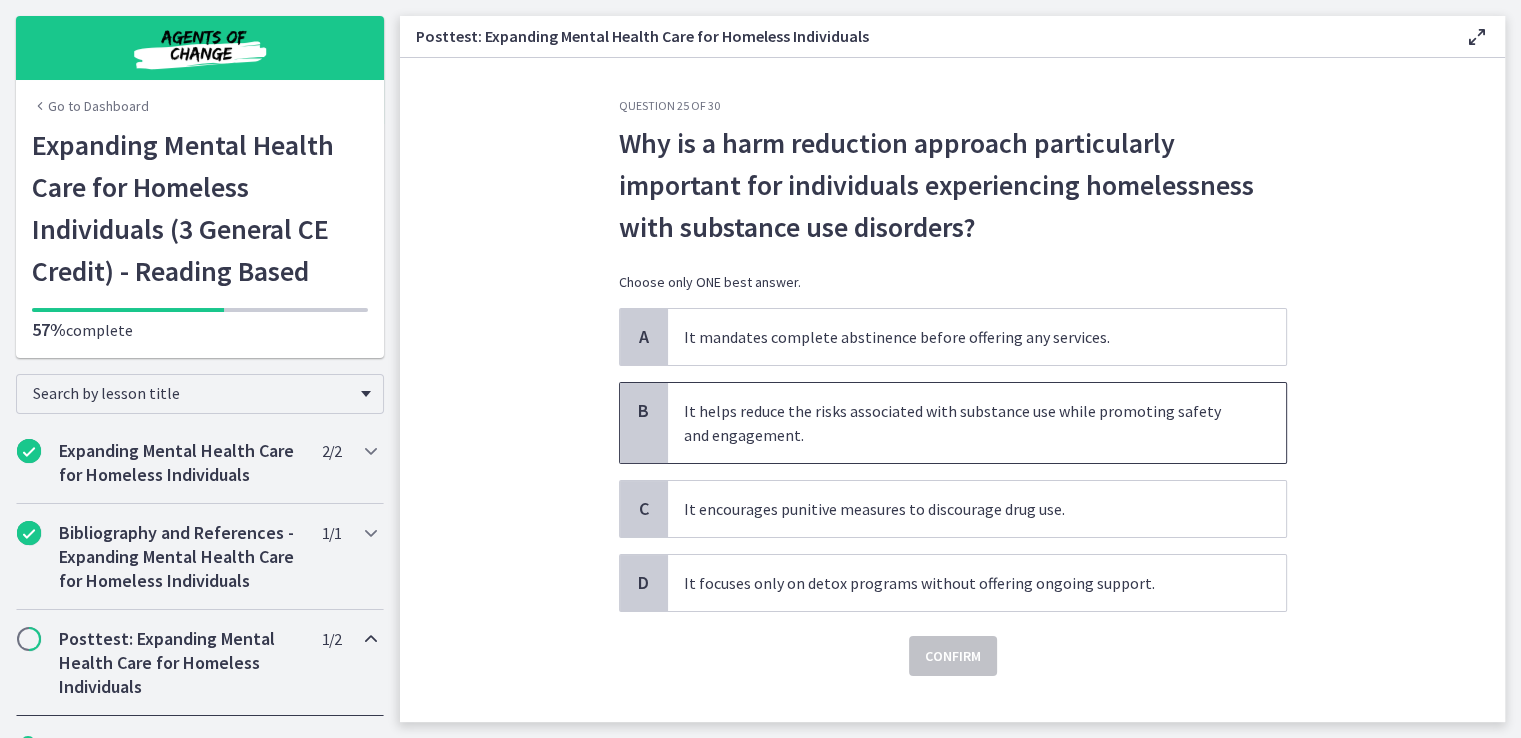 click on "It helps reduce the risks associated with substance use while promoting safety and engagement." at bounding box center (977, 423) 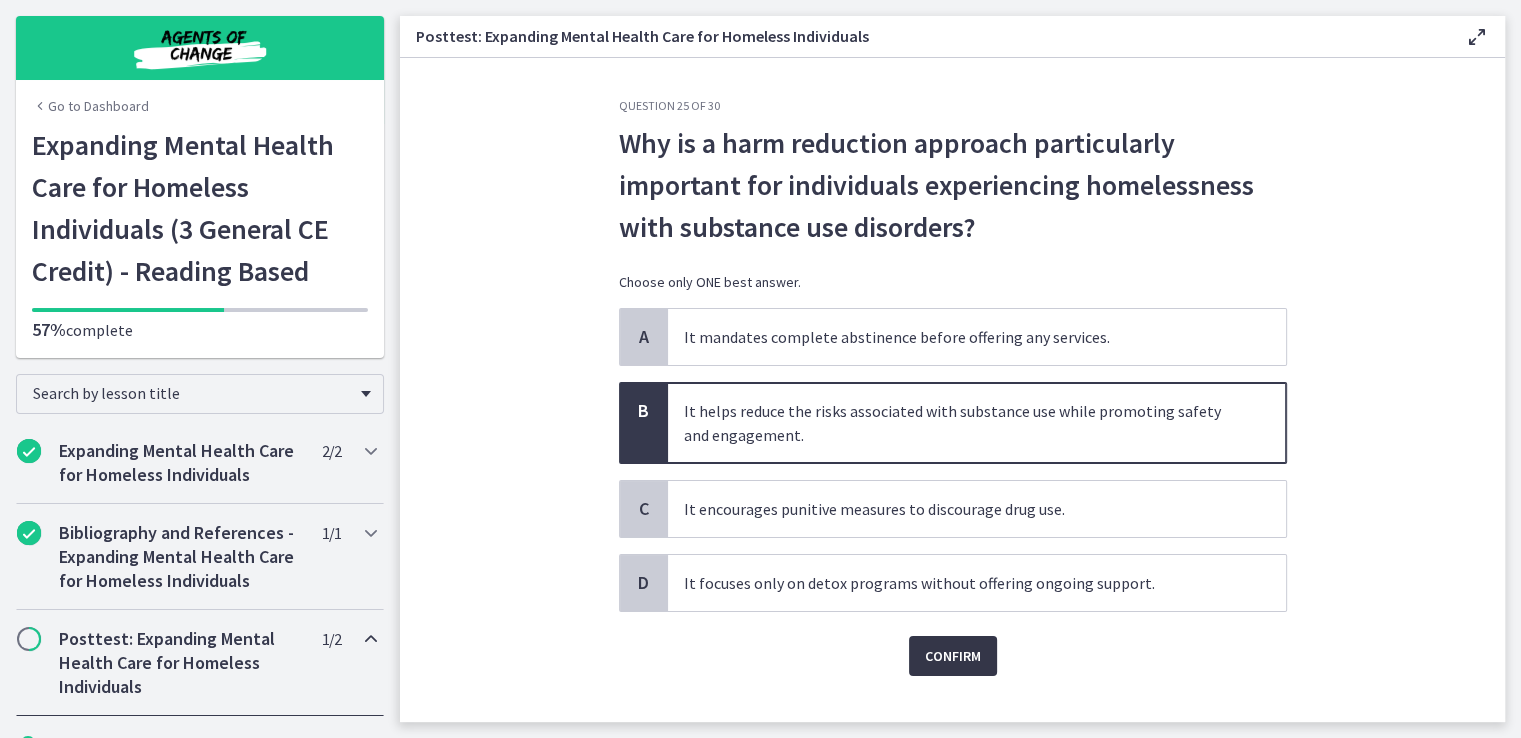 click on "Confirm" at bounding box center (953, 656) 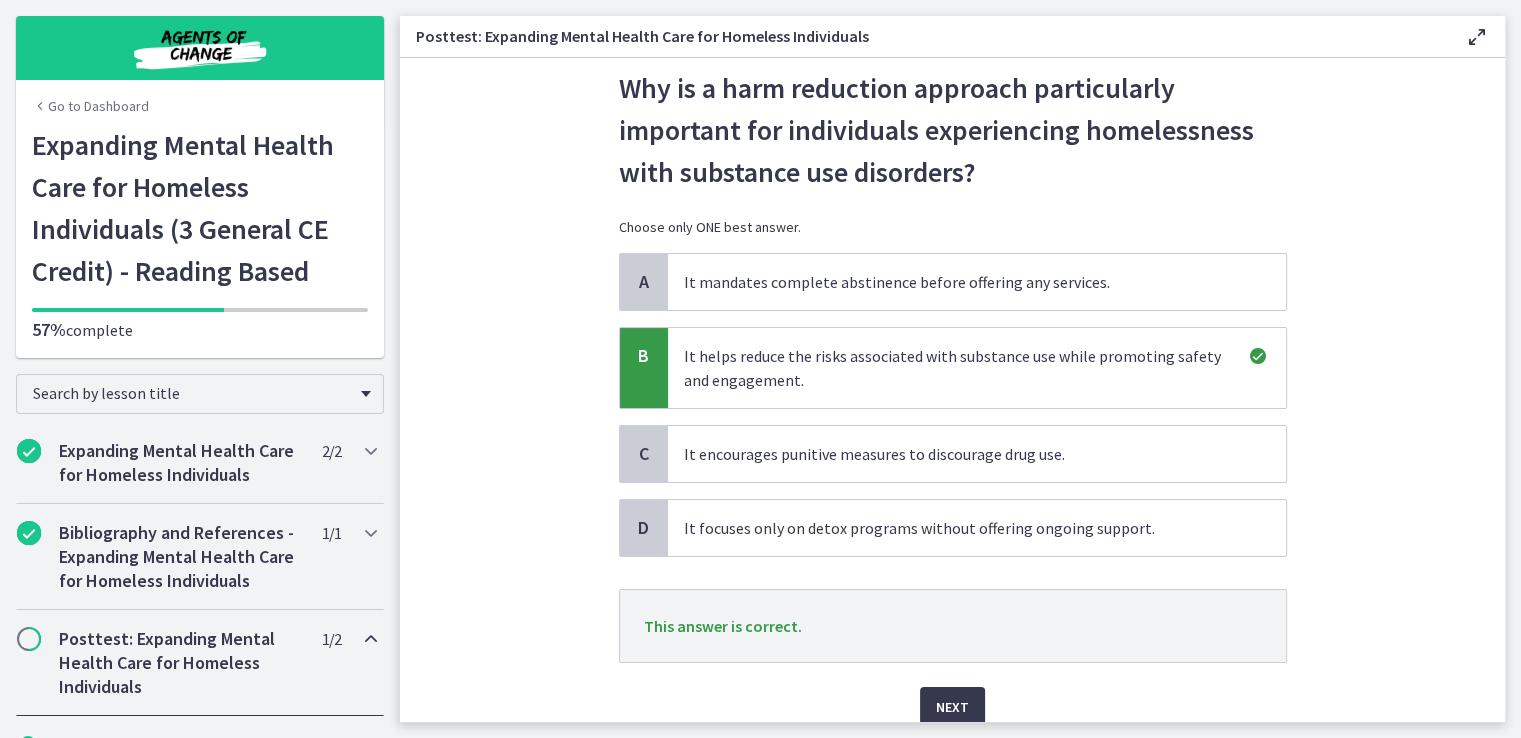 scroll, scrollTop: 138, scrollLeft: 0, axis: vertical 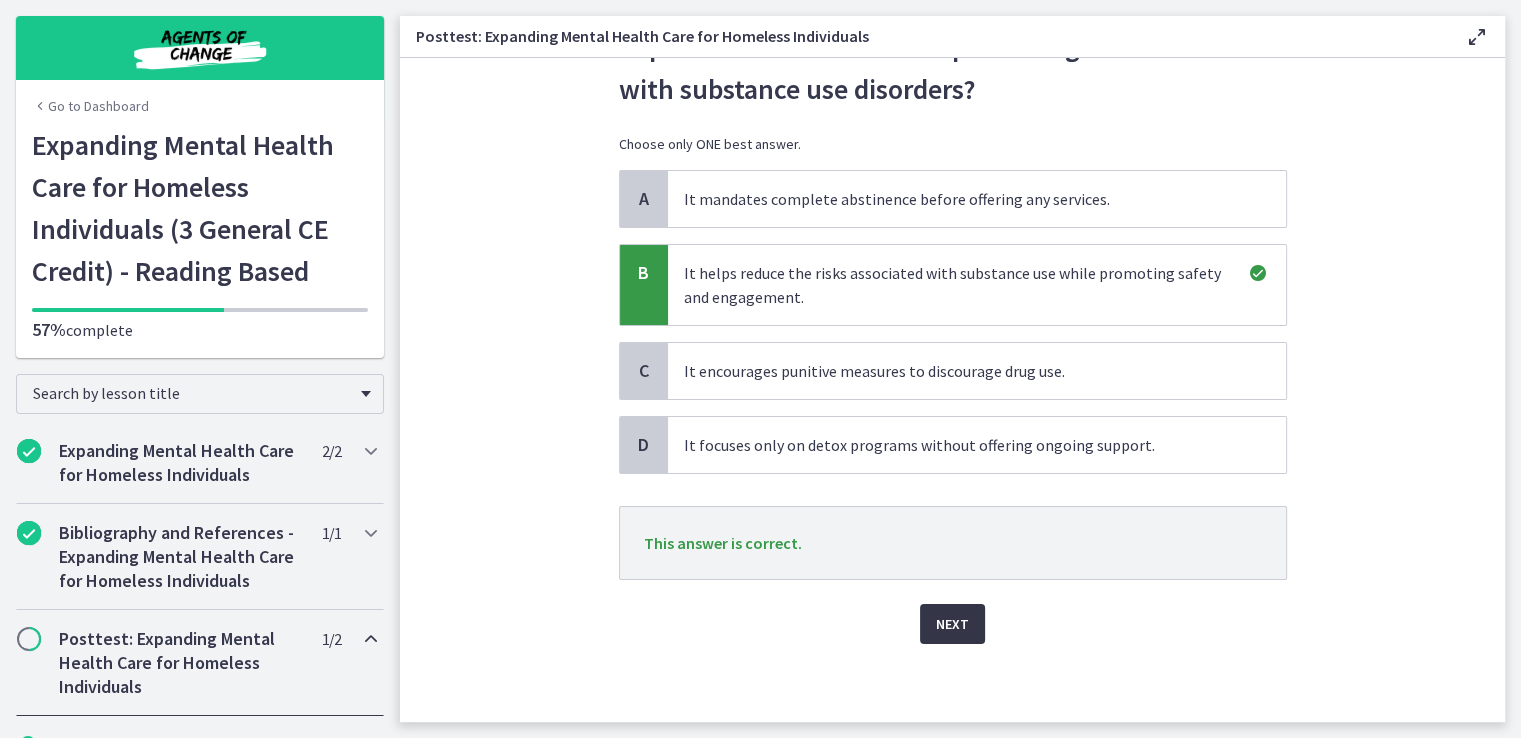 click on "Next" at bounding box center [952, 624] 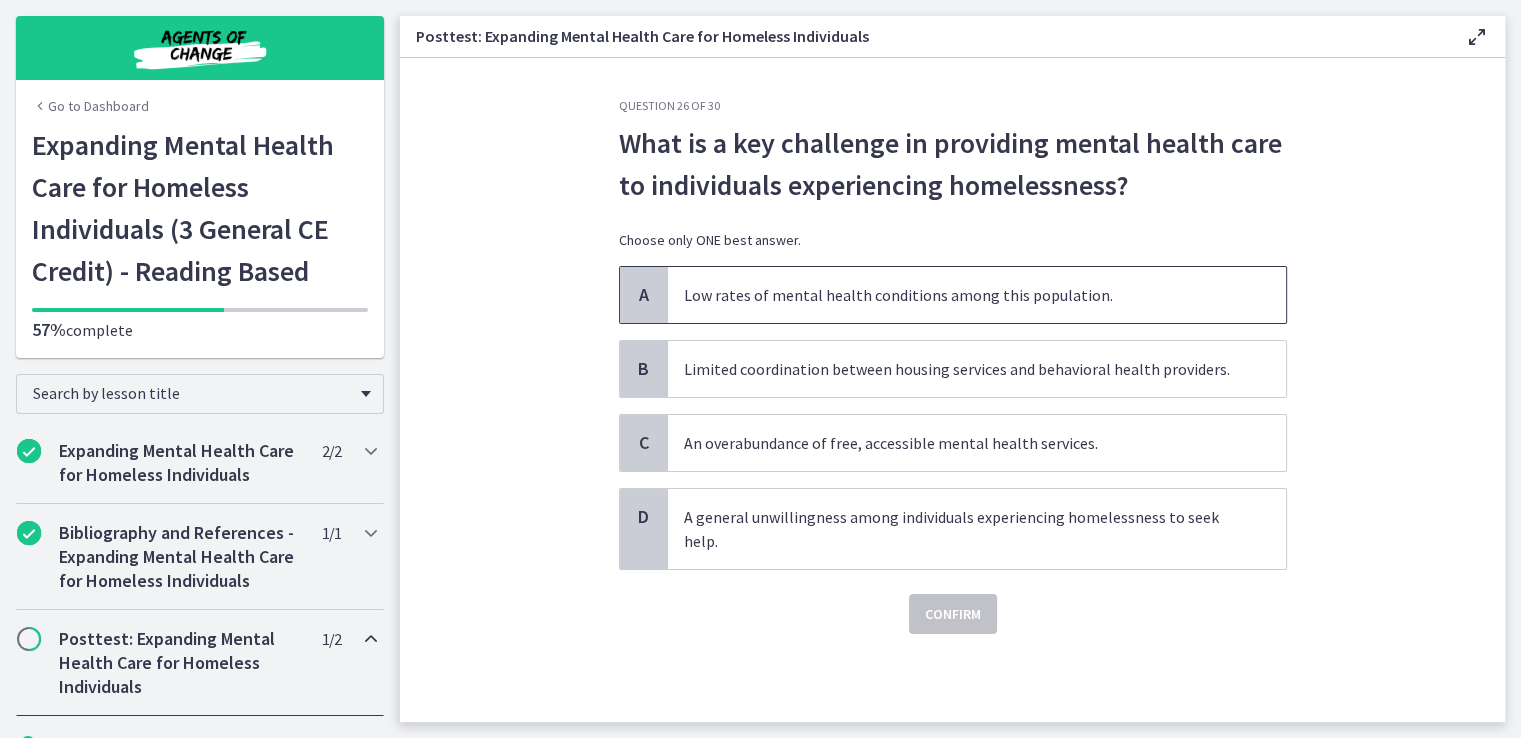 scroll, scrollTop: 0, scrollLeft: 0, axis: both 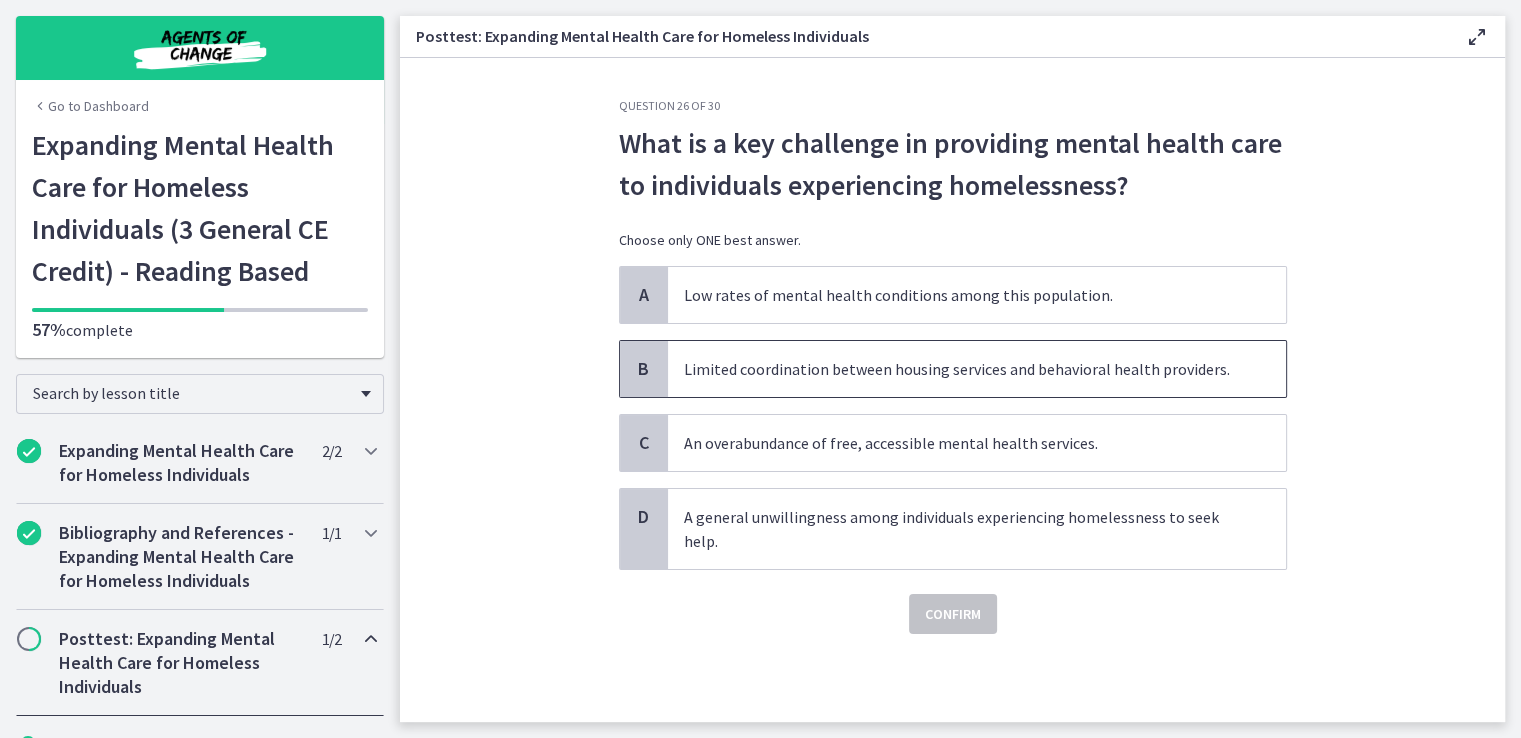 click on "Limited coordination between housing services and behavioral health providers." at bounding box center (977, 369) 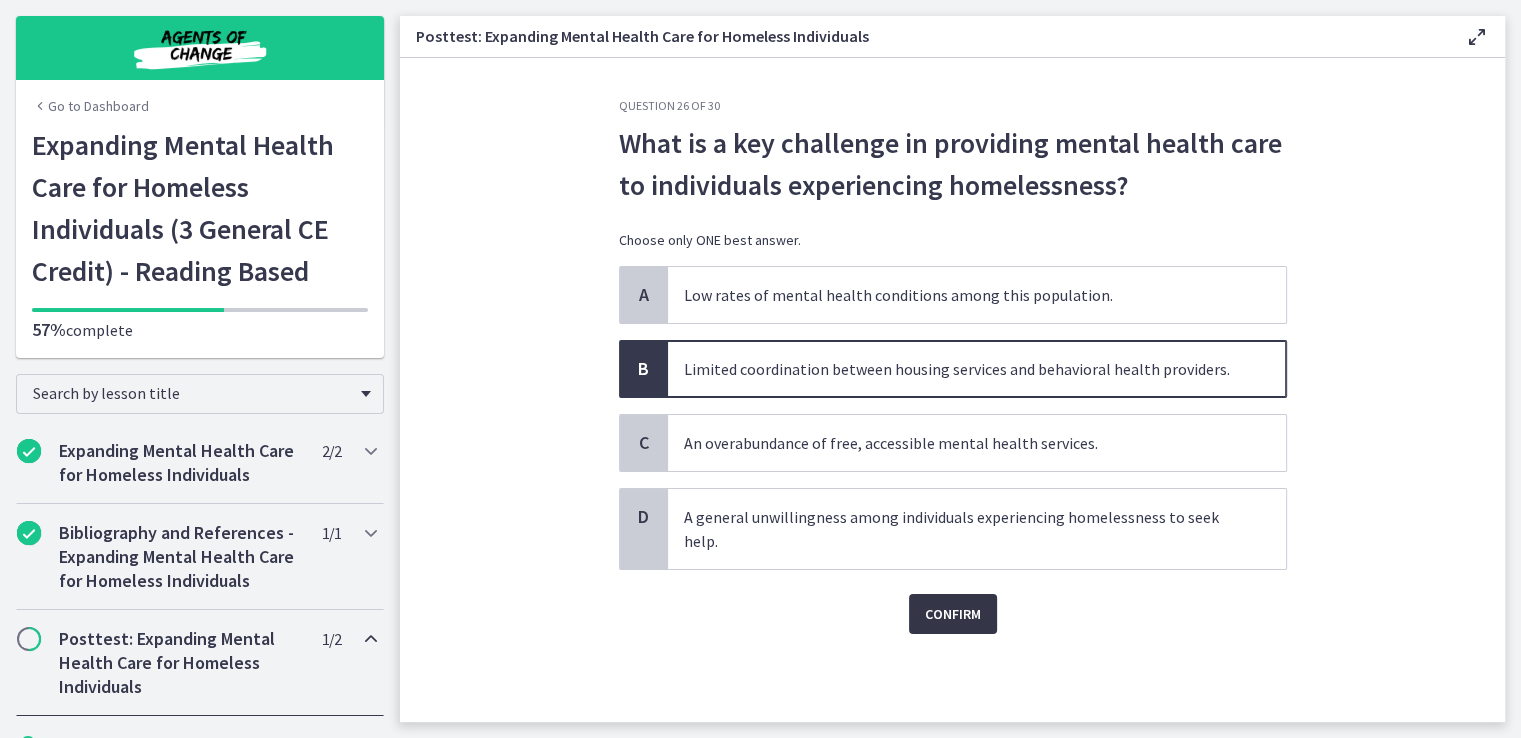 click on "Confirm" at bounding box center [953, 614] 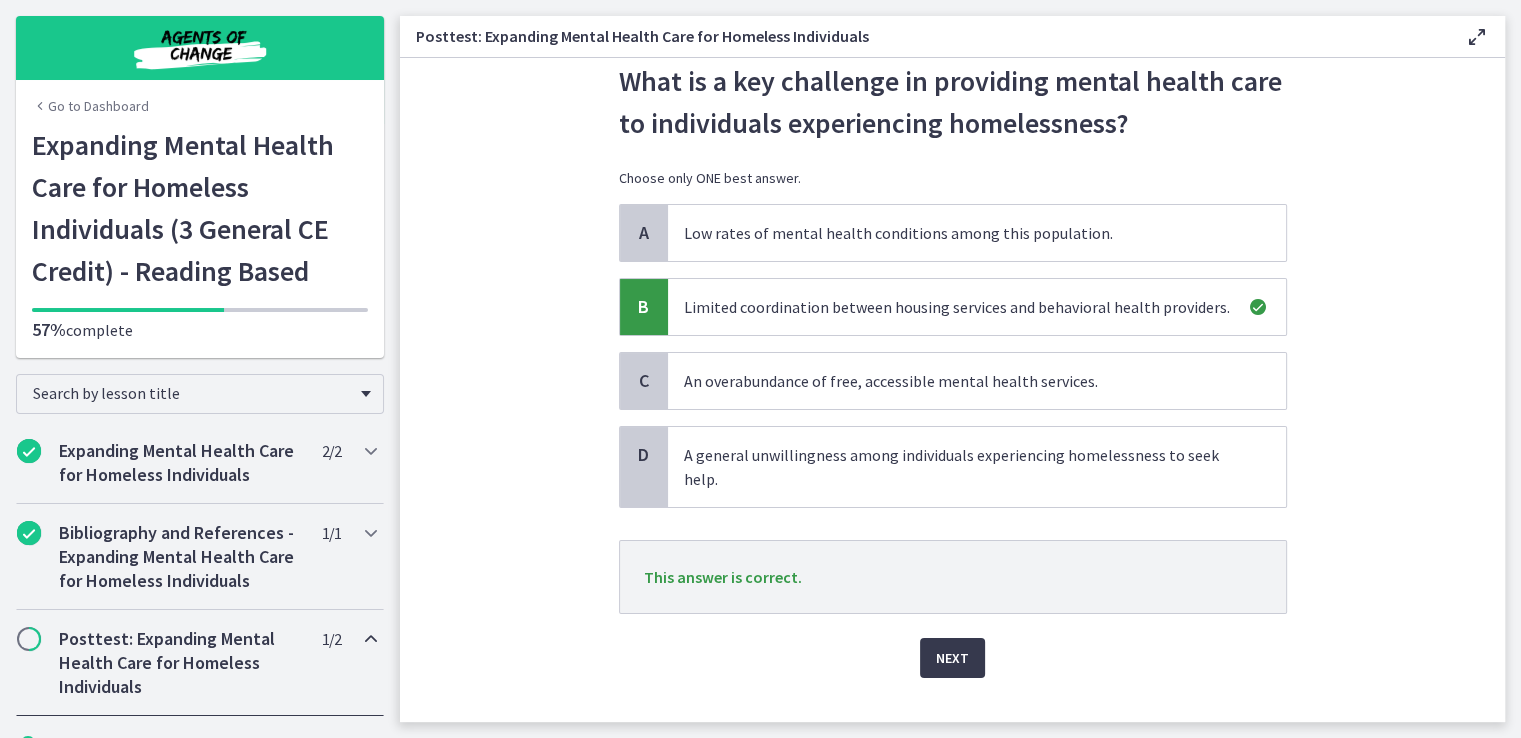 scroll, scrollTop: 96, scrollLeft: 0, axis: vertical 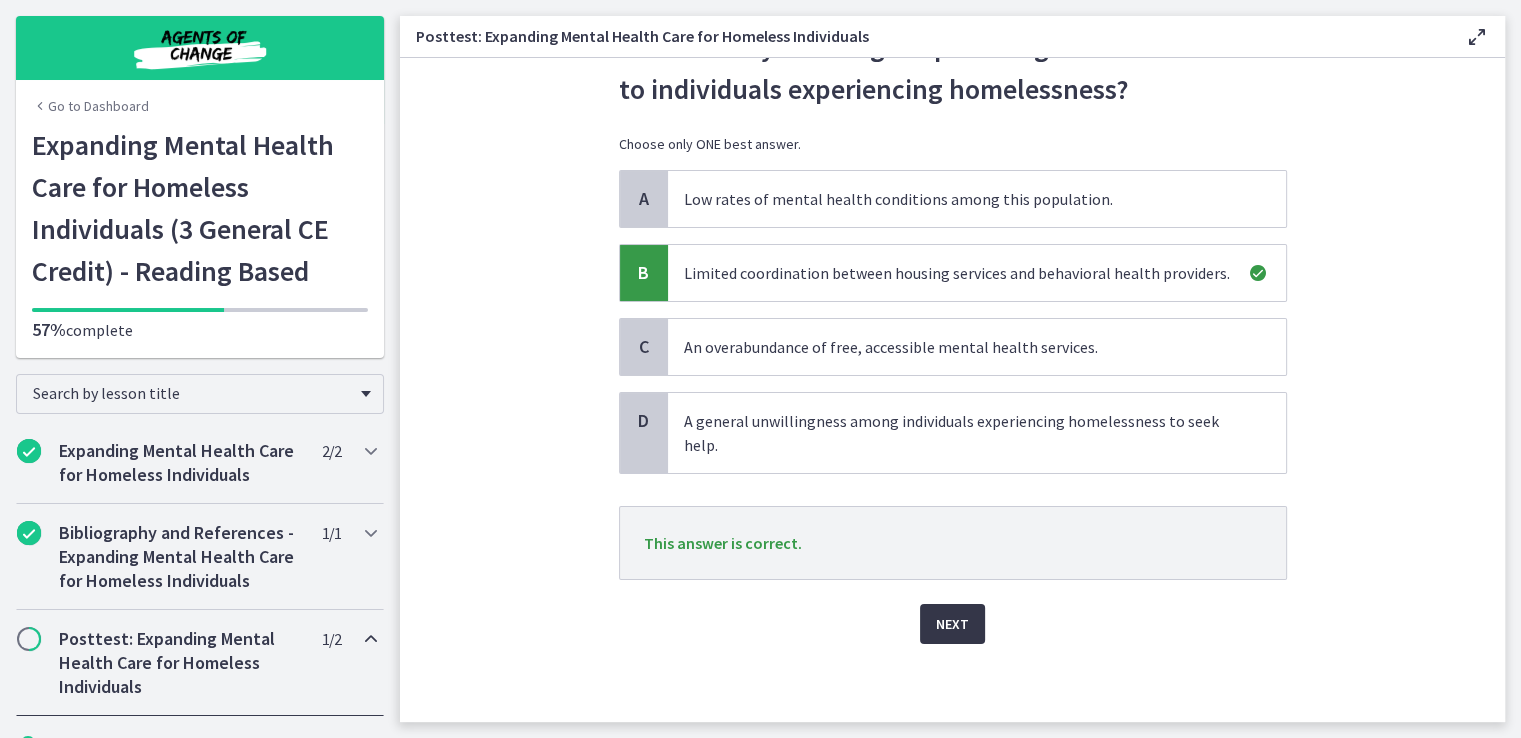click on "Next" at bounding box center (952, 624) 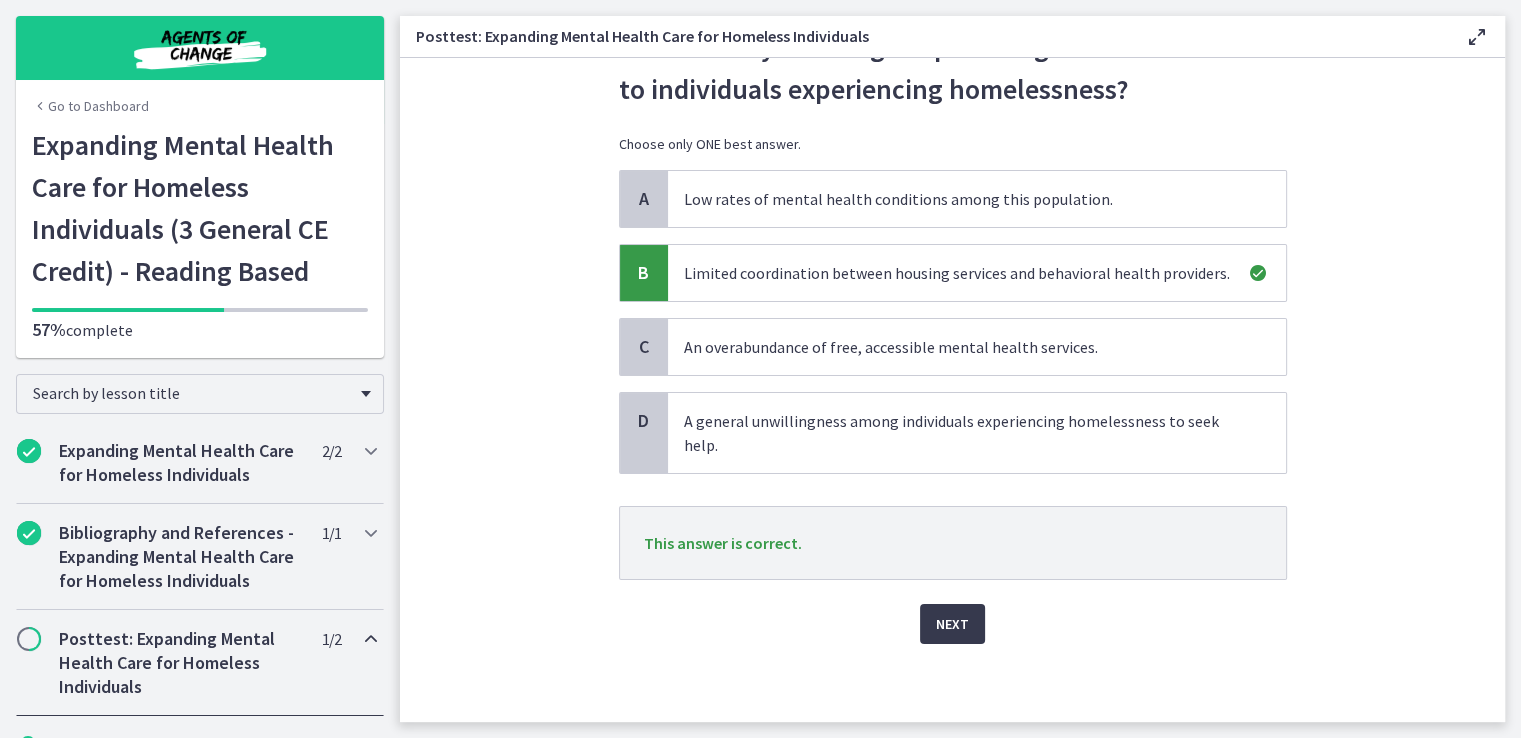 scroll, scrollTop: 0, scrollLeft: 0, axis: both 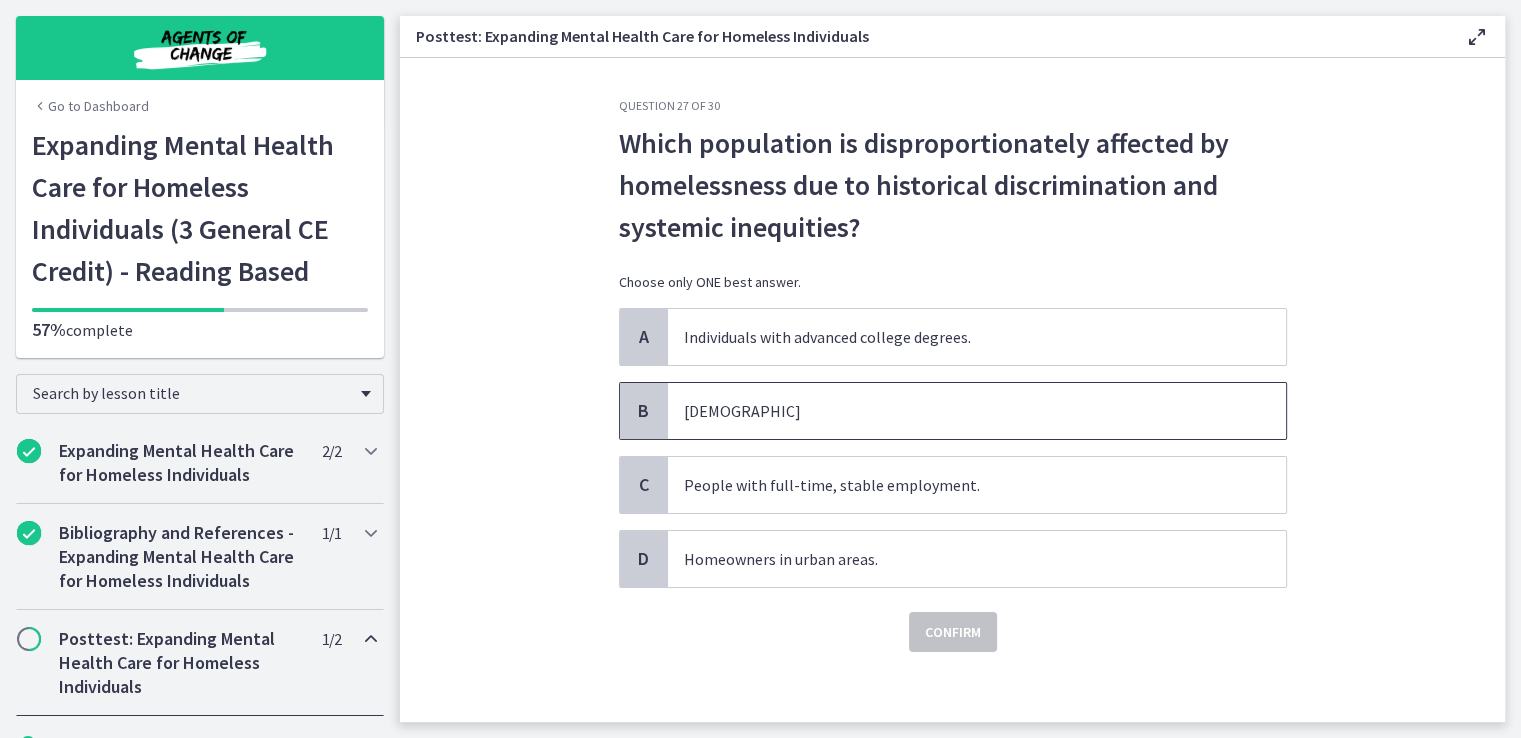 click on "Racial and ethnic minorities." at bounding box center [977, 411] 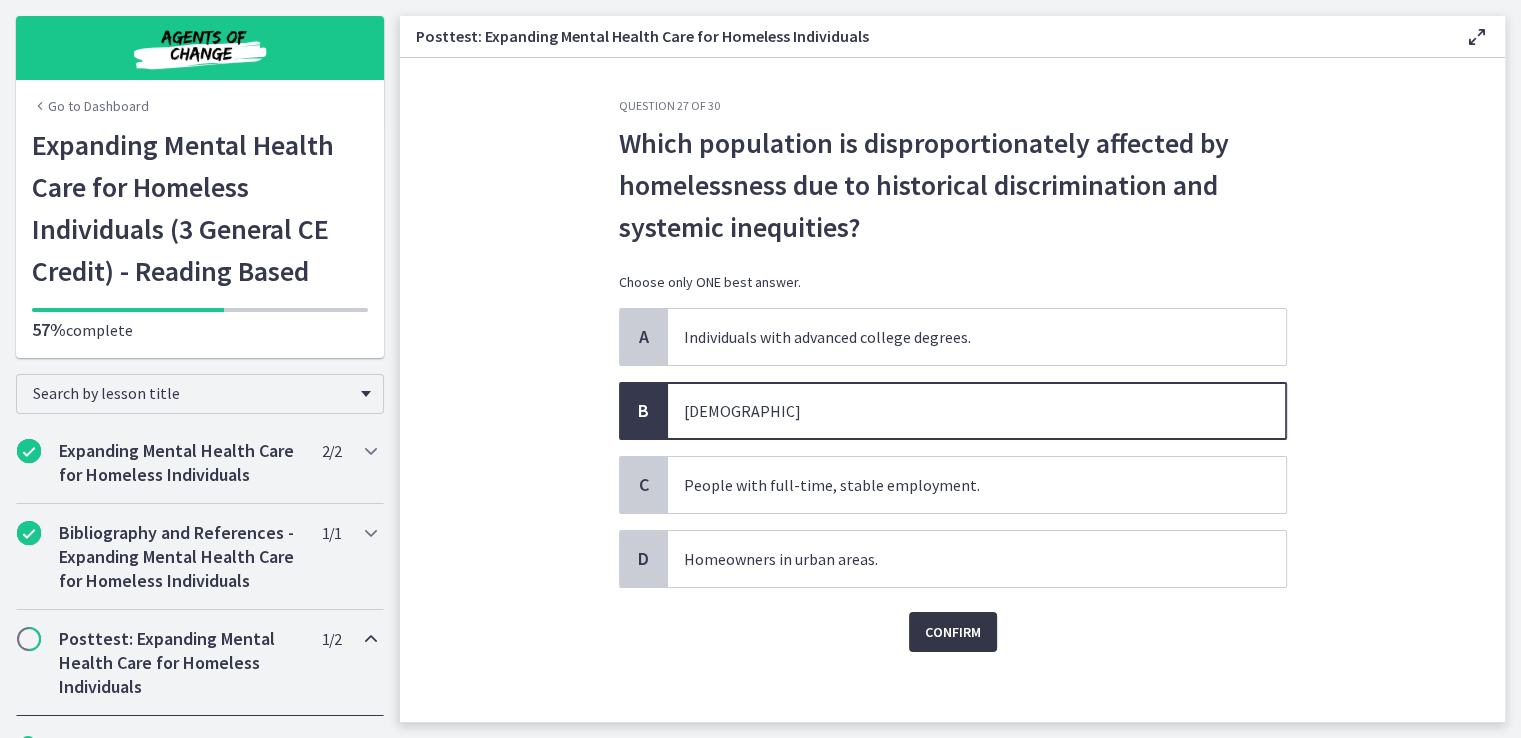click on "Confirm" at bounding box center (953, 632) 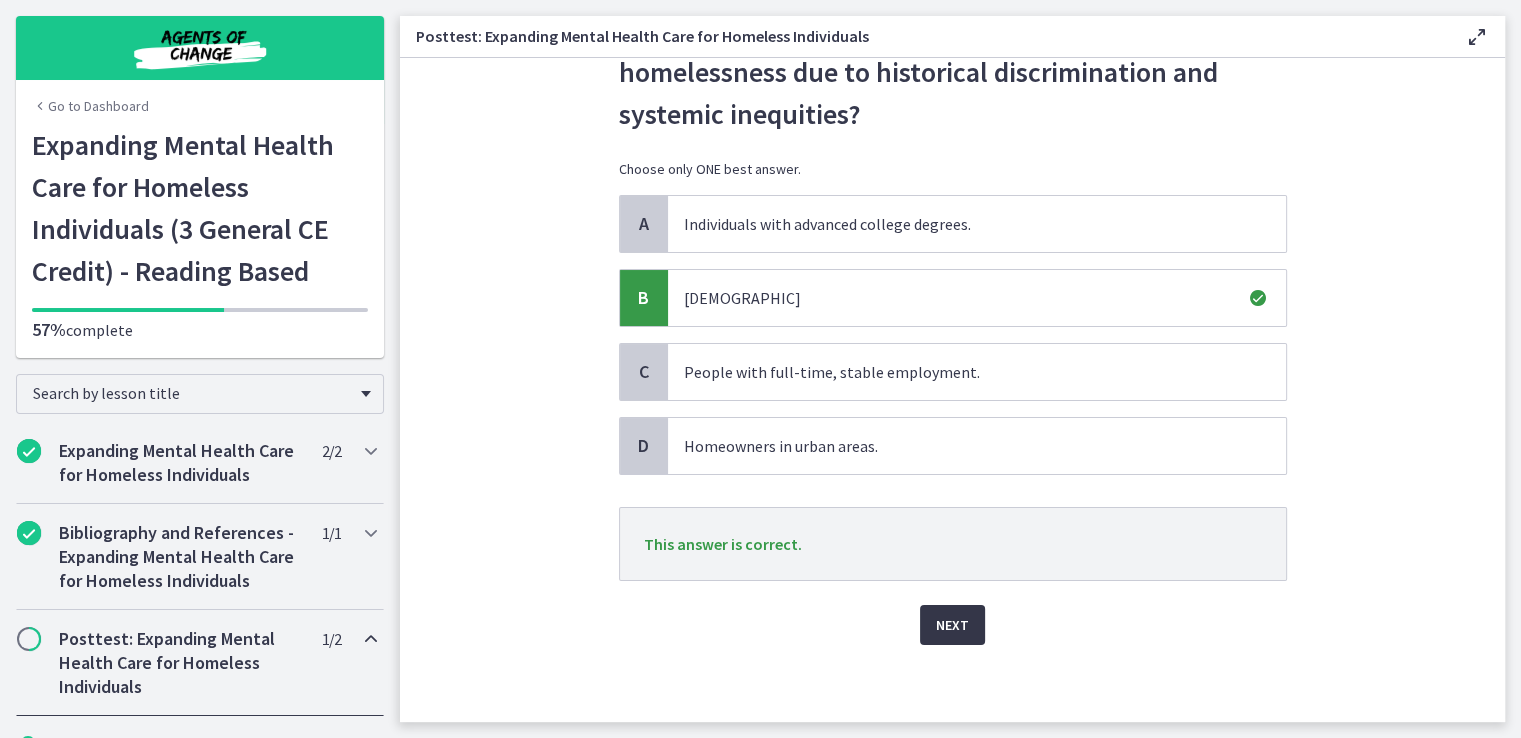 scroll, scrollTop: 114, scrollLeft: 0, axis: vertical 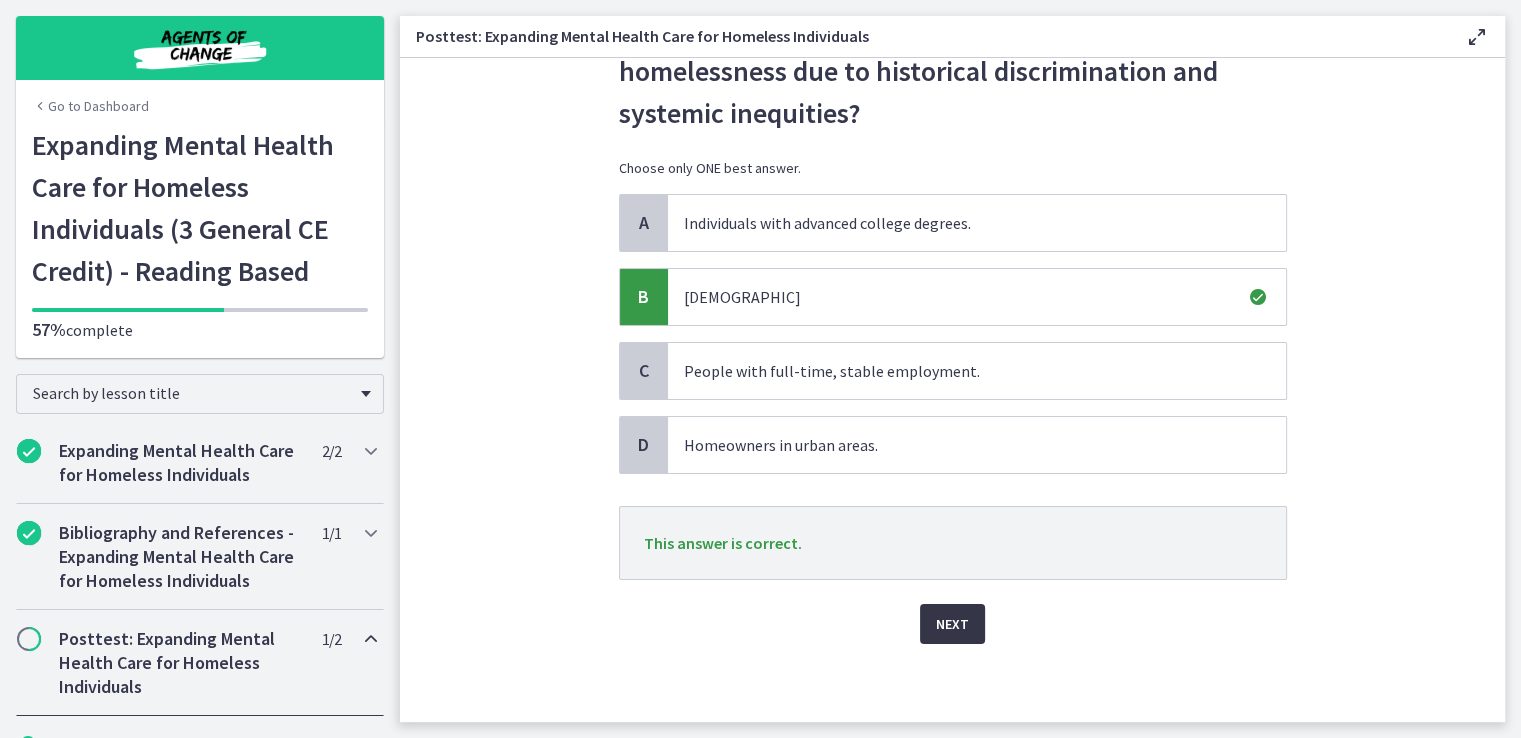 click on "Next" at bounding box center (952, 624) 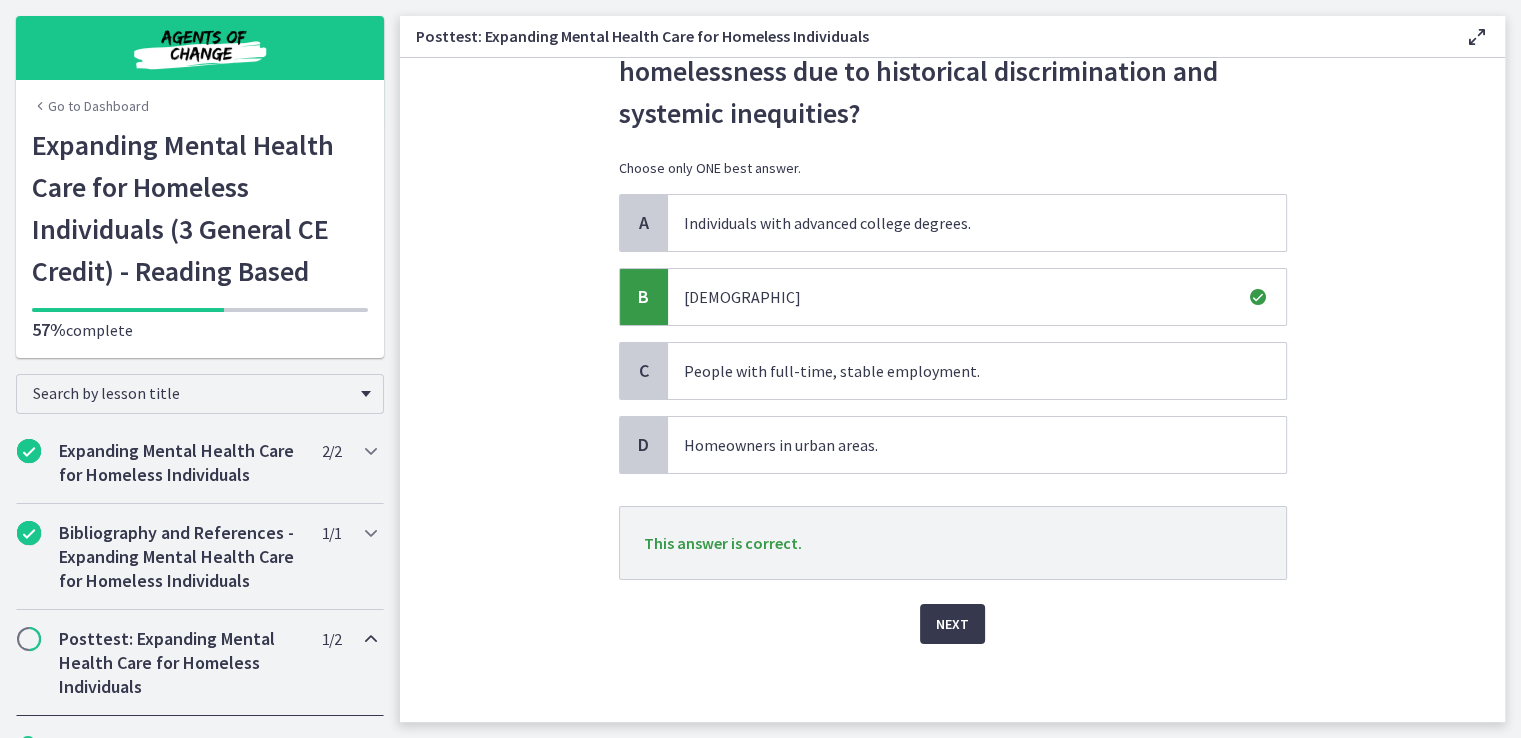 scroll, scrollTop: 0, scrollLeft: 0, axis: both 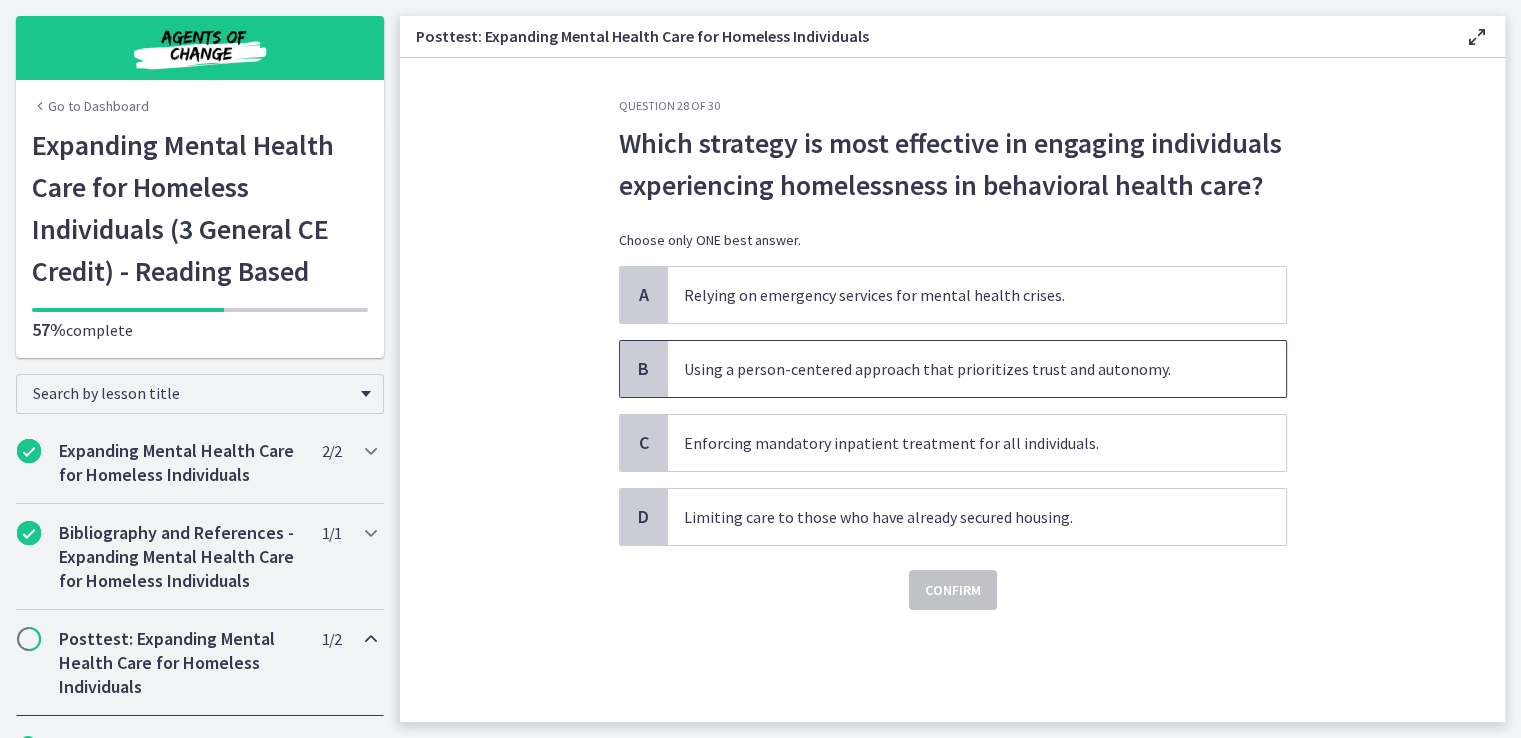 click on "Using a person-centered approach that prioritizes trust and autonomy." at bounding box center [977, 369] 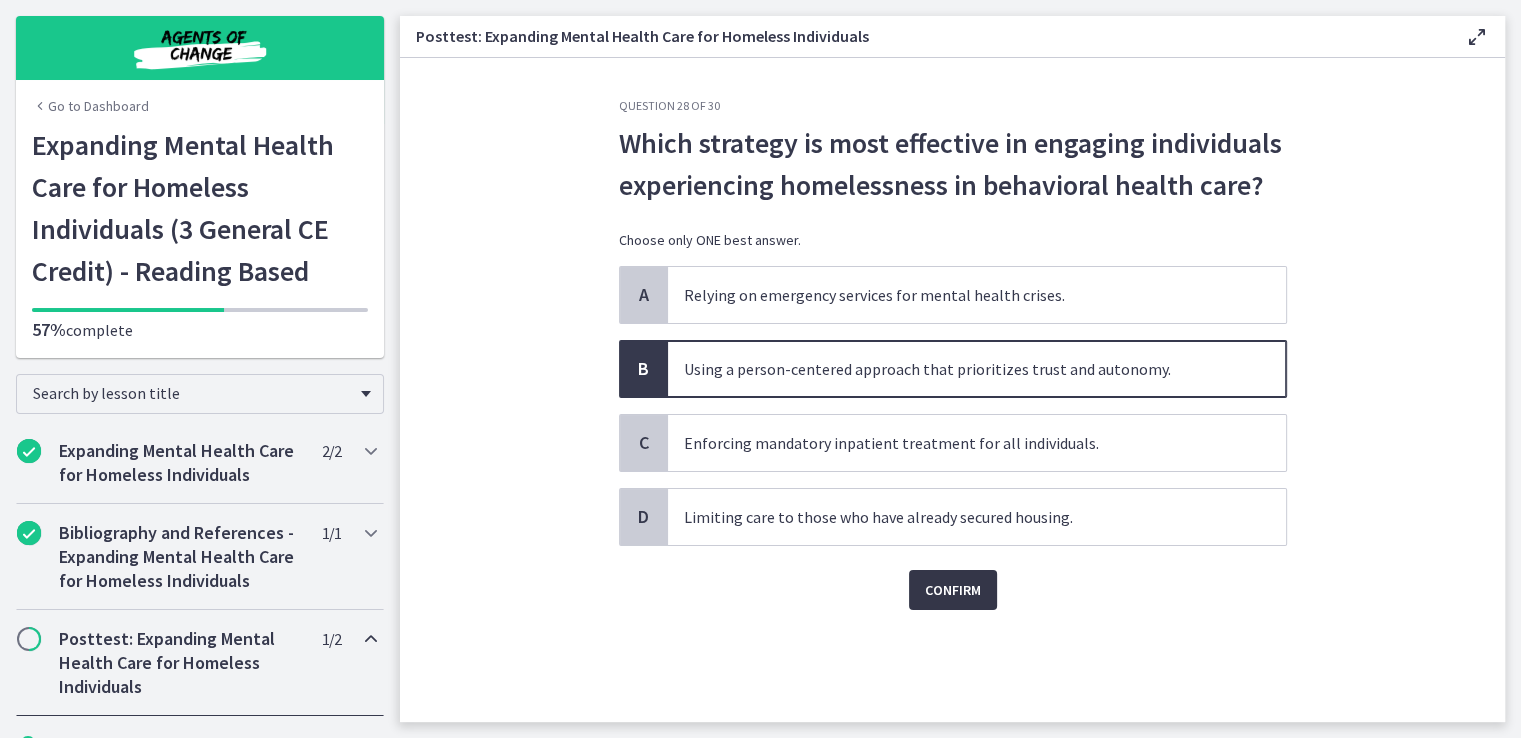 click on "Confirm" at bounding box center [953, 590] 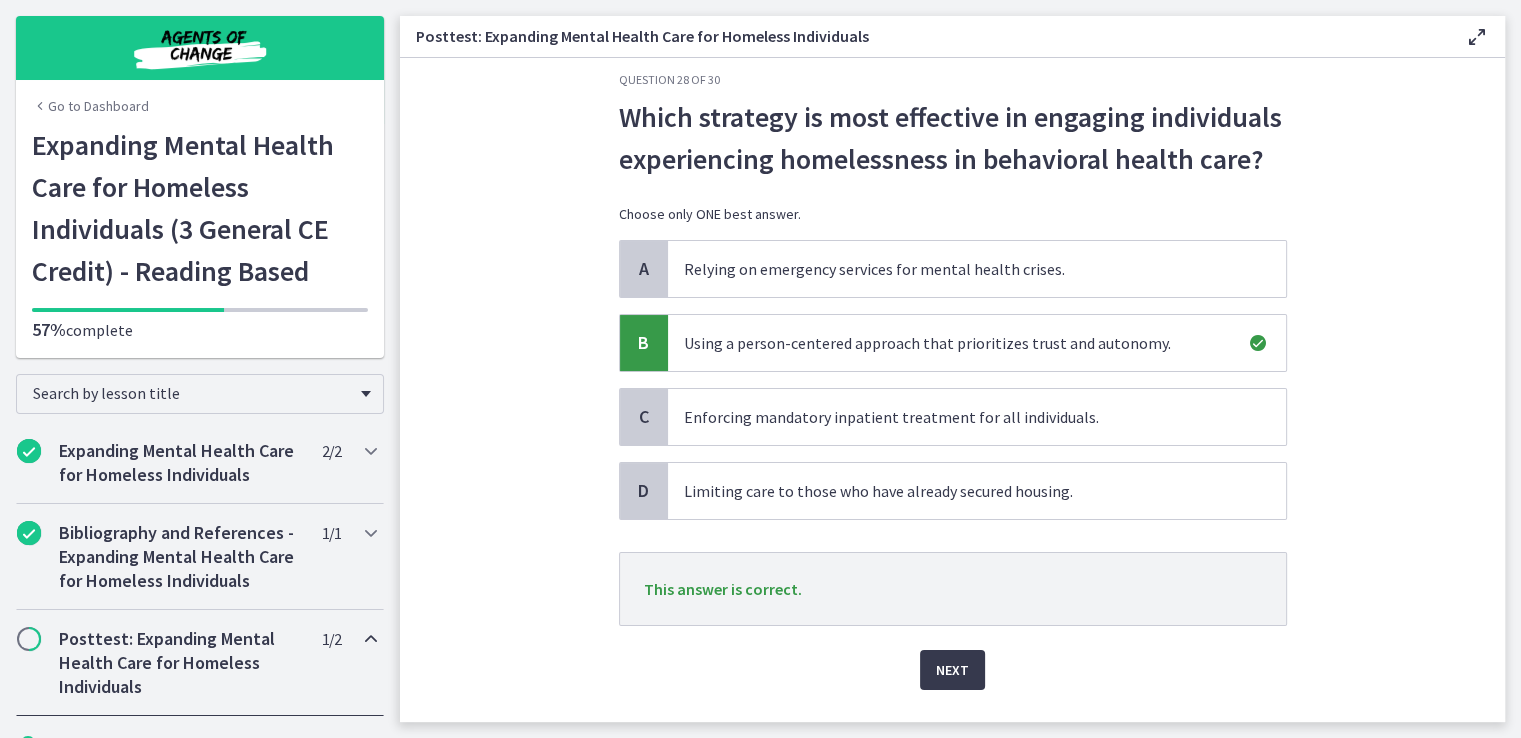 scroll, scrollTop: 72, scrollLeft: 0, axis: vertical 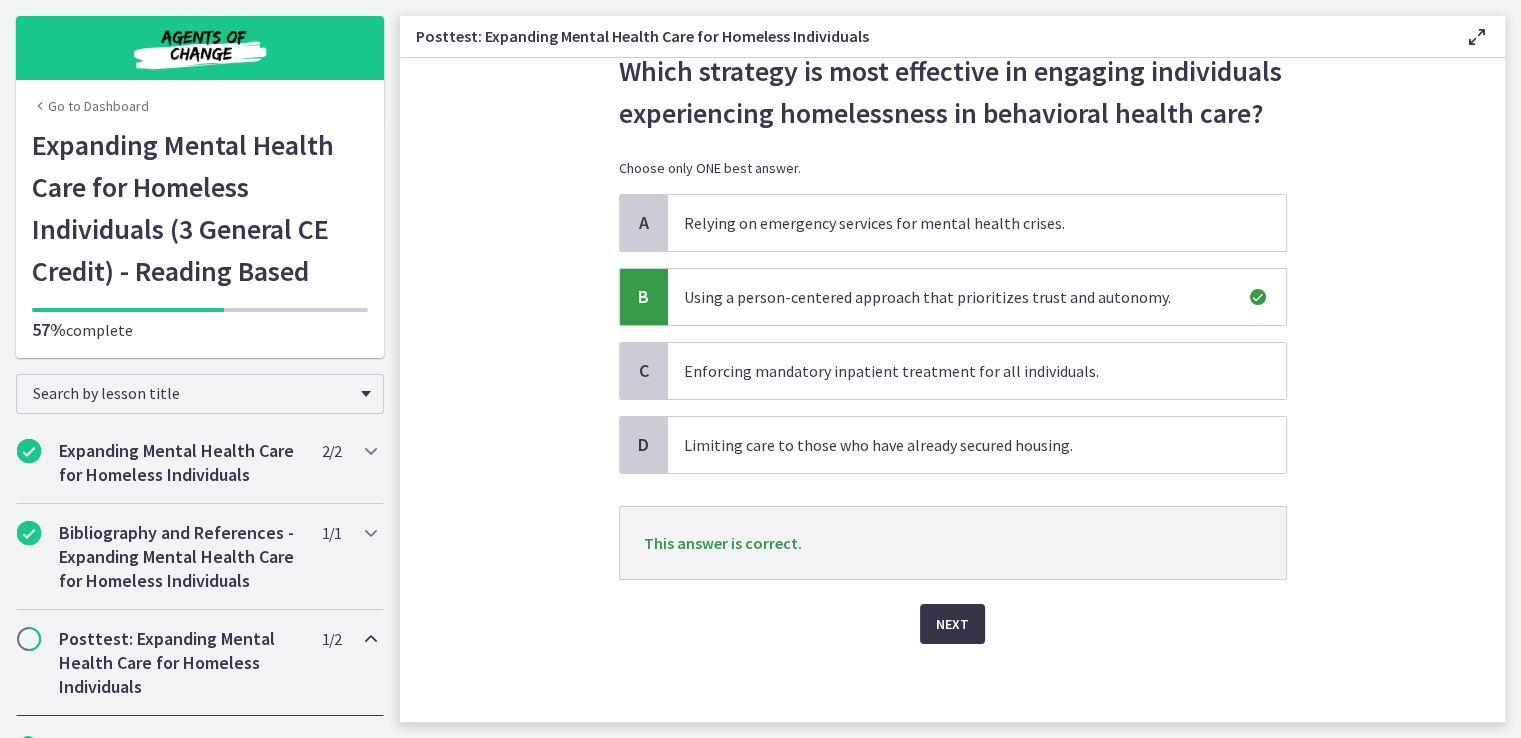 click on "Next" at bounding box center [952, 624] 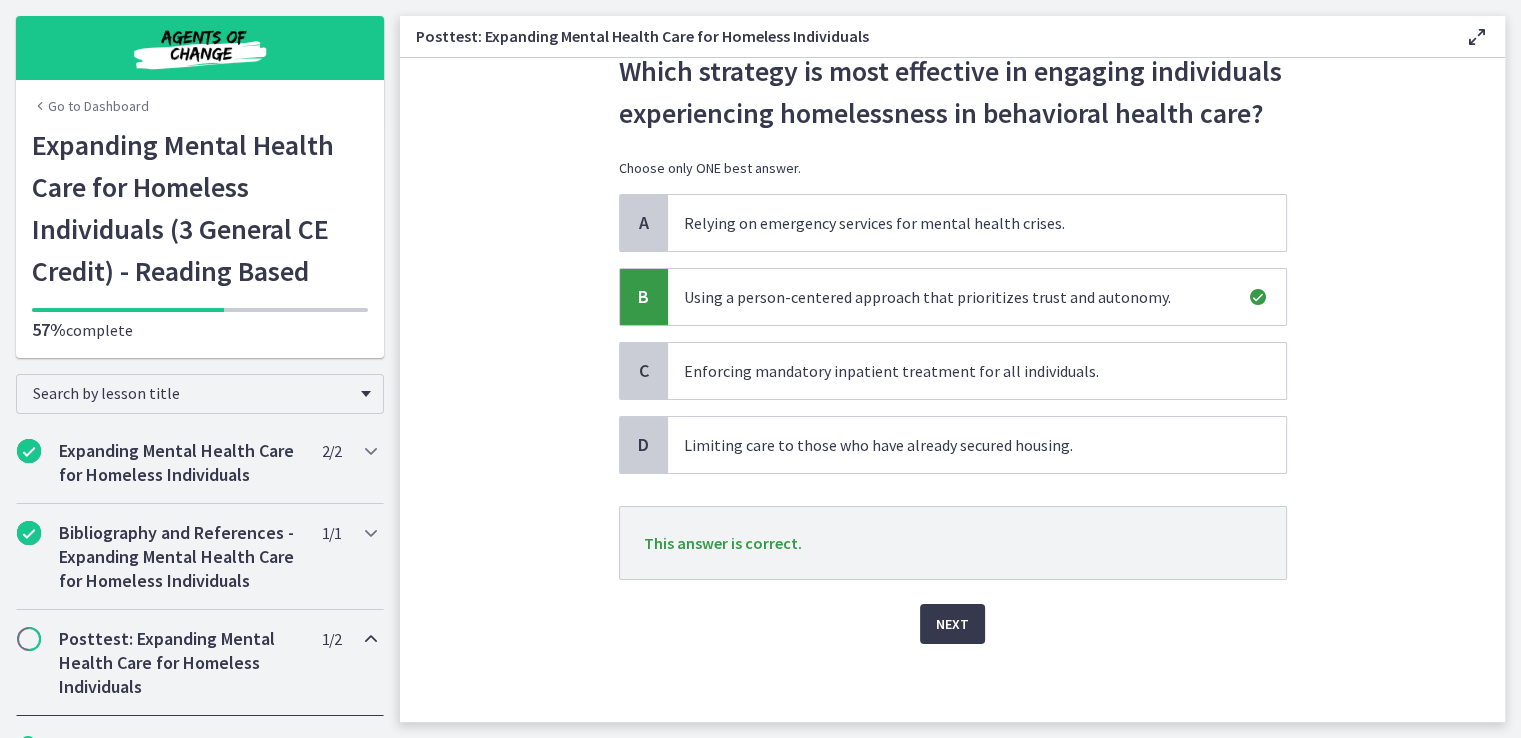 scroll, scrollTop: 0, scrollLeft: 0, axis: both 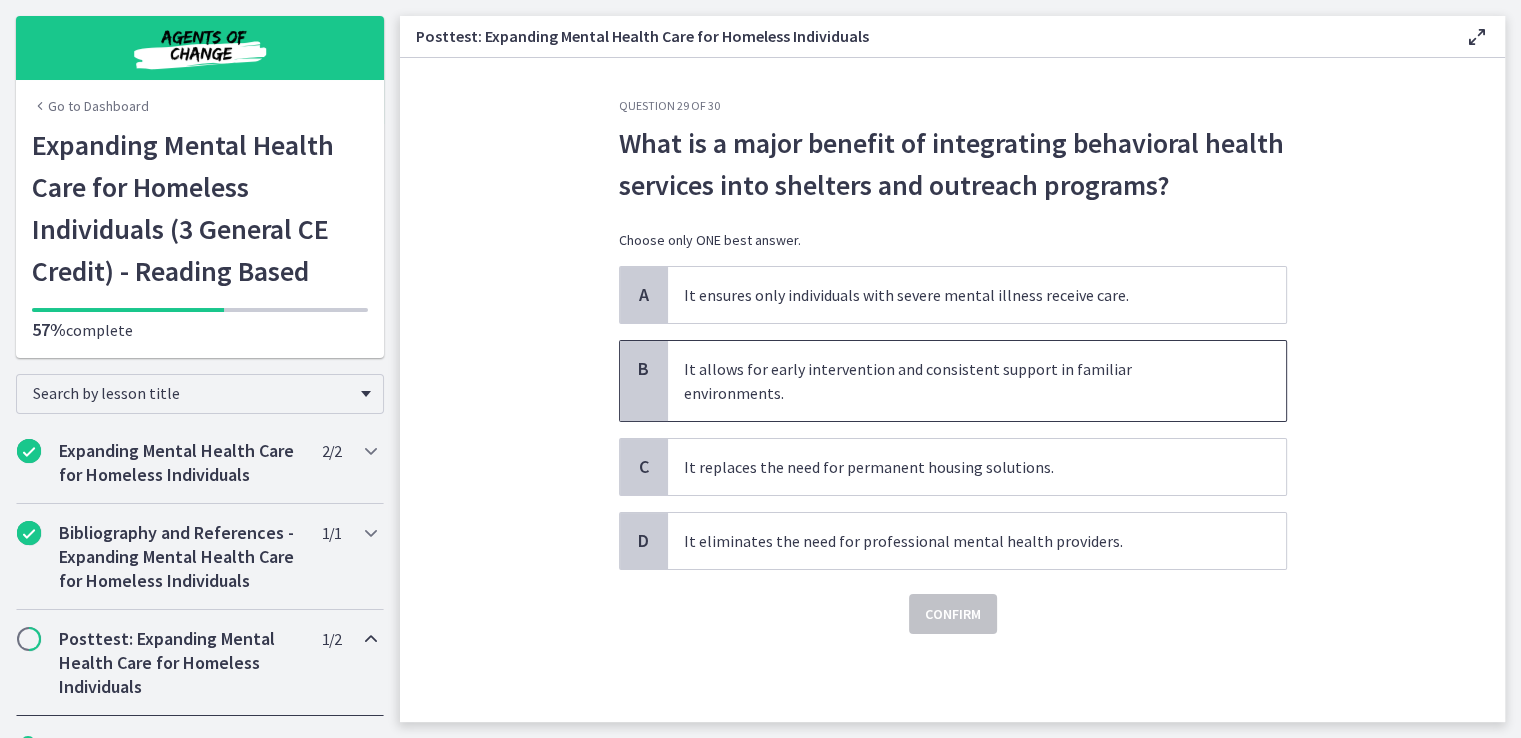 click on "It allows for early intervention and consistent support in familiar environments." at bounding box center [977, 381] 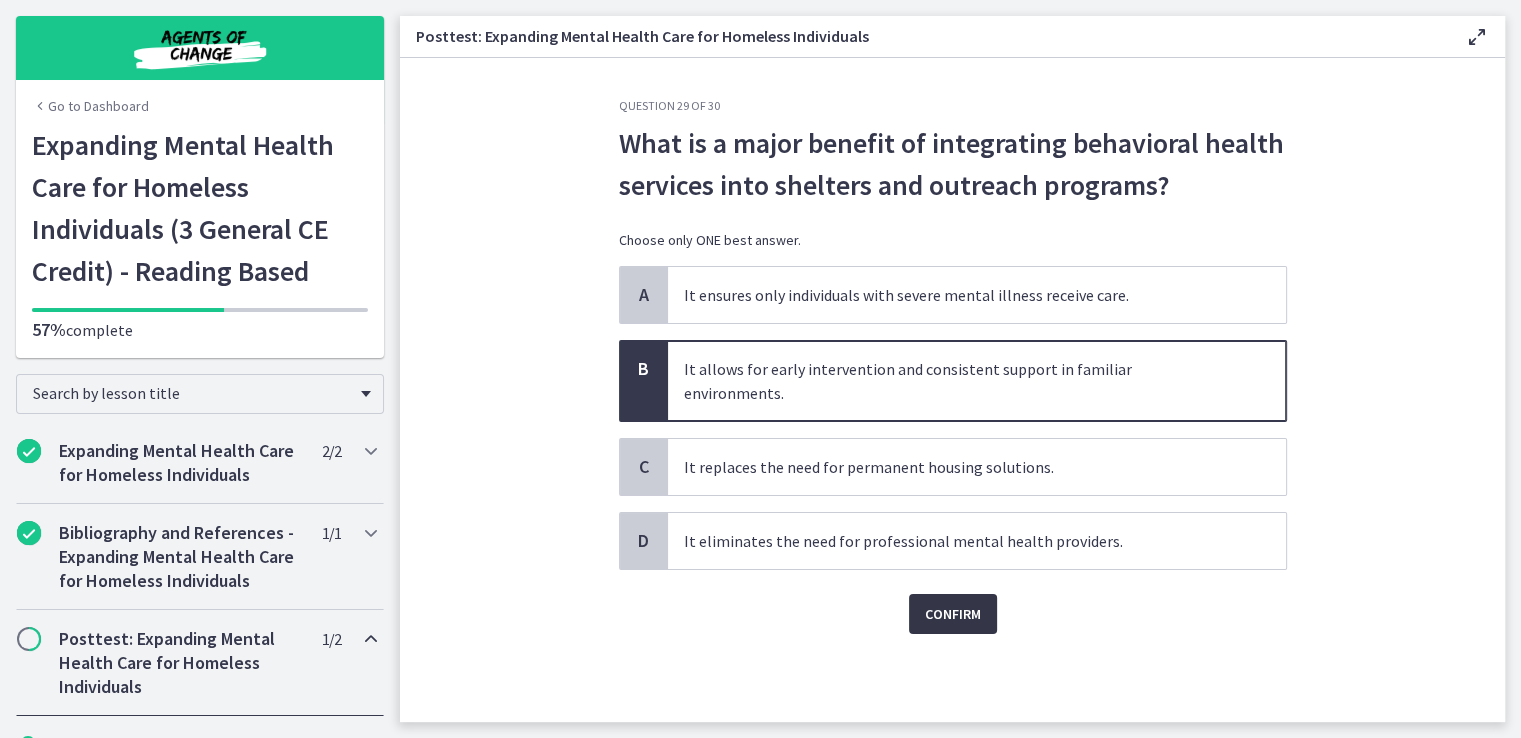 click on "Confirm" at bounding box center (953, 614) 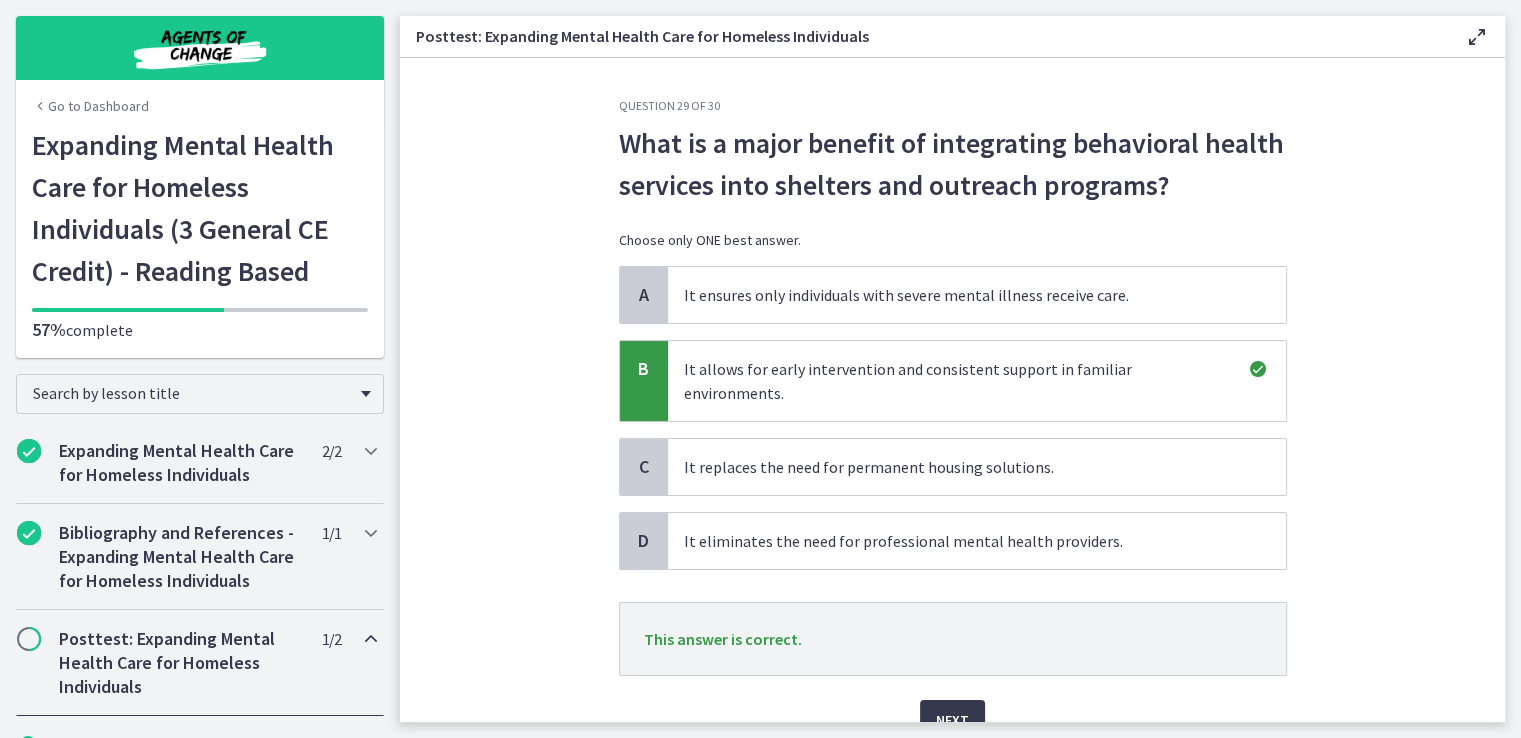 scroll, scrollTop: 72, scrollLeft: 0, axis: vertical 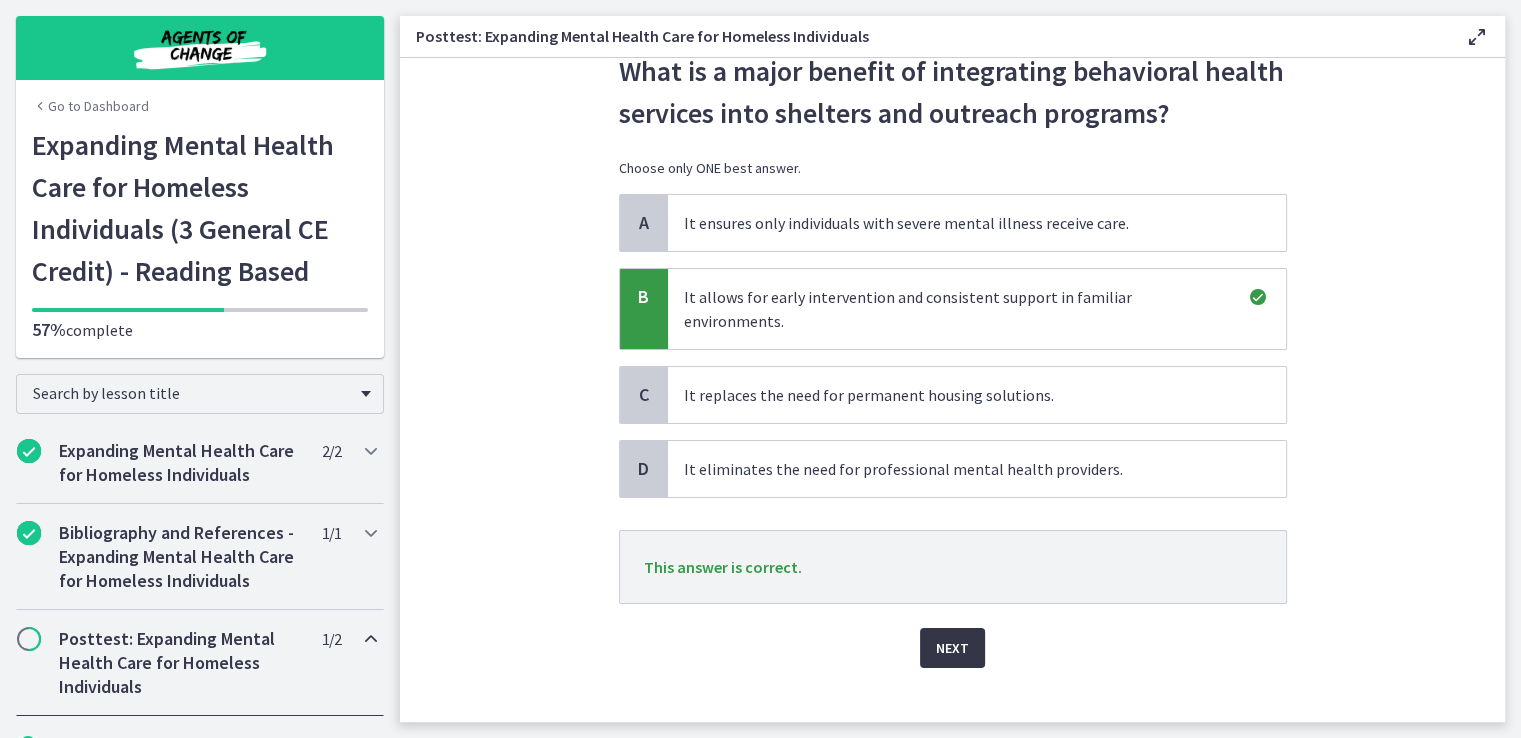 click on "Next" at bounding box center [952, 648] 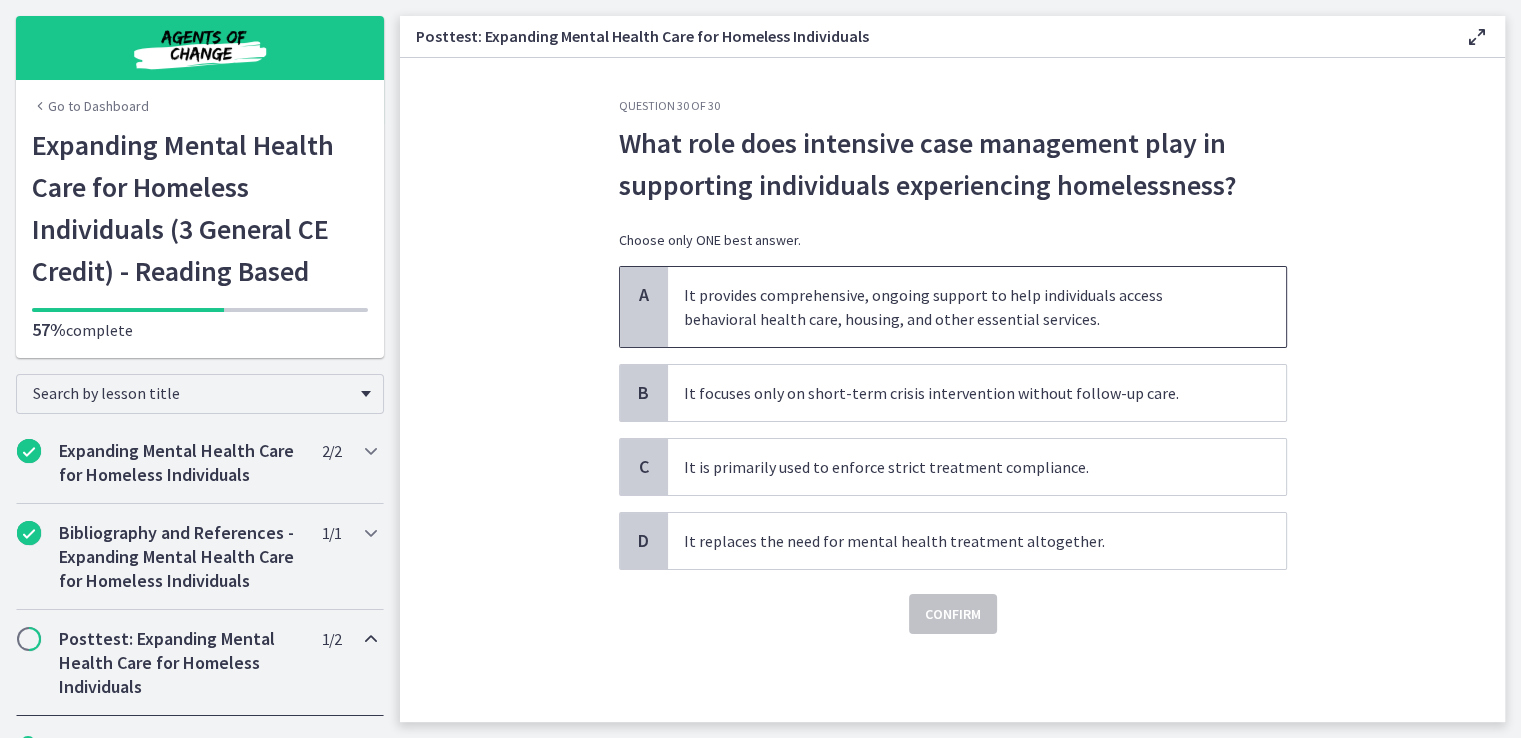 click on "It provides comprehensive, ongoing support to help individuals access behavioral health care, housing, and other essential services." at bounding box center [977, 307] 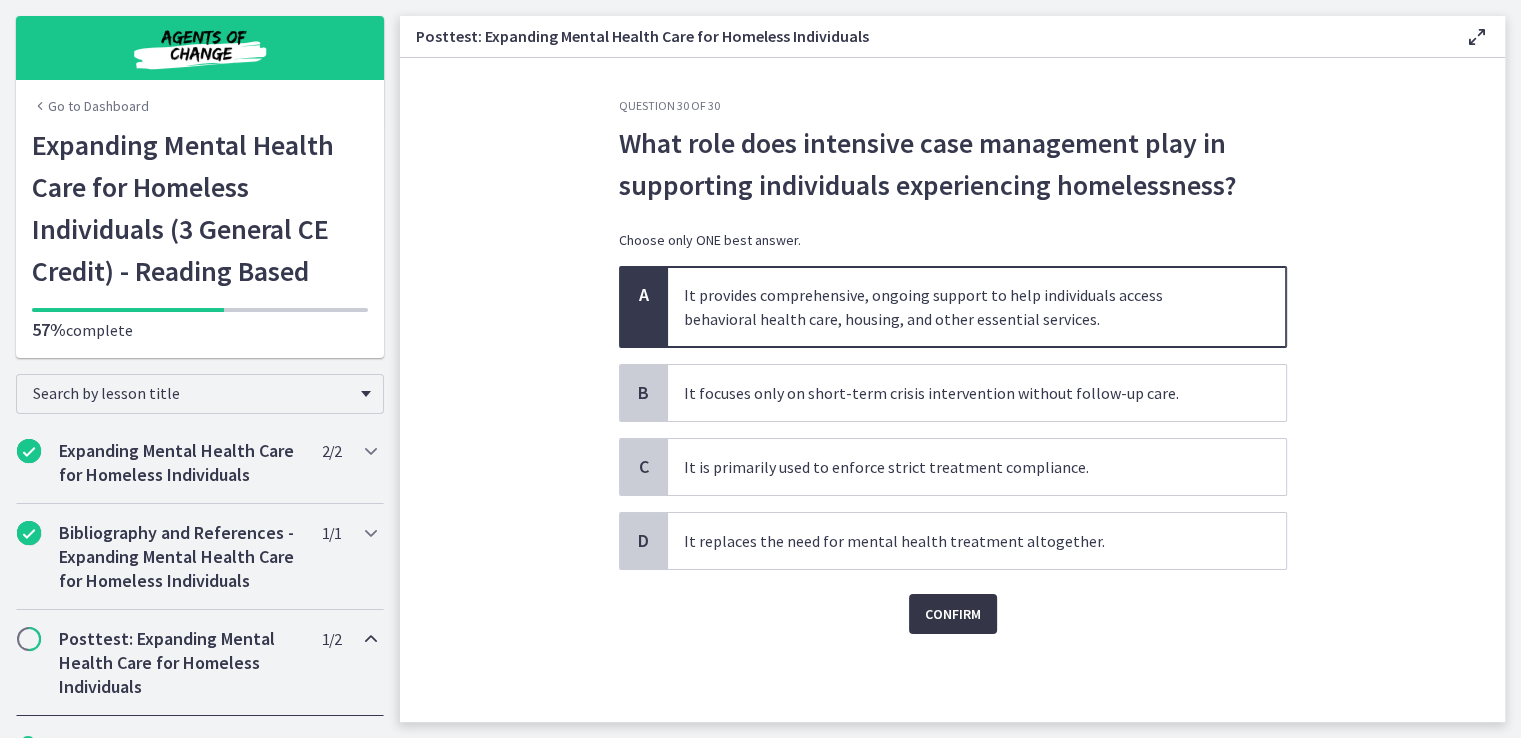 click on "Confirm" at bounding box center [953, 614] 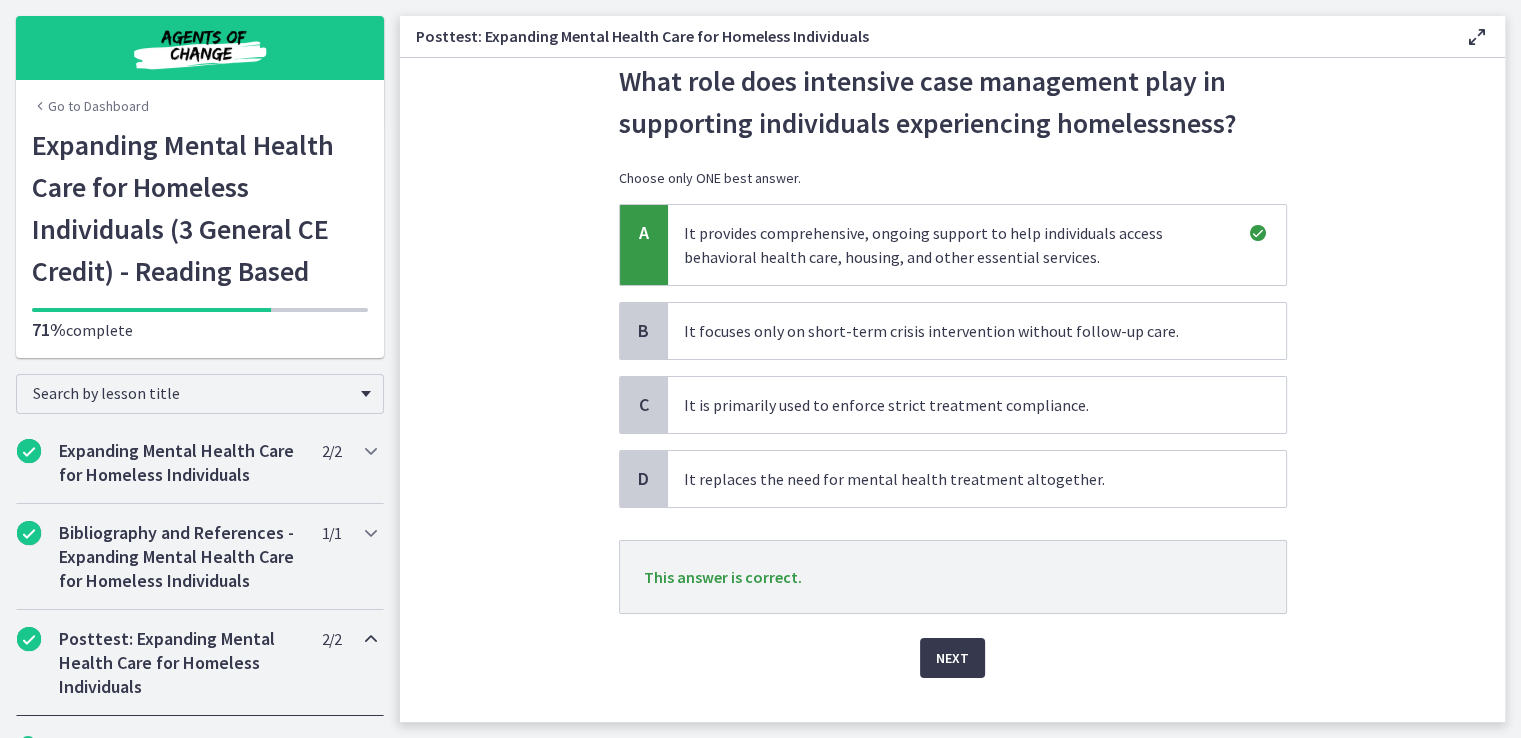 scroll, scrollTop: 96, scrollLeft: 0, axis: vertical 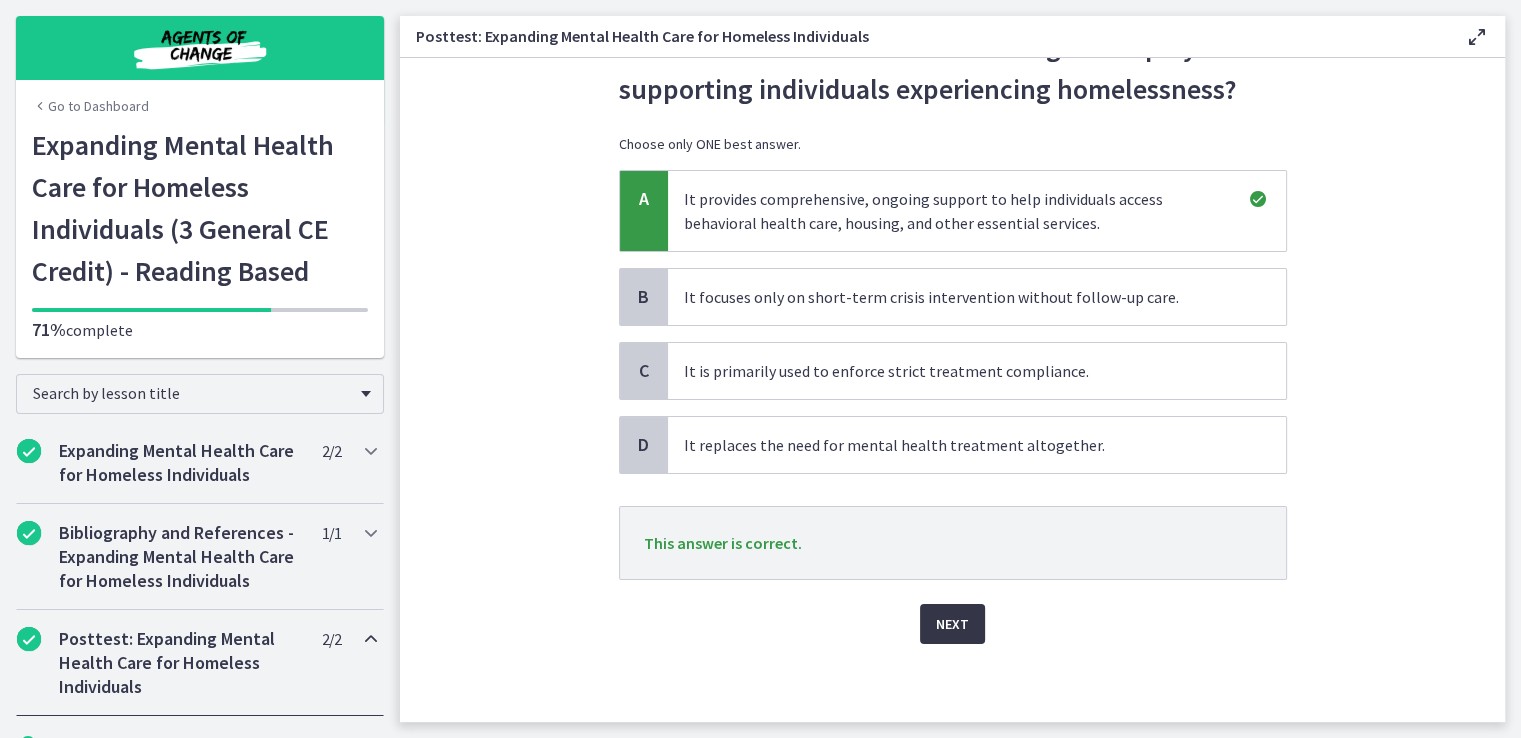 click on "Next" at bounding box center [952, 624] 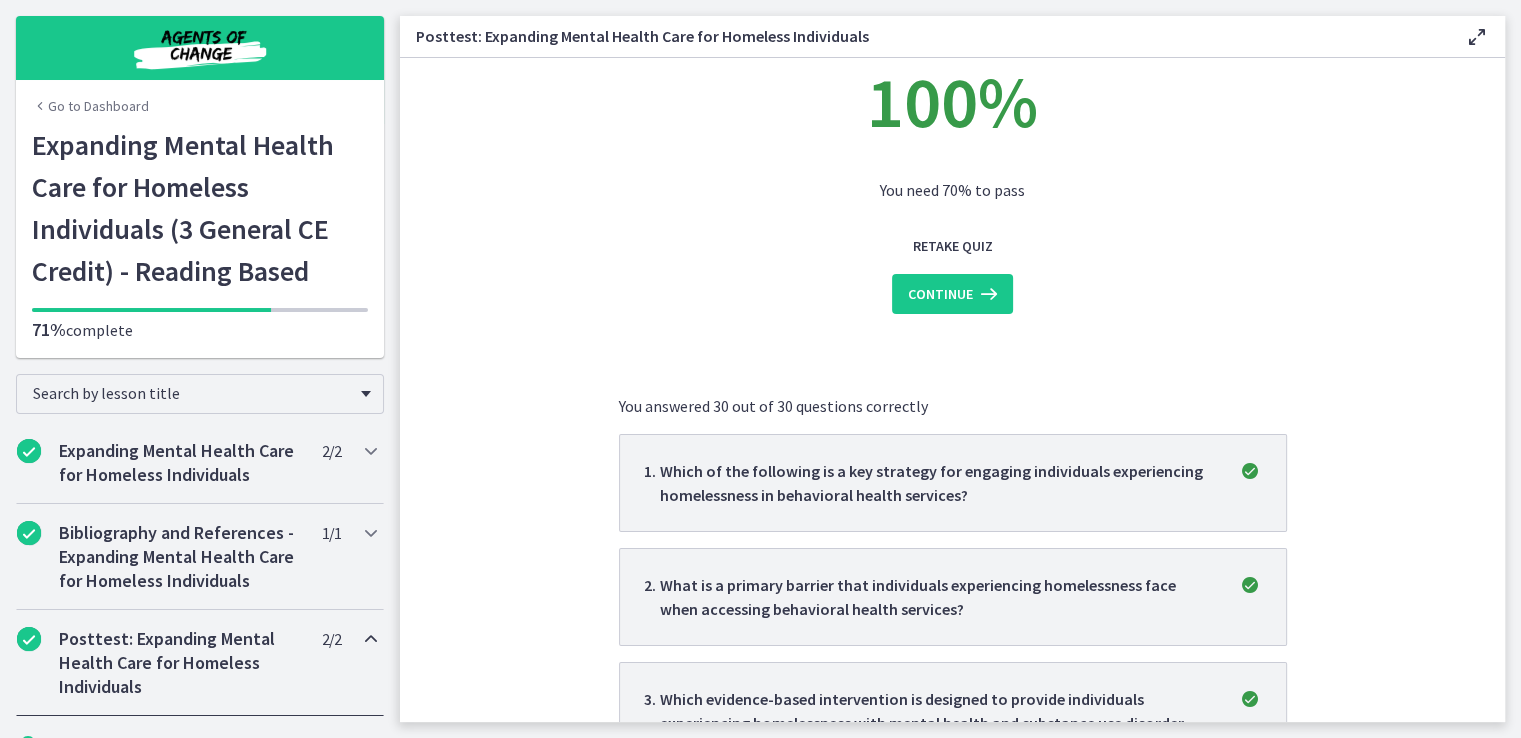 scroll, scrollTop: 0, scrollLeft: 0, axis: both 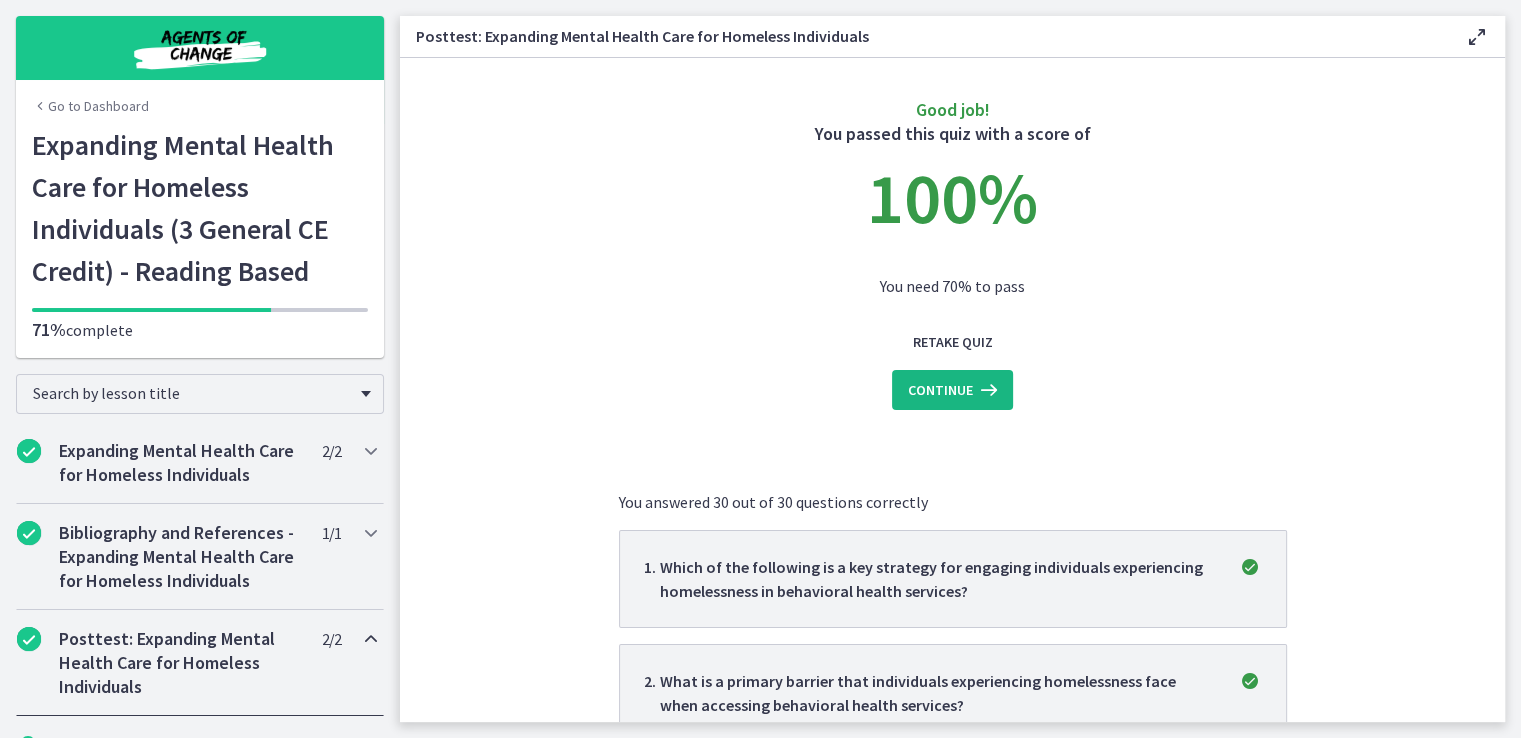 click on "Continue" at bounding box center (940, 390) 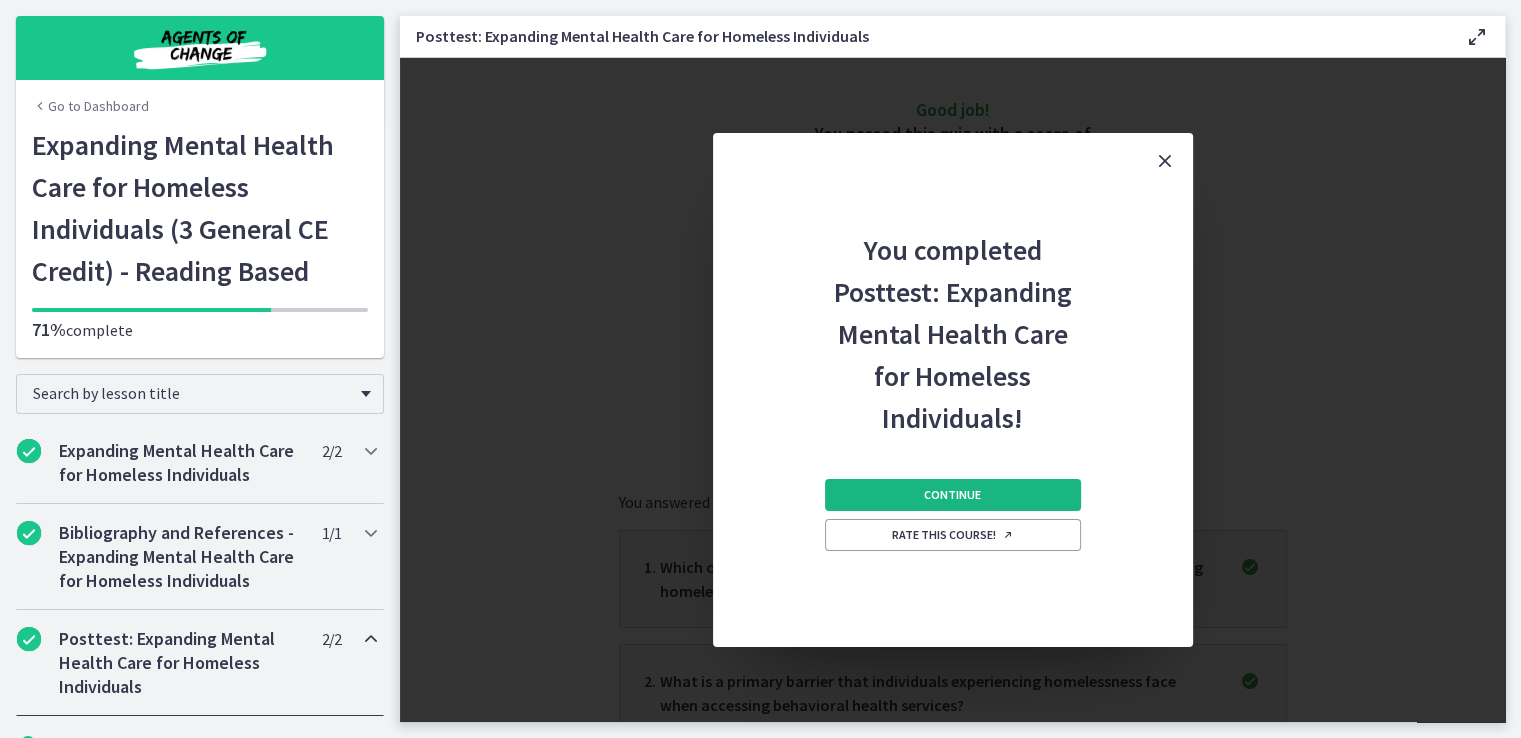 click on "Continue" at bounding box center (952, 495) 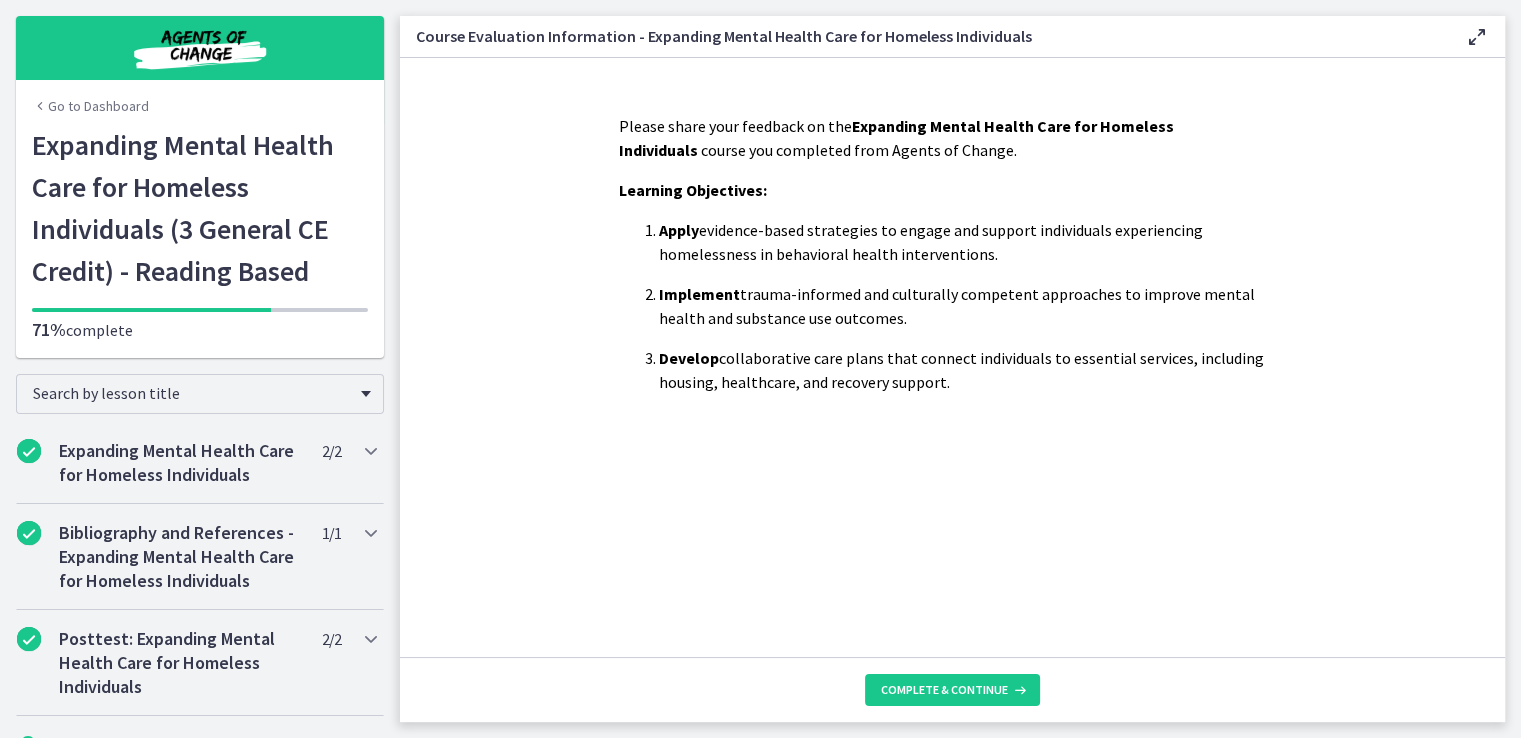 scroll, scrollTop: 0, scrollLeft: 0, axis: both 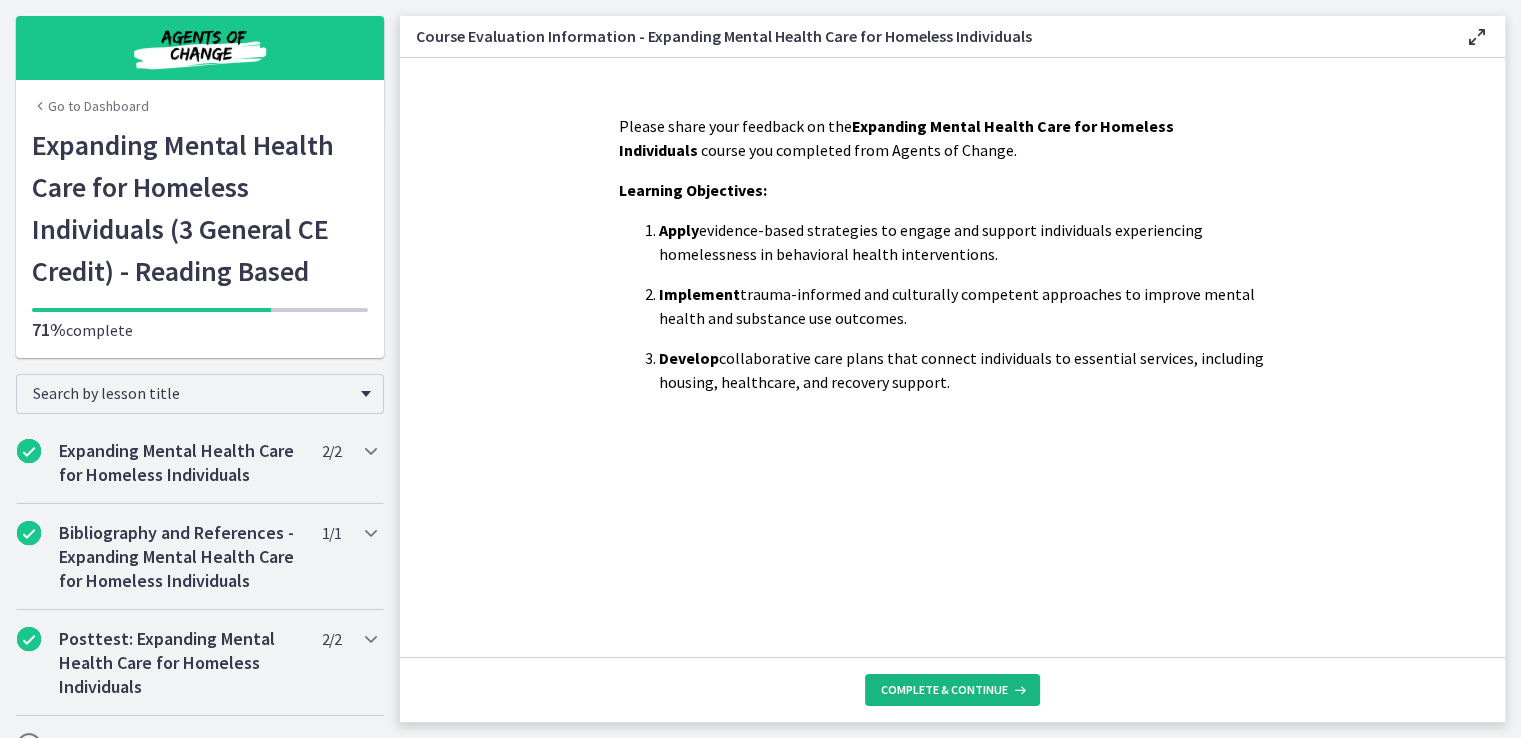 click on "Complete & continue" at bounding box center (944, 690) 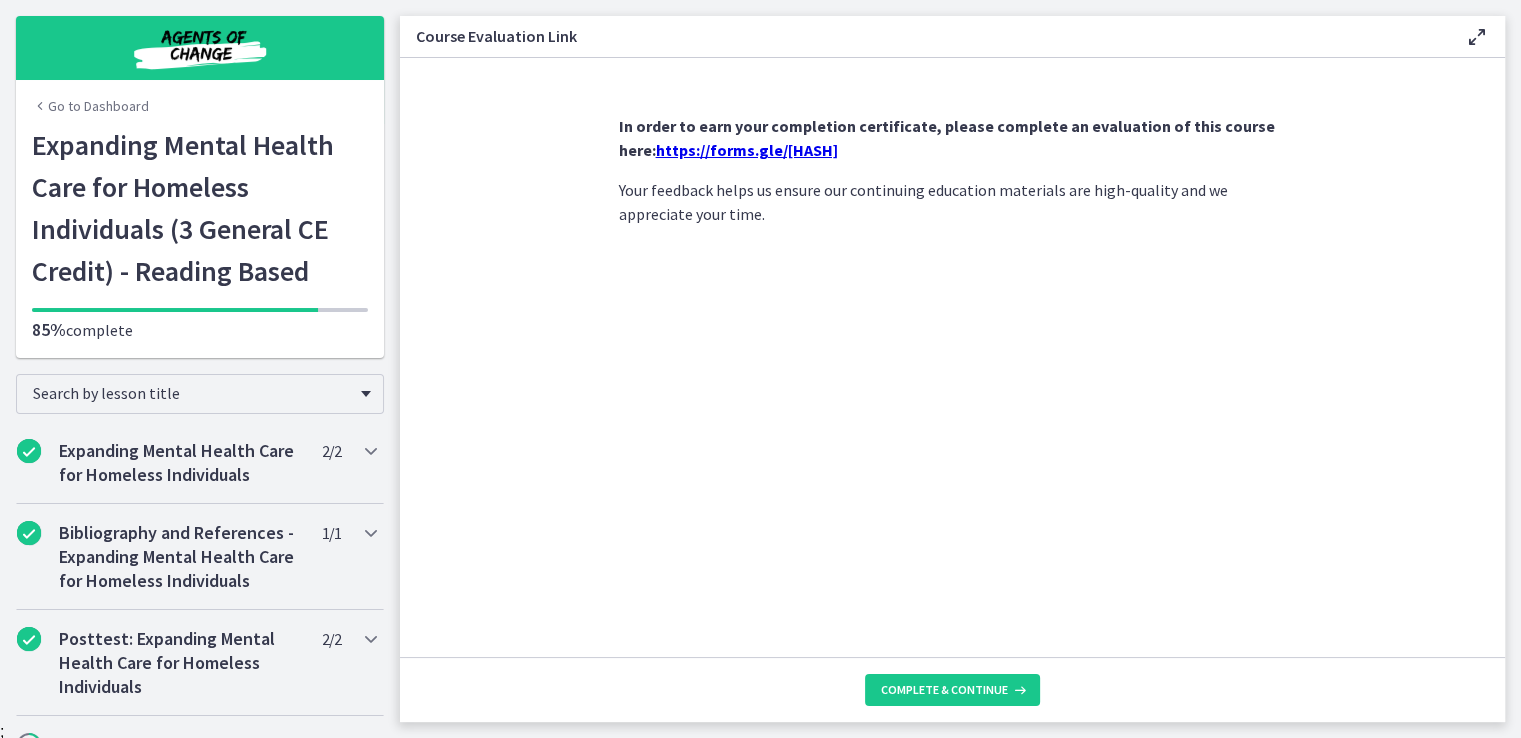 scroll, scrollTop: 19, scrollLeft: 0, axis: vertical 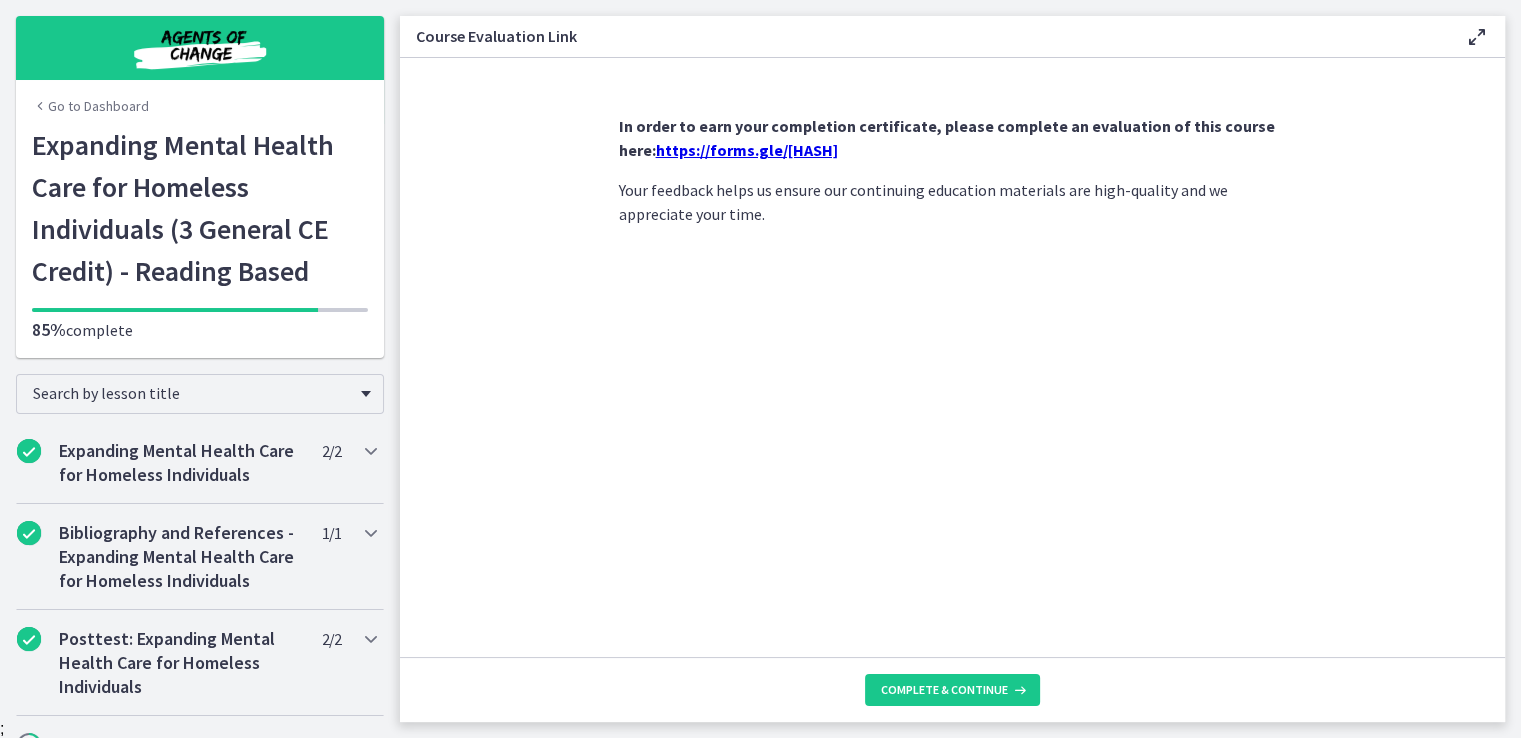 click on "https://forms.gle/DNBhtHodPSy3G5S16" at bounding box center [747, 150] 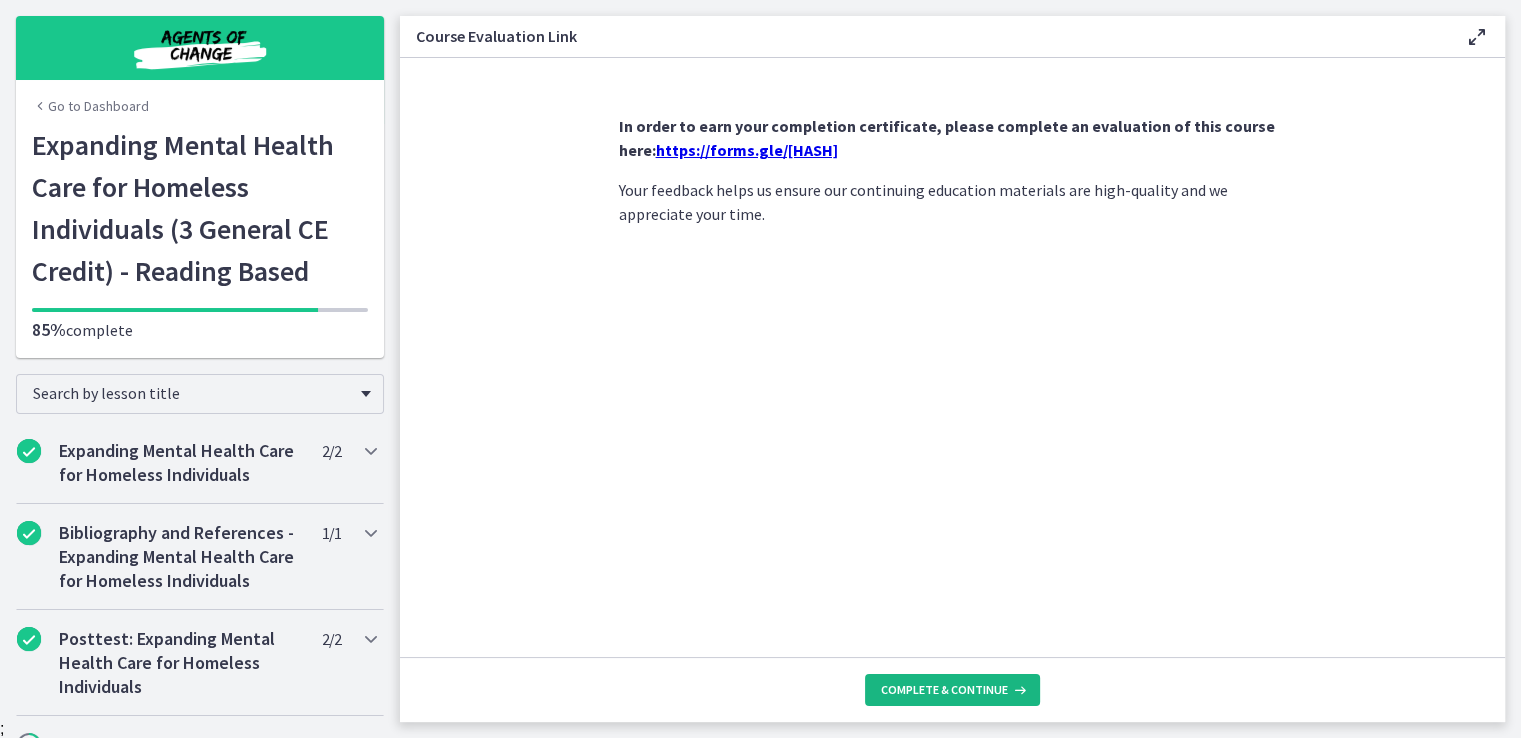 click on "Complete & continue" at bounding box center (944, 690) 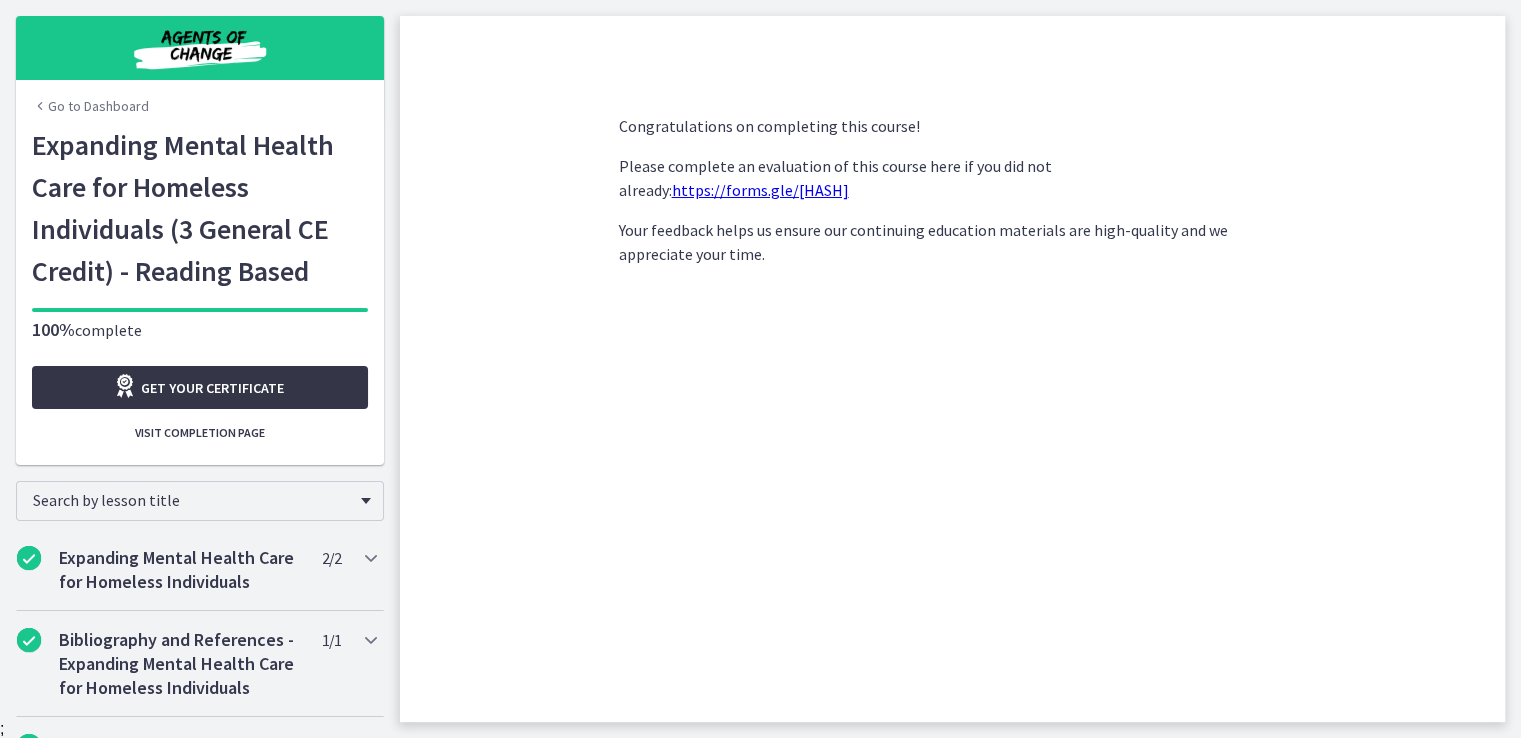 click on "Get your certificate" at bounding box center (212, 388) 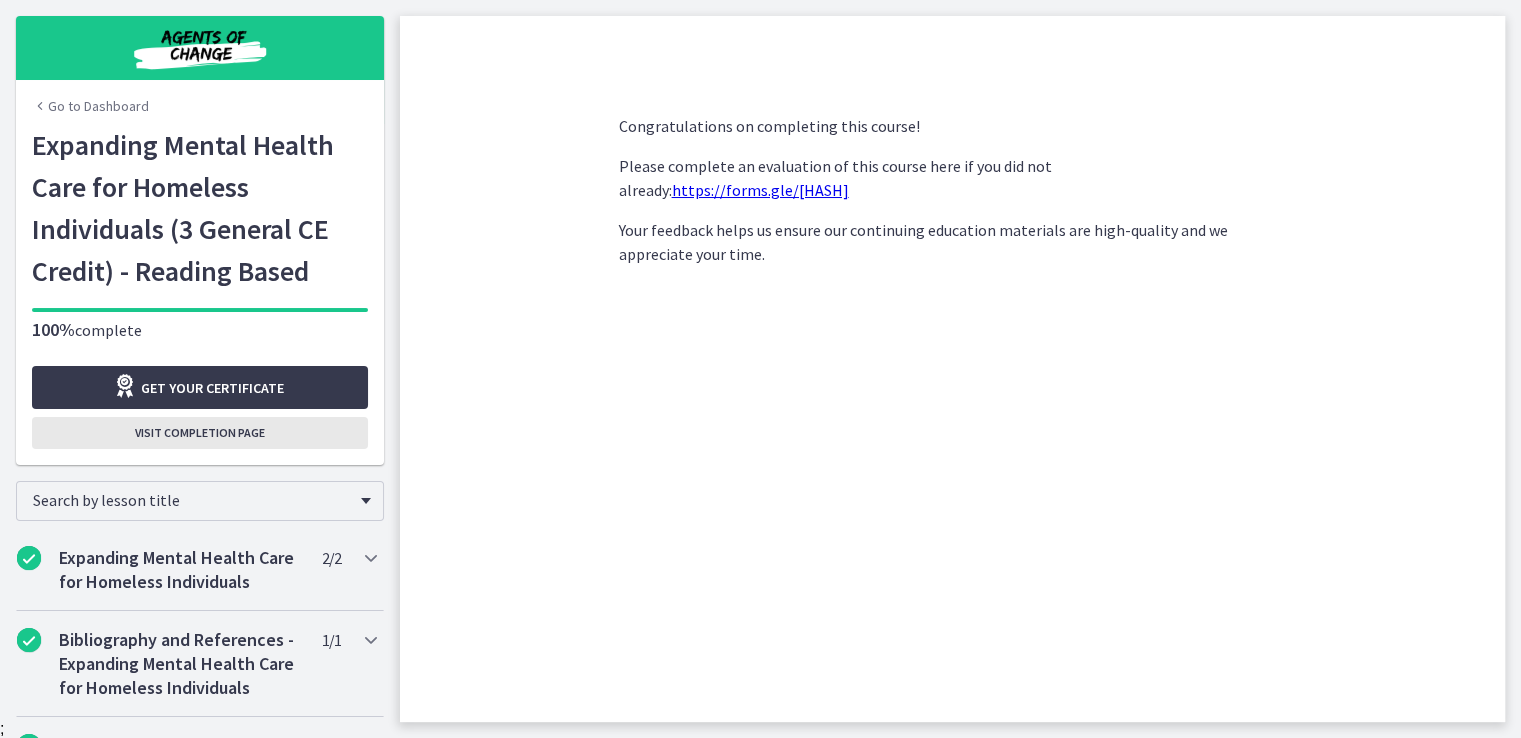 click on "Visit completion page" at bounding box center [200, 433] 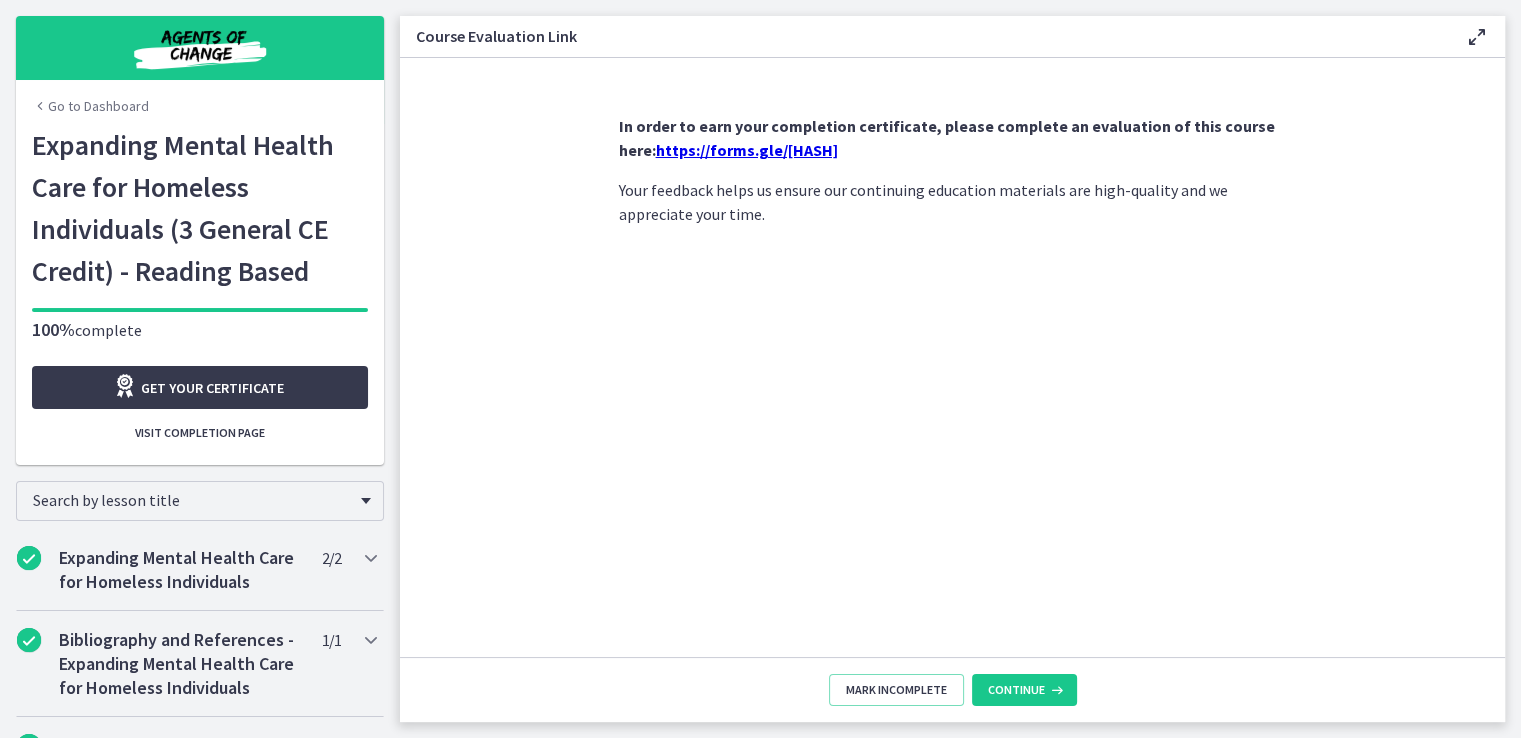 scroll, scrollTop: 0, scrollLeft: 0, axis: both 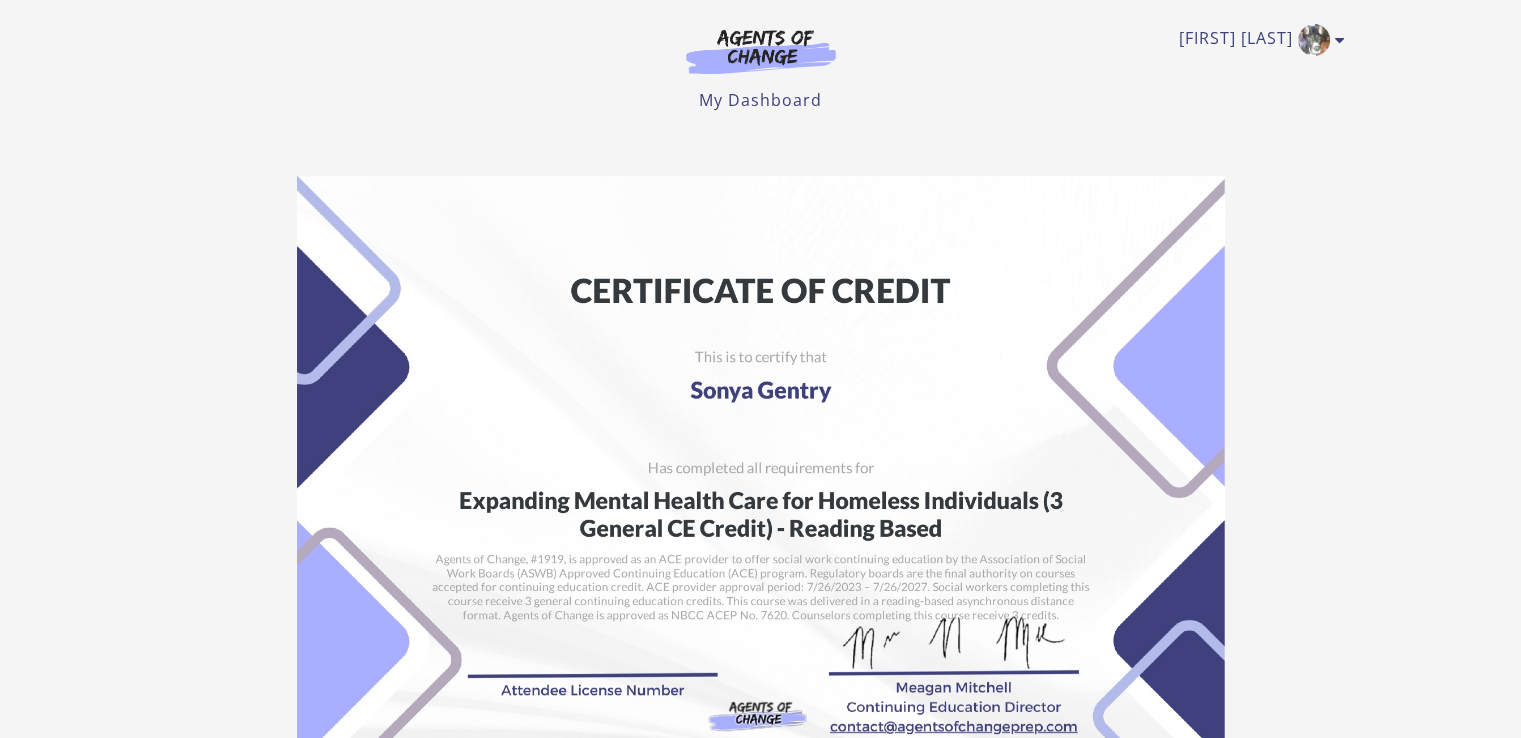 drag, startPoint x: 878, startPoint y: 309, endPoint x: 534, endPoint y: 415, distance: 359.96112 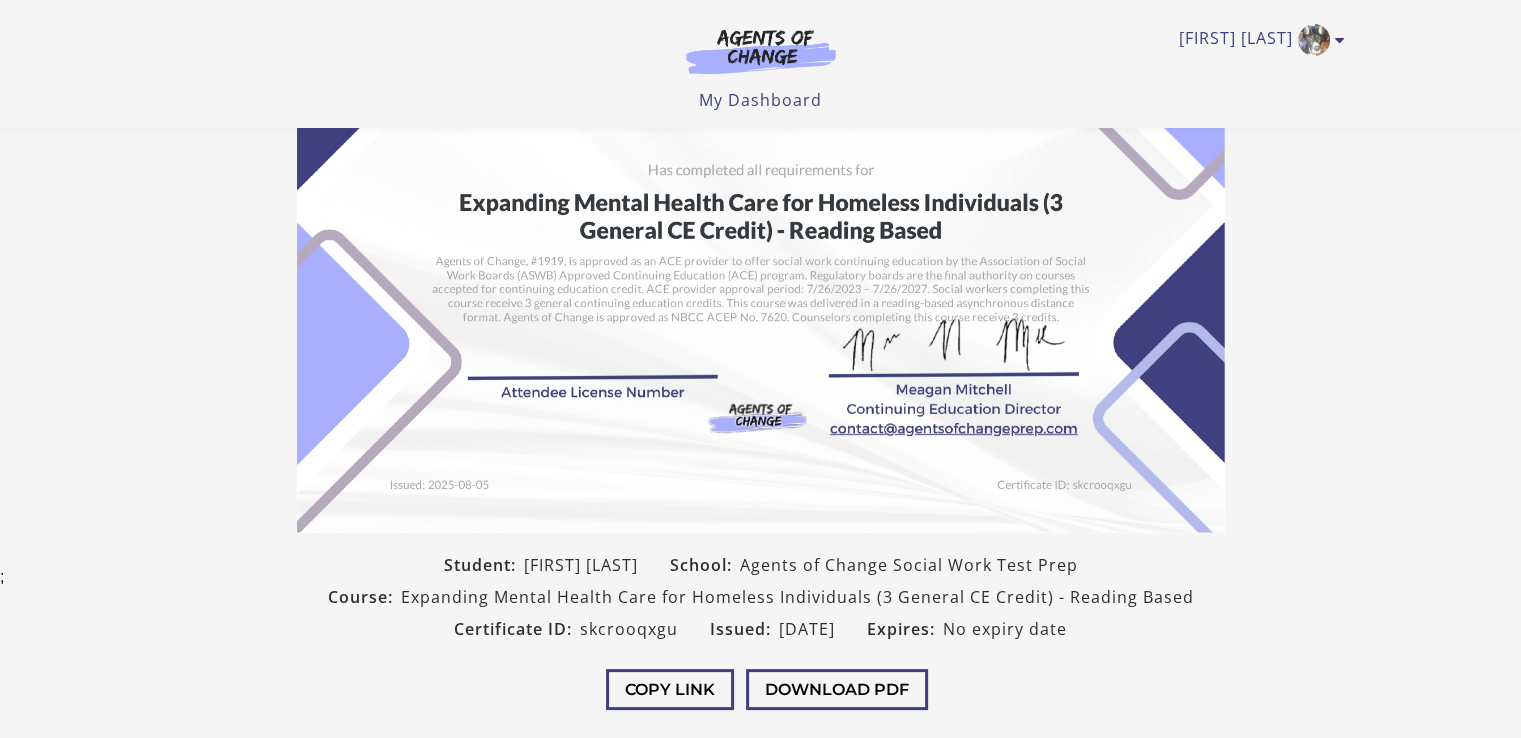 scroll, scrollTop: 380, scrollLeft: 0, axis: vertical 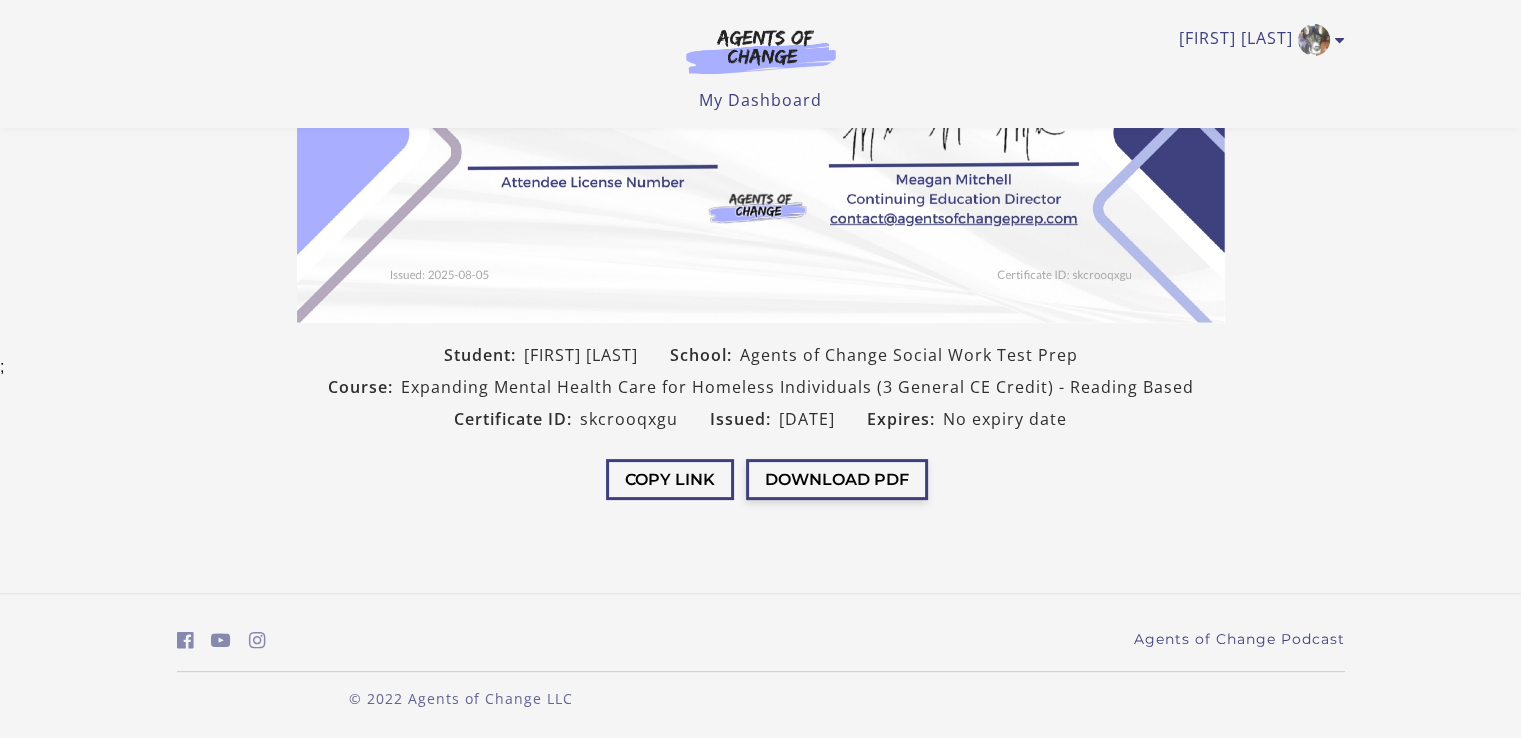 click on "Download PDF" at bounding box center (837, 479) 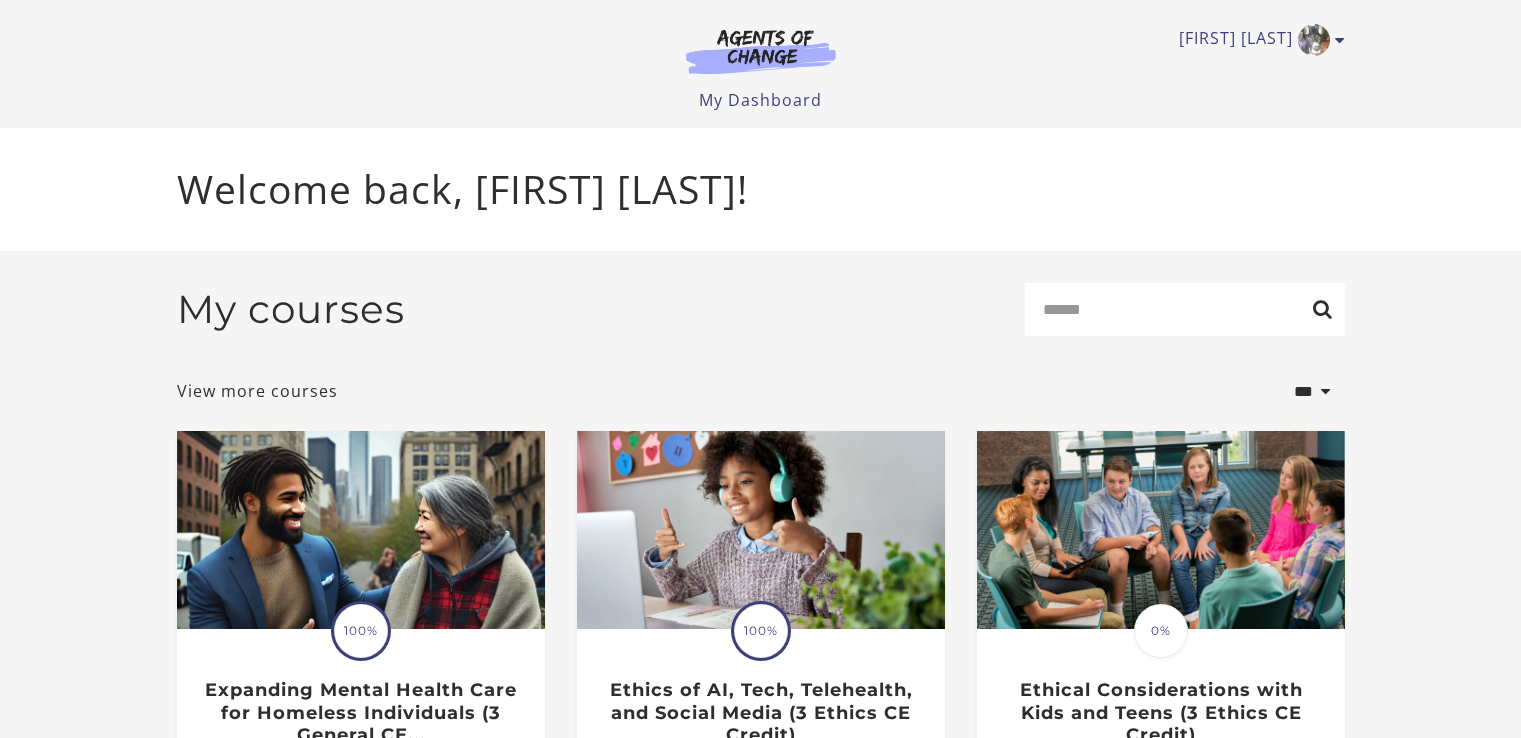 click at bounding box center (1340, 40) 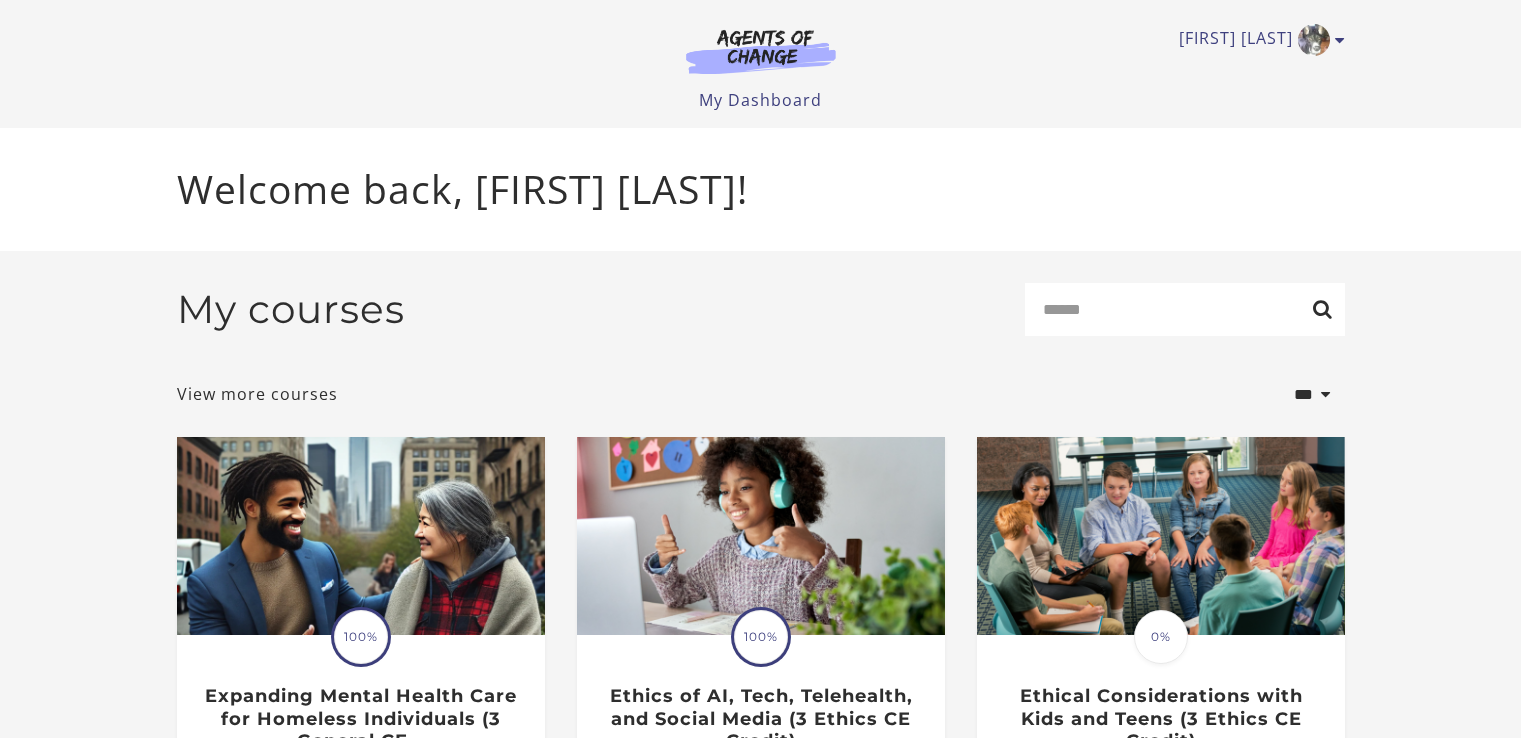 scroll, scrollTop: 0, scrollLeft: 0, axis: both 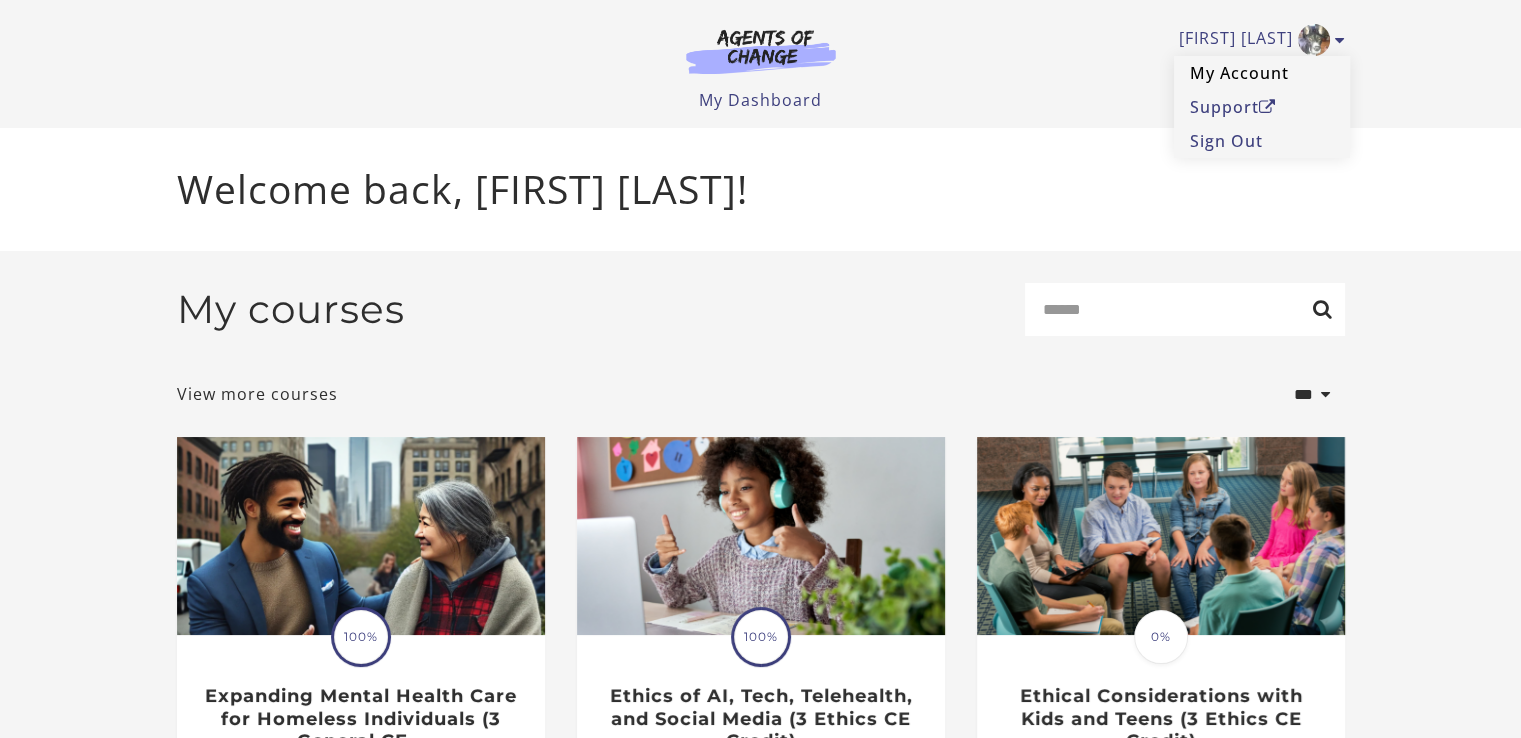 click on "My Account" at bounding box center [1262, 73] 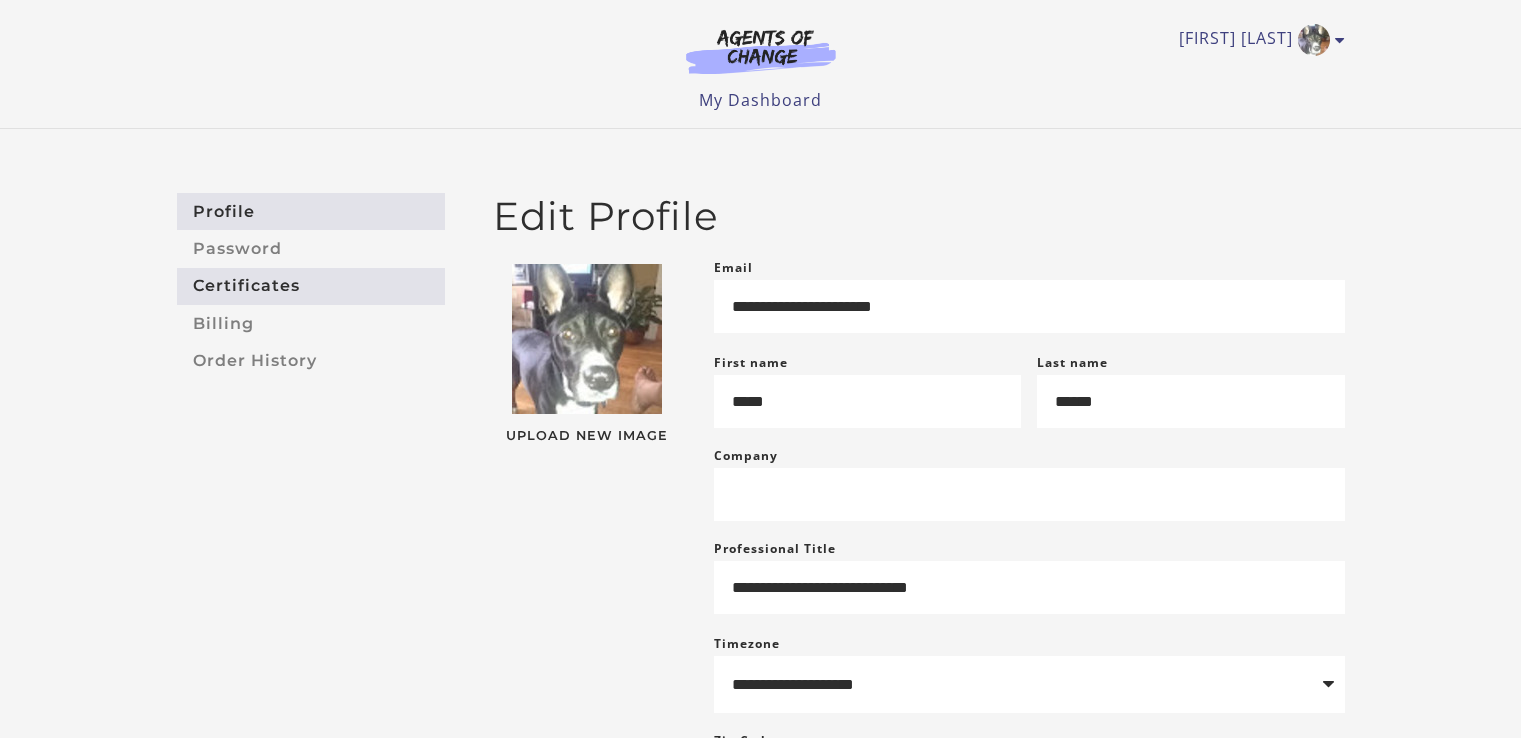 scroll, scrollTop: 0, scrollLeft: 0, axis: both 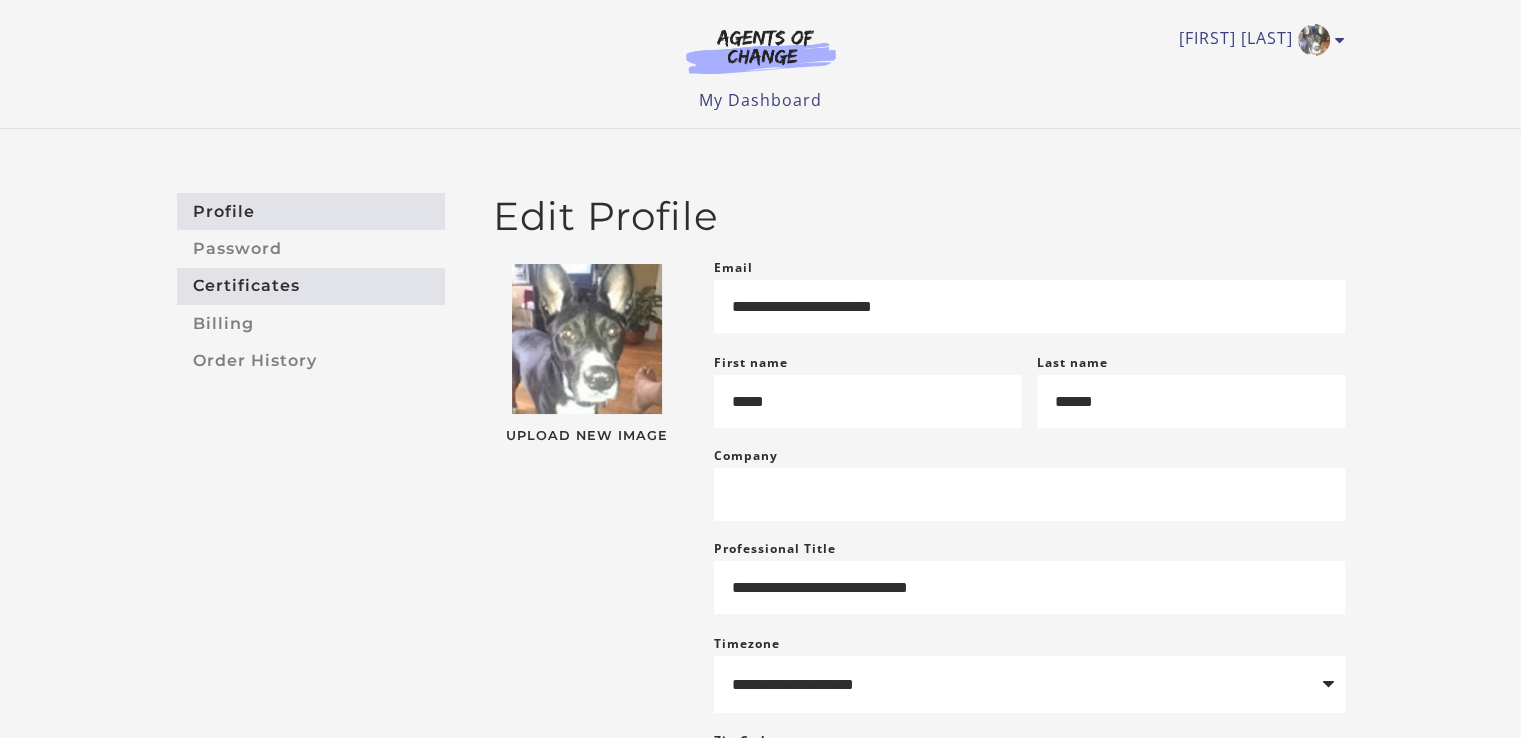 click on "Certificates" at bounding box center (311, 286) 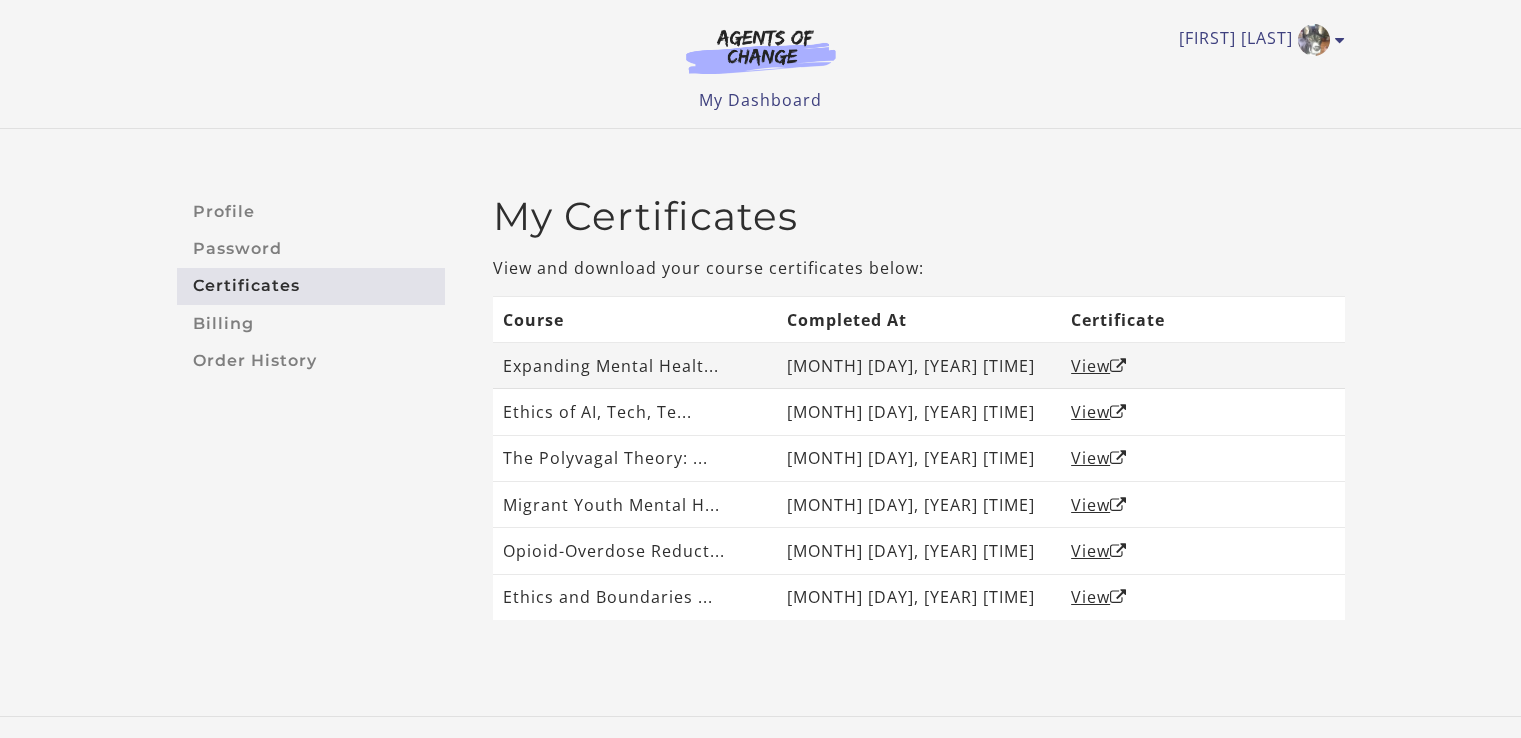 scroll, scrollTop: 0, scrollLeft: 0, axis: both 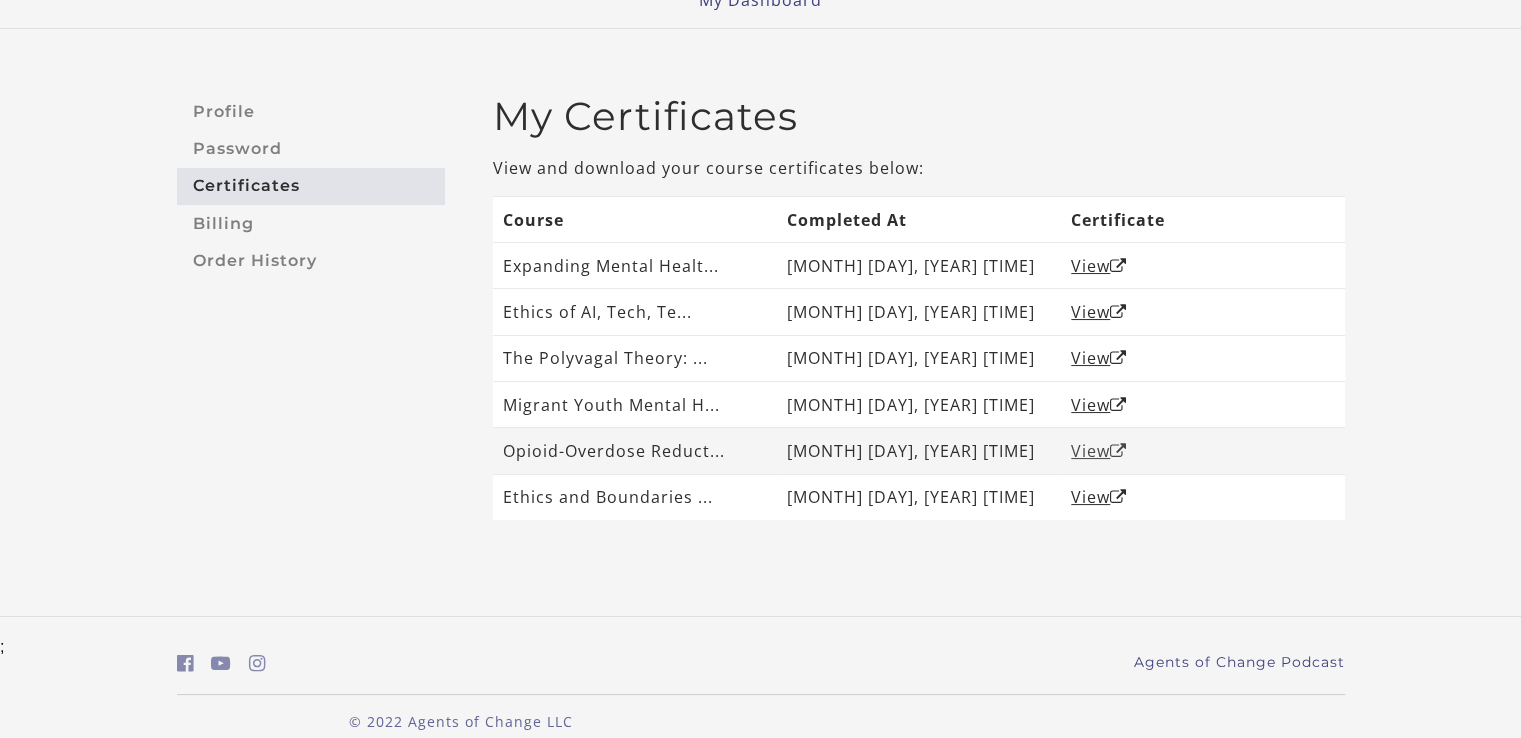 click on "View" at bounding box center (1099, 451) 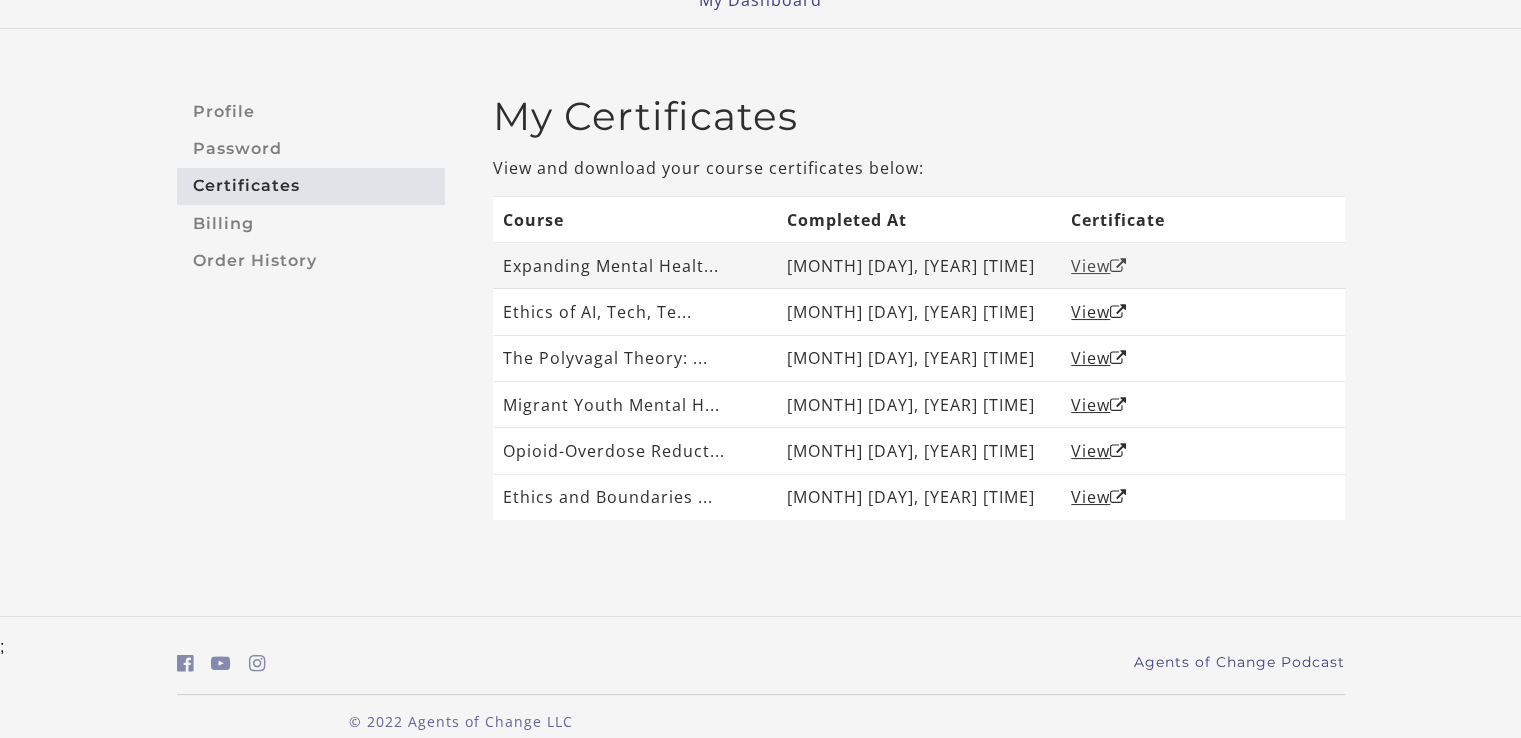 click on "View" at bounding box center (1099, 266) 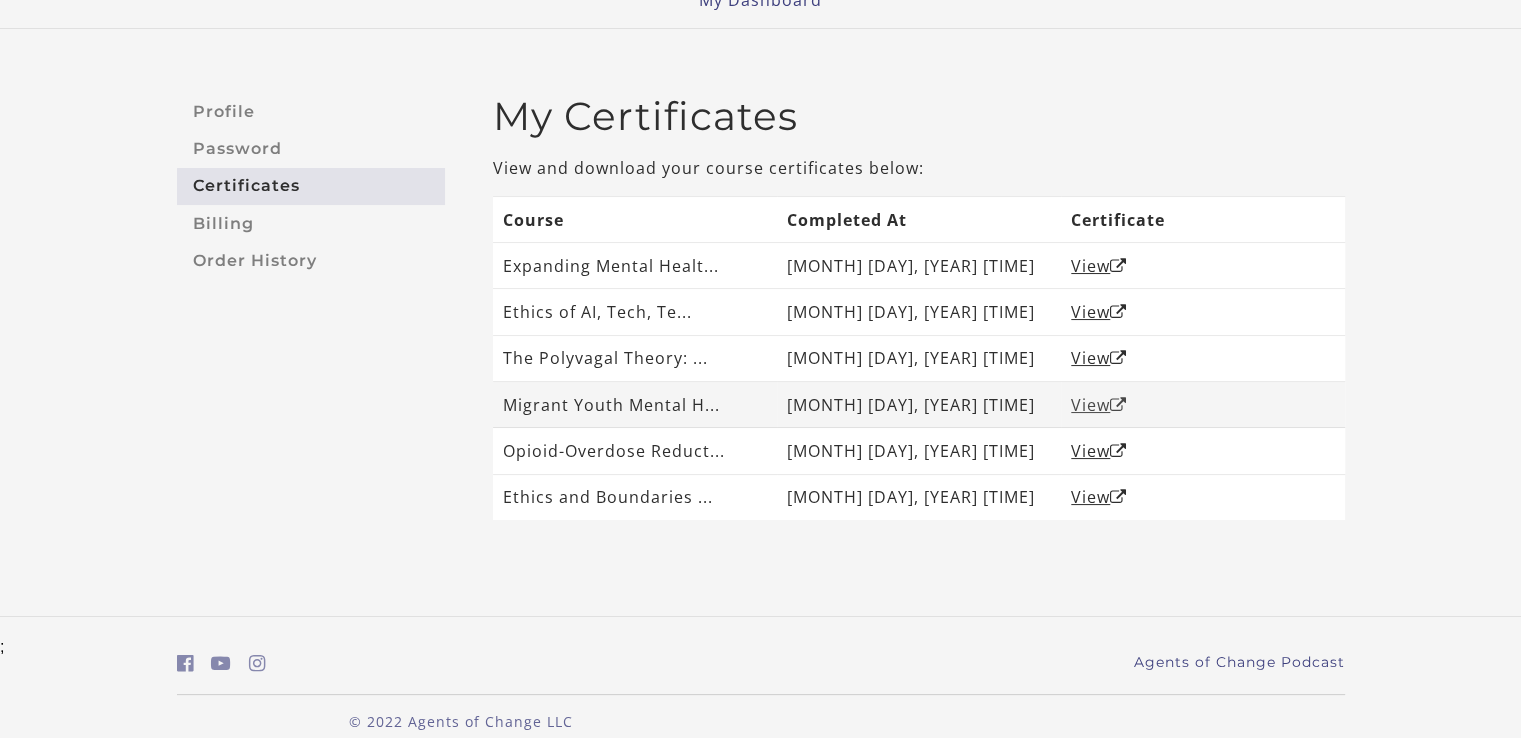 click on "View" at bounding box center (1099, 405) 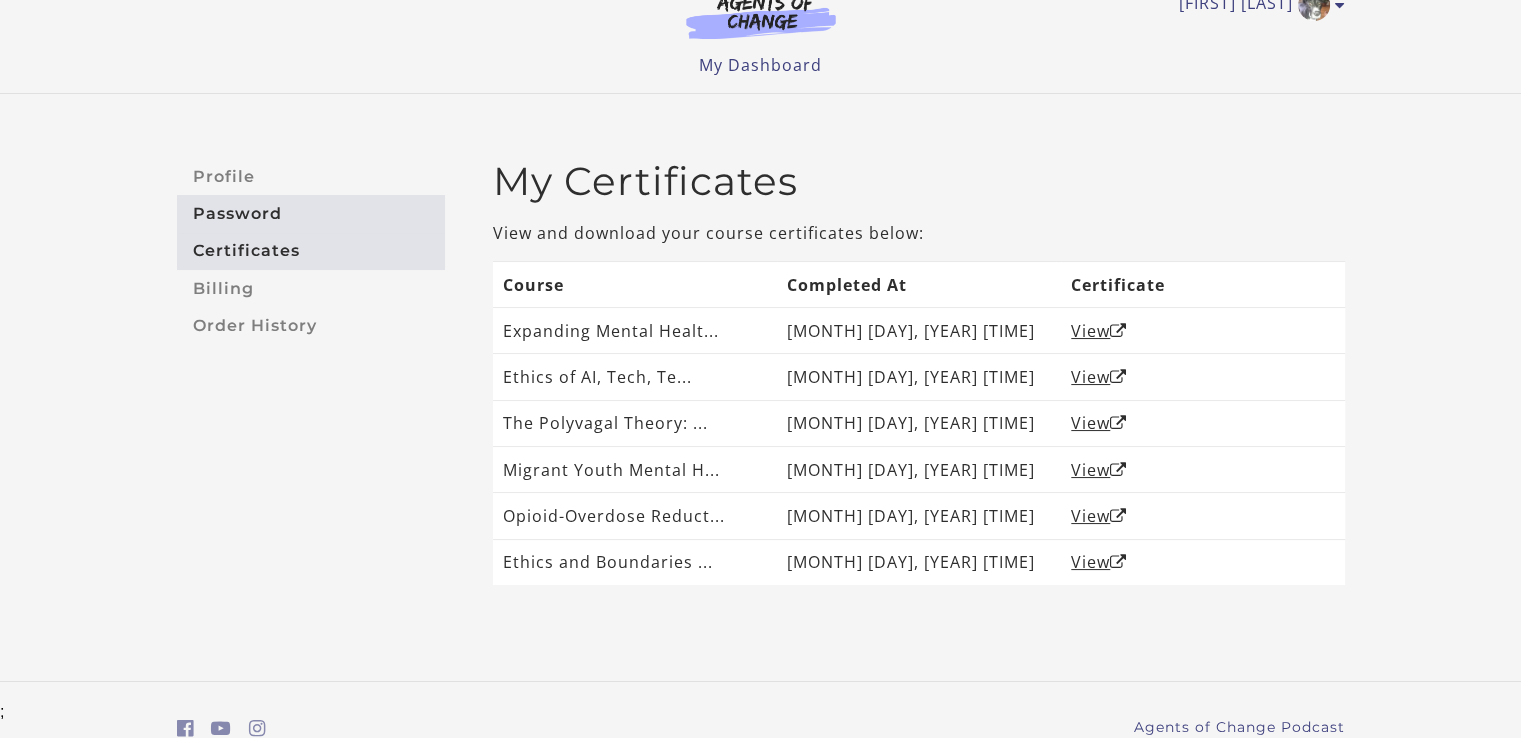scroll, scrollTop: 0, scrollLeft: 0, axis: both 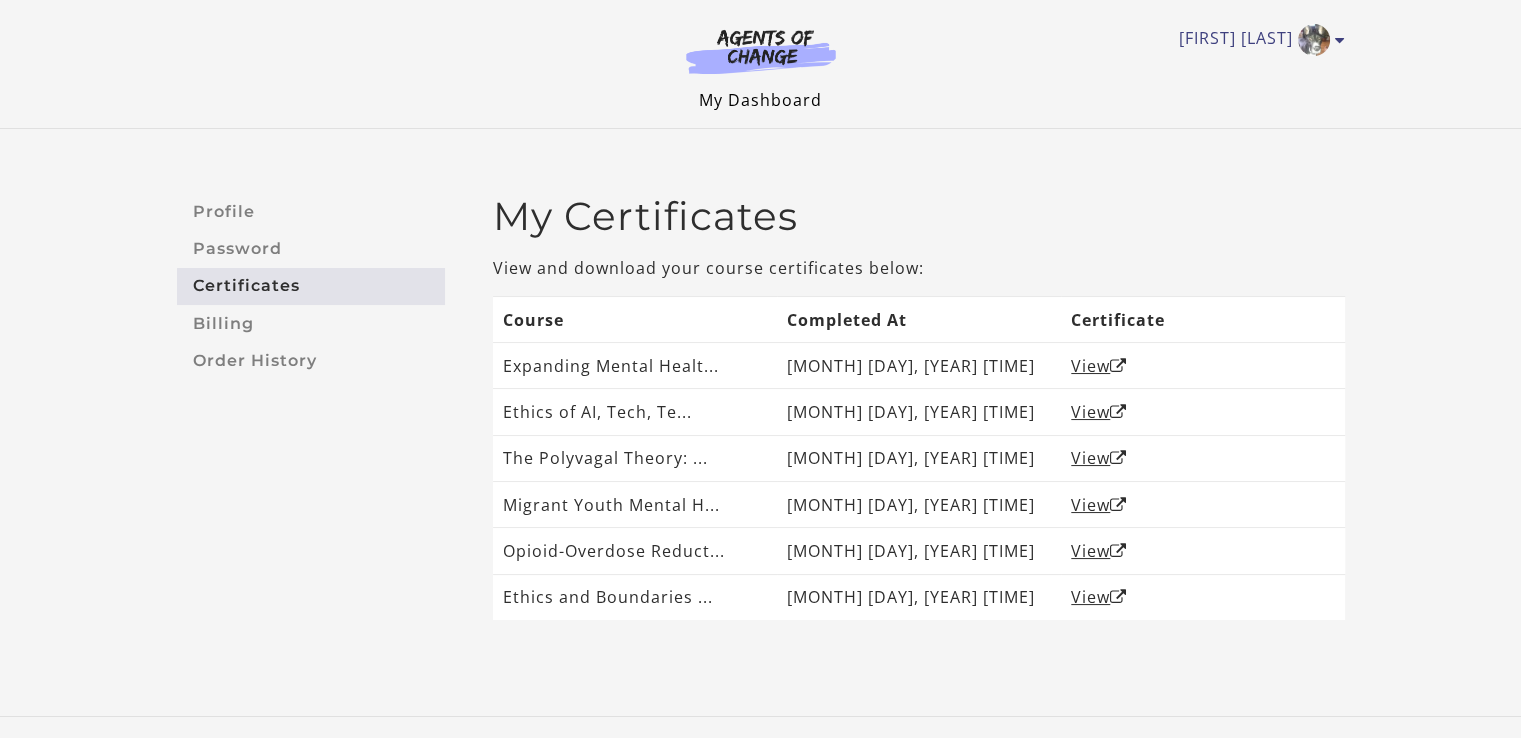 click on "My Dashboard" at bounding box center (760, 100) 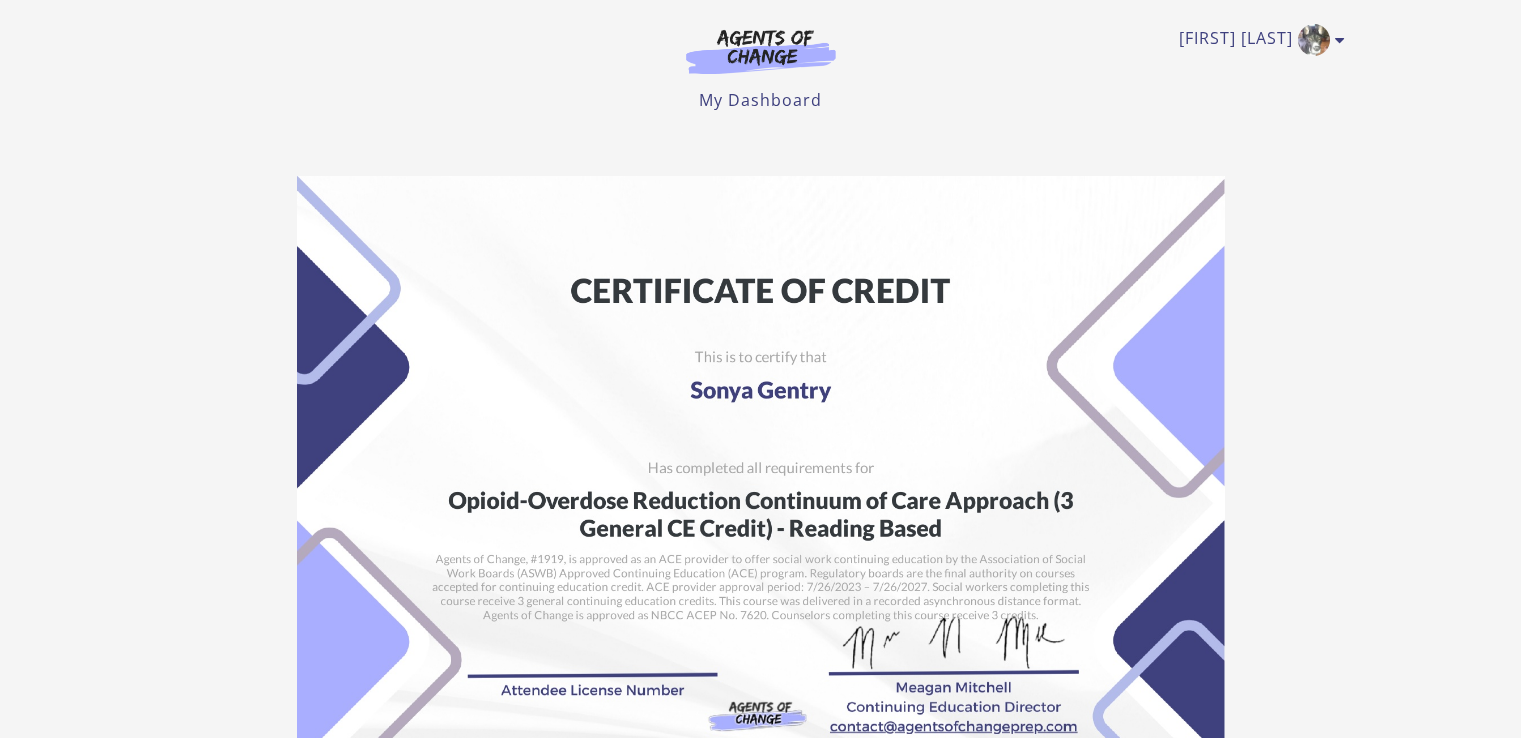 scroll, scrollTop: 0, scrollLeft: 0, axis: both 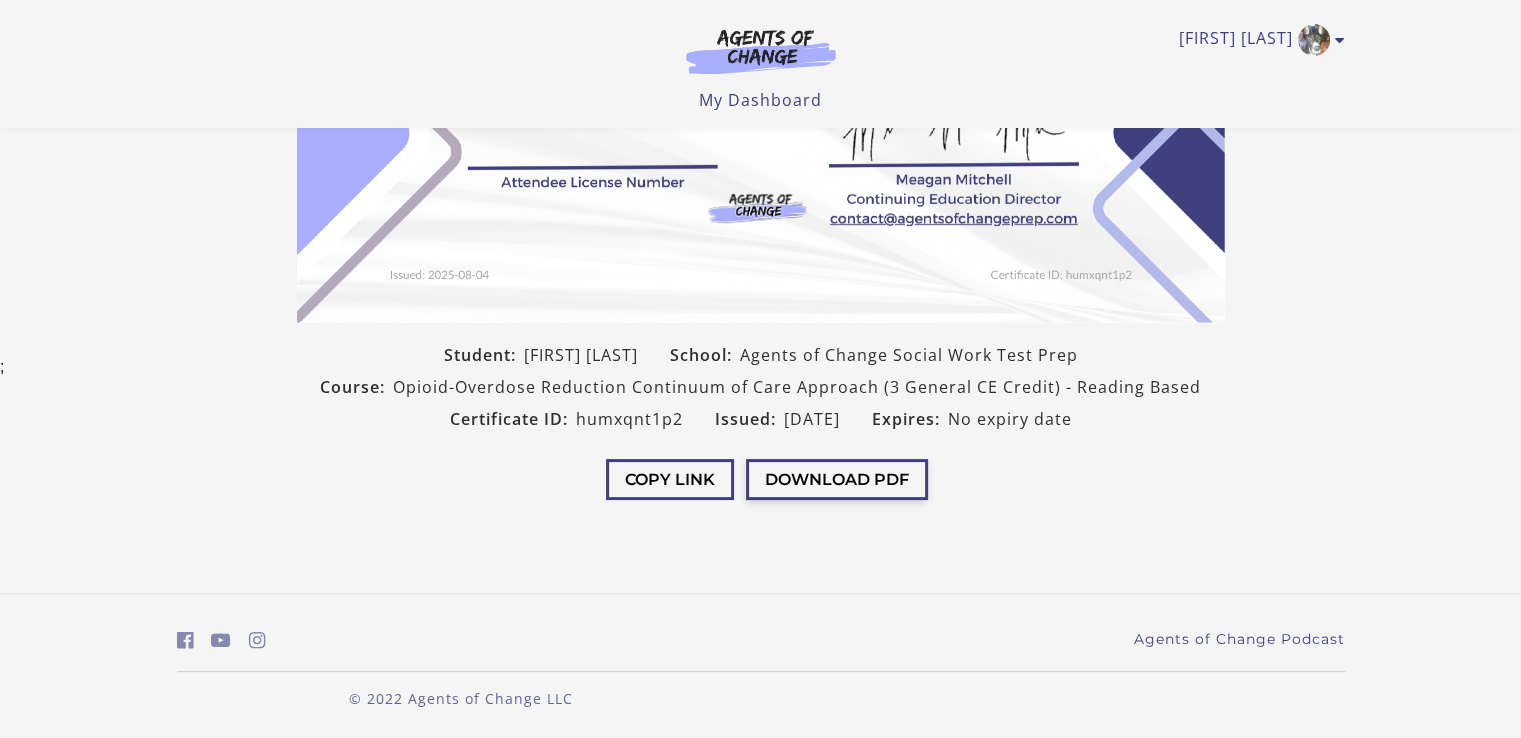 click on "Download PDF" at bounding box center [837, 479] 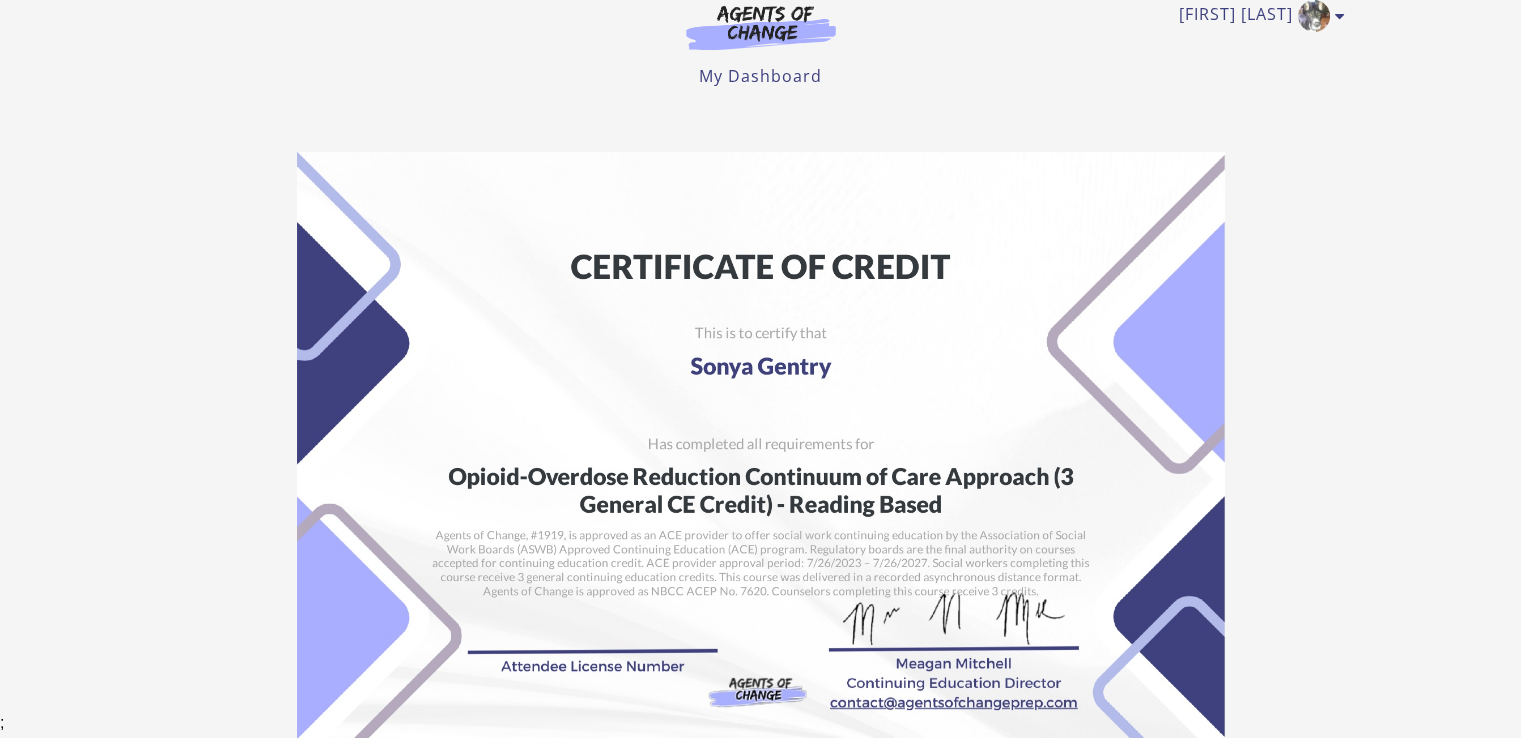 scroll, scrollTop: 0, scrollLeft: 0, axis: both 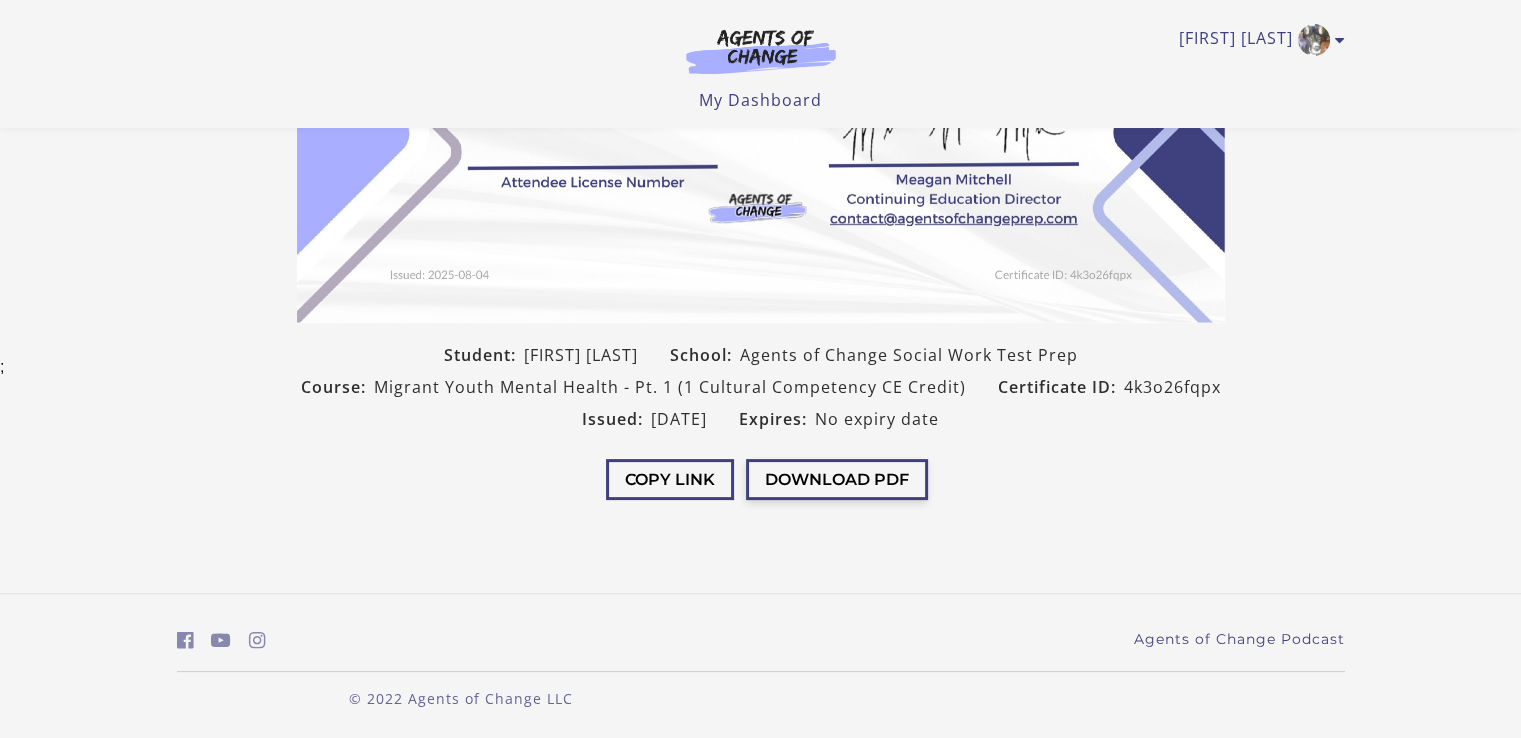 click on "Download PDF" at bounding box center [837, 479] 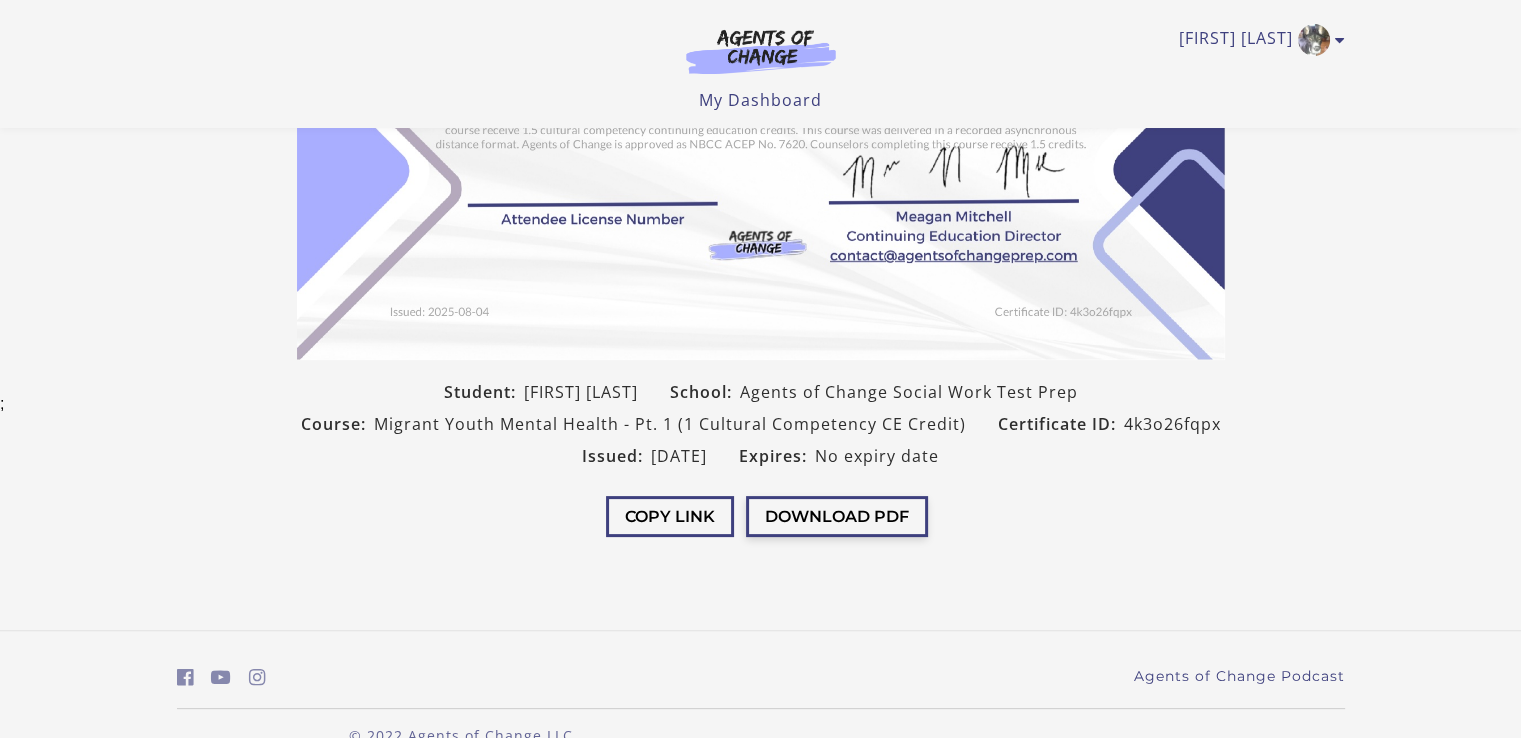 scroll, scrollTop: 380, scrollLeft: 0, axis: vertical 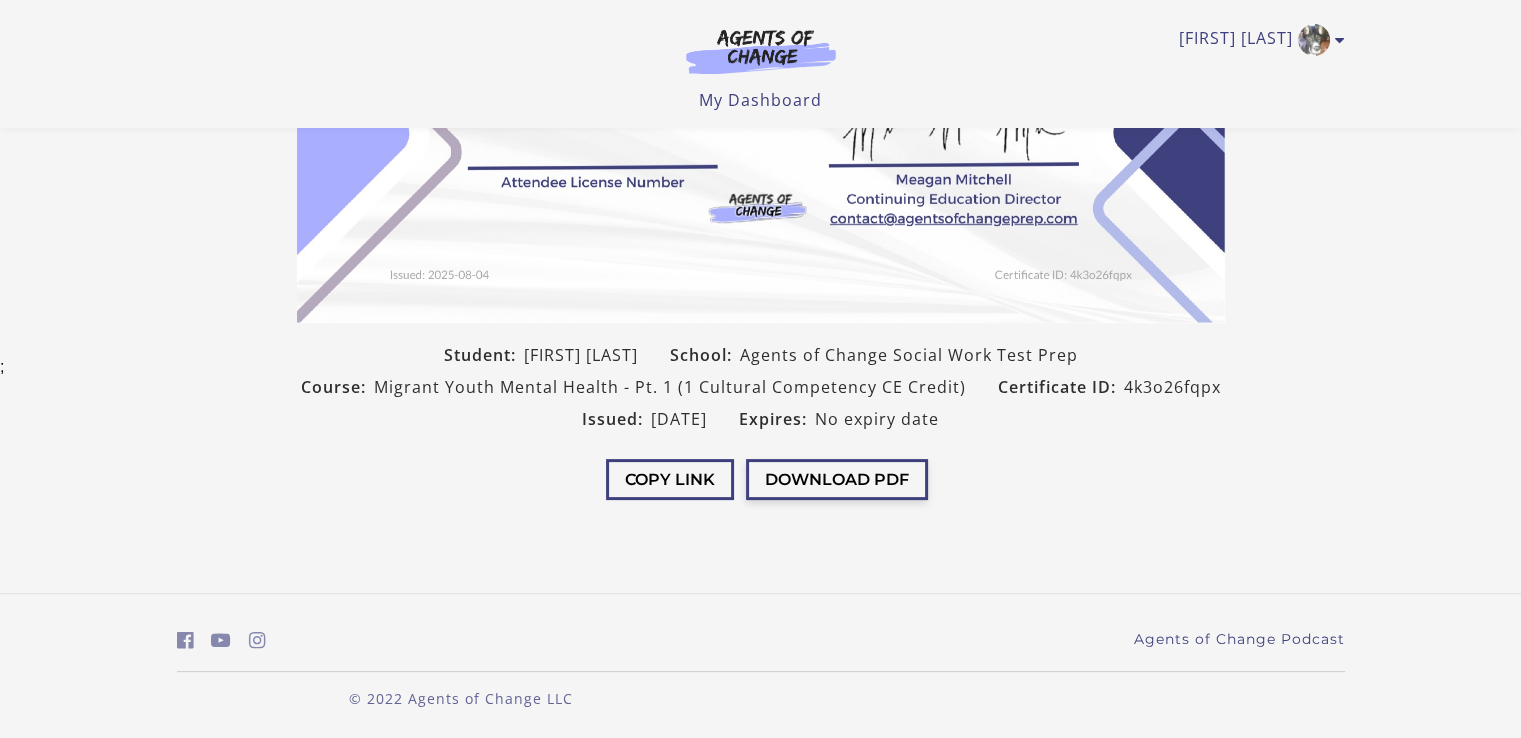 click on "Download PDF" at bounding box center [837, 479] 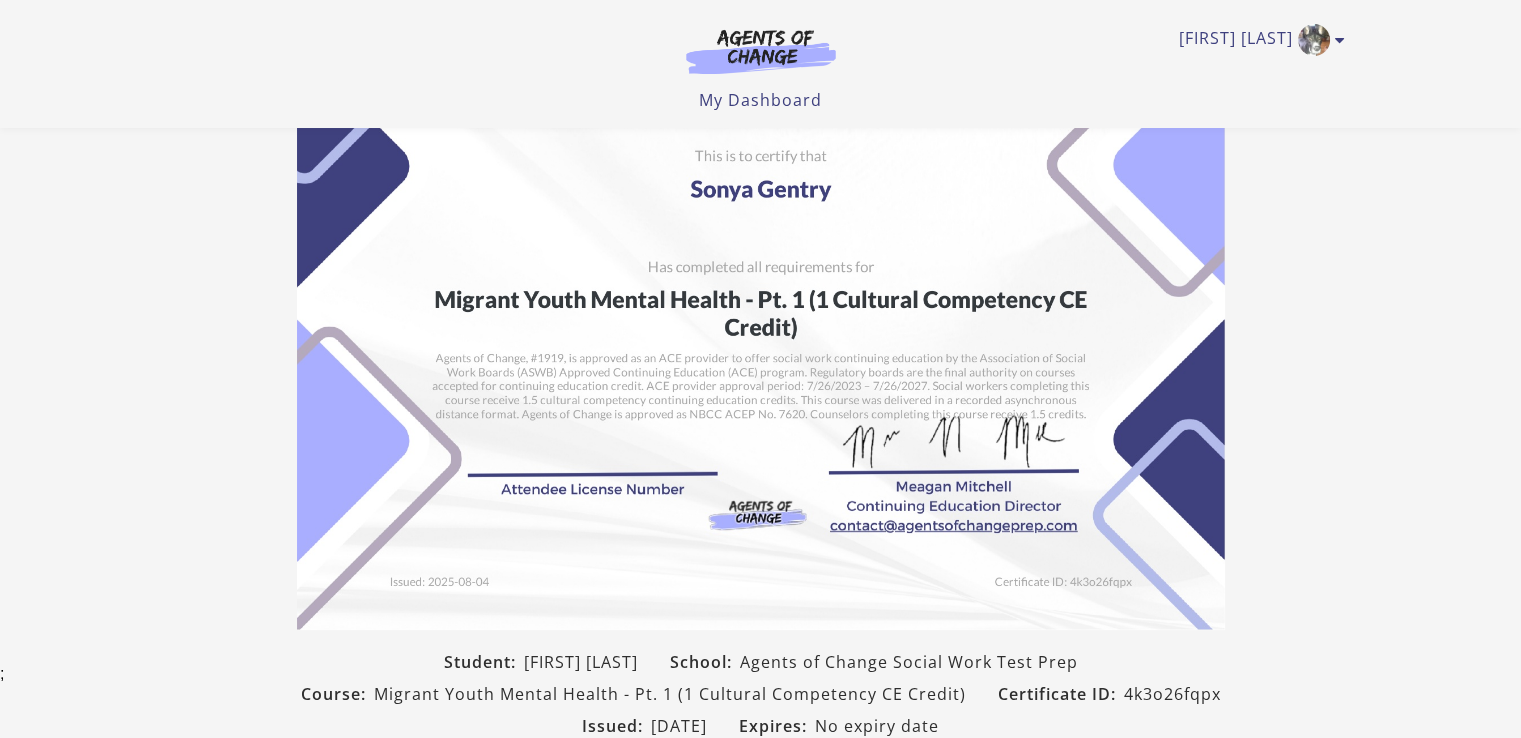scroll, scrollTop: 200, scrollLeft: 0, axis: vertical 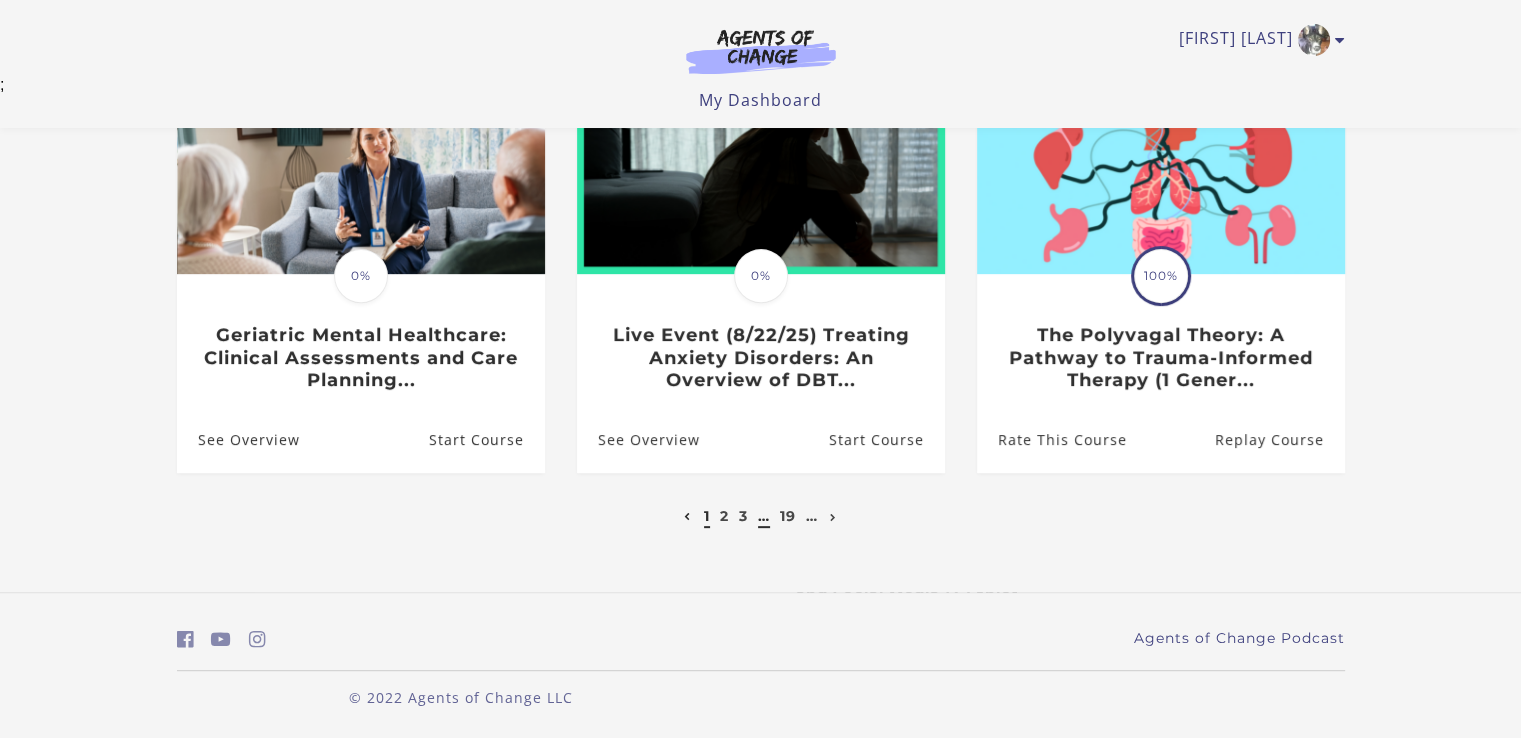 click on "…" at bounding box center [764, 516] 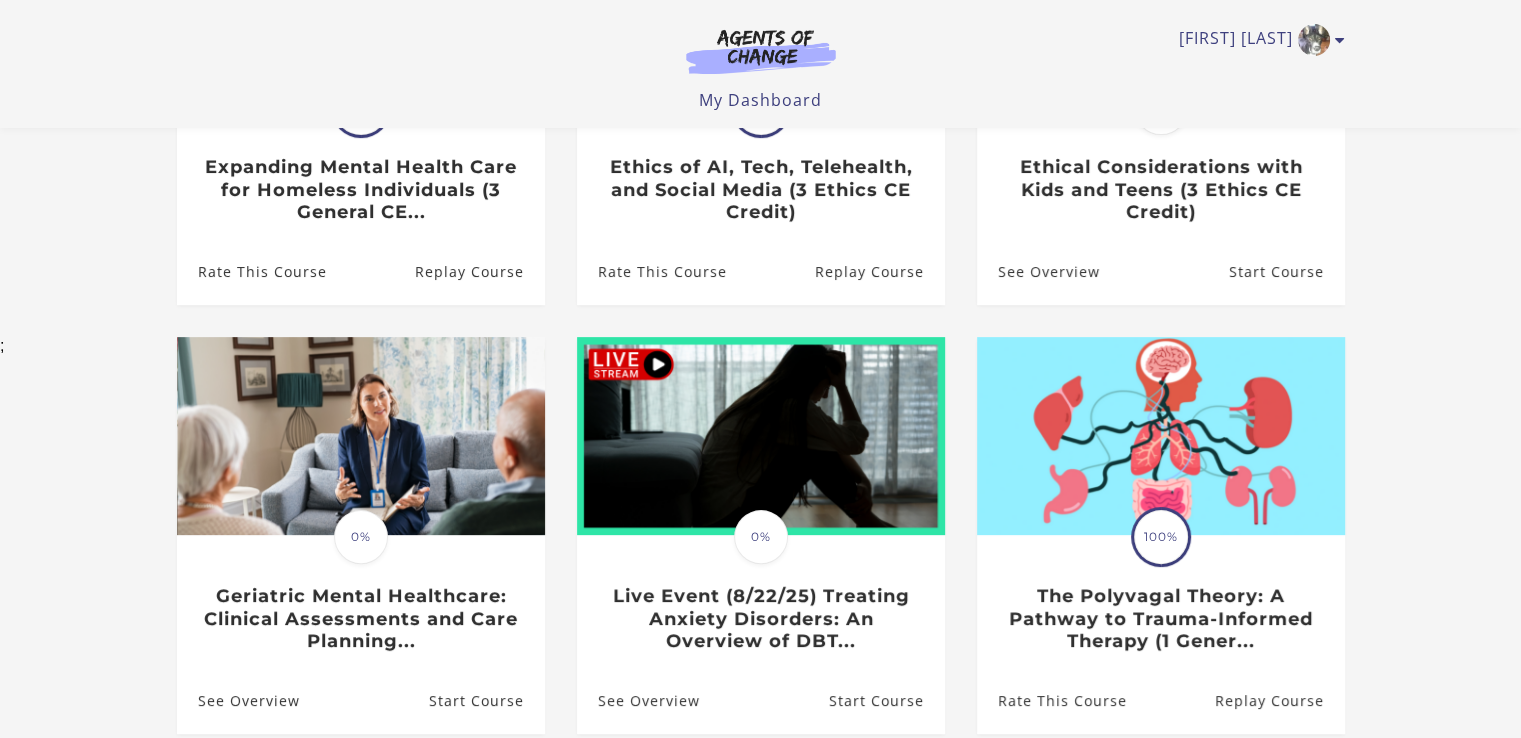 scroll, scrollTop: 666, scrollLeft: 0, axis: vertical 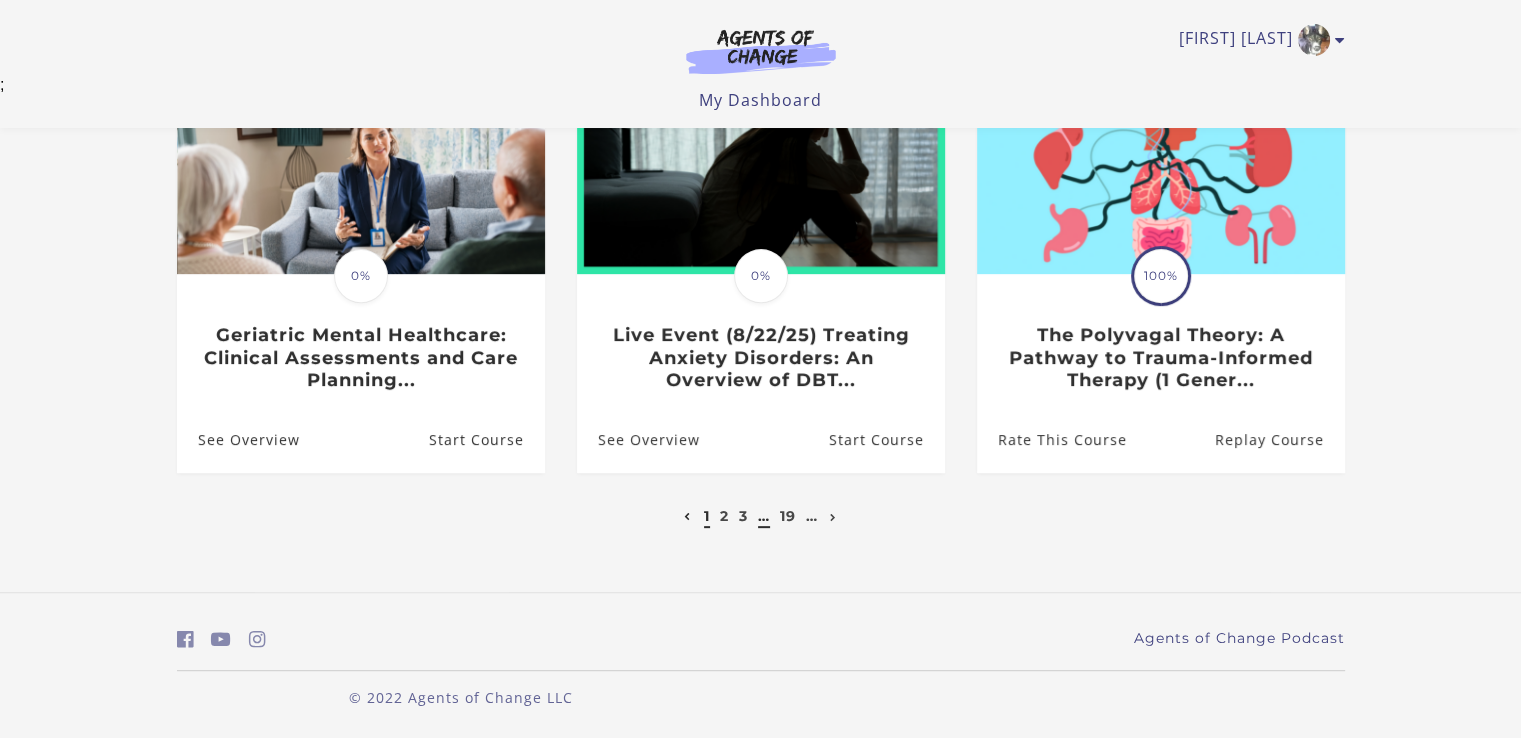 click on "…" at bounding box center (764, 516) 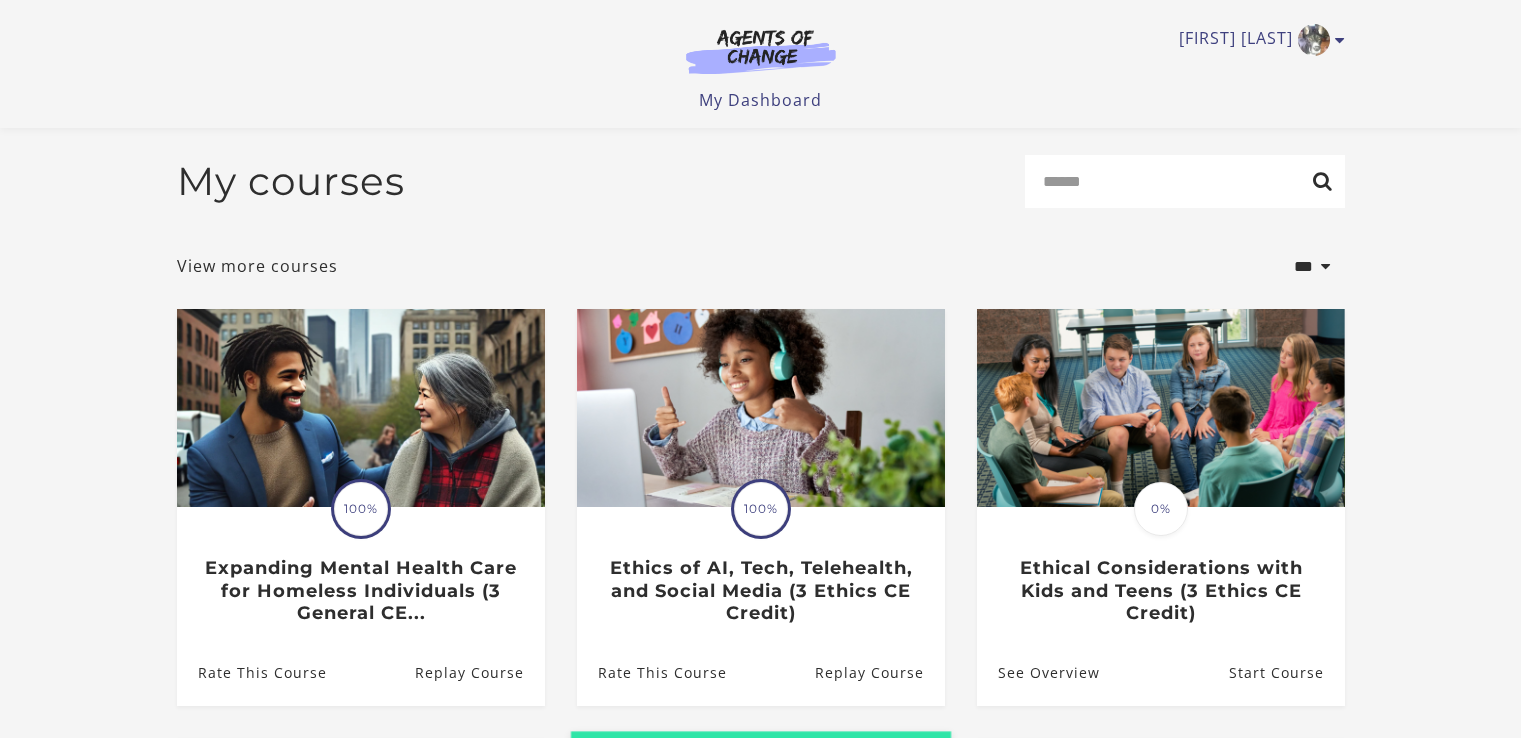 scroll, scrollTop: 400, scrollLeft: 0, axis: vertical 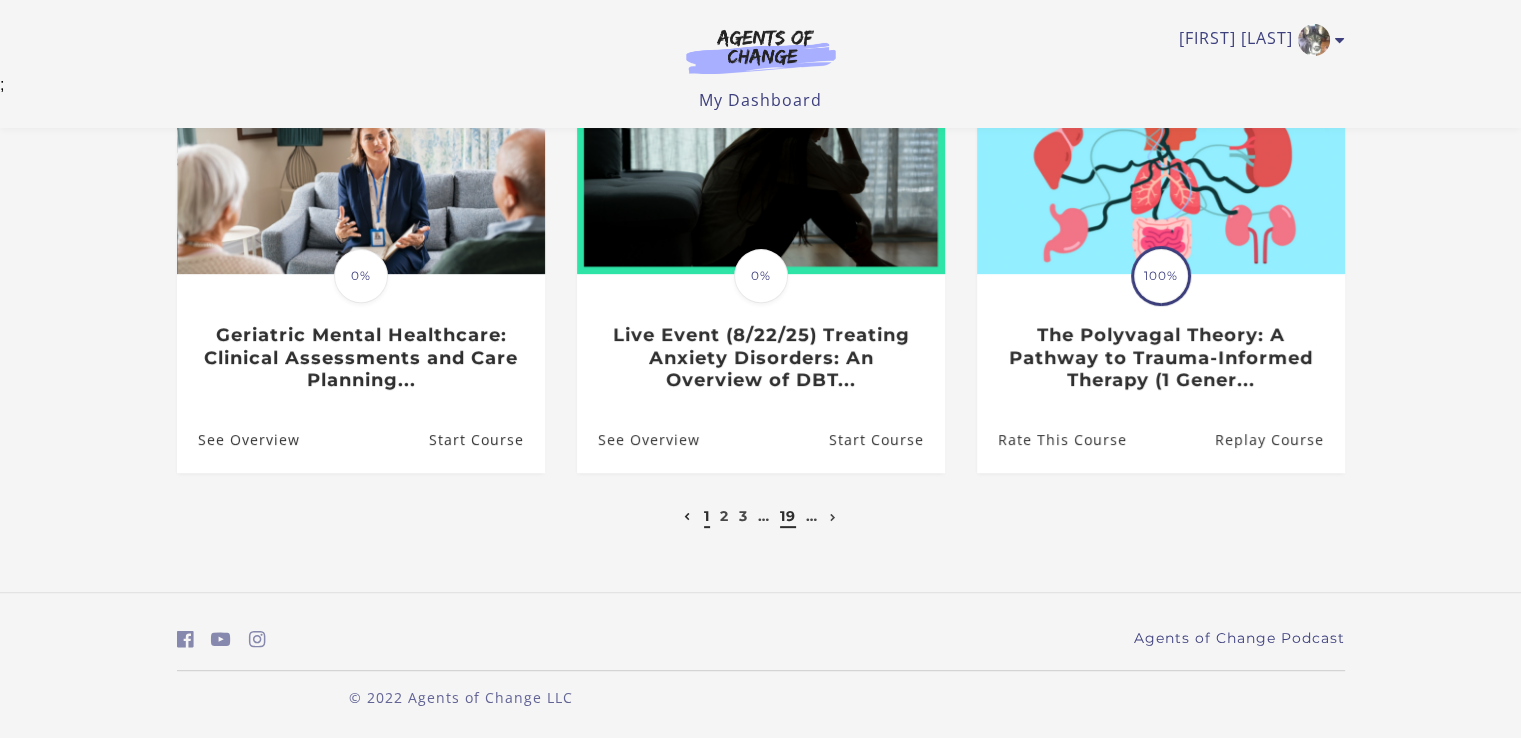 click on "19" at bounding box center (788, 516) 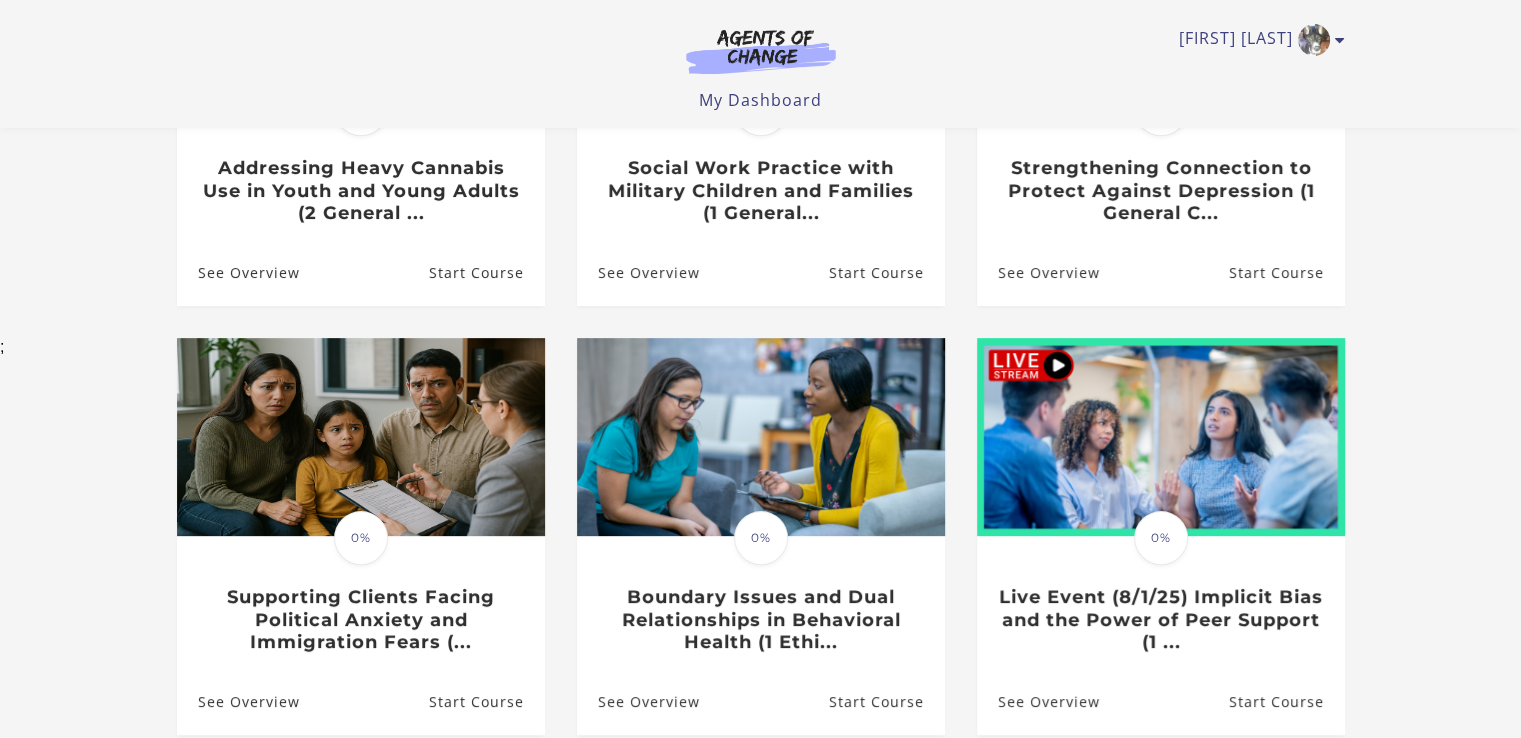 scroll, scrollTop: 400, scrollLeft: 0, axis: vertical 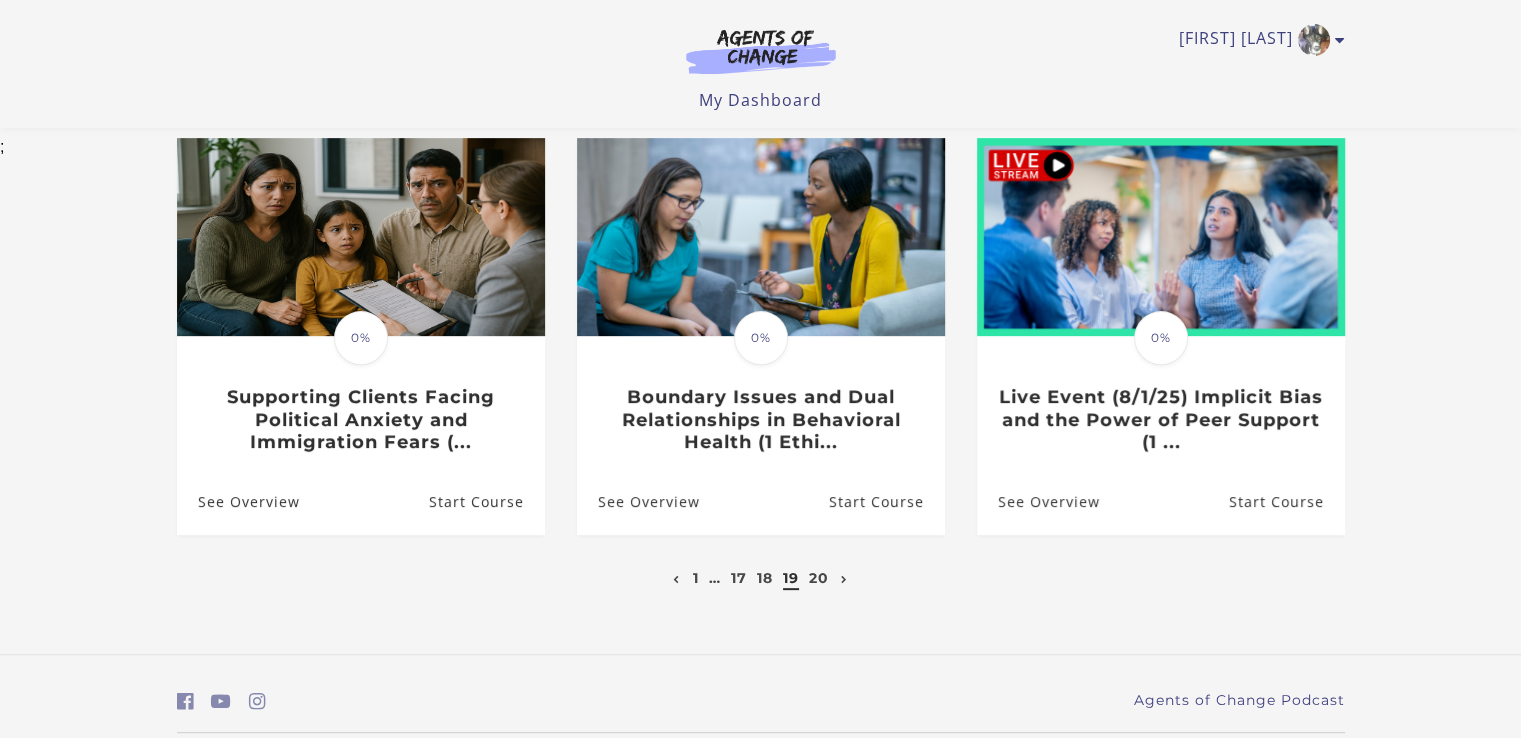 click on "18" at bounding box center [764, 578] 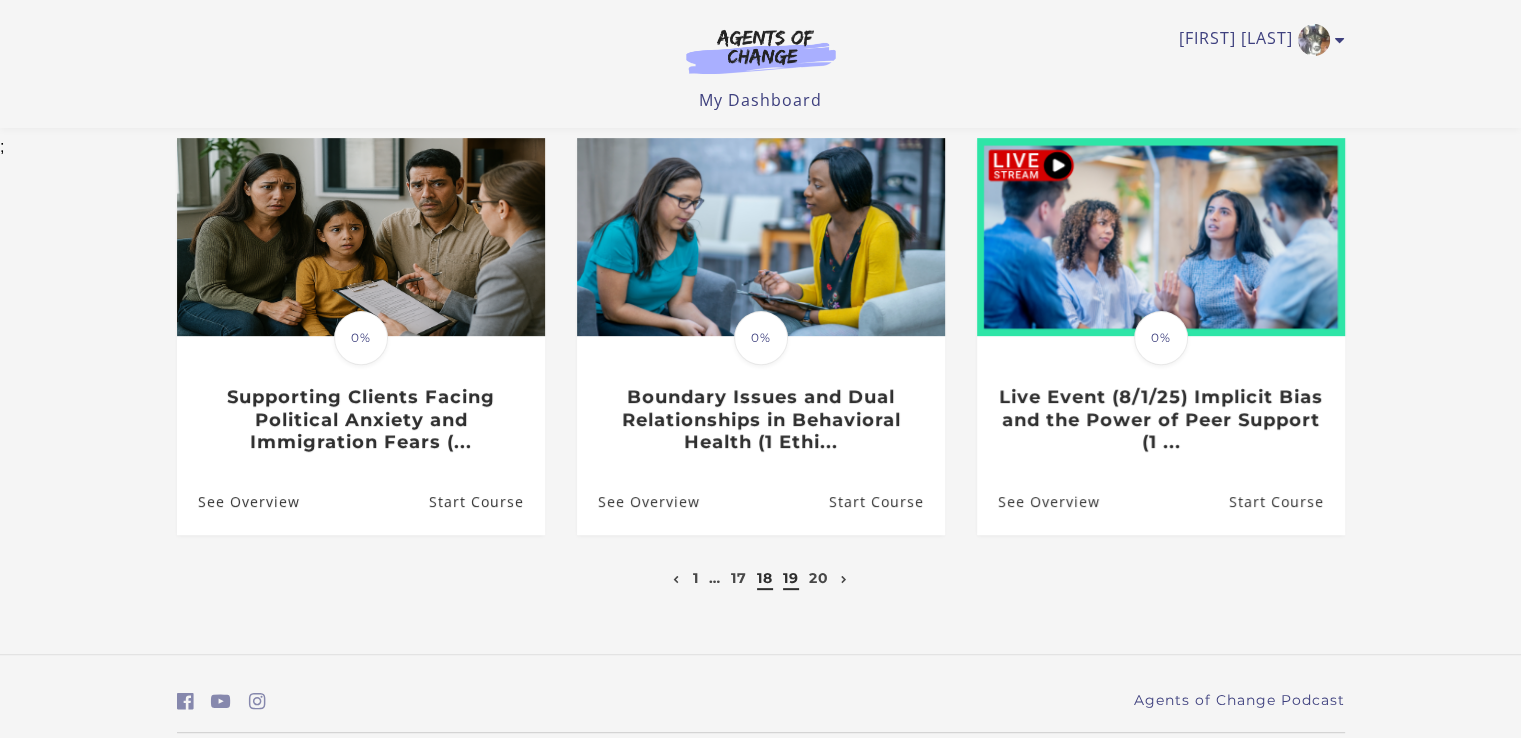 click on "18" at bounding box center [765, 578] 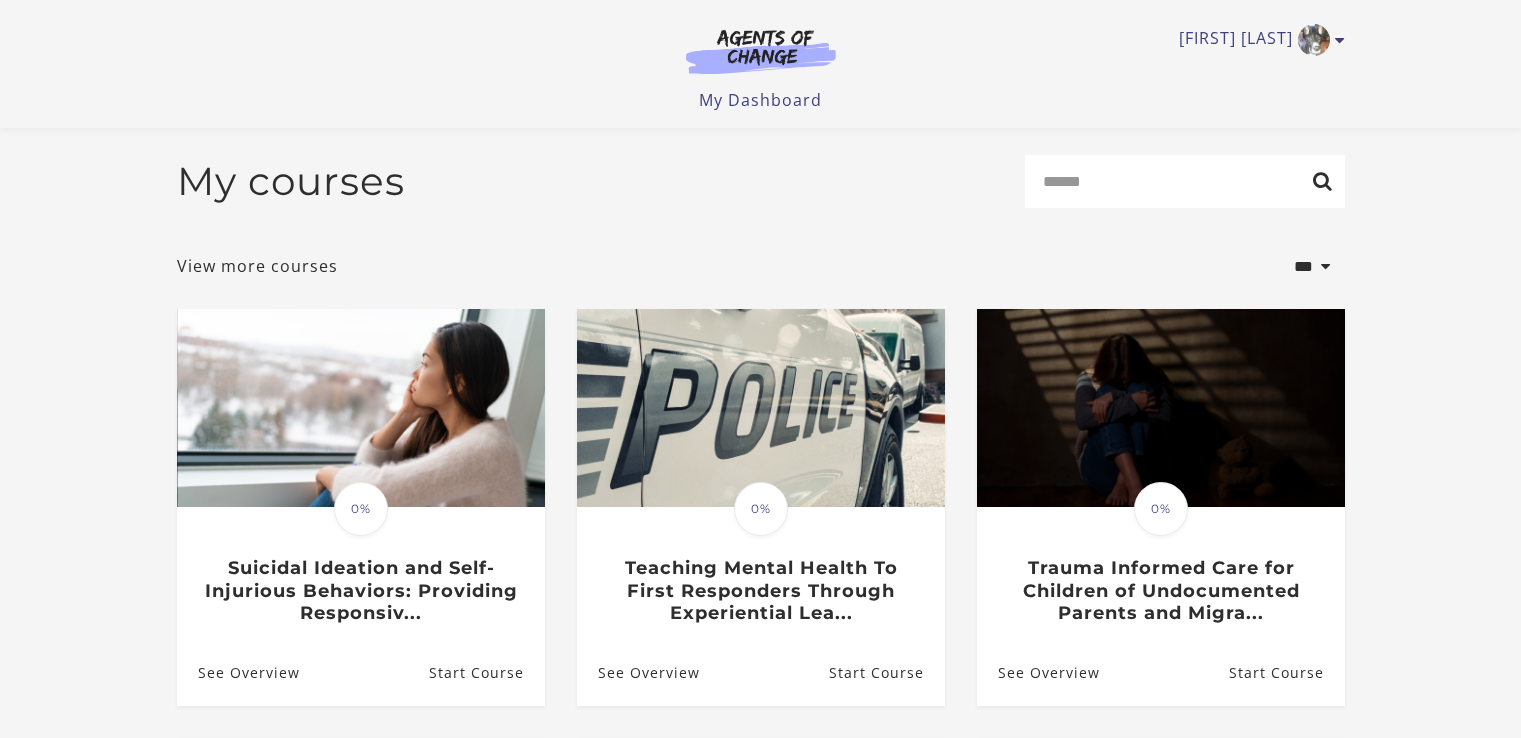 scroll, scrollTop: 400, scrollLeft: 0, axis: vertical 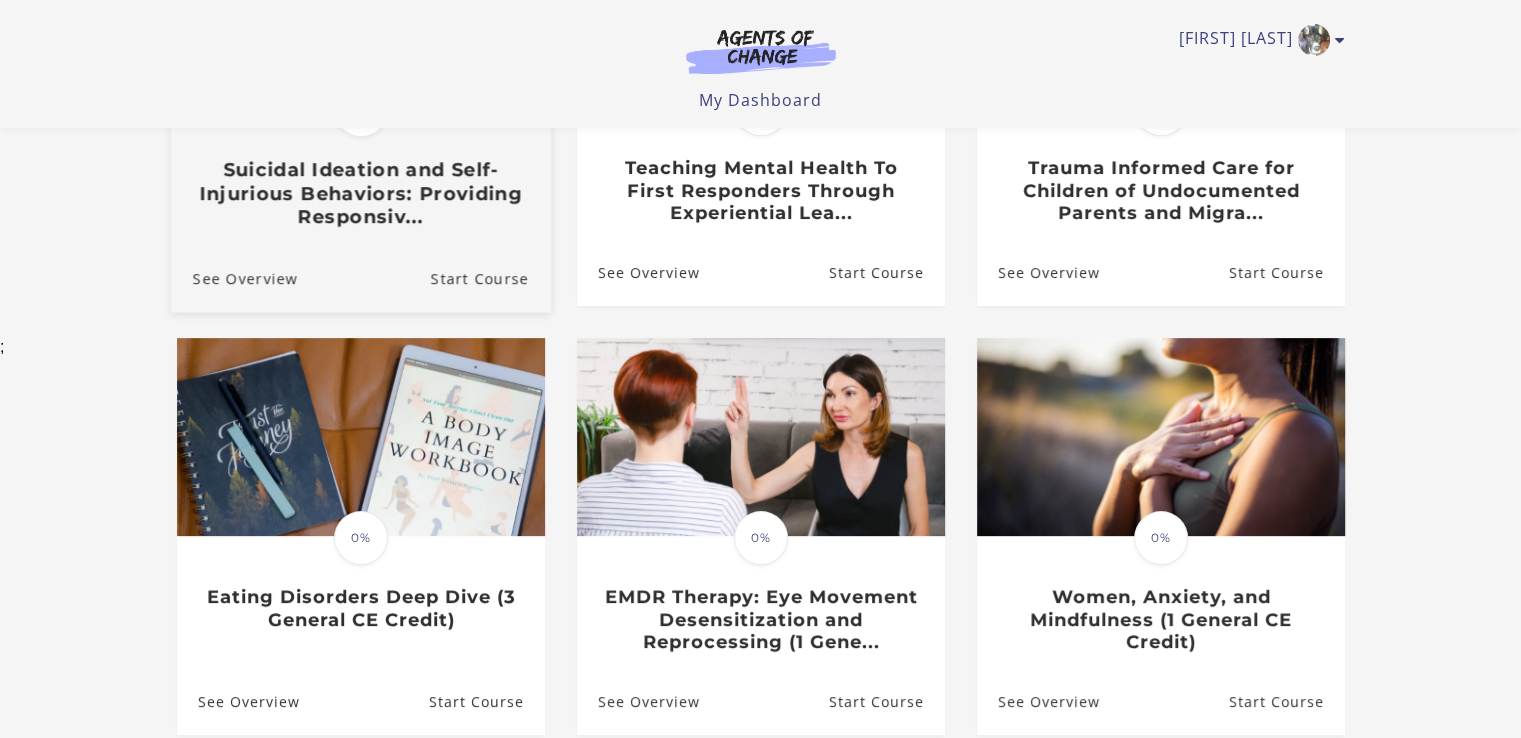 click on "Suicidal Ideation and Self-Injurious Behaviors: Providing Responsiv..." at bounding box center (360, 194) 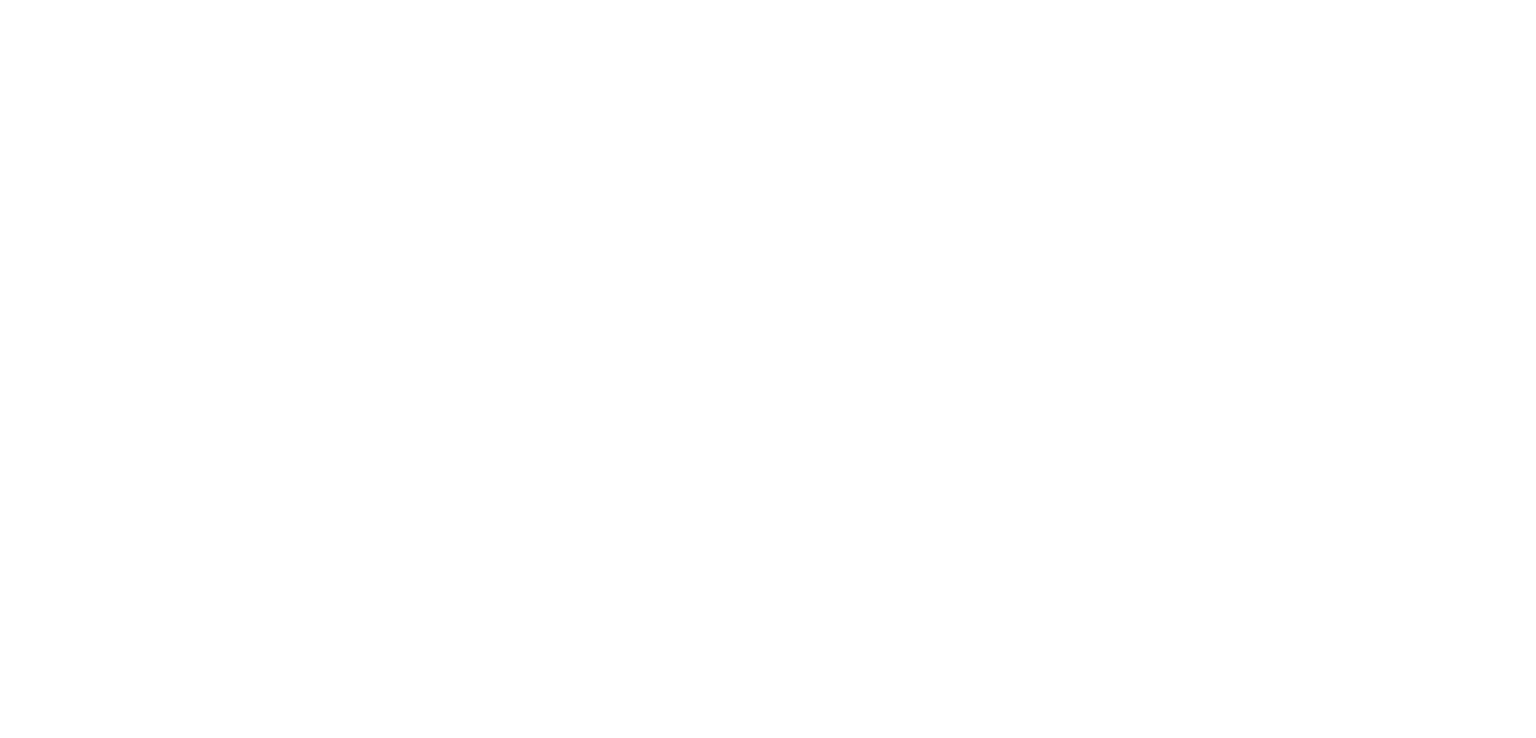 scroll, scrollTop: 0, scrollLeft: 0, axis: both 